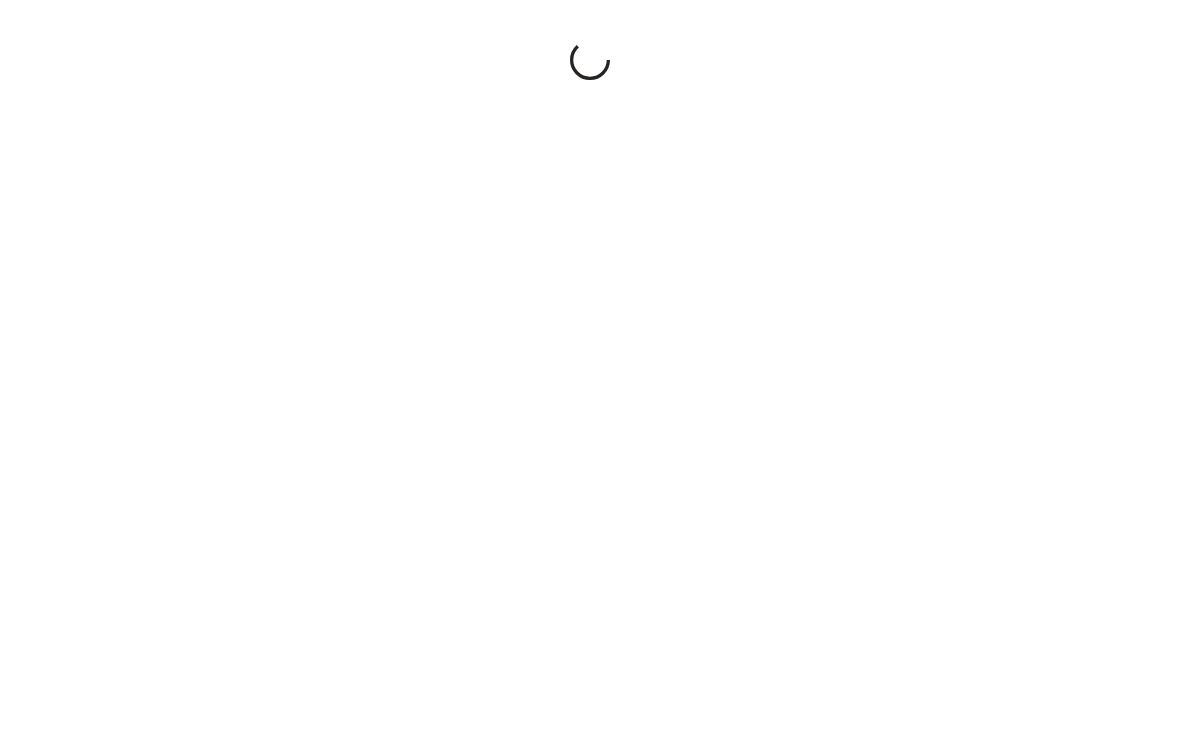 scroll, scrollTop: 0, scrollLeft: 0, axis: both 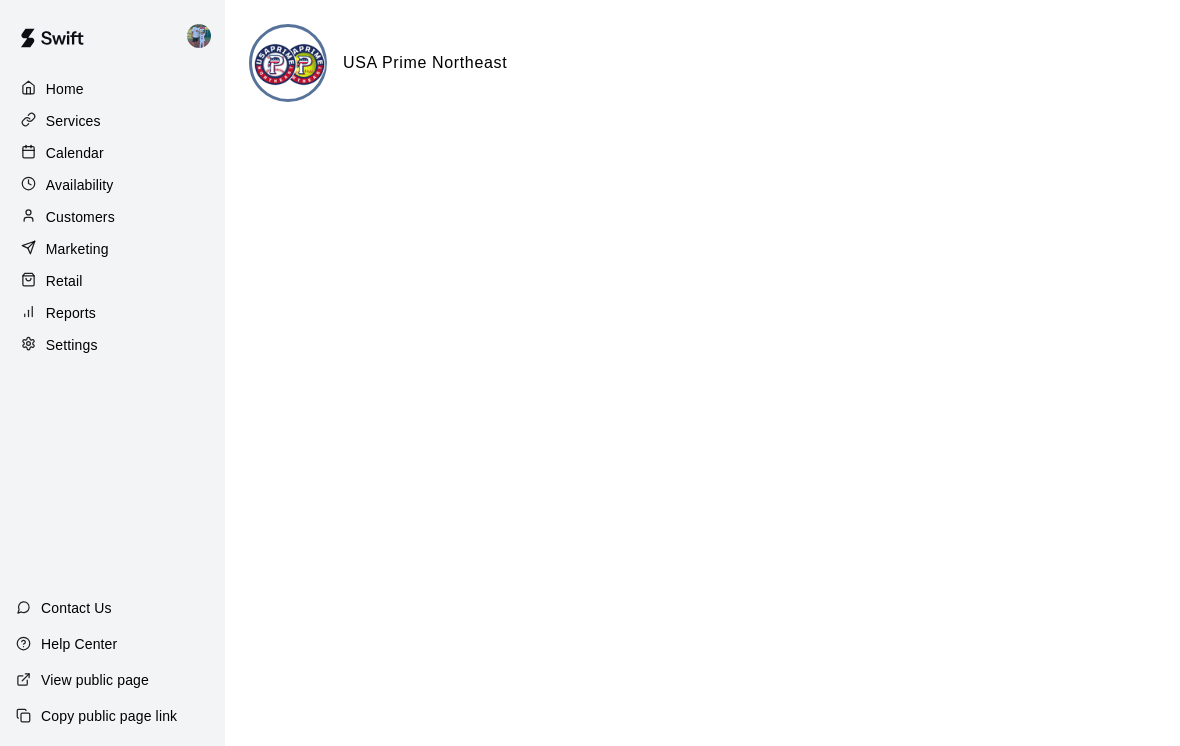 click on "Calendar" at bounding box center [112, 153] 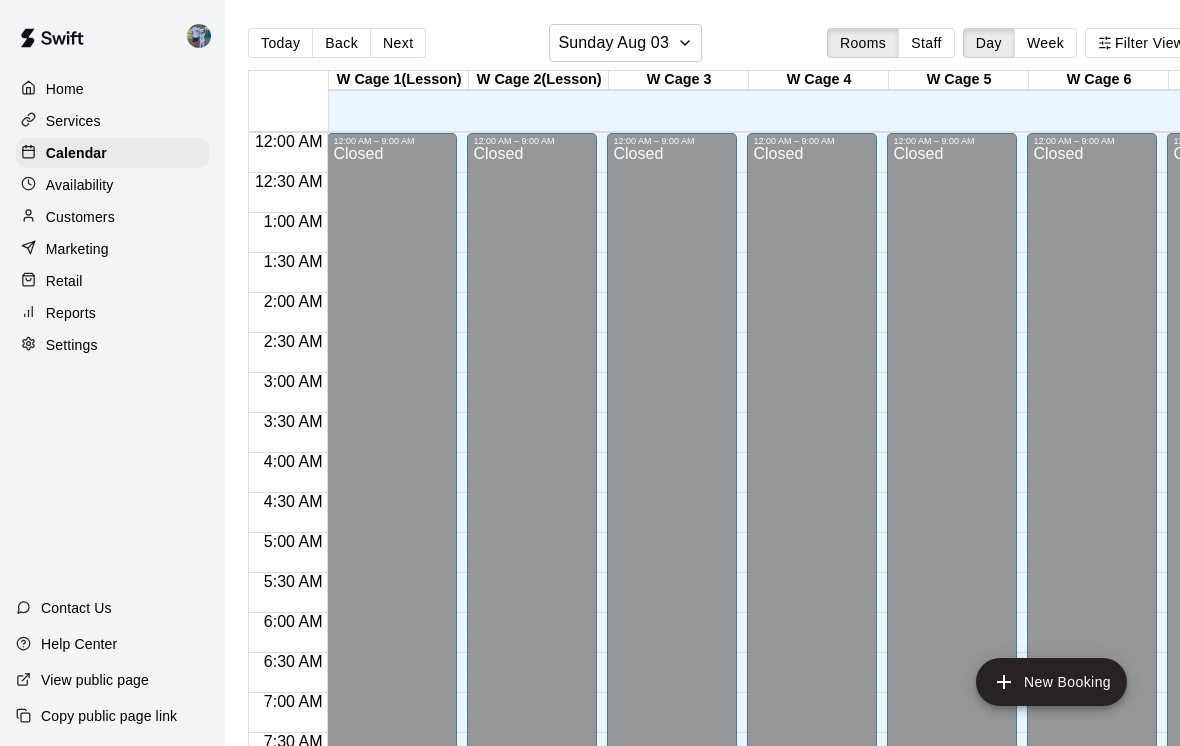 scroll, scrollTop: 1194, scrollLeft: 0, axis: vertical 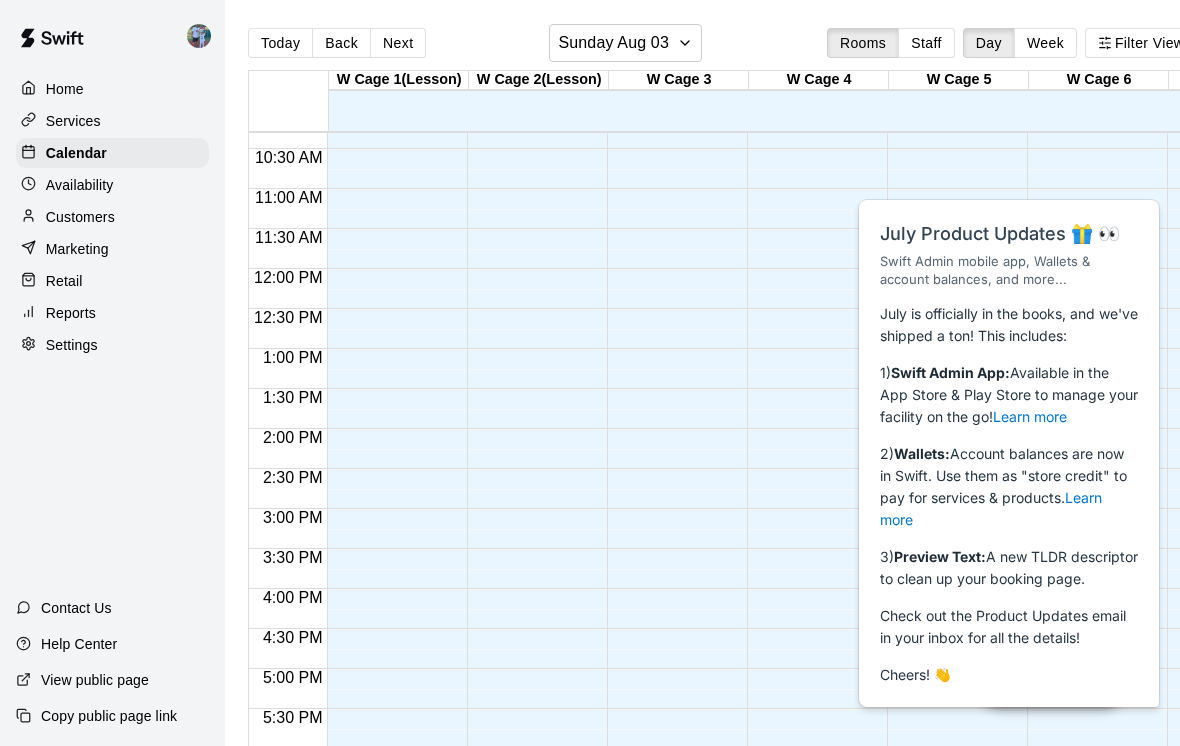 click on "Next" at bounding box center (398, 43) 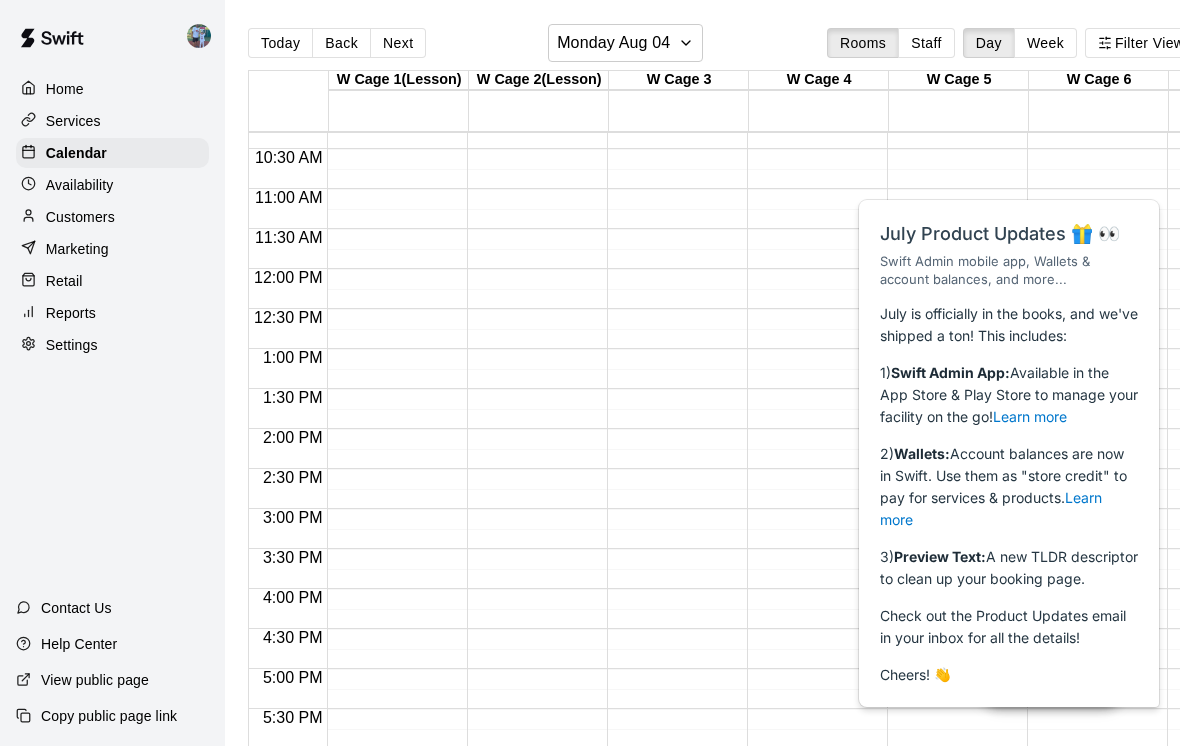 click on "Close cross-small" at bounding box center [1126, 198] 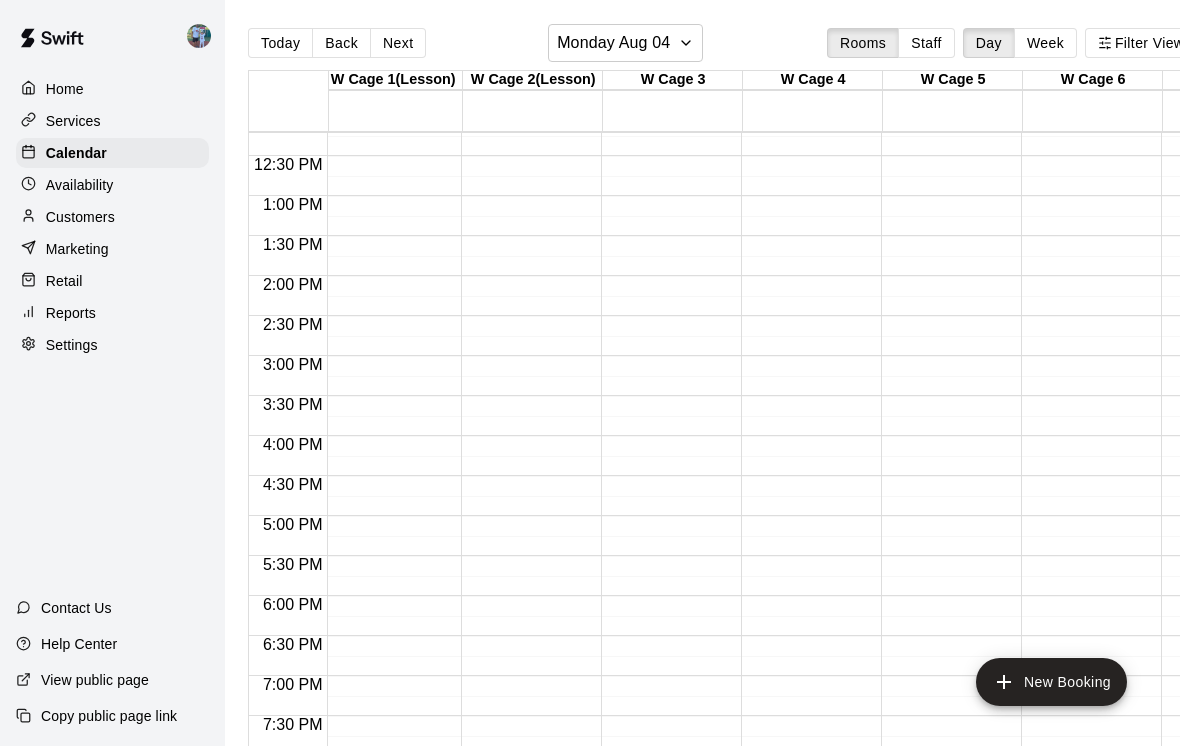 click on "Availability" at bounding box center (80, 185) 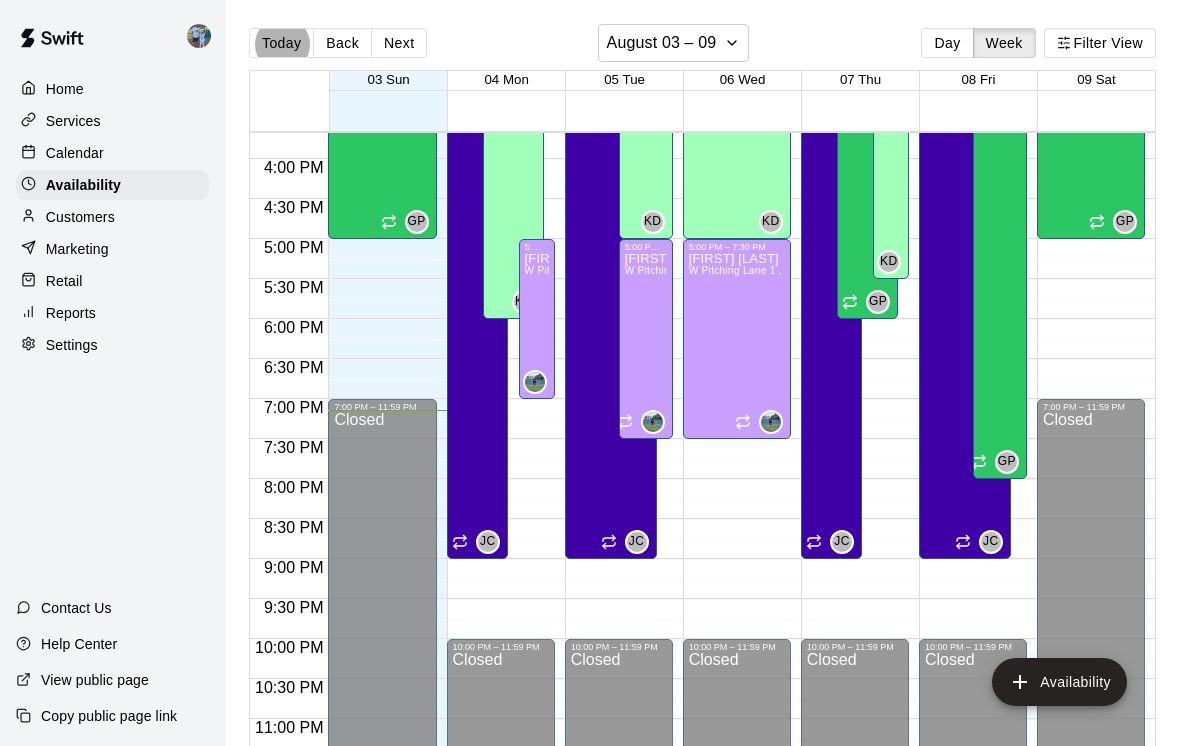type 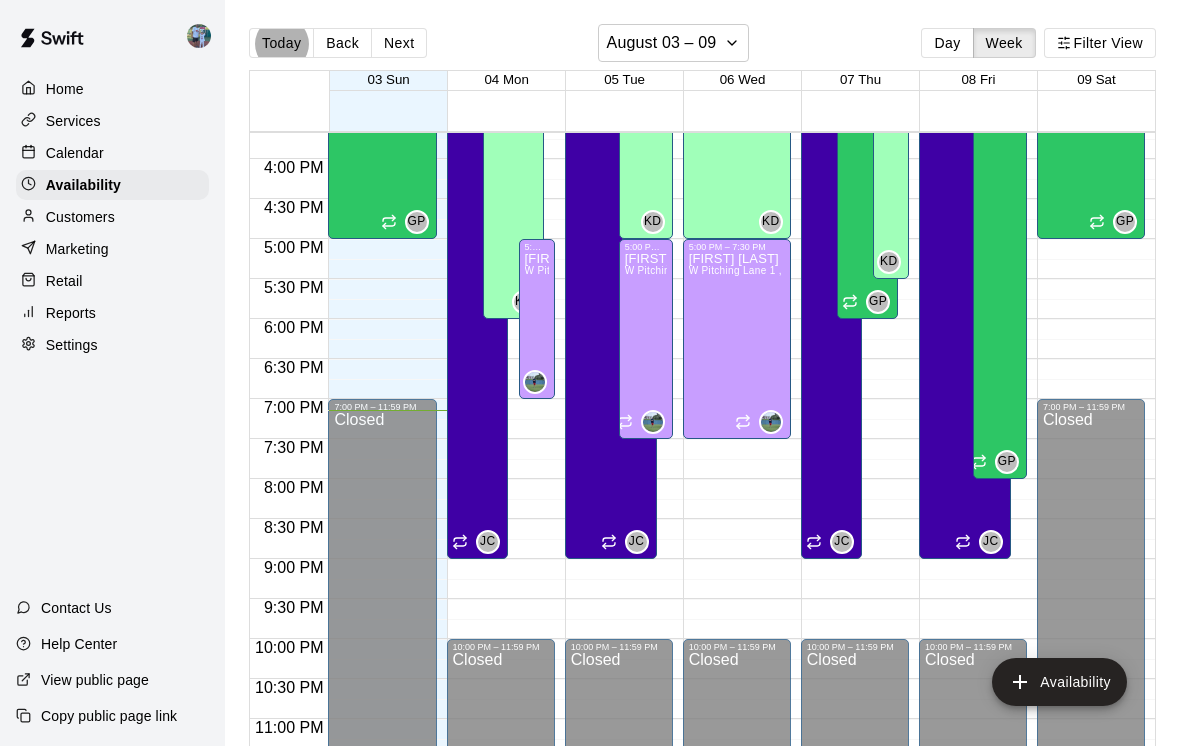type 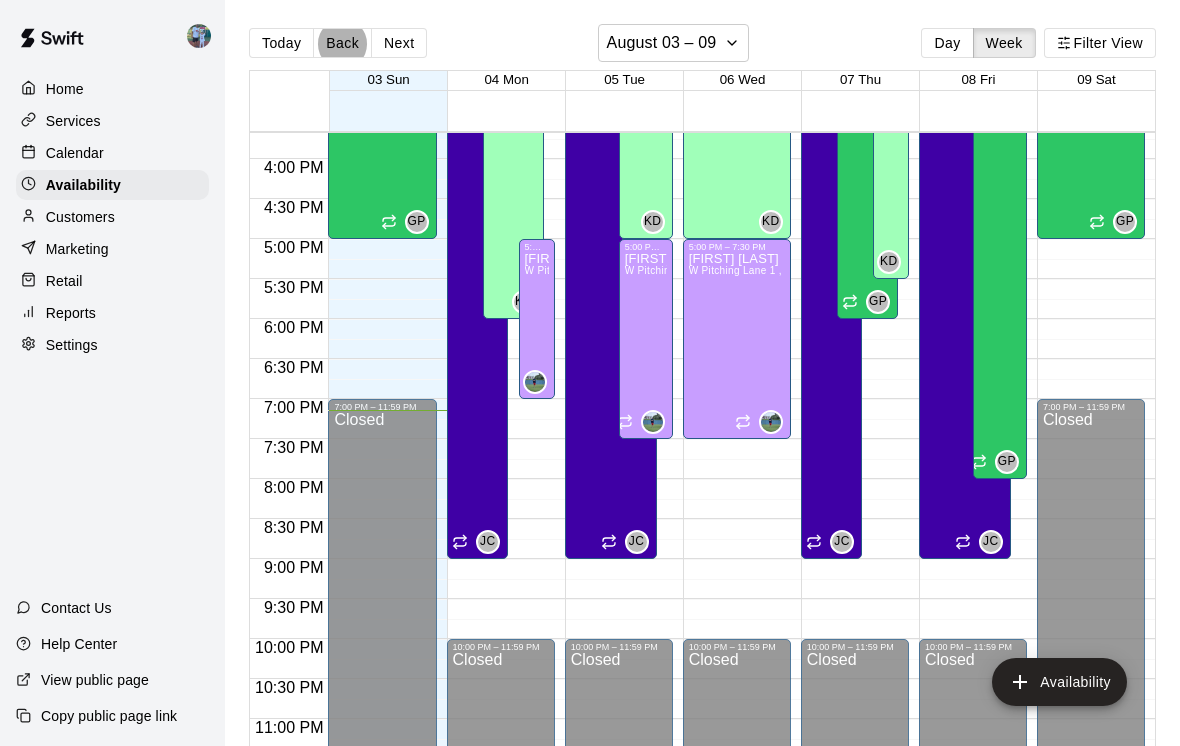 click on "Day" at bounding box center [947, 43] 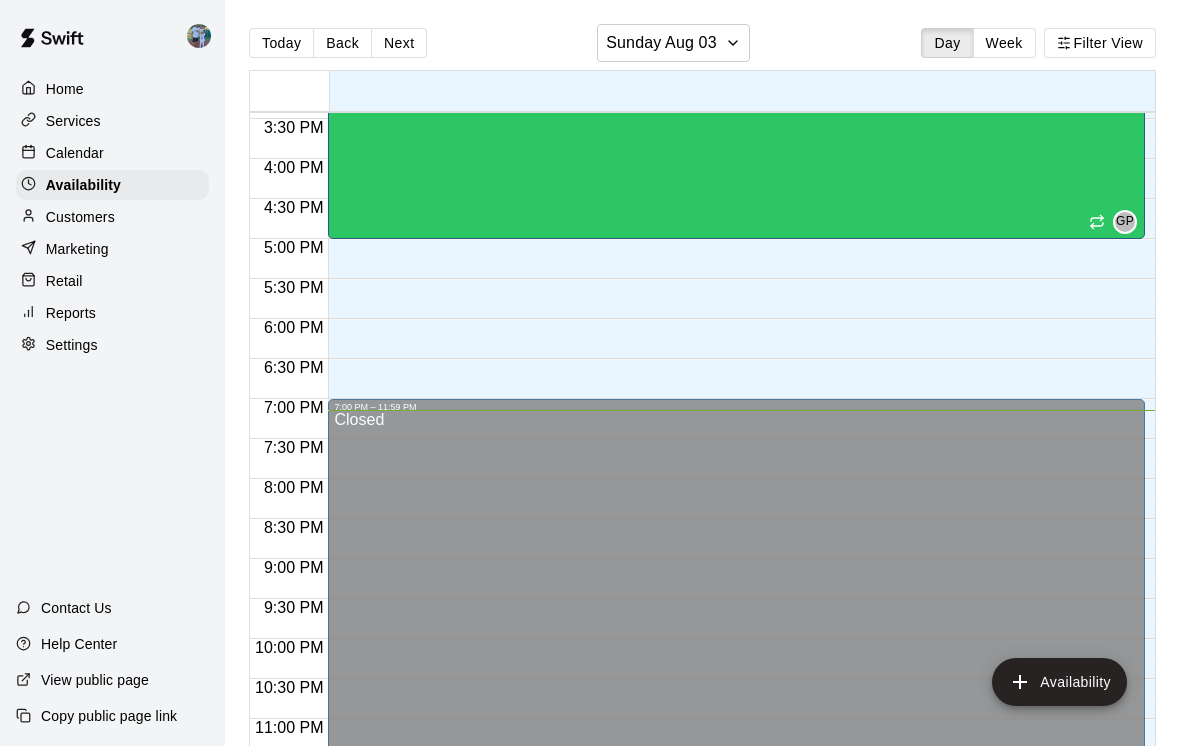 click on "Availability" at bounding box center (1059, 682) 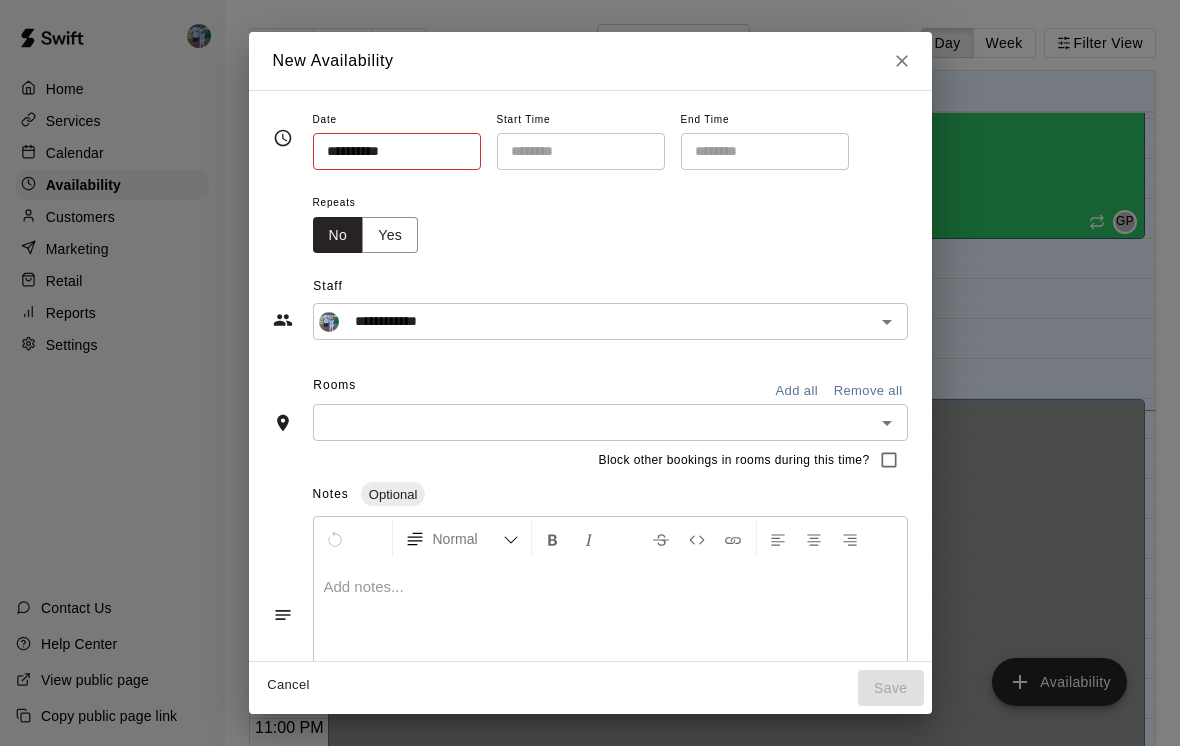 type on "**********" 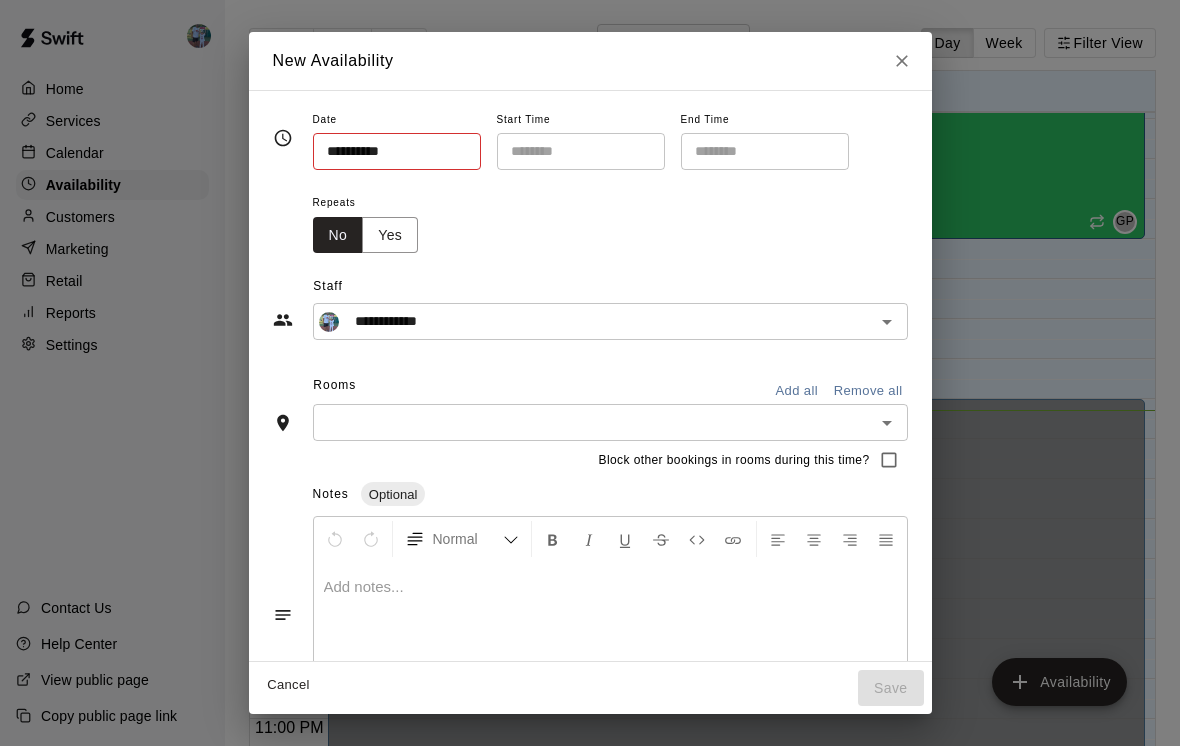 type on "********" 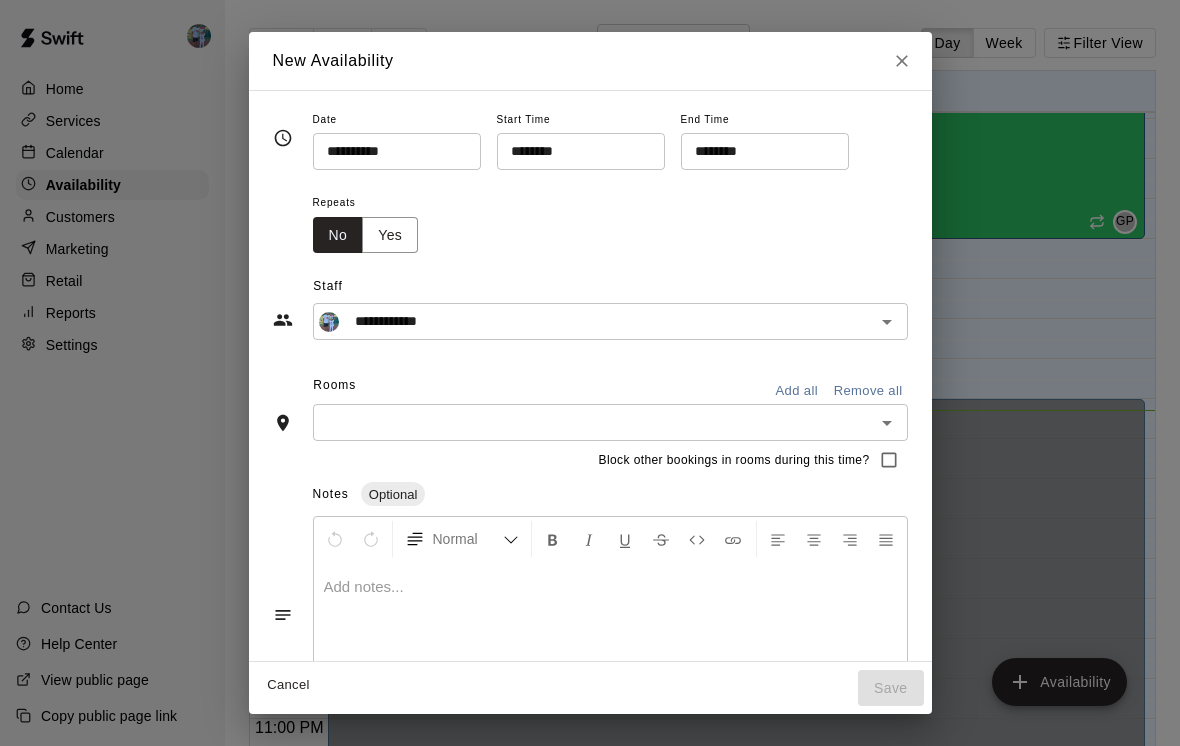click 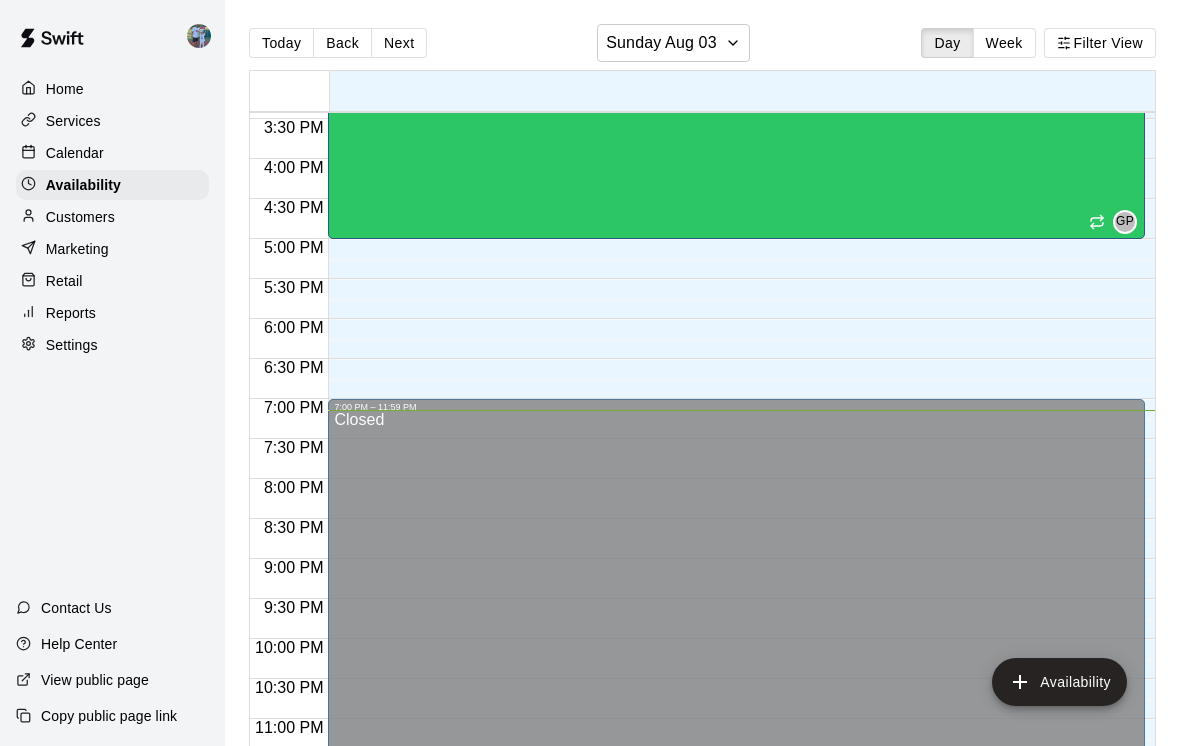 click on "Next" at bounding box center (399, 43) 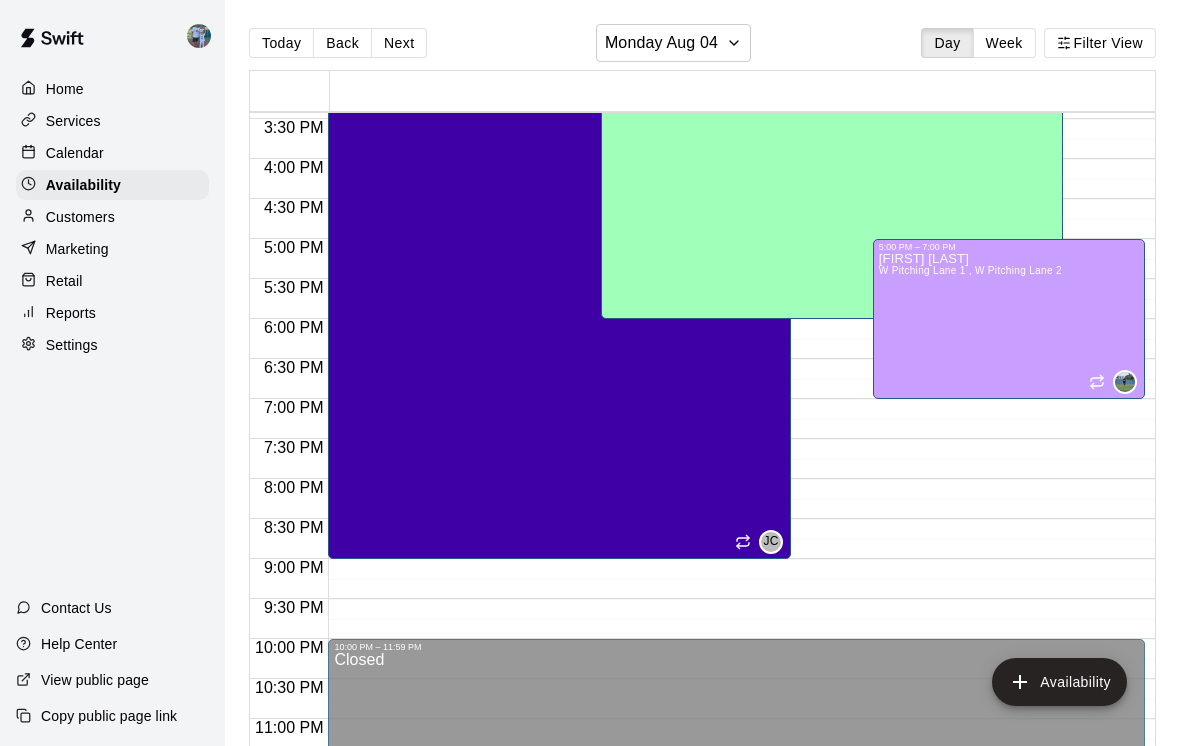 click on "Availability" at bounding box center [1059, 682] 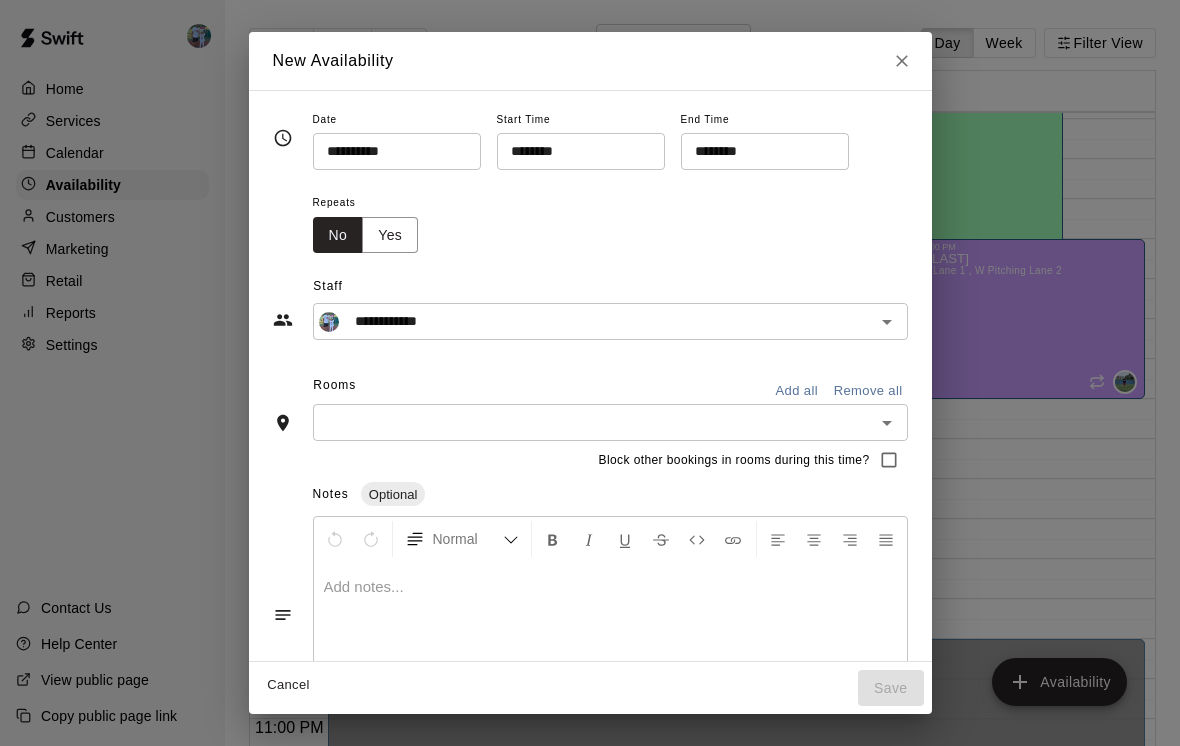 click on "********" at bounding box center [574, 151] 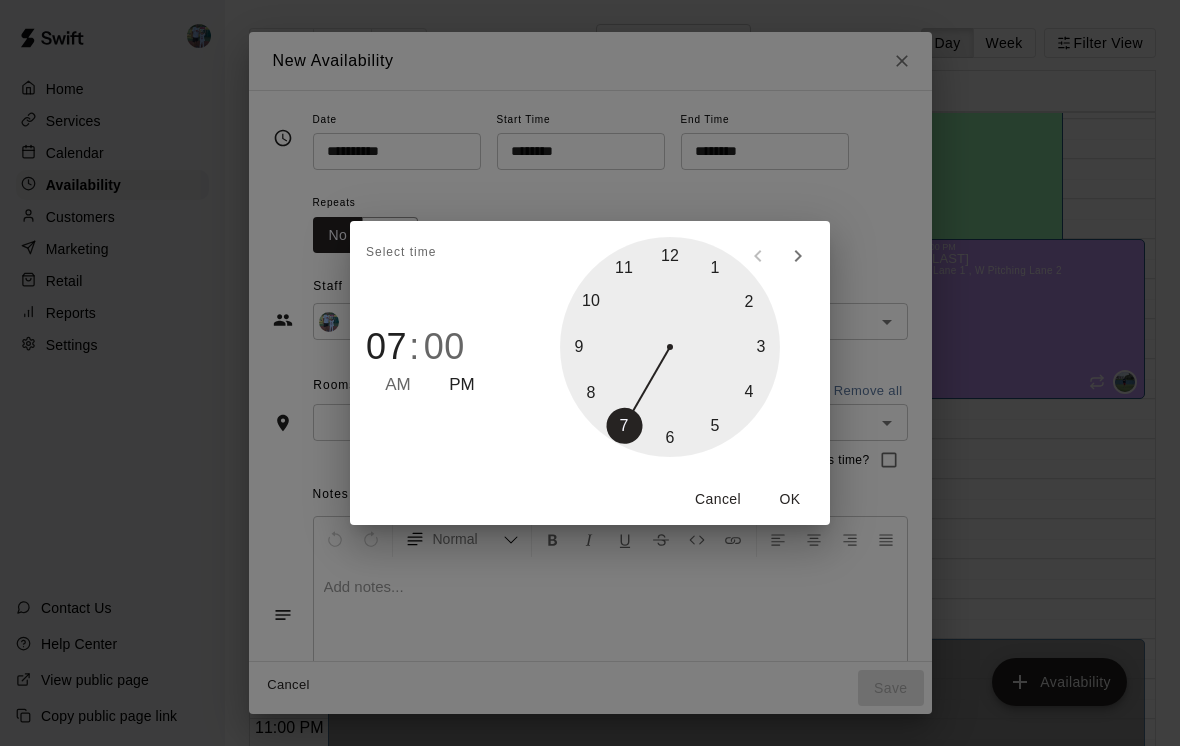 click at bounding box center [670, 347] 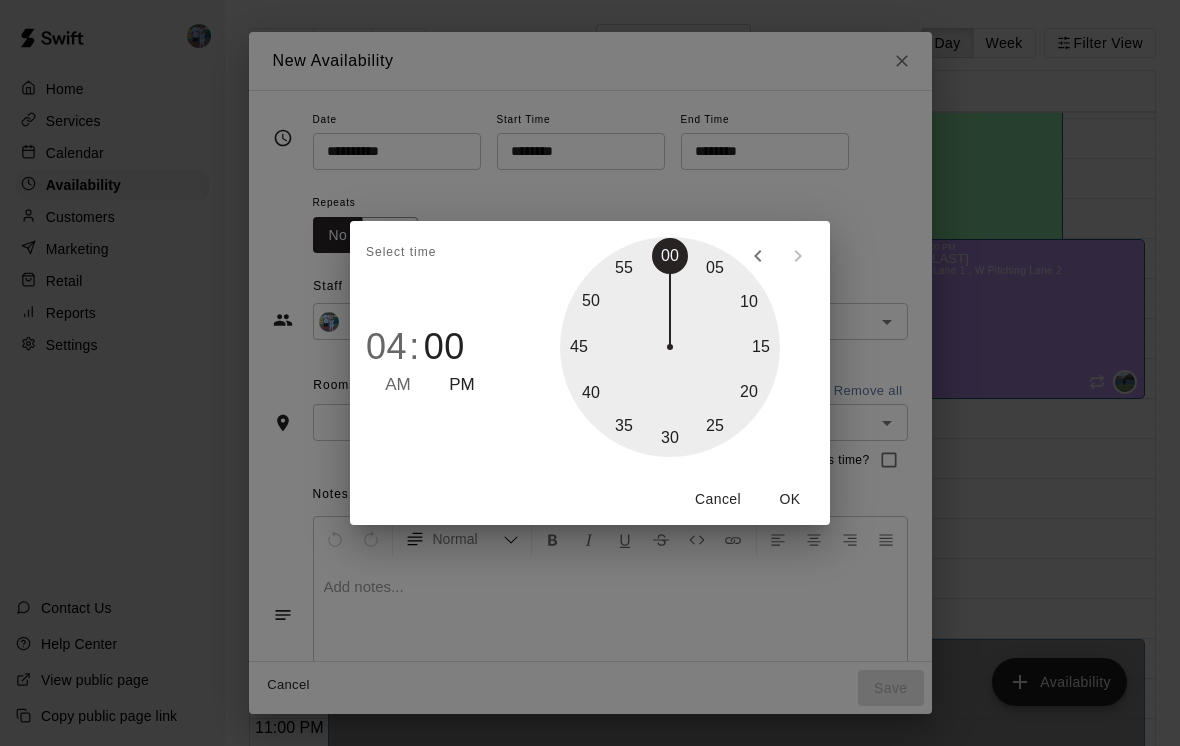 click on "OK" at bounding box center (790, 499) 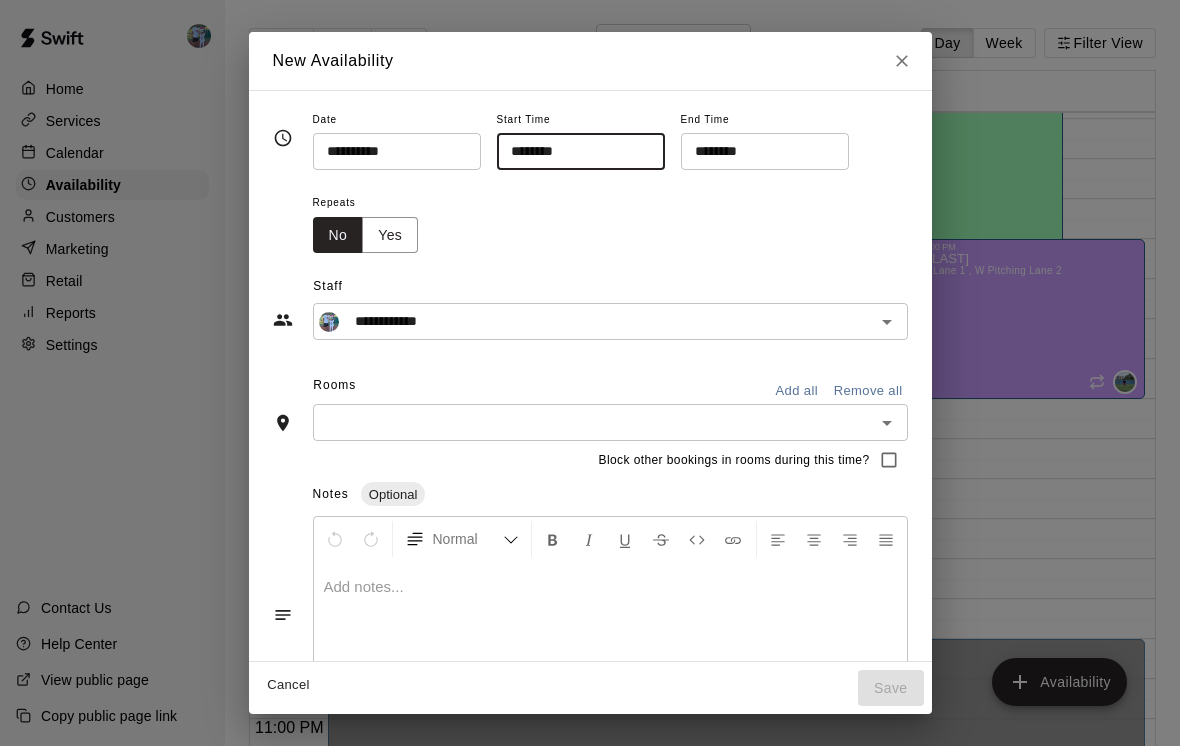 click on "********" at bounding box center [758, 151] 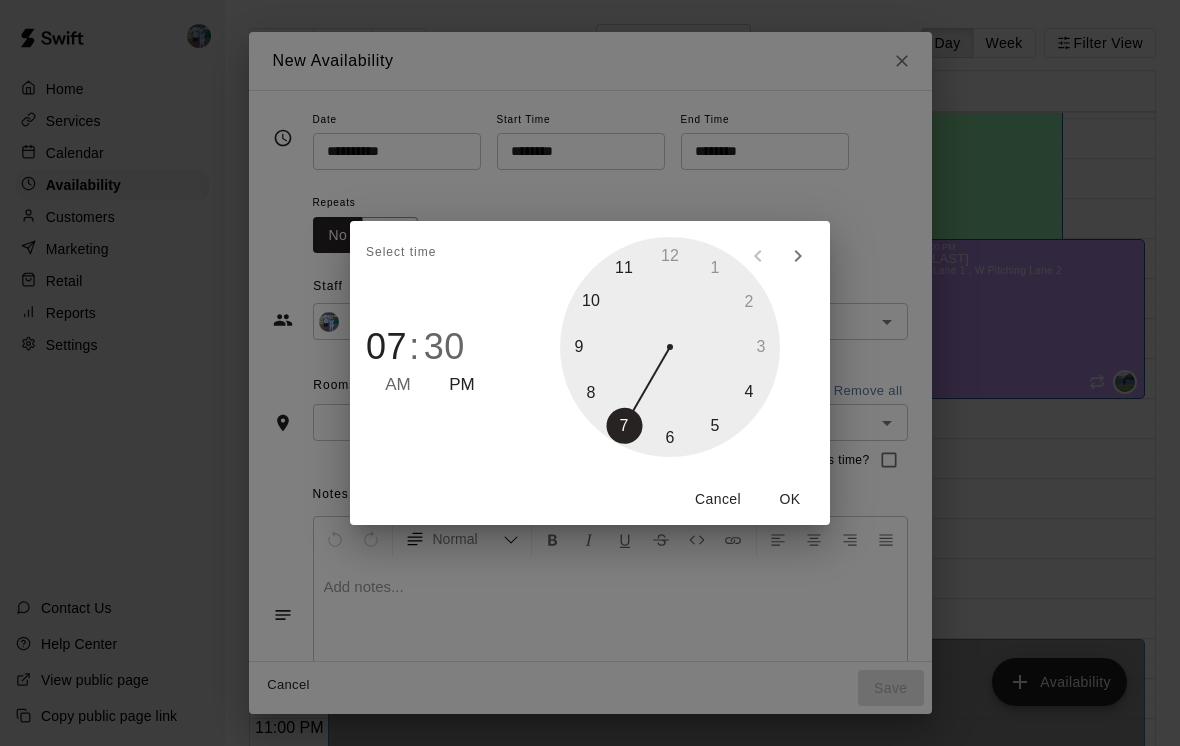 click at bounding box center [670, 347] 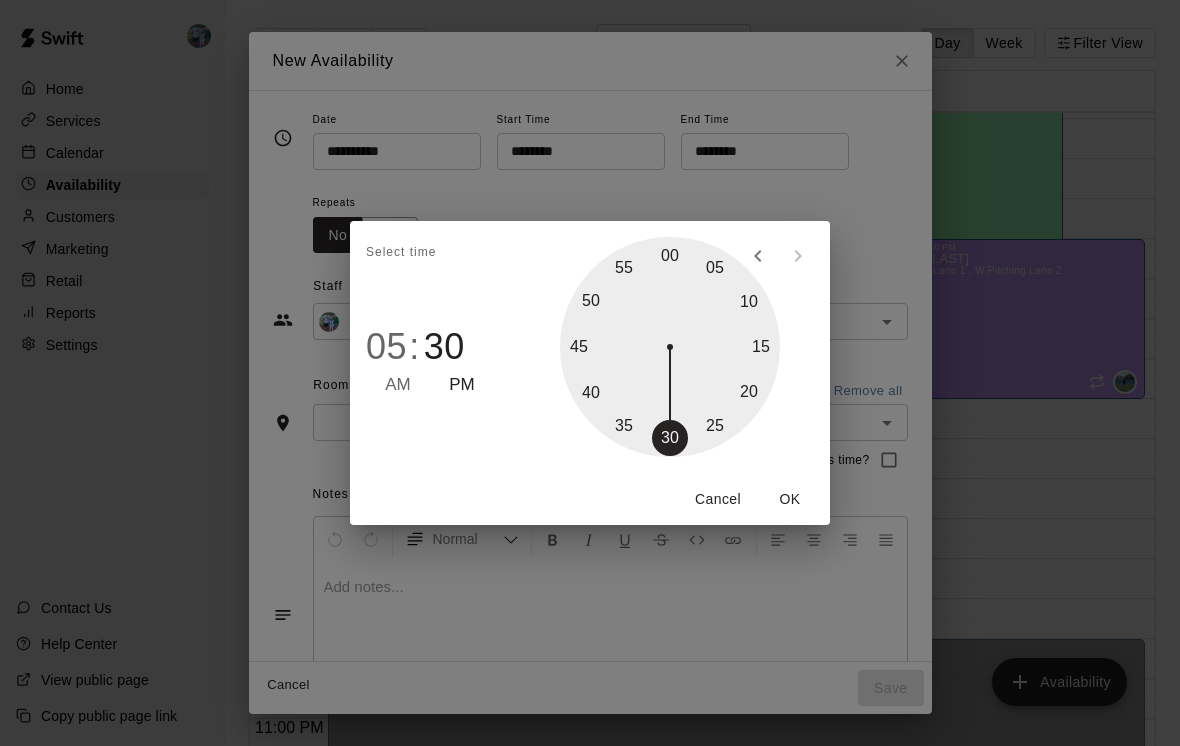 click on "OK" at bounding box center (790, 499) 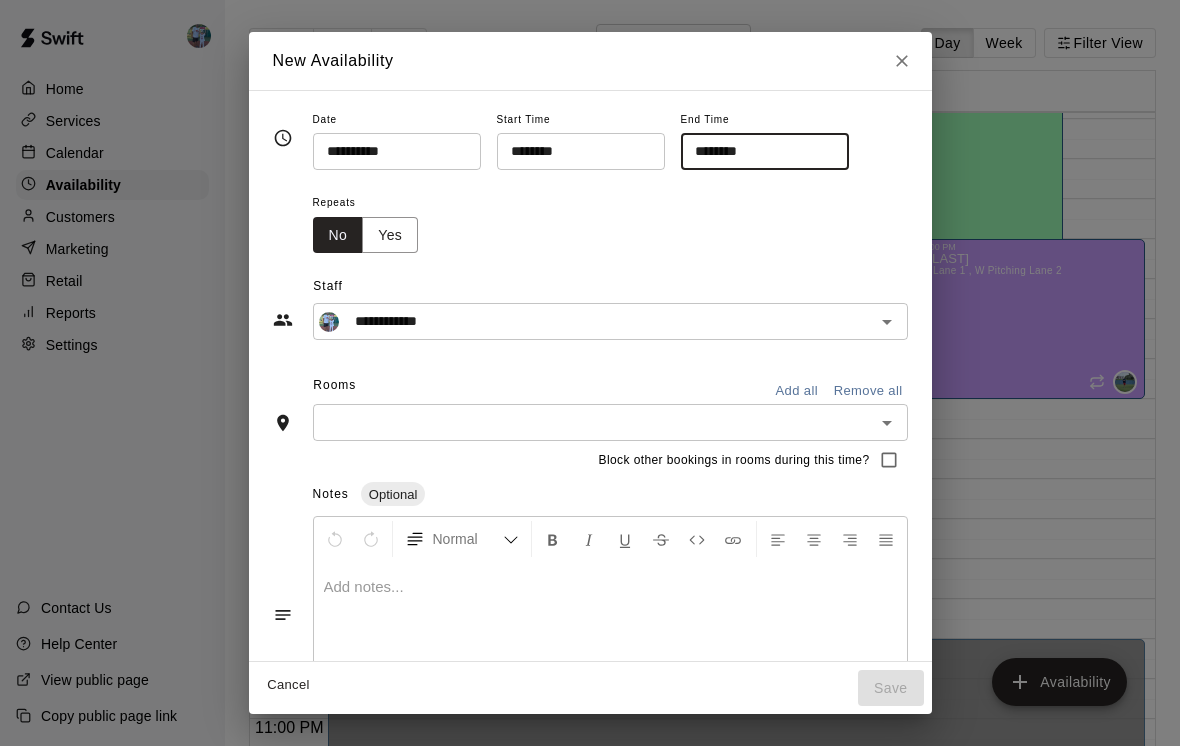 click at bounding box center [594, 422] 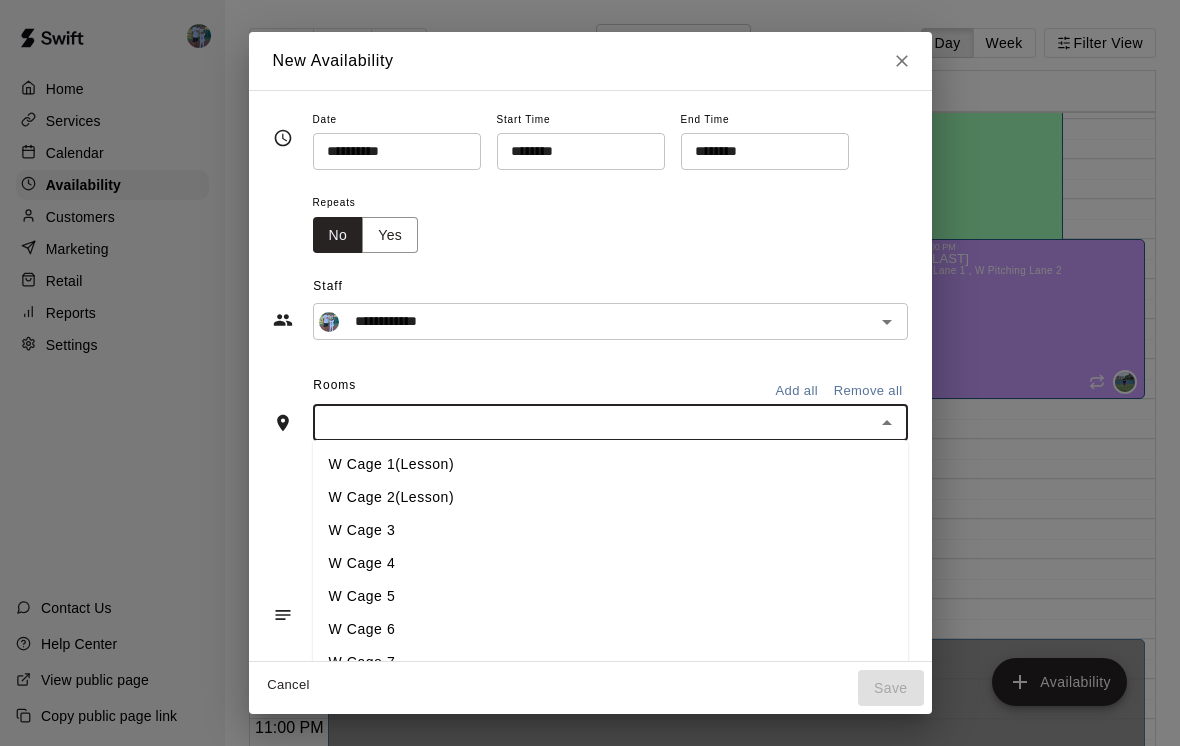 click on "W Cage 1(Lesson)" at bounding box center (610, 464) 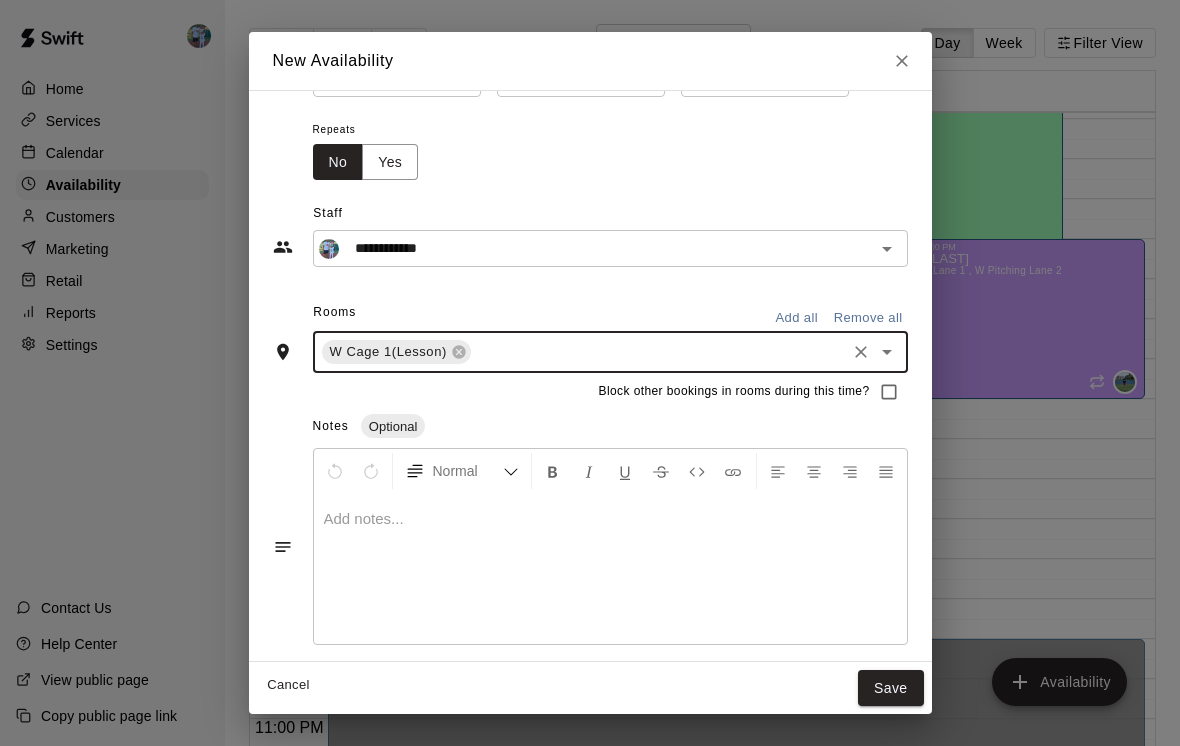 click on "Save" at bounding box center [891, 688] 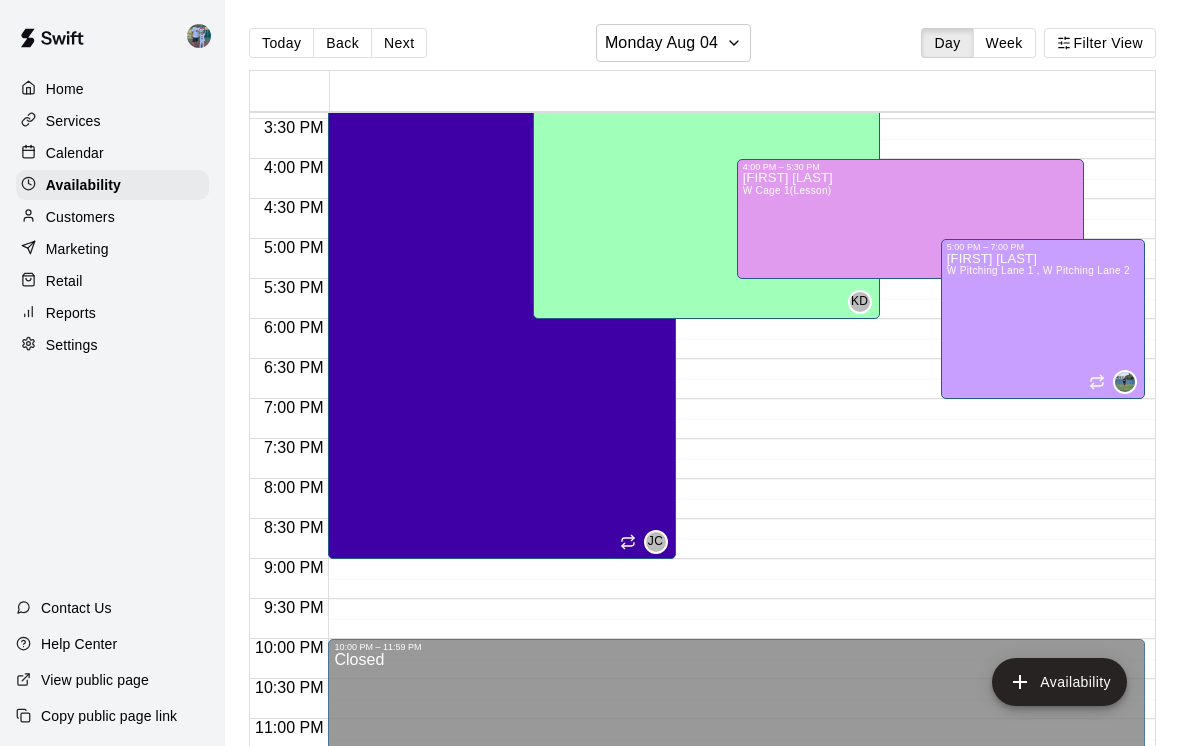 click on "Calendar" at bounding box center (112, 153) 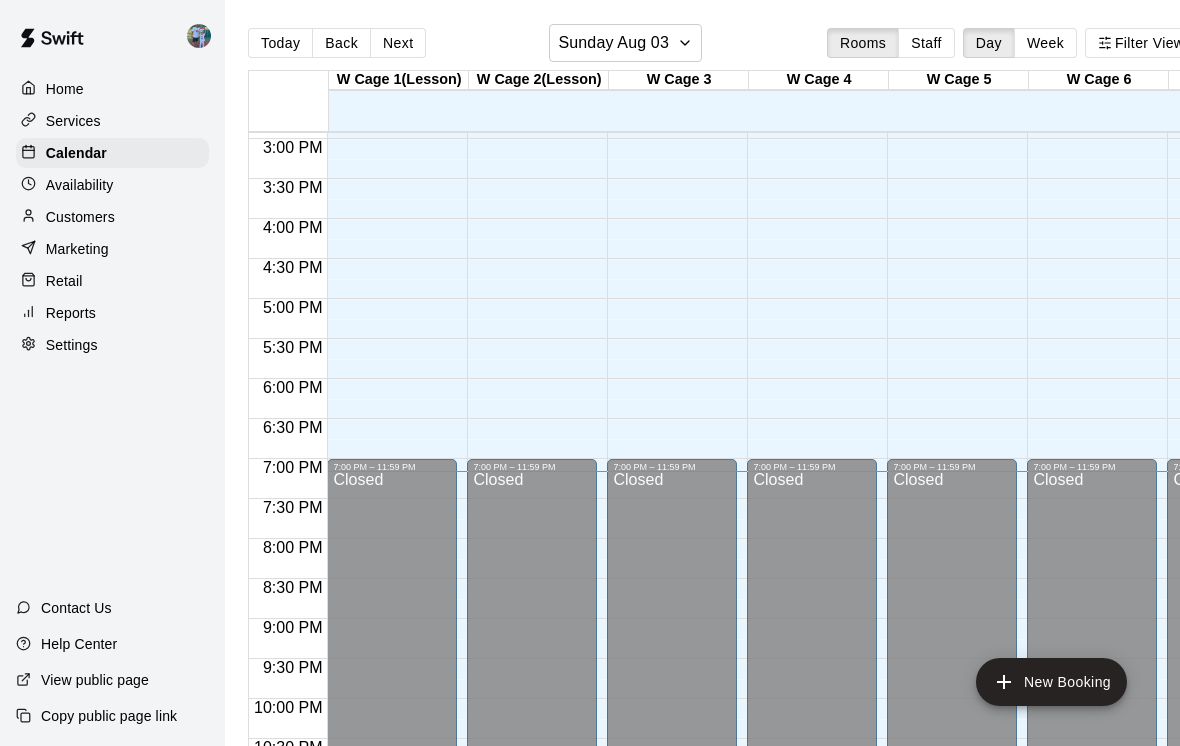click on "New Booking" at bounding box center (1051, 682) 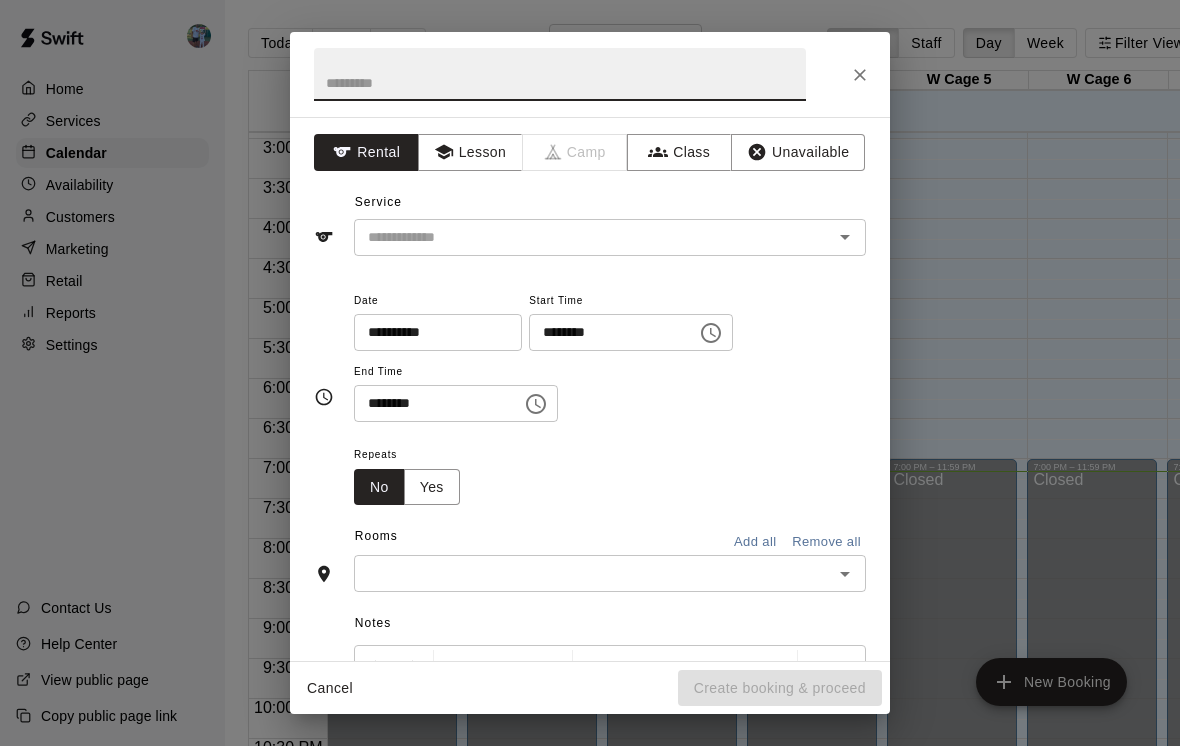 click on "Lesson" at bounding box center [470, 152] 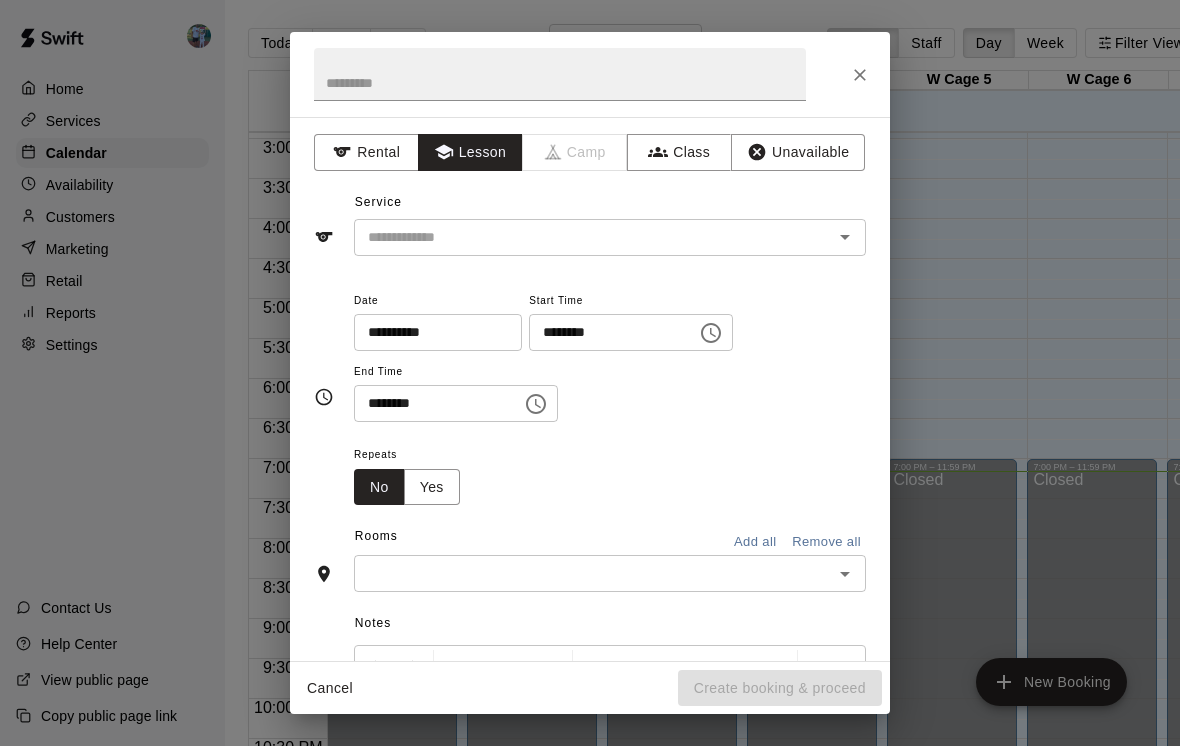 click at bounding box center [580, 237] 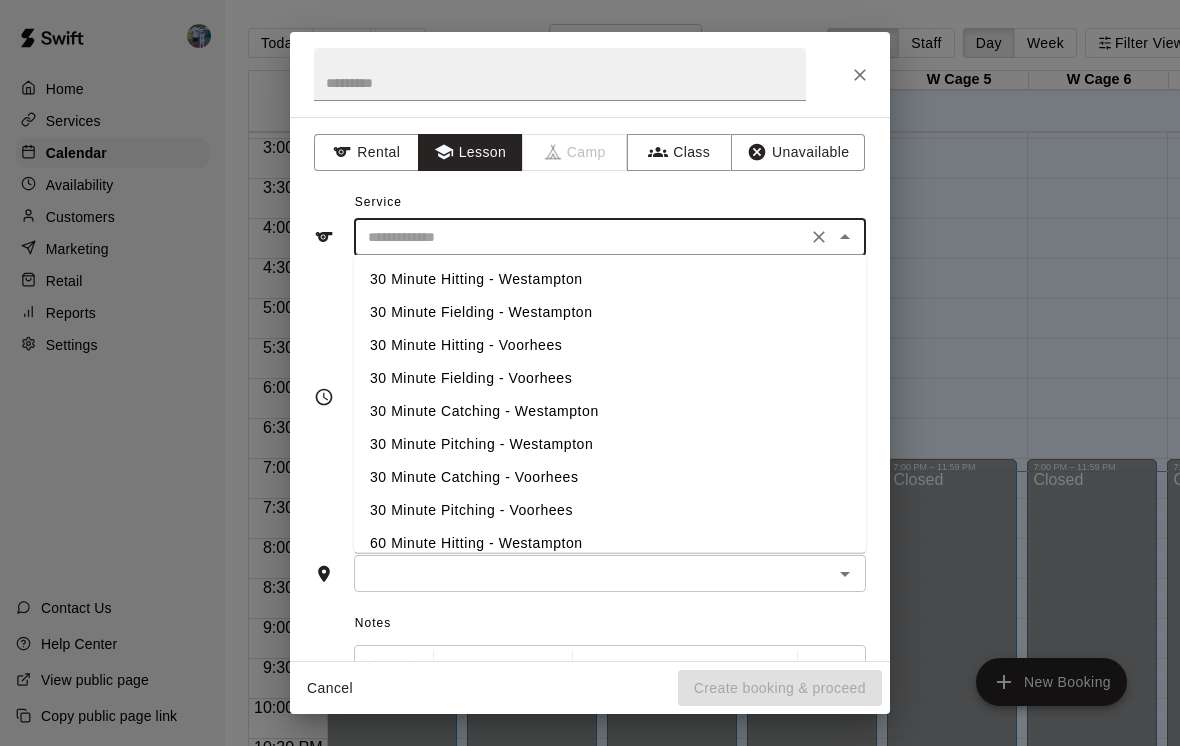 click on "30 Minute Hitting - Westampton" at bounding box center [610, 279] 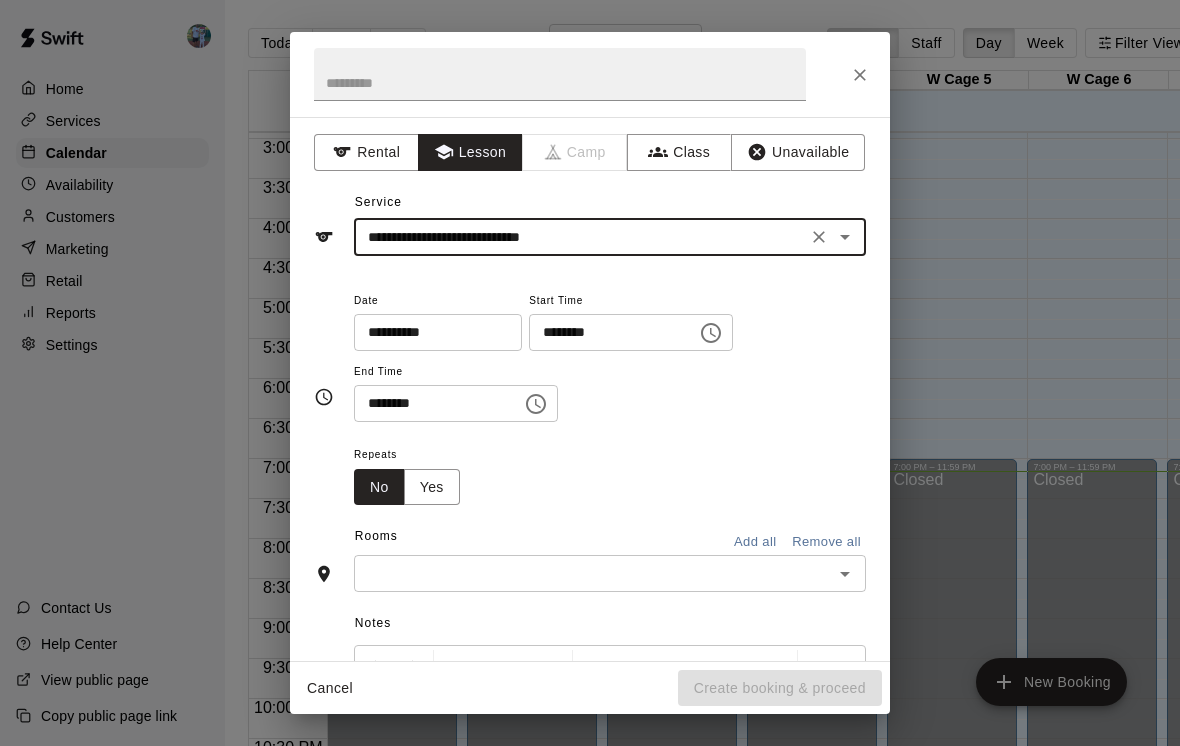 type on "**********" 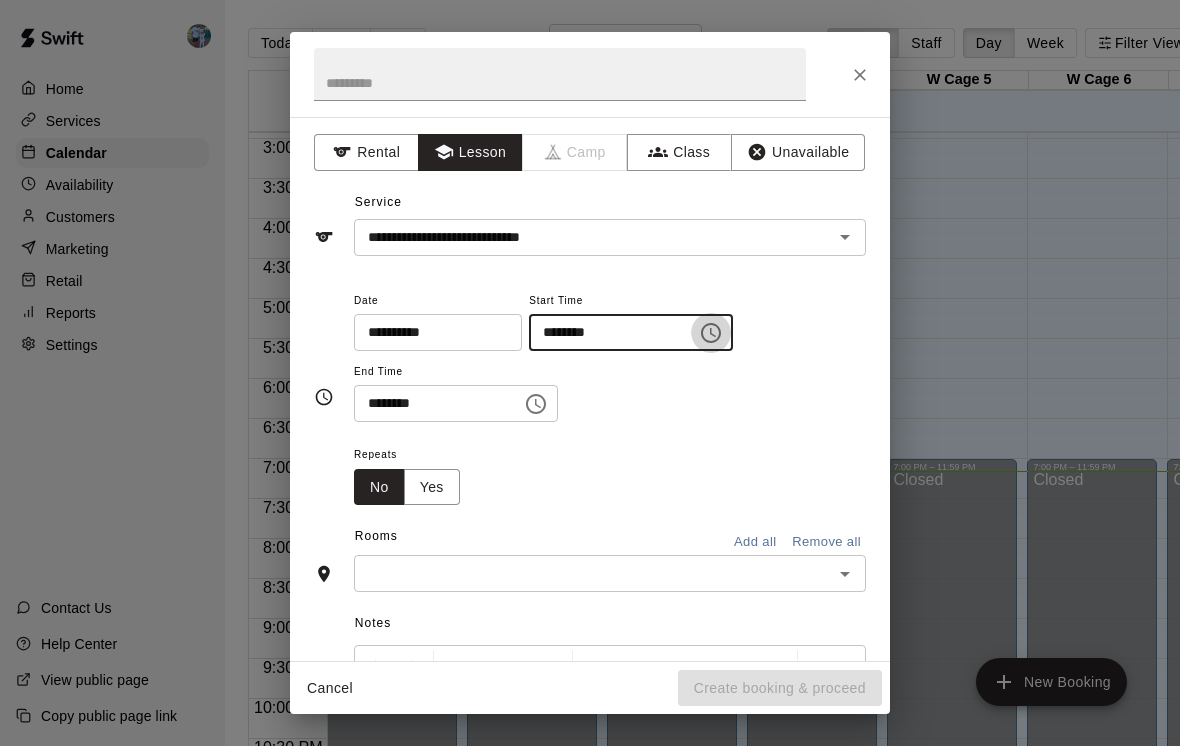 click 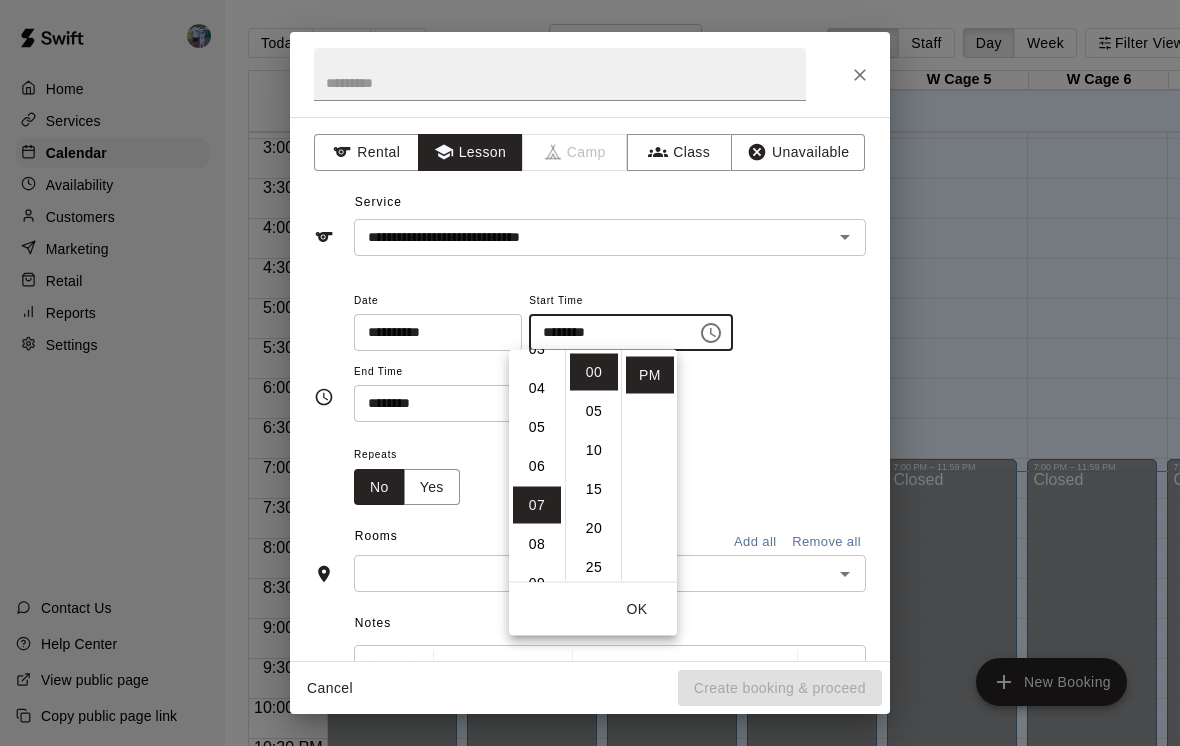 click on "04" at bounding box center [537, 388] 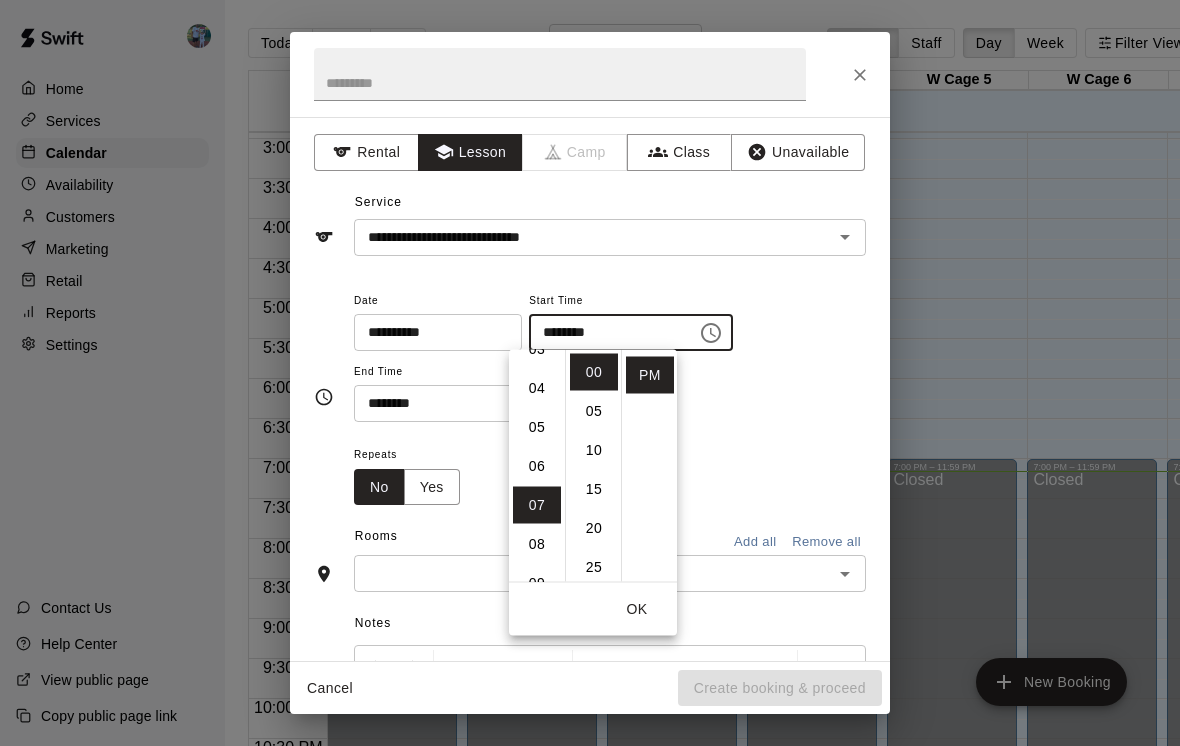 type on "********" 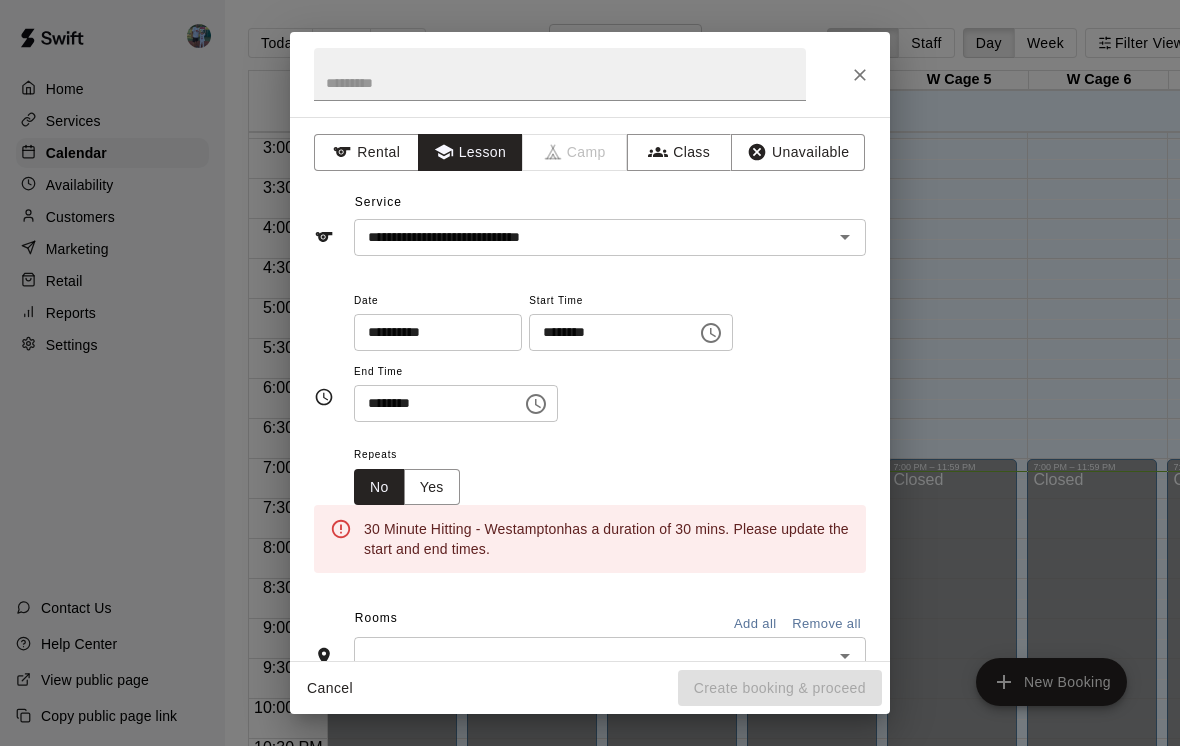 click on "**********" at bounding box center (610, 355) 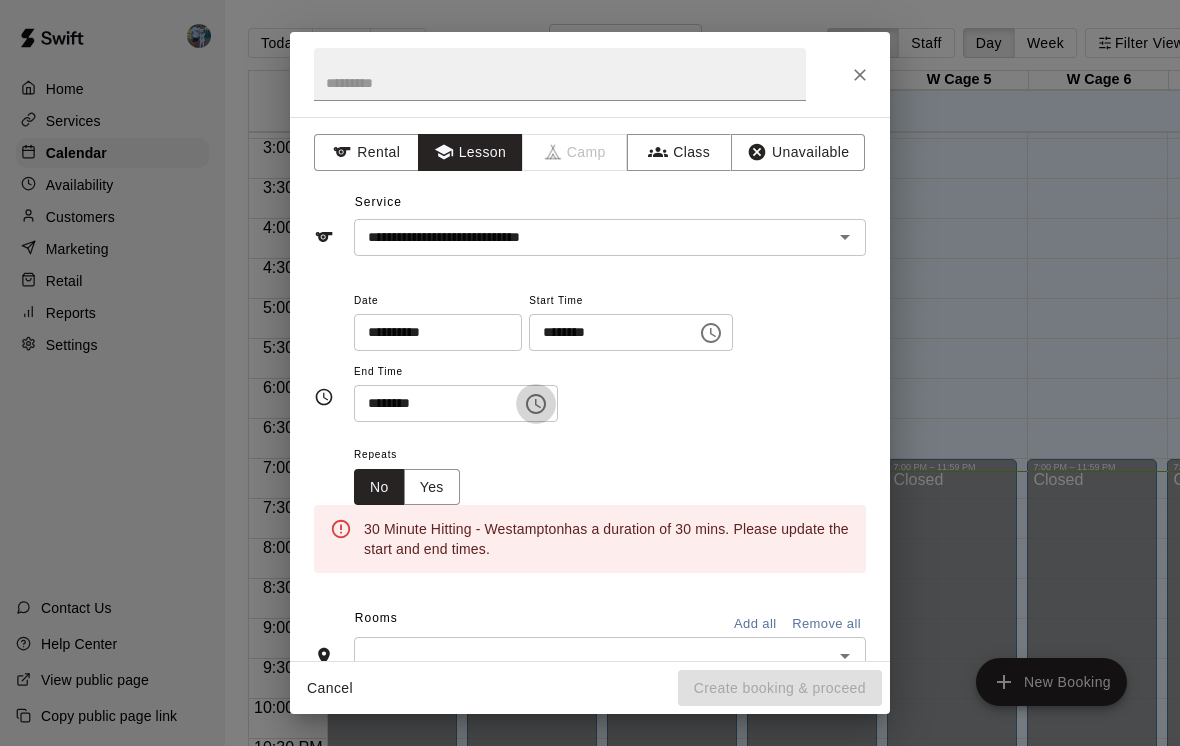 click at bounding box center [536, 404] 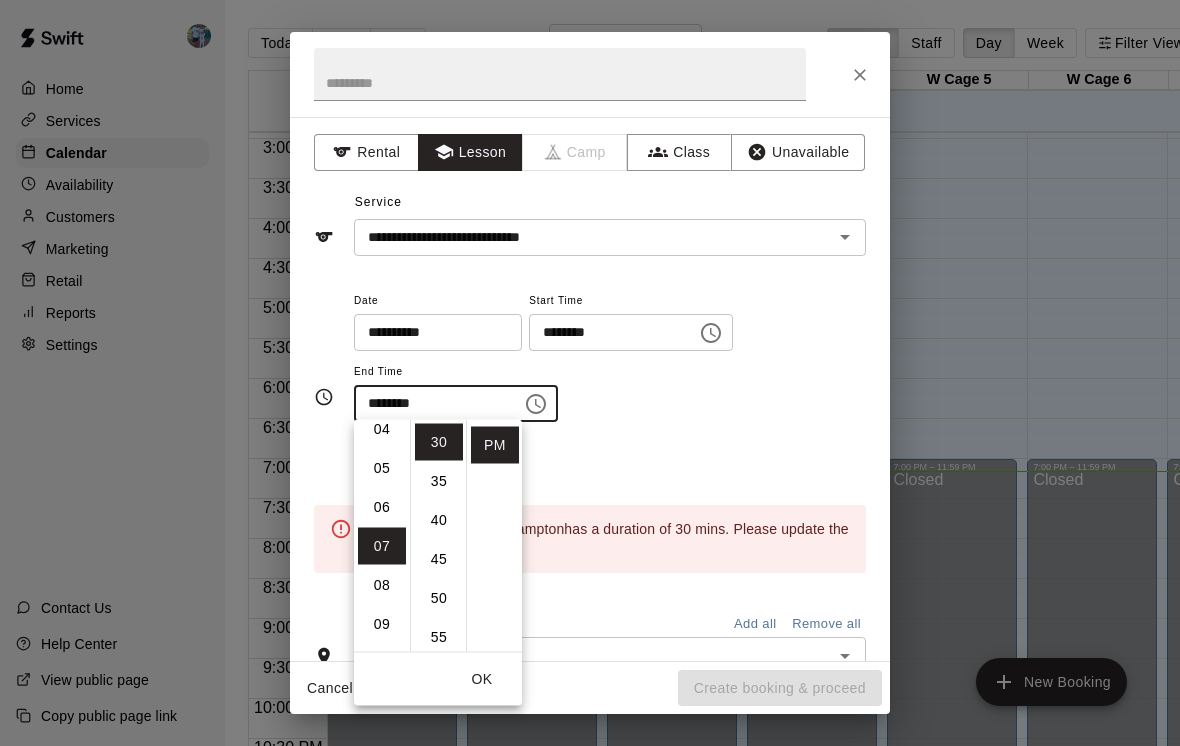 click on "05" at bounding box center (382, 468) 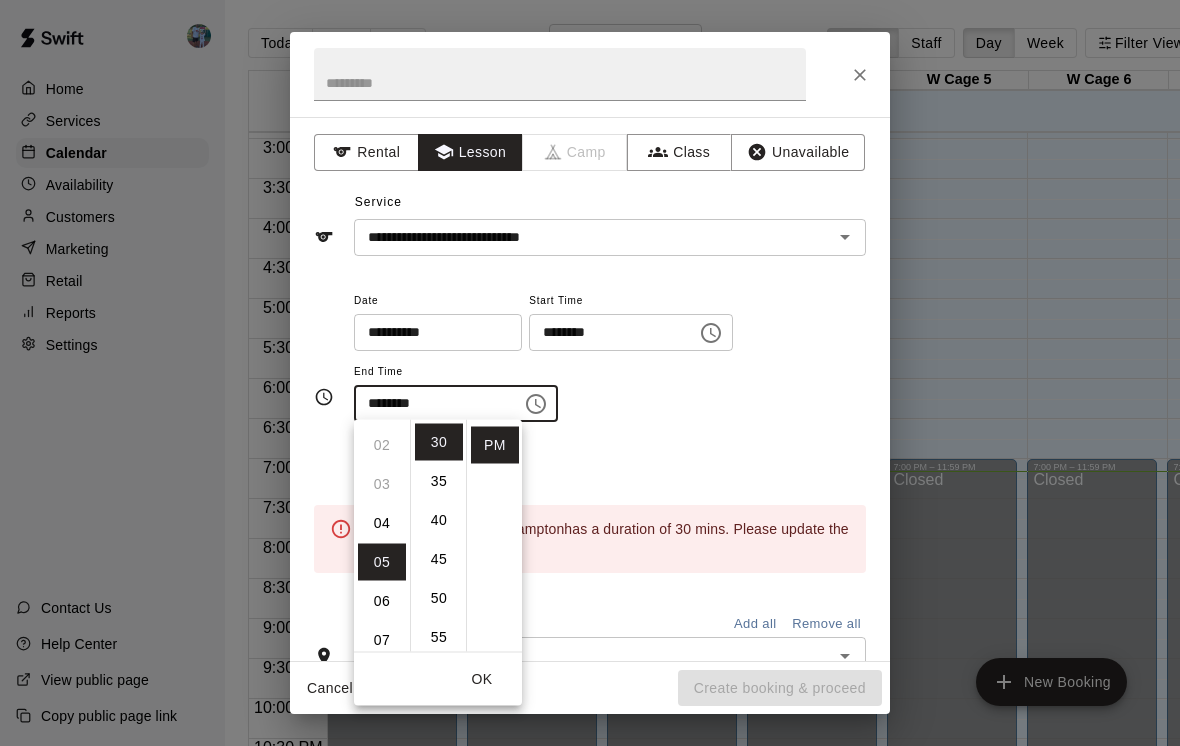 click on "04" at bounding box center [382, 523] 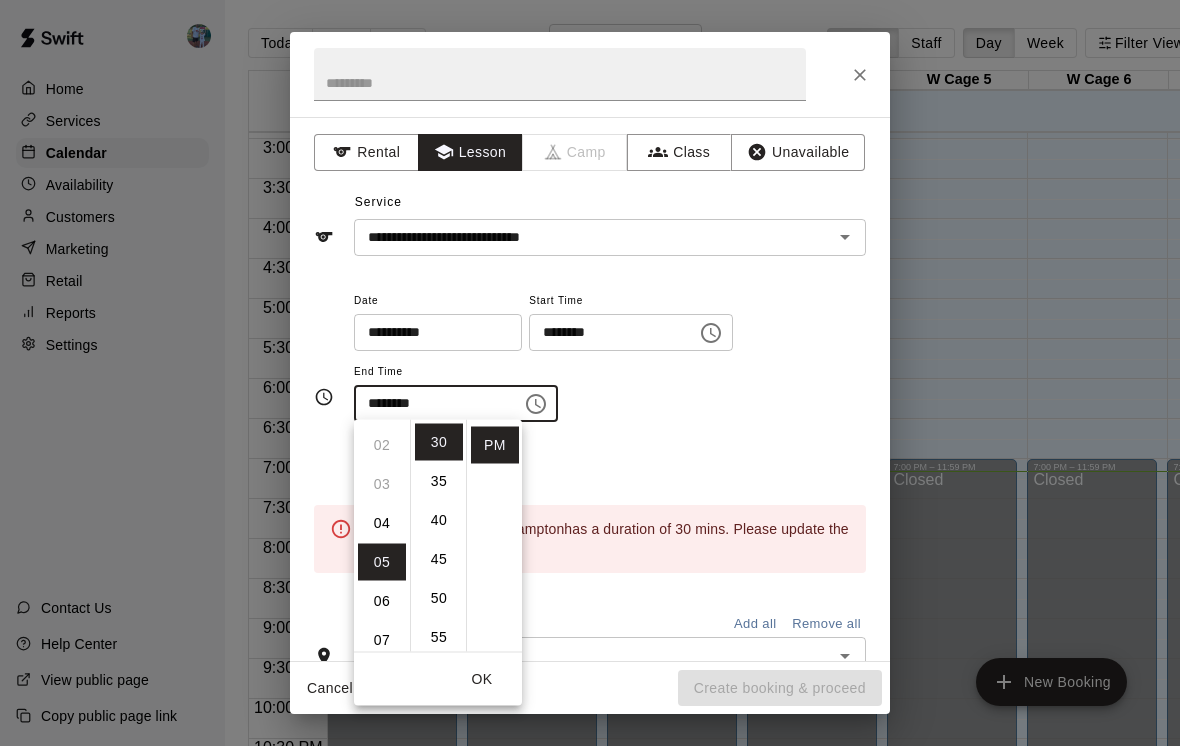 type on "********" 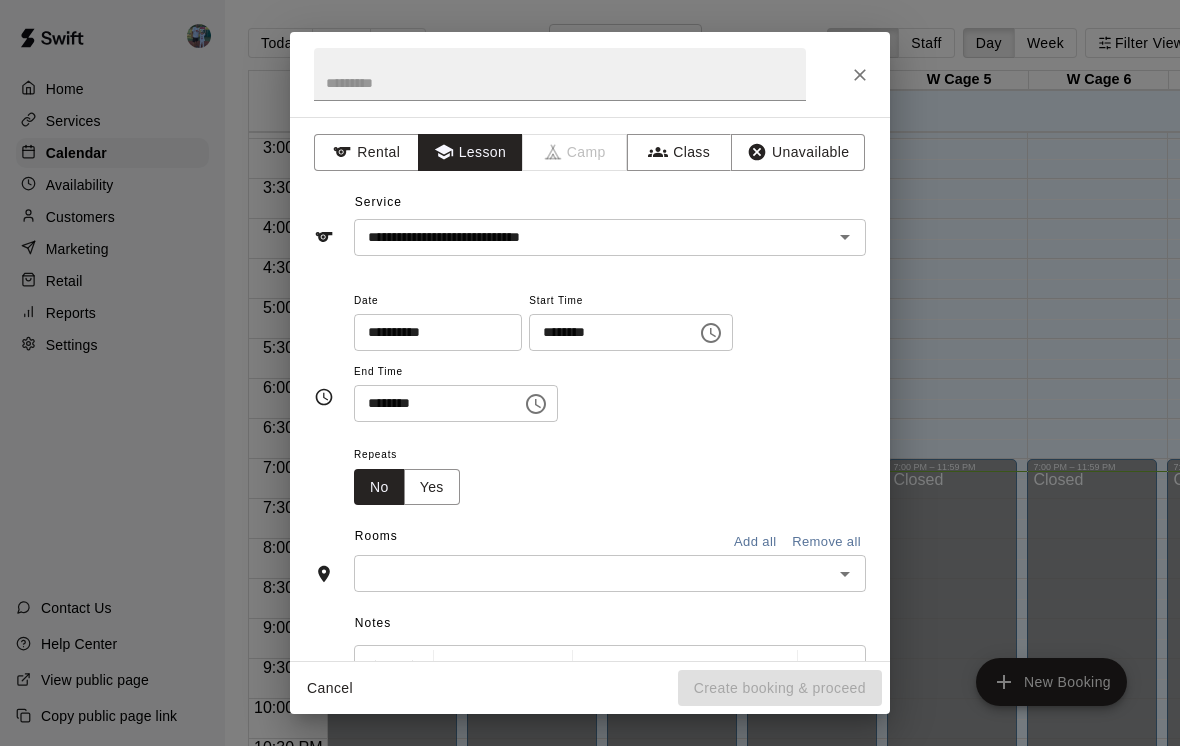 click on "**********" at bounding box center [610, 355] 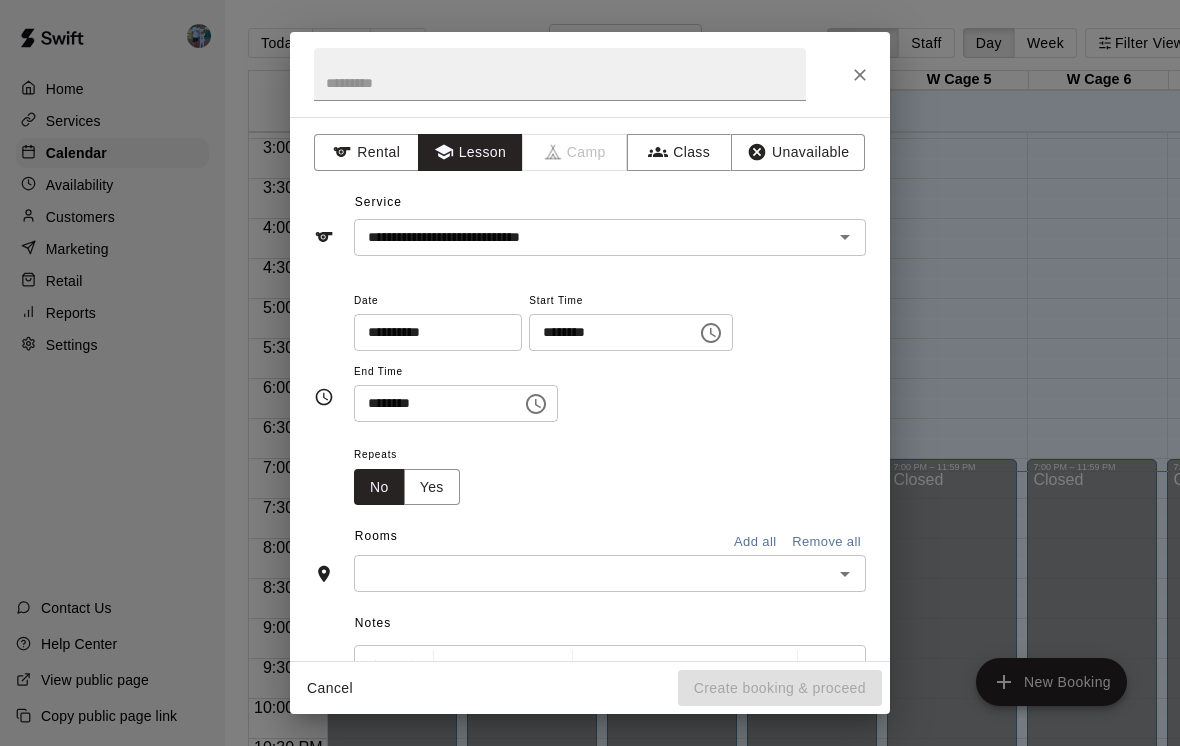 click at bounding box center (593, 573) 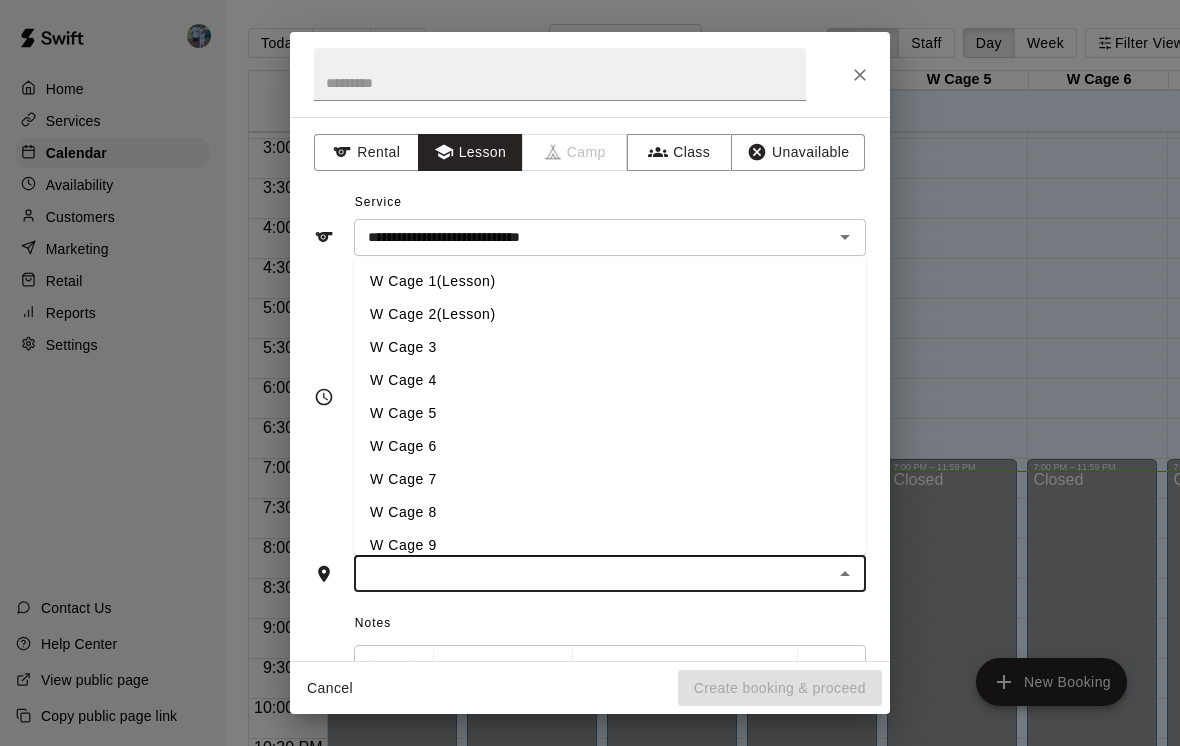 click on "W Cage 1(Lesson)" at bounding box center (610, 281) 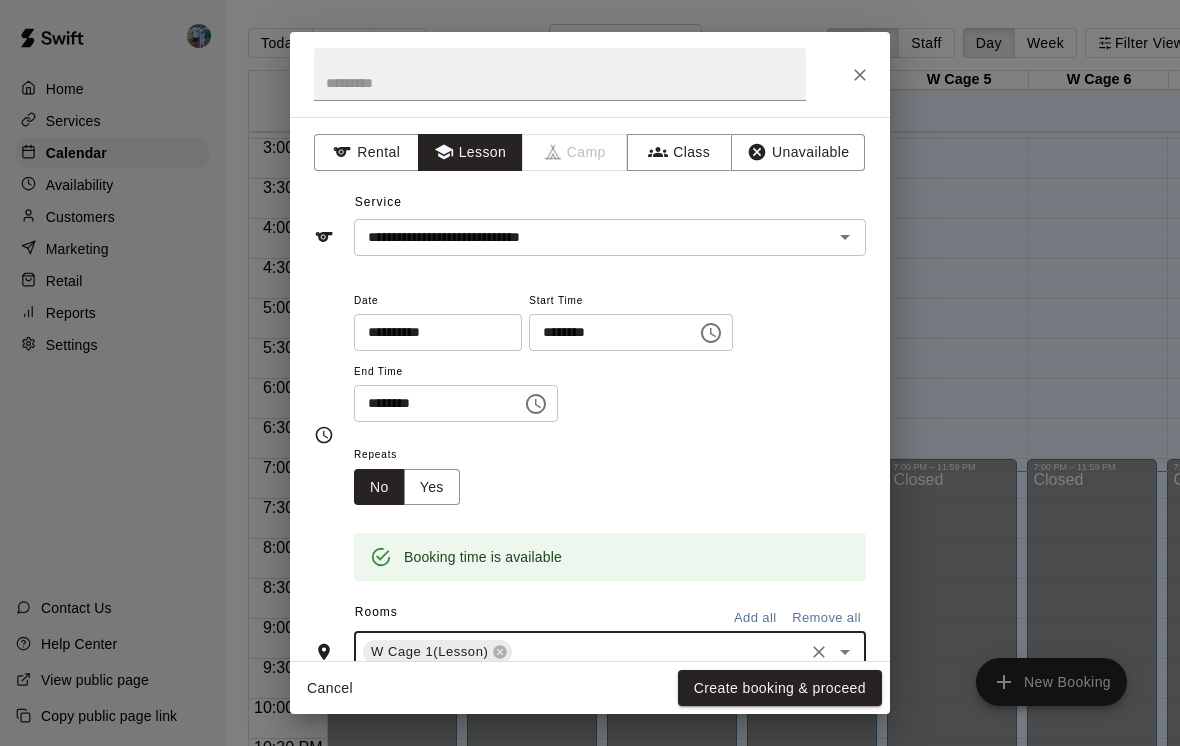 click on "**********" at bounding box center [590, 373] 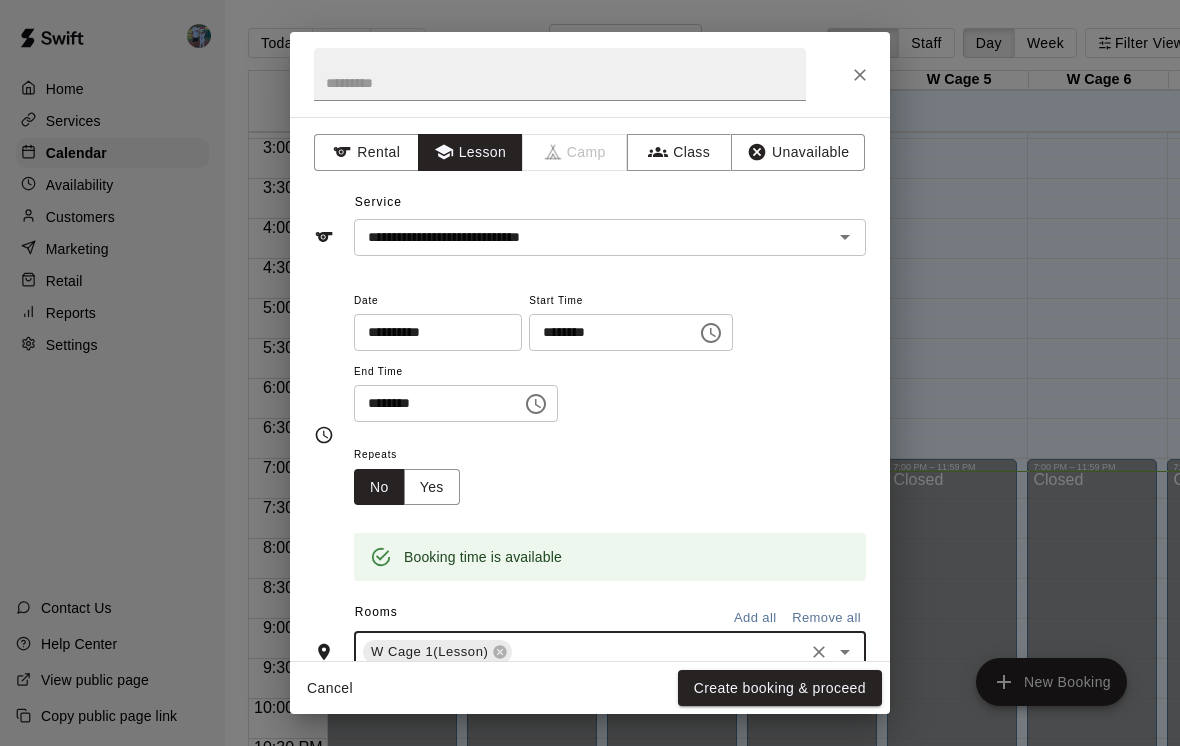 scroll, scrollTop: 10, scrollLeft: 0, axis: vertical 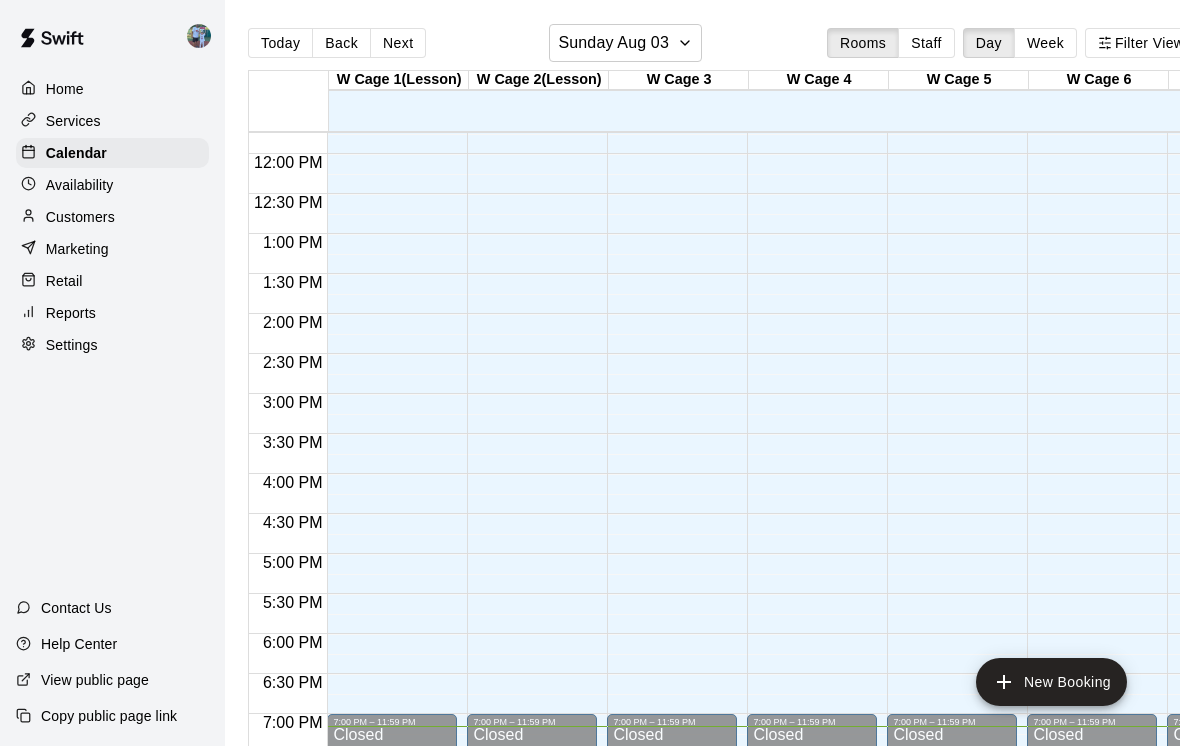 click on "New Booking" at bounding box center (1051, 682) 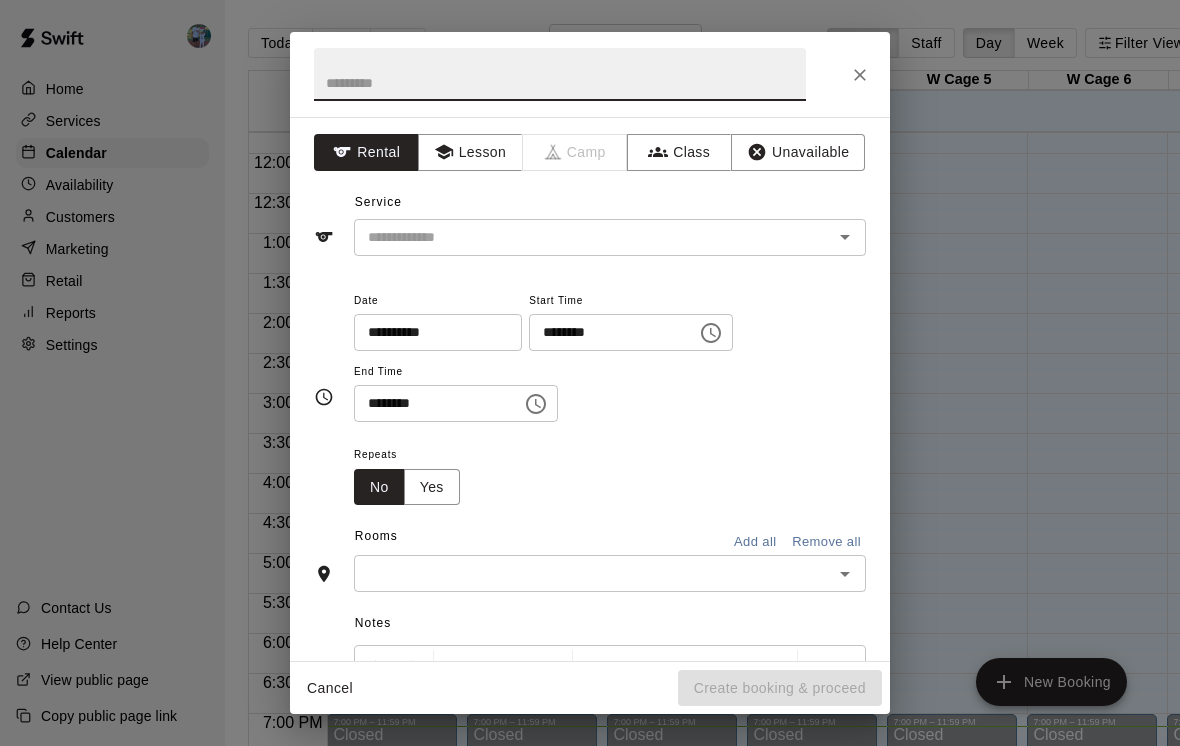 click on "Lesson" at bounding box center [470, 152] 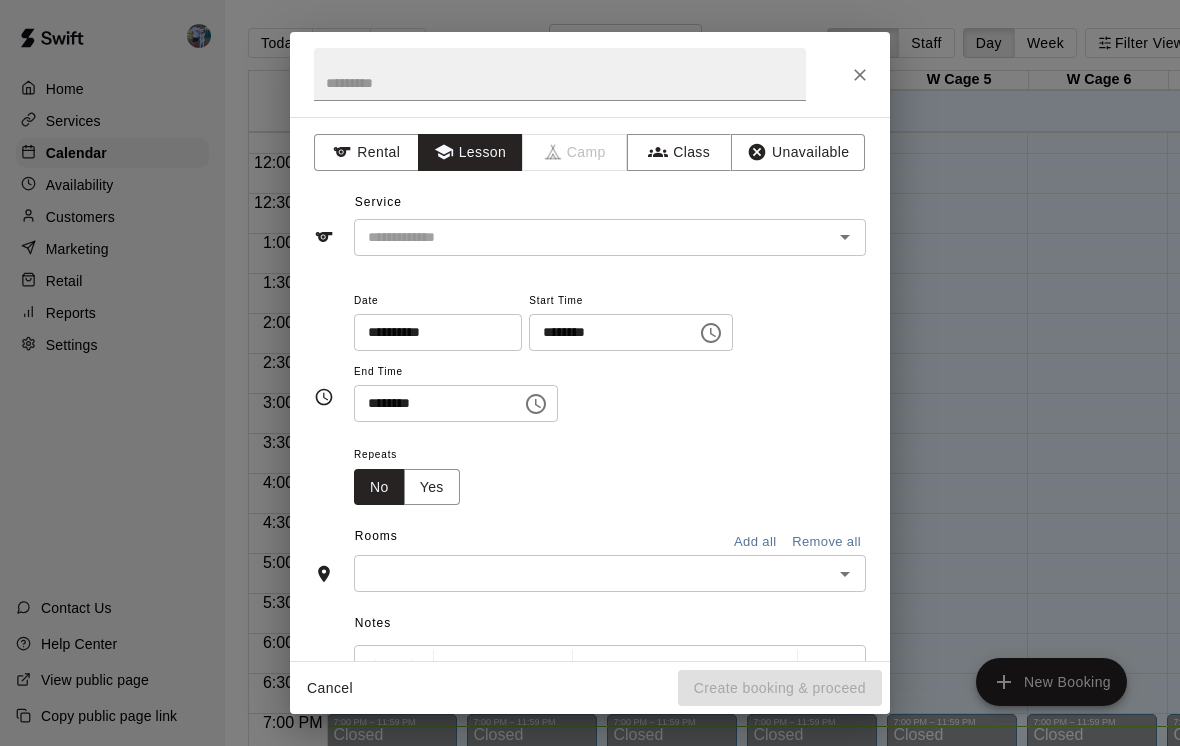 click at bounding box center (580, 237) 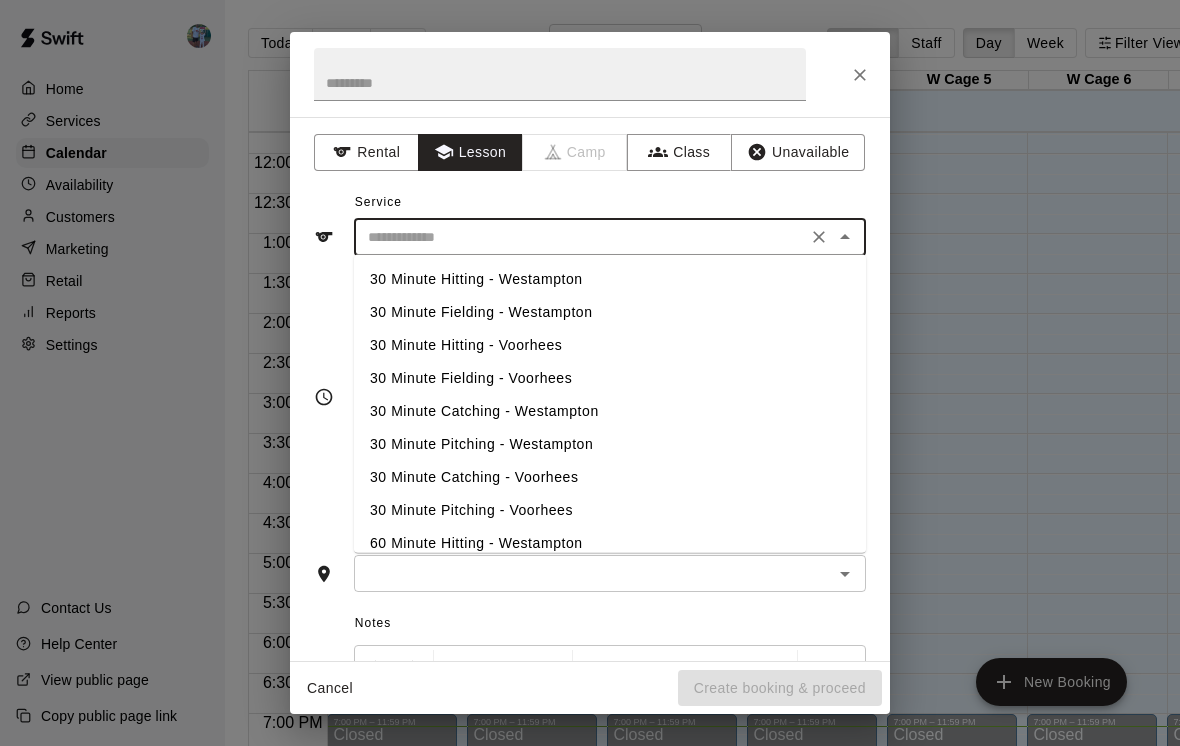 click on "30 Minute Hitting - Westampton" at bounding box center [610, 279] 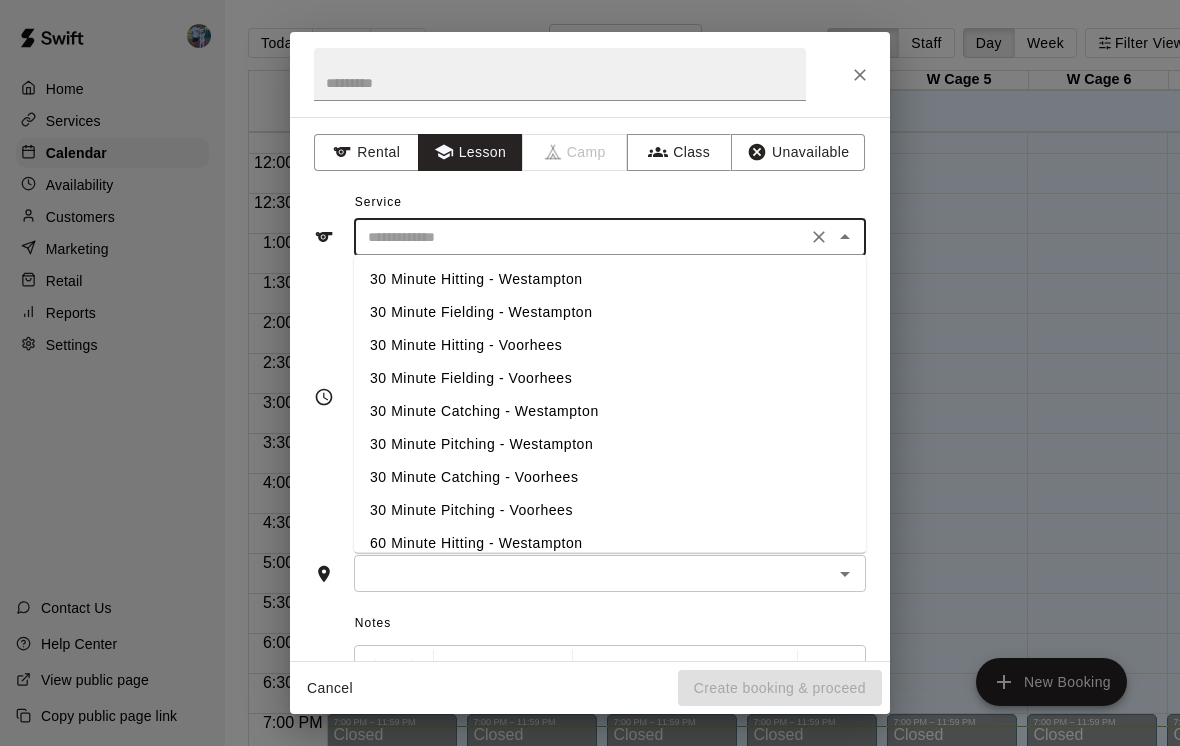 type on "**********" 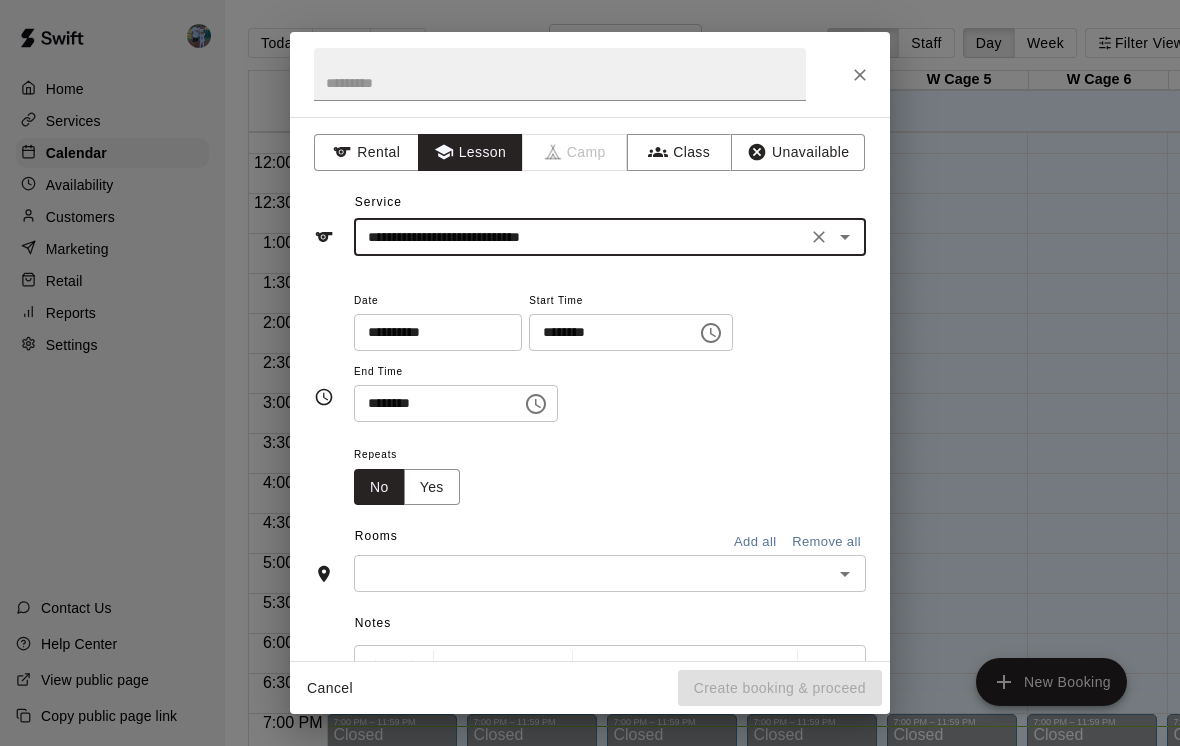 click on "********" at bounding box center [606, 332] 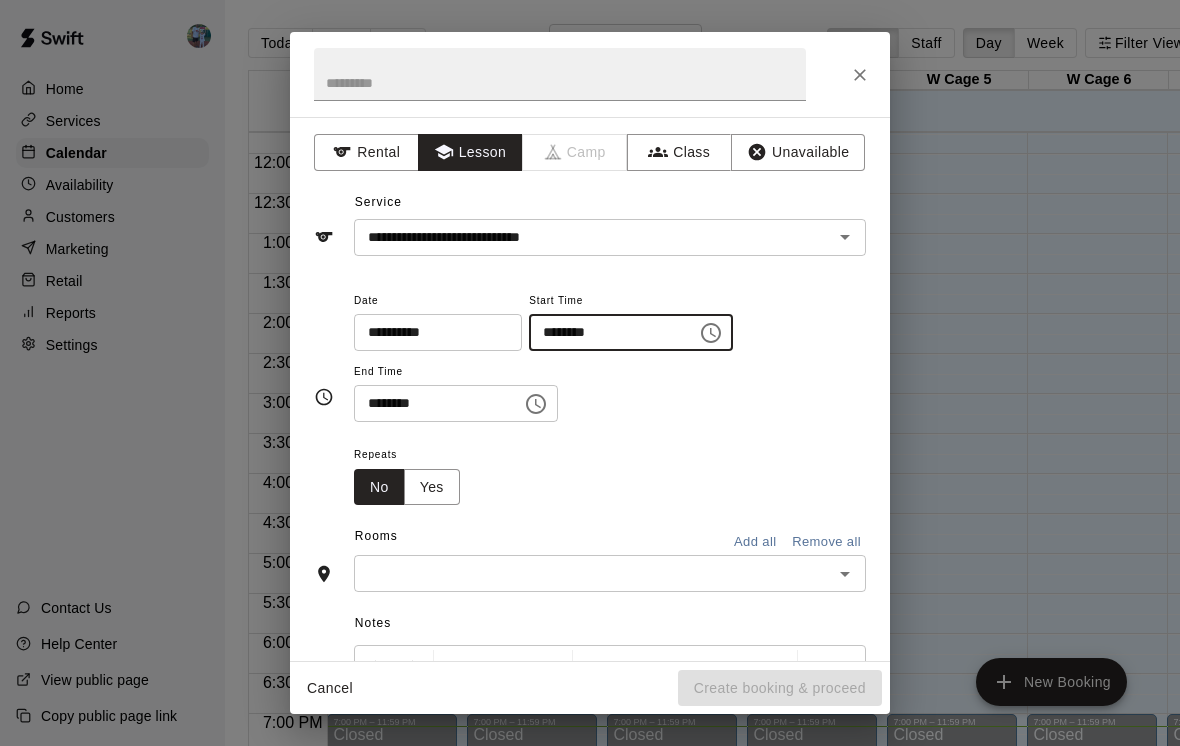 click at bounding box center [711, 333] 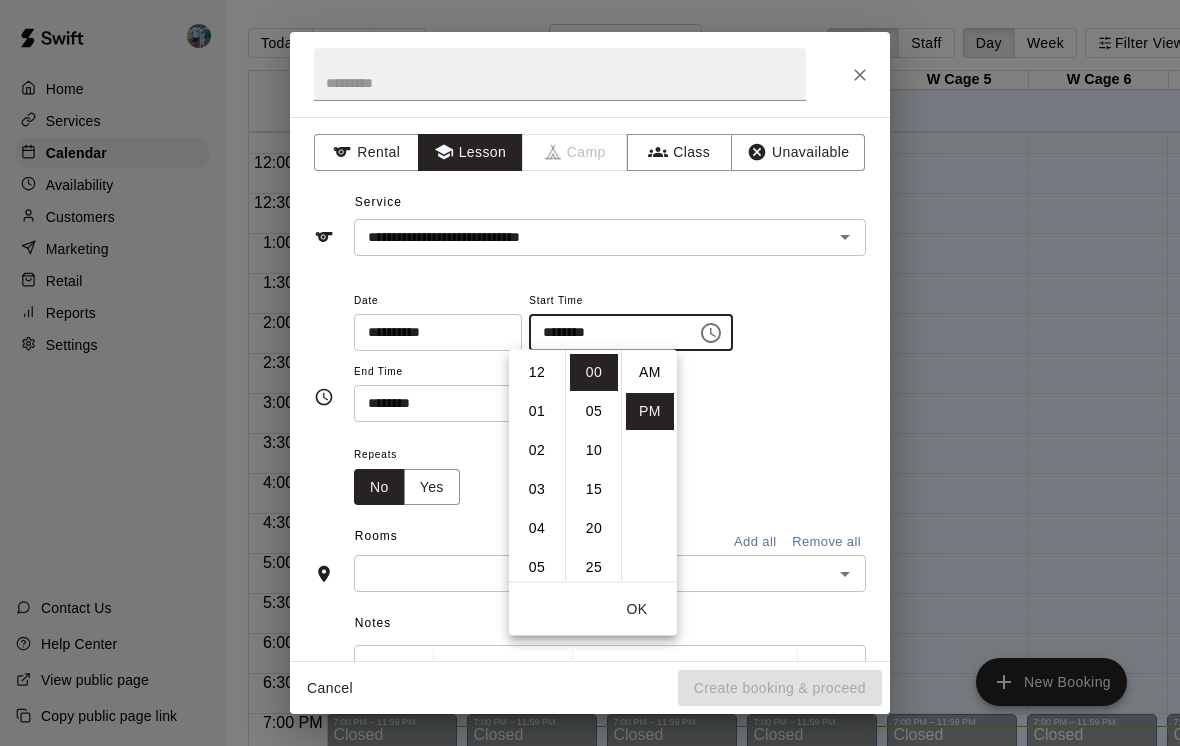 scroll, scrollTop: 273, scrollLeft: 0, axis: vertical 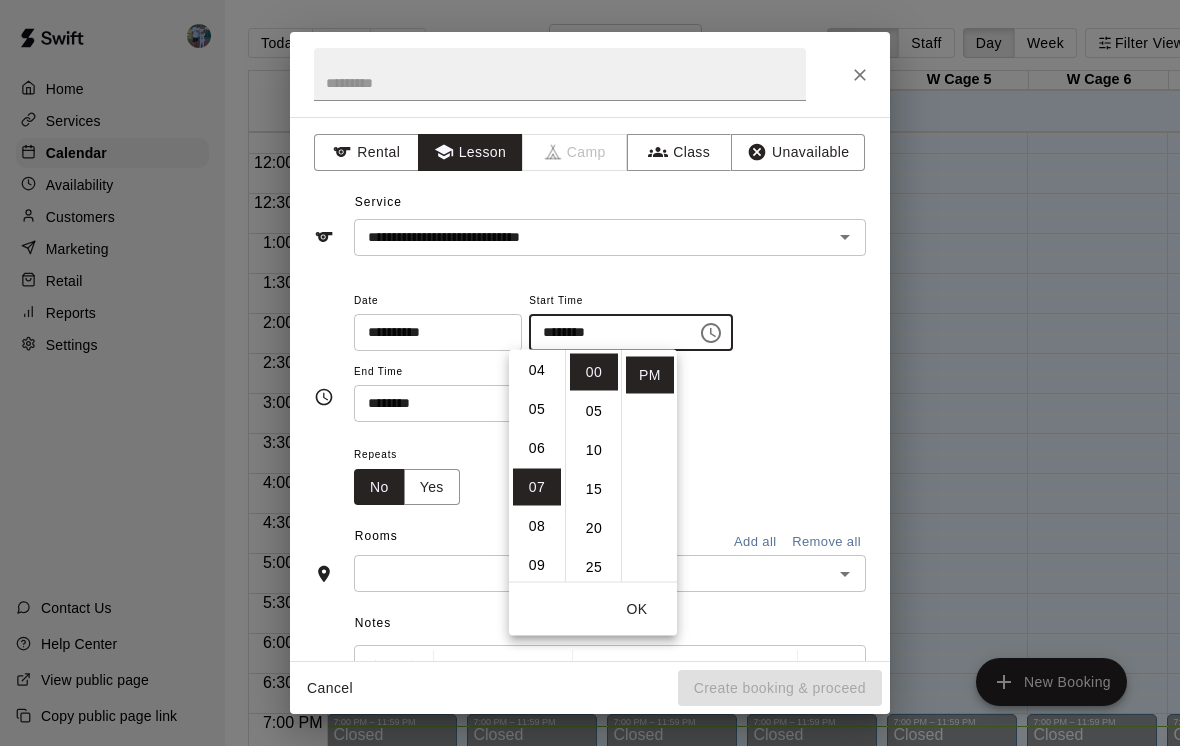 click on "04" at bounding box center (537, 370) 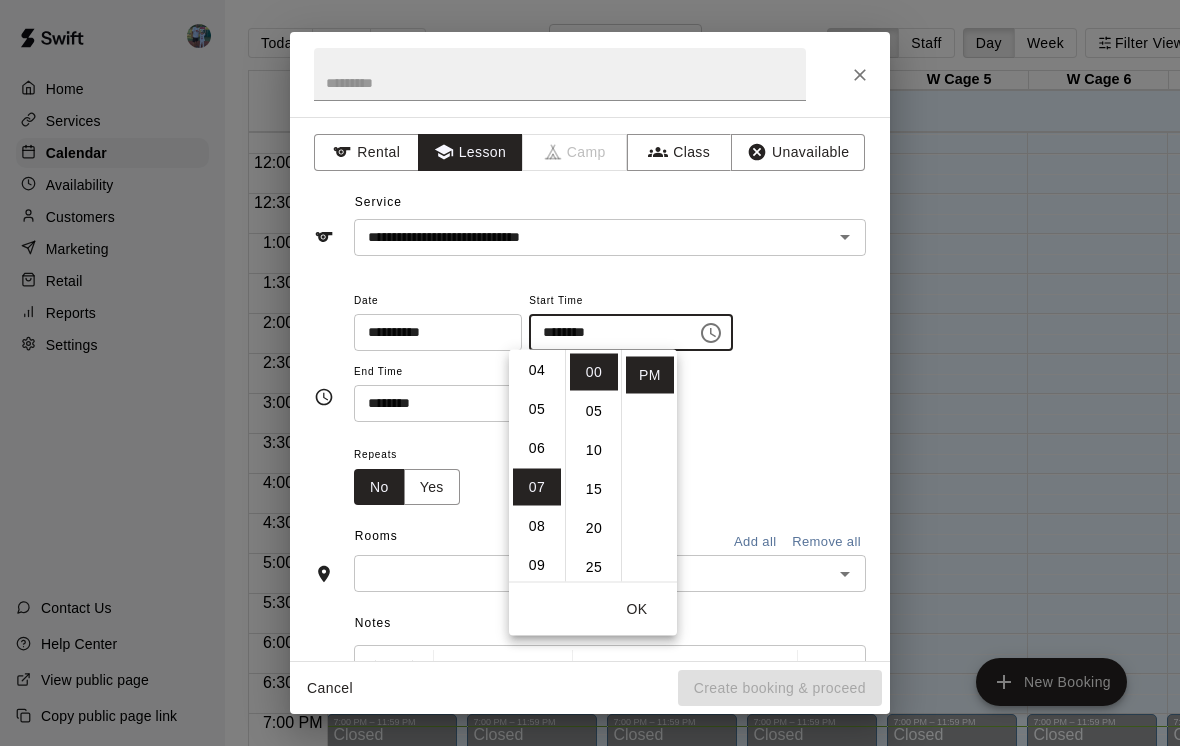 type on "********" 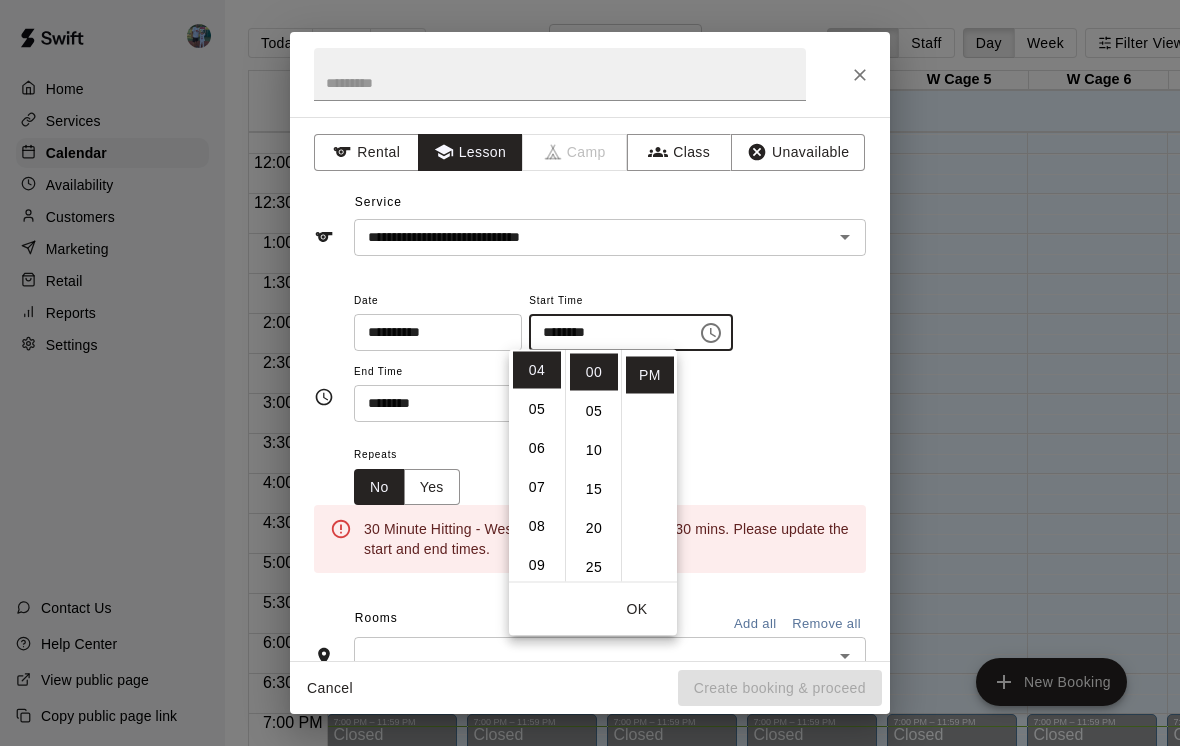 scroll, scrollTop: 156, scrollLeft: 0, axis: vertical 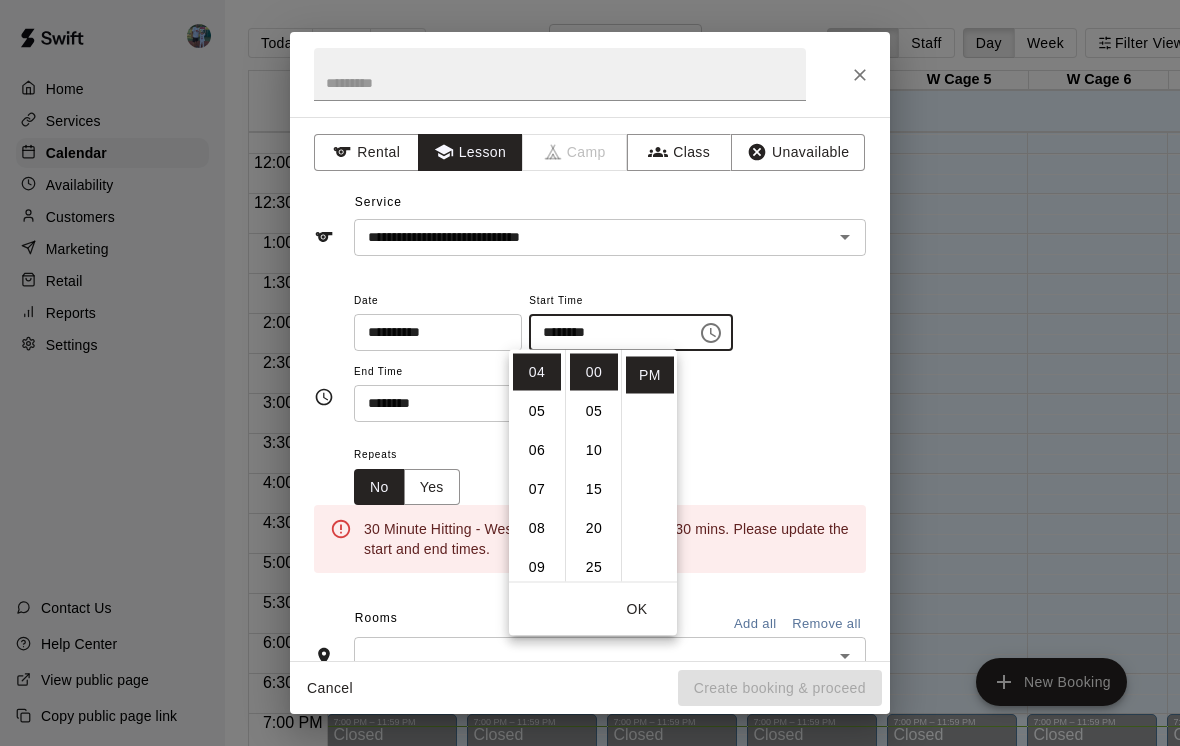 click on "********" at bounding box center [431, 403] 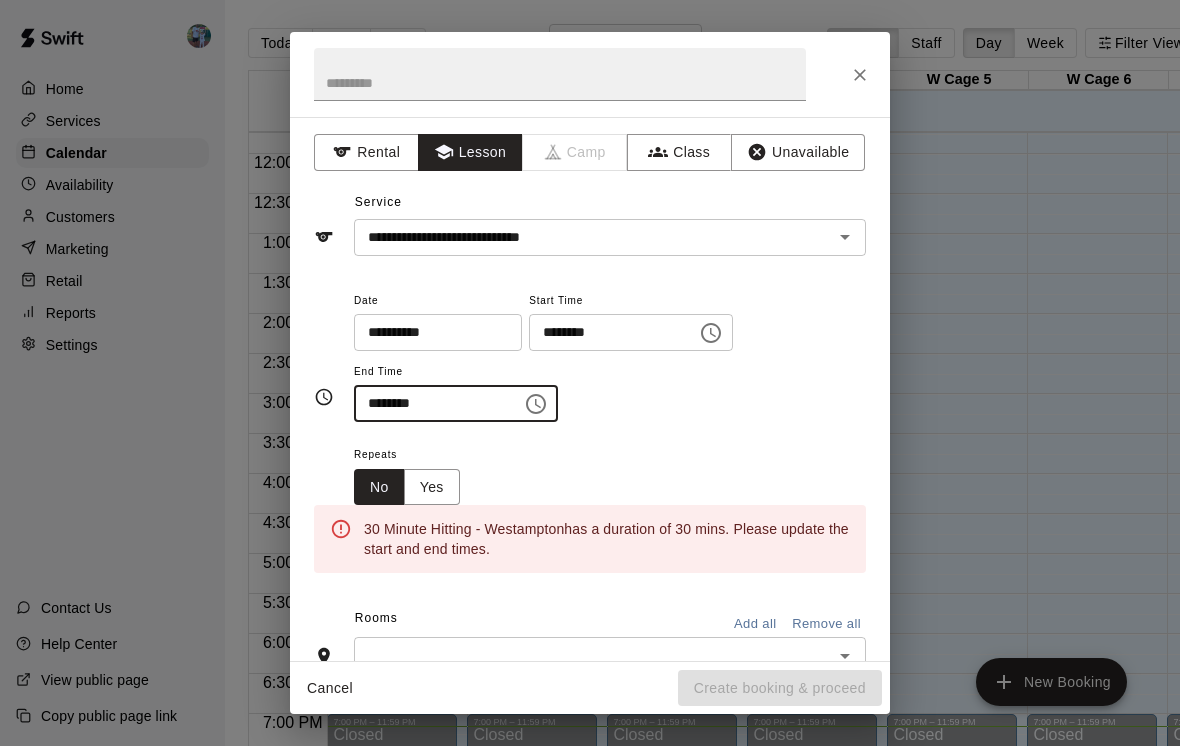 click 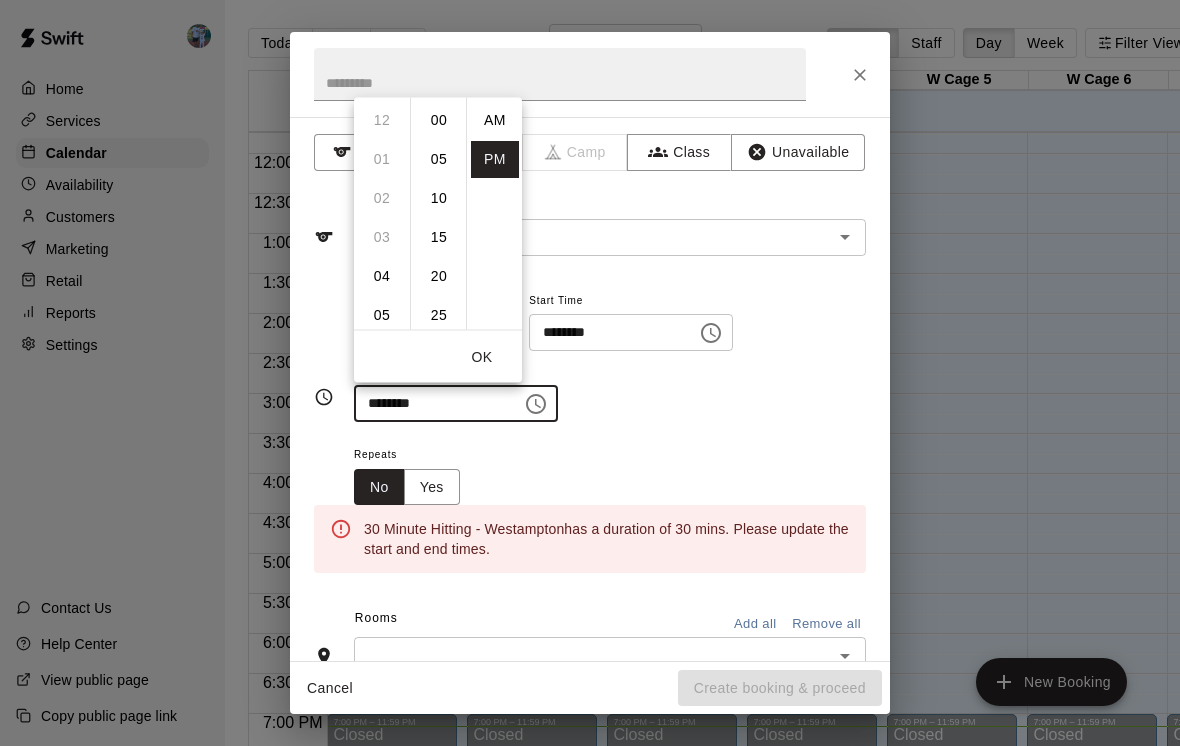 scroll, scrollTop: 273, scrollLeft: 0, axis: vertical 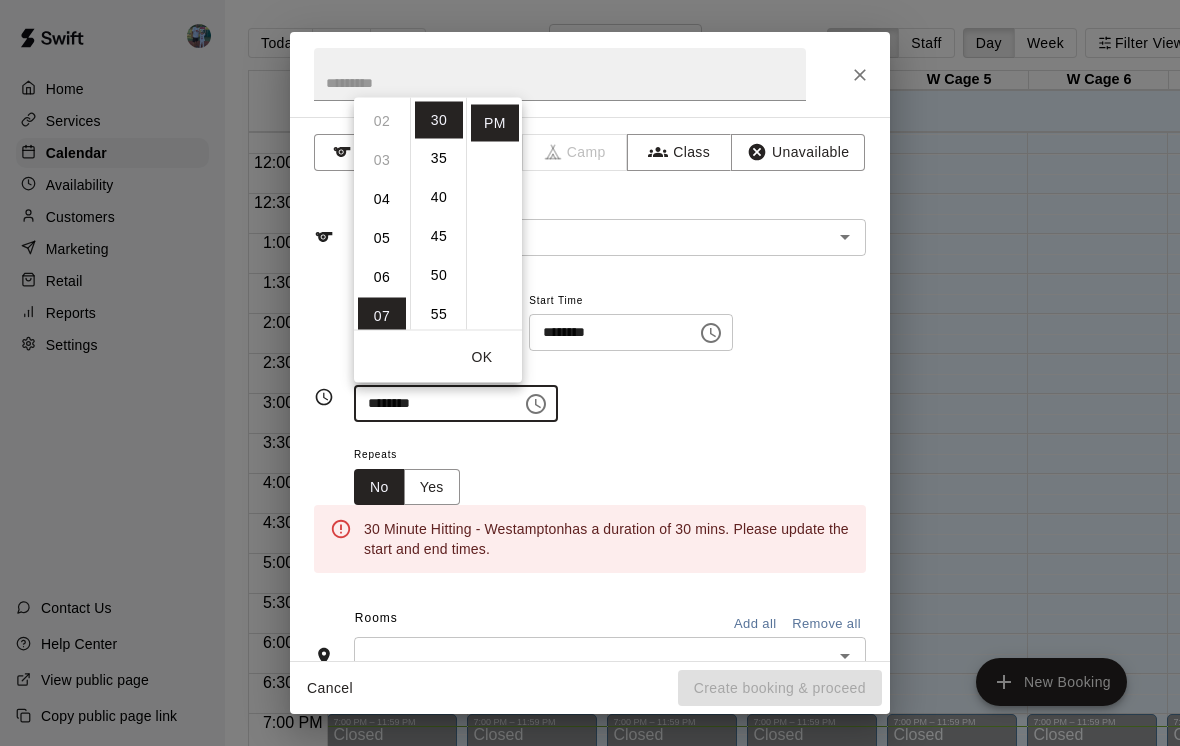click on "04" at bounding box center (382, 198) 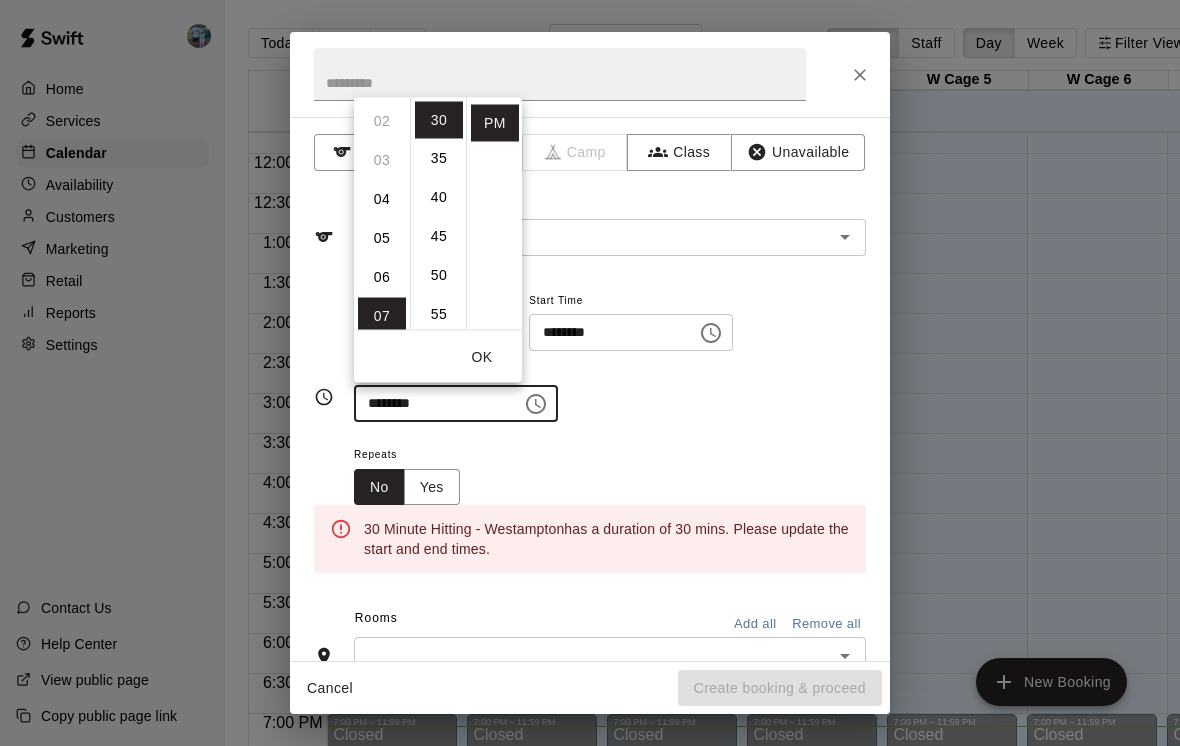 type on "********" 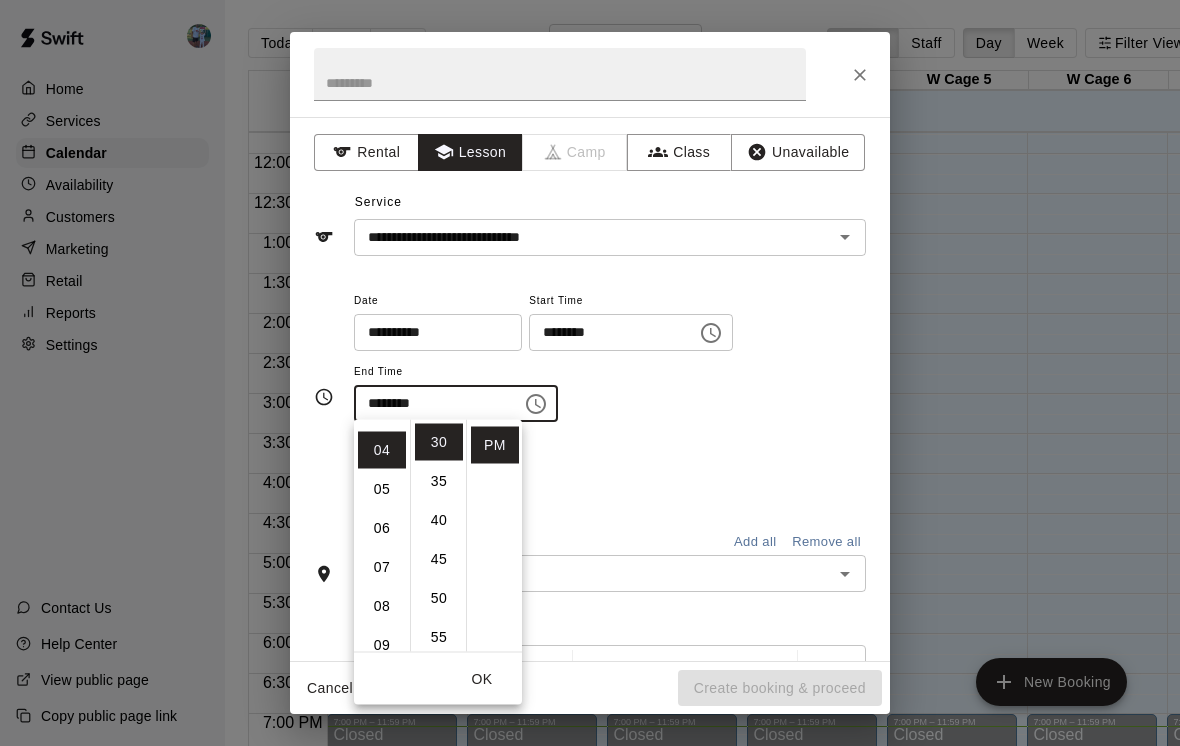 scroll, scrollTop: 156, scrollLeft: 0, axis: vertical 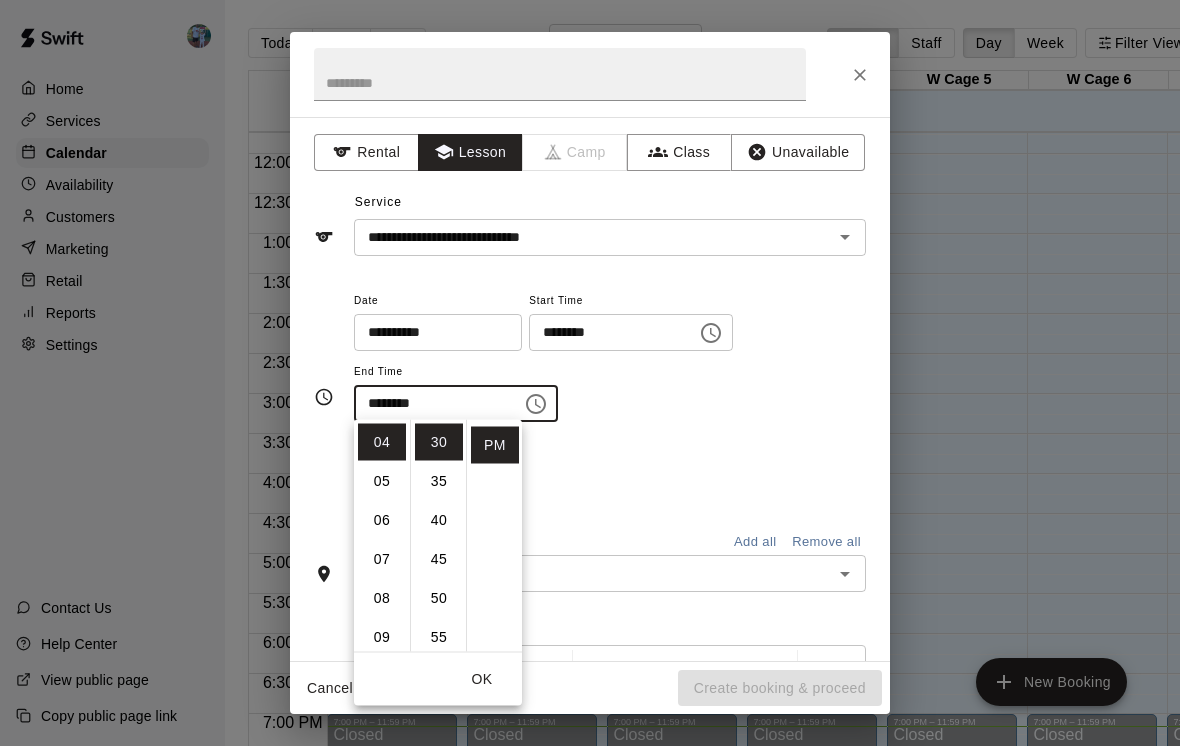 click on "OK" at bounding box center [482, 679] 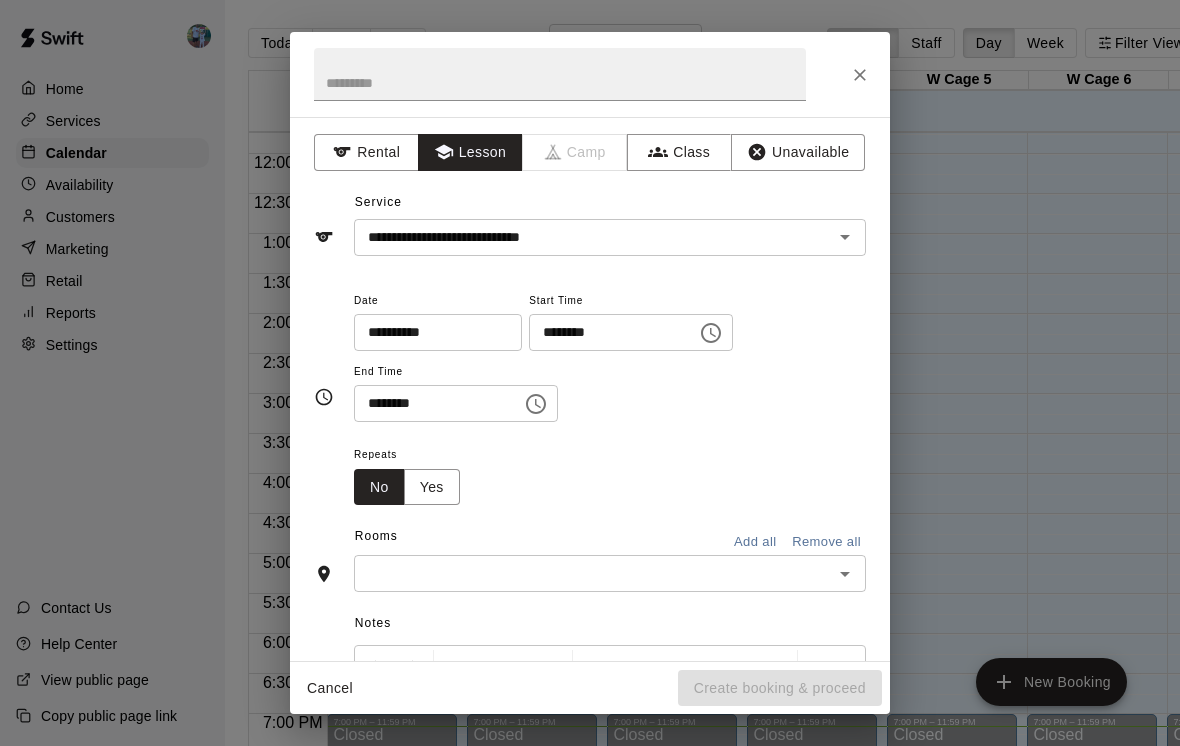 click at bounding box center (593, 573) 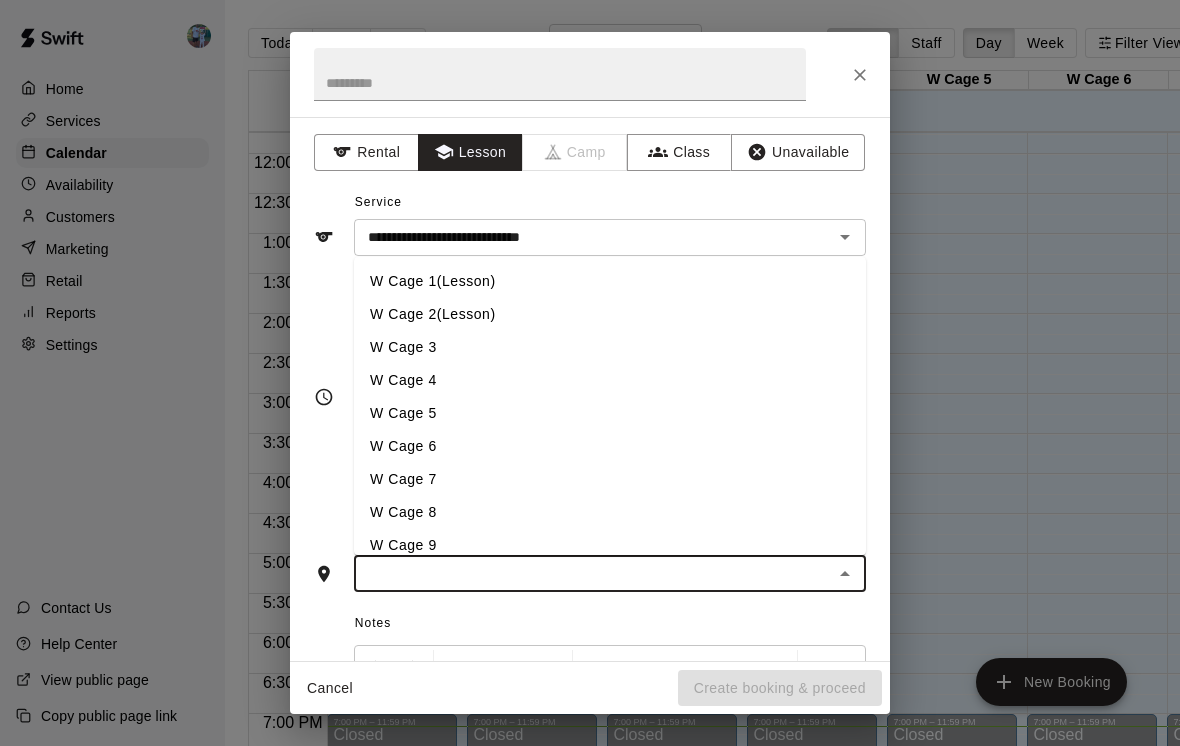 click on "W Cage 1(Lesson)" at bounding box center (610, 281) 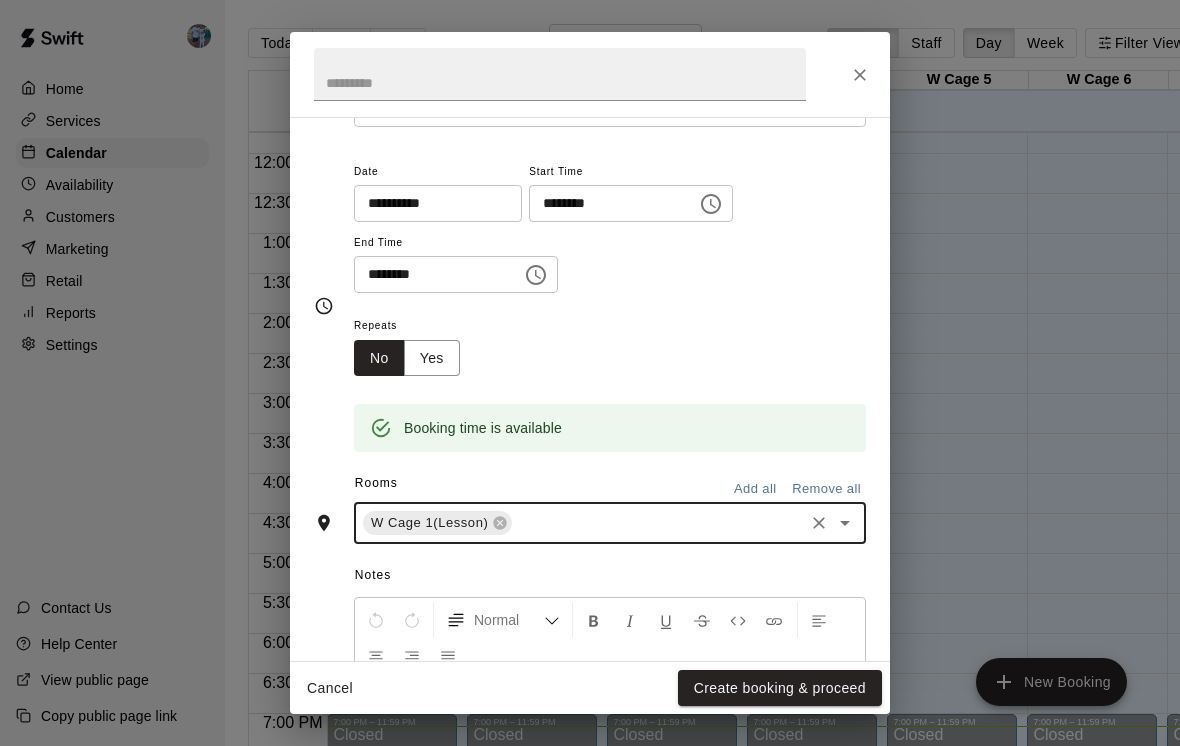 scroll, scrollTop: 126, scrollLeft: 0, axis: vertical 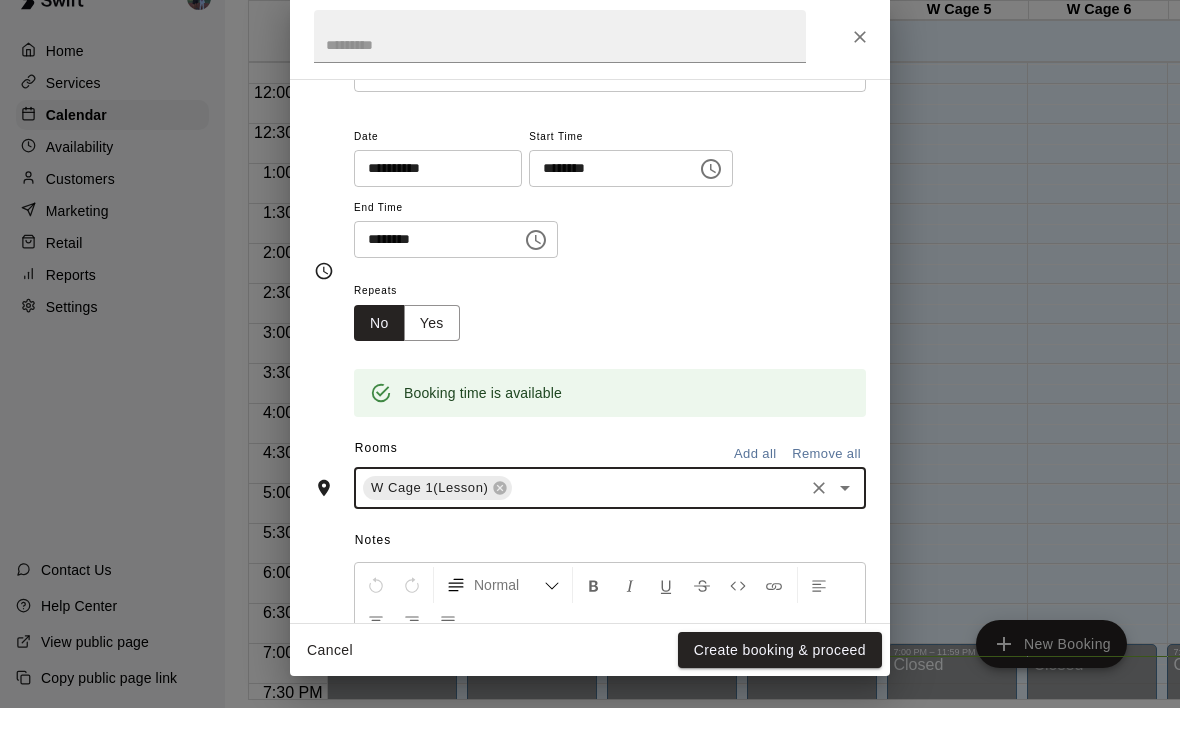 click on "Create booking & proceed" at bounding box center (780, 688) 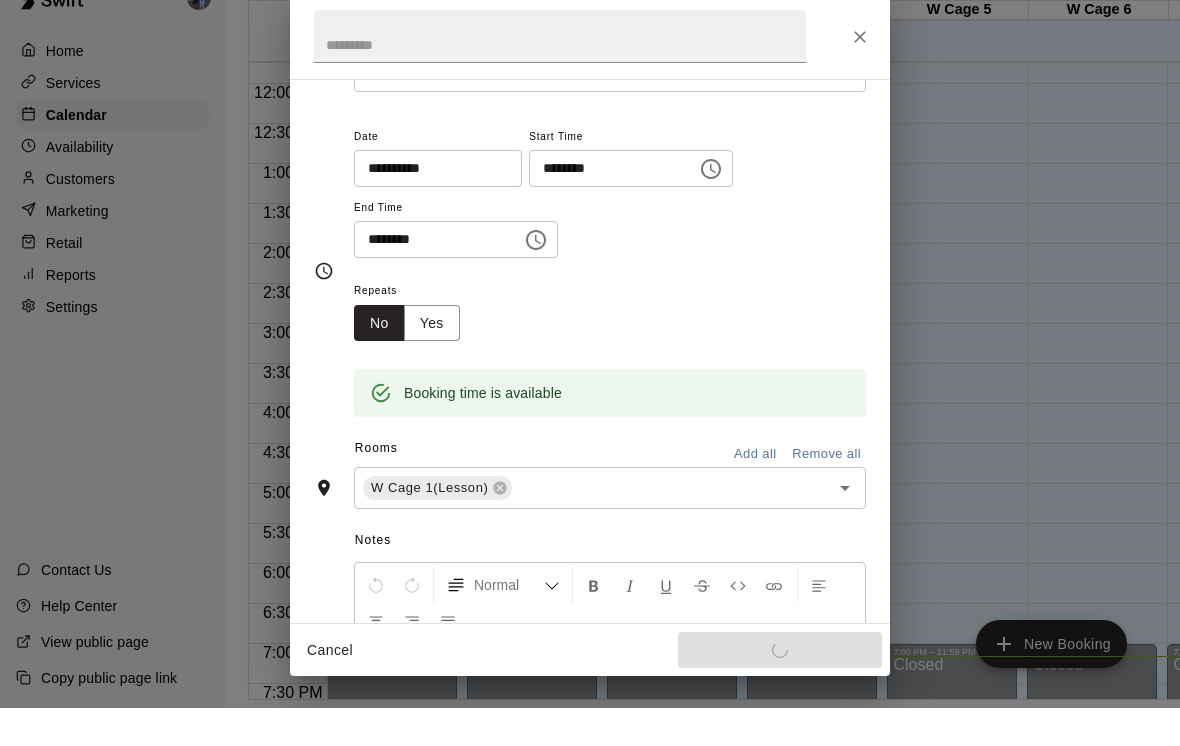 scroll, scrollTop: 32, scrollLeft: 0, axis: vertical 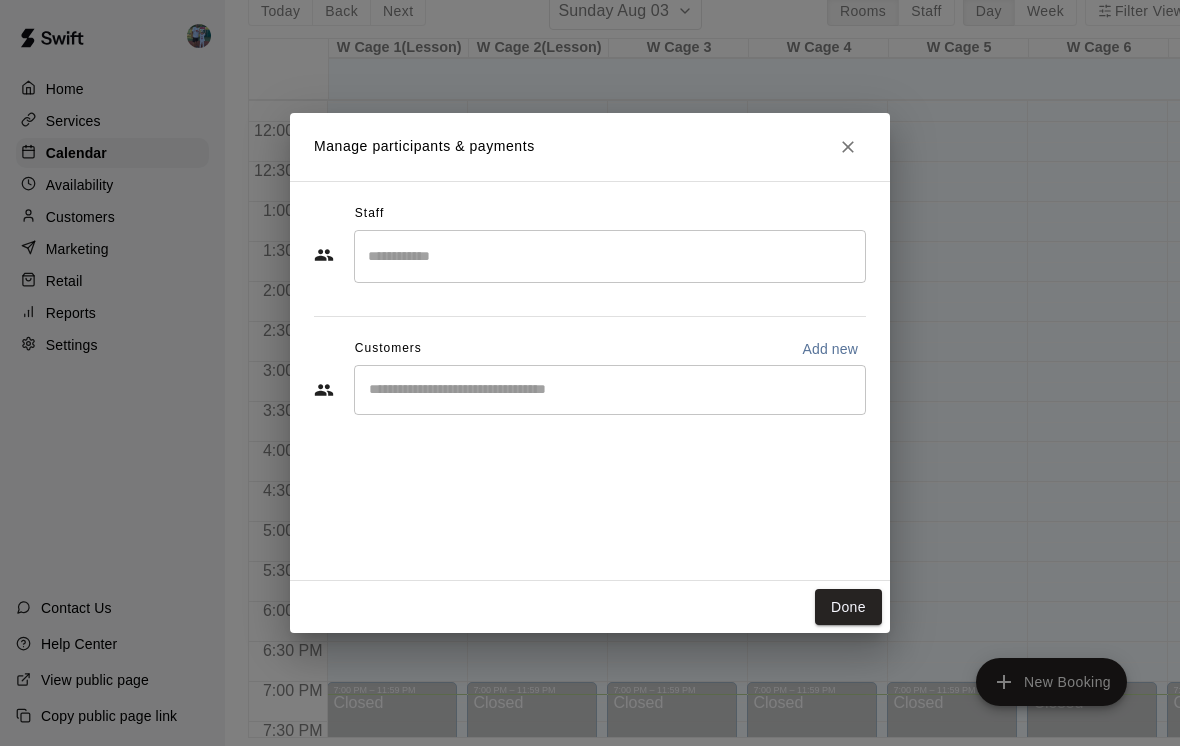 click at bounding box center [610, 256] 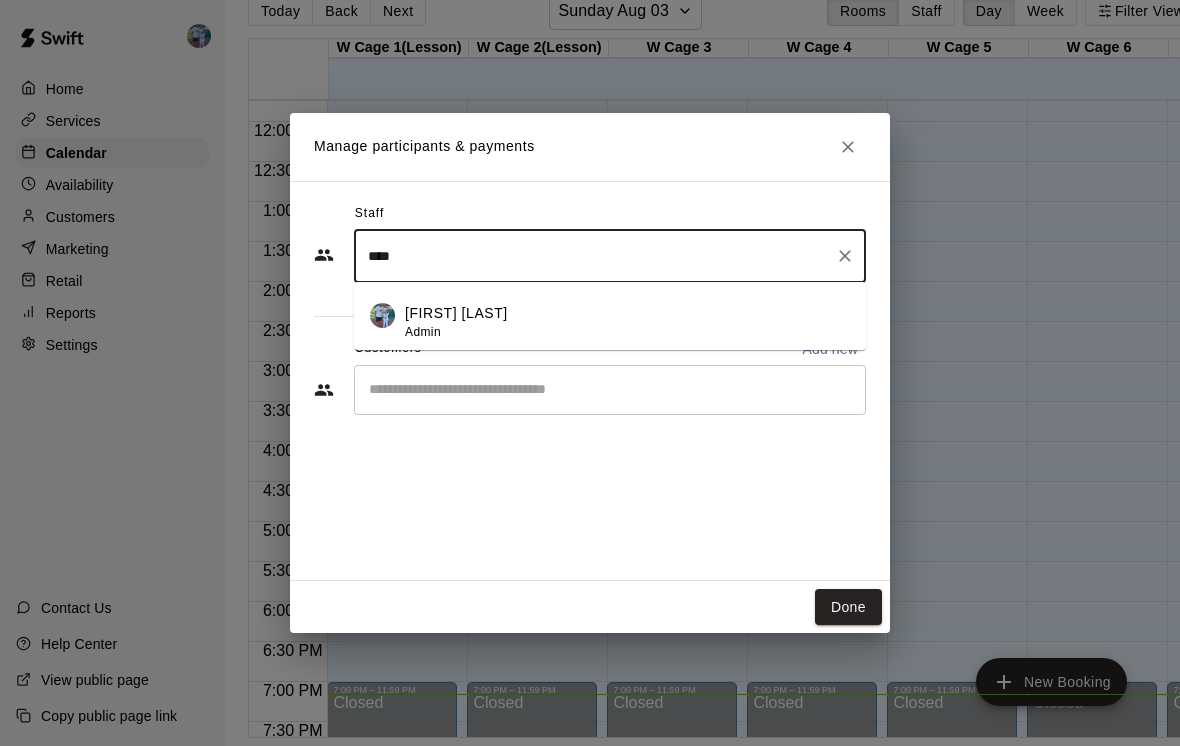 click on "[FIRST] [LAST] Admin" at bounding box center (627, 322) 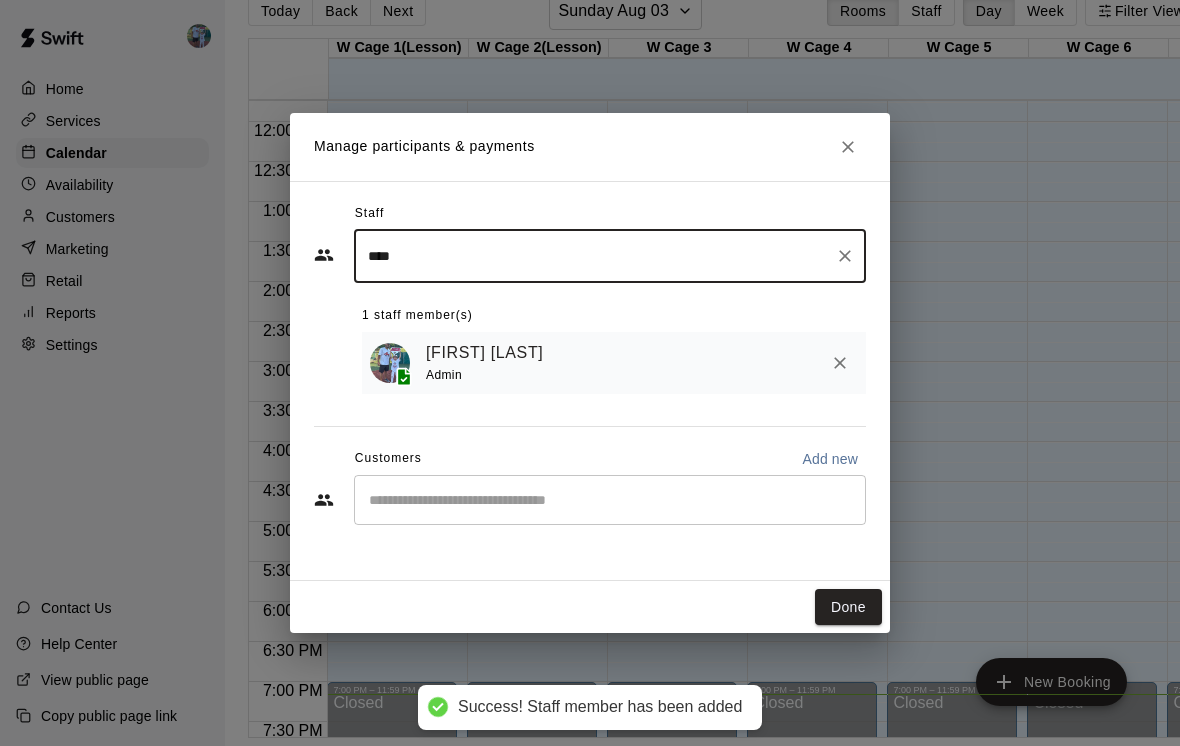 type on "****" 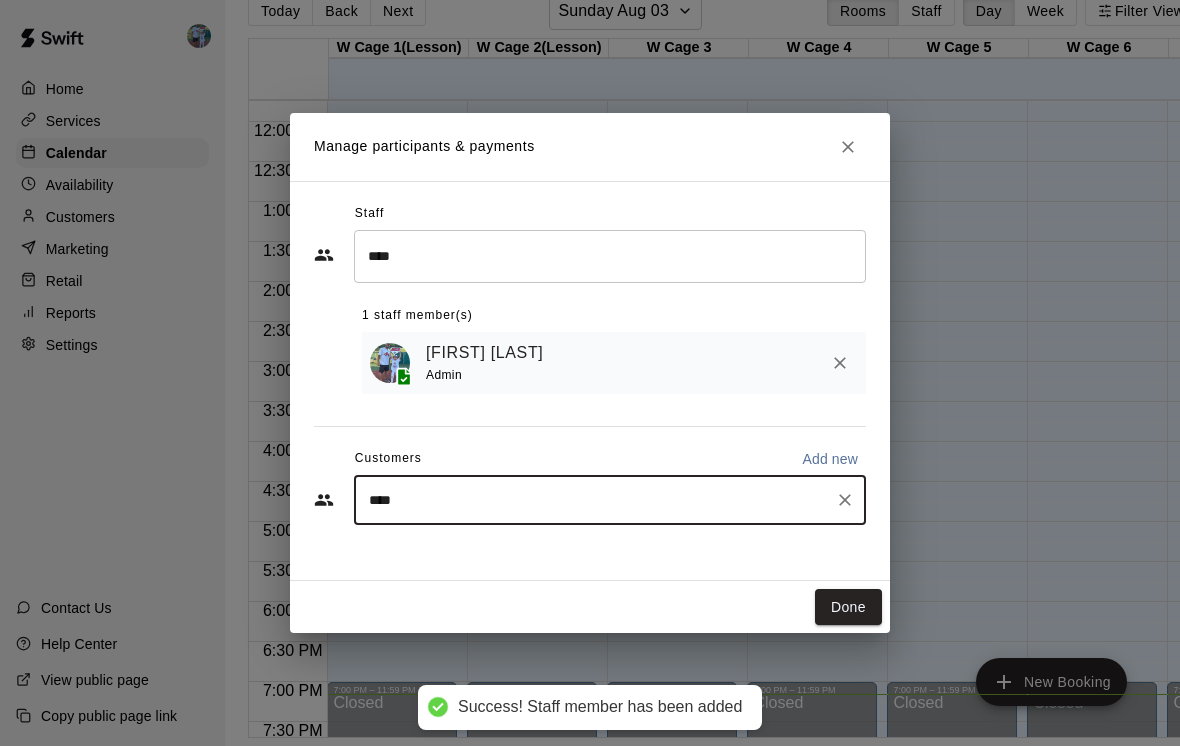 type on "*****" 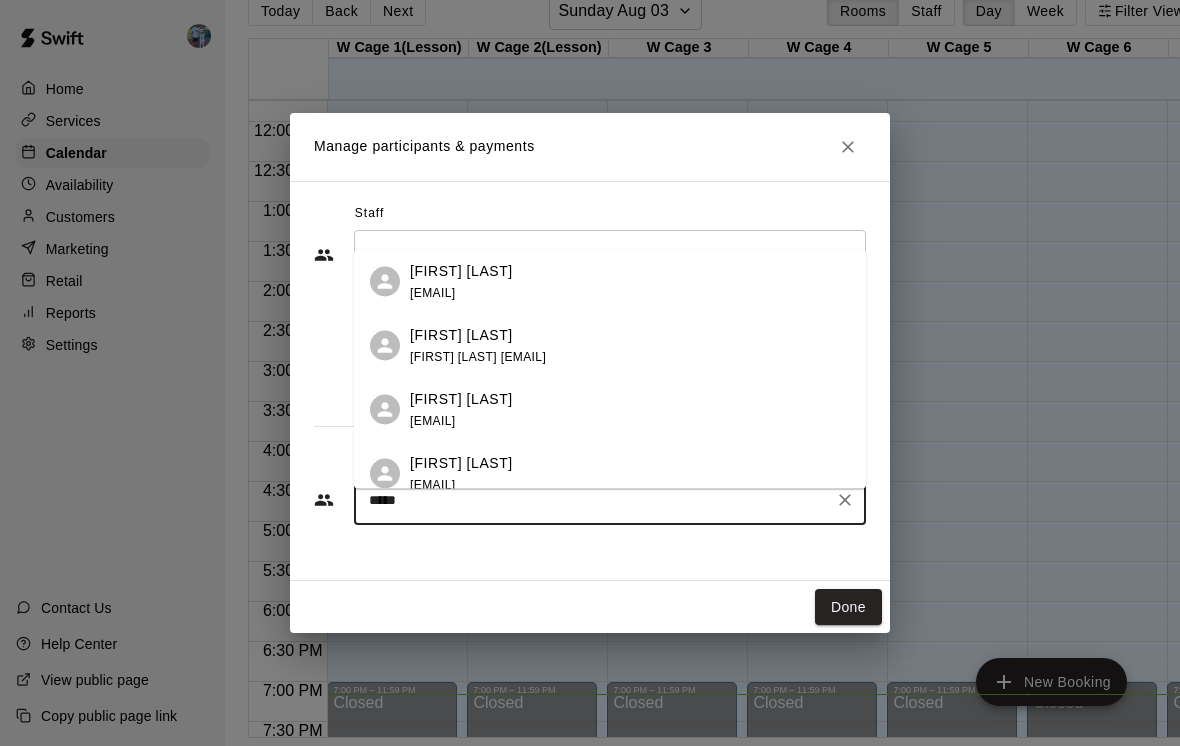 click on "[FIRST] [LAST] [EMAIL]" at bounding box center (630, 345) 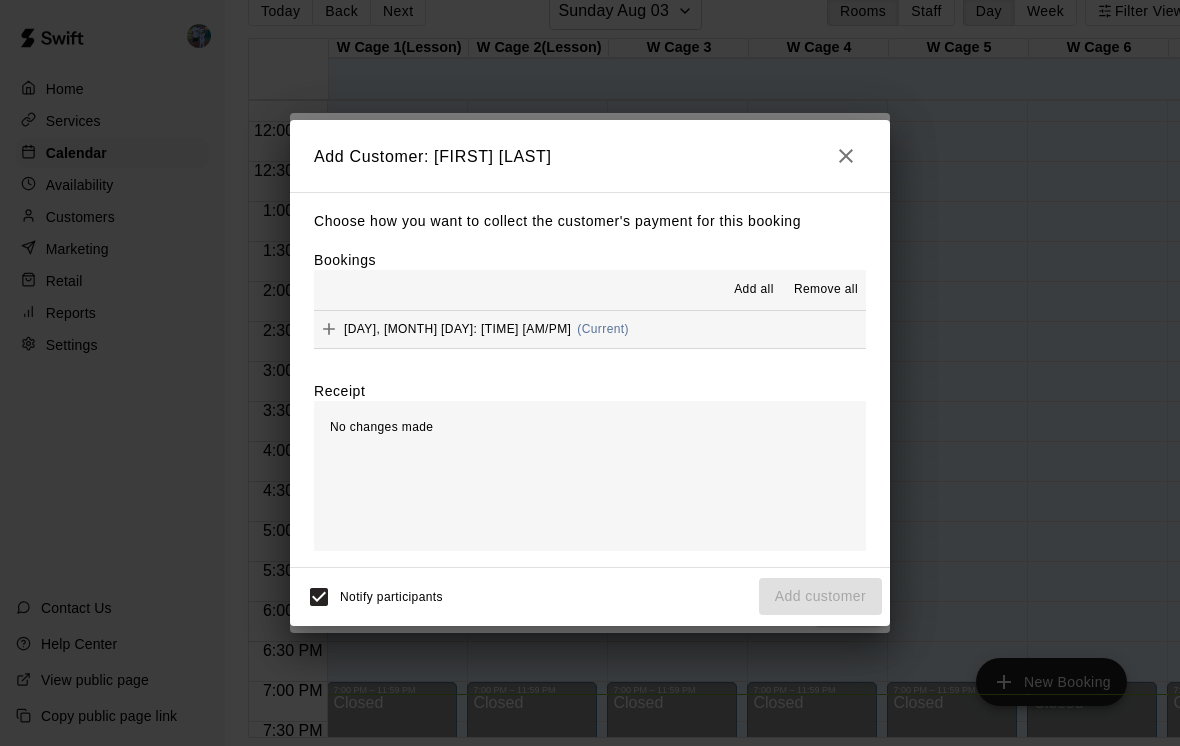 click on "[DAY], [MONTH] [DAY]: [TIME] [AM/PM] ([CURRENT])" at bounding box center (590, 329) 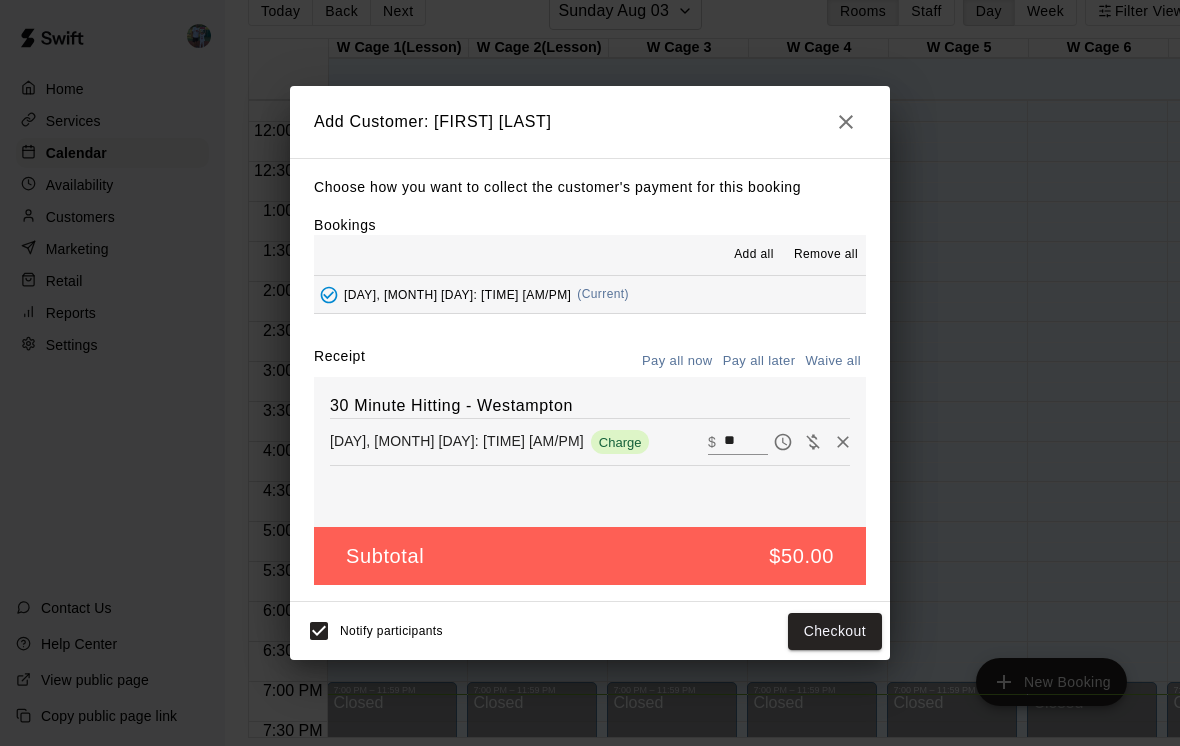 click on "Checkout" at bounding box center [835, 631] 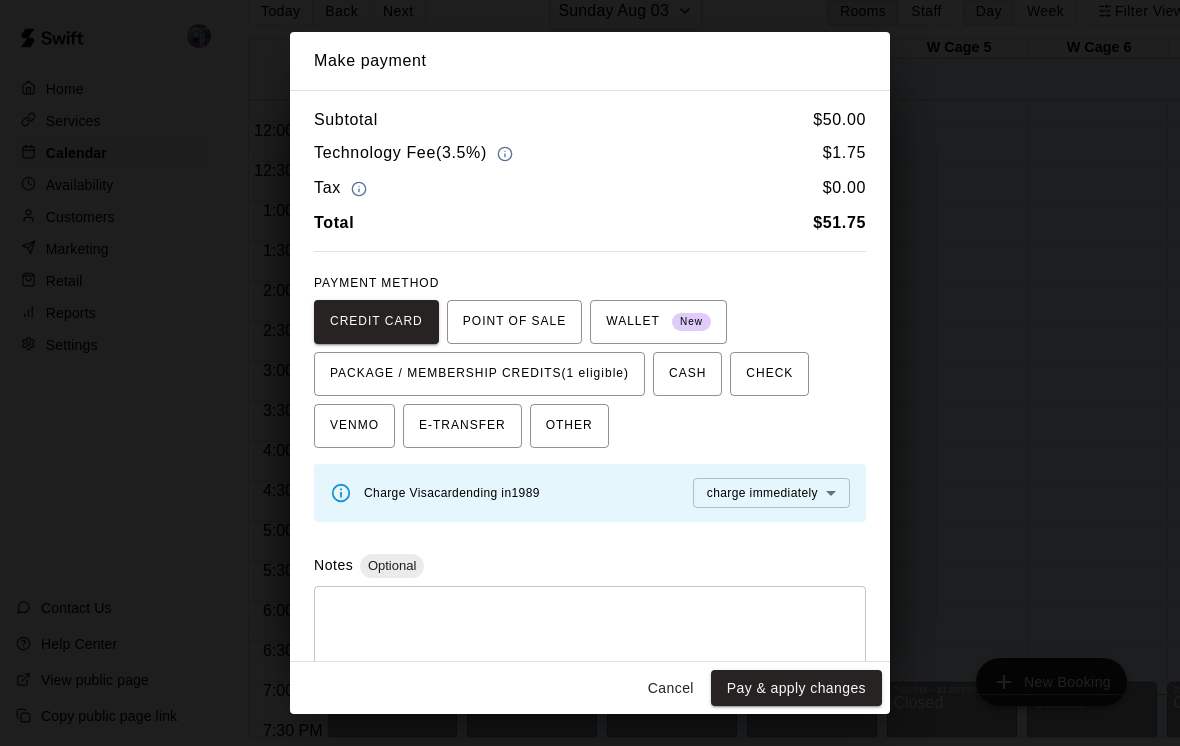 click on "PACKAGE / MEMBERSHIP CREDITS  (1 eligible)" at bounding box center [479, 374] 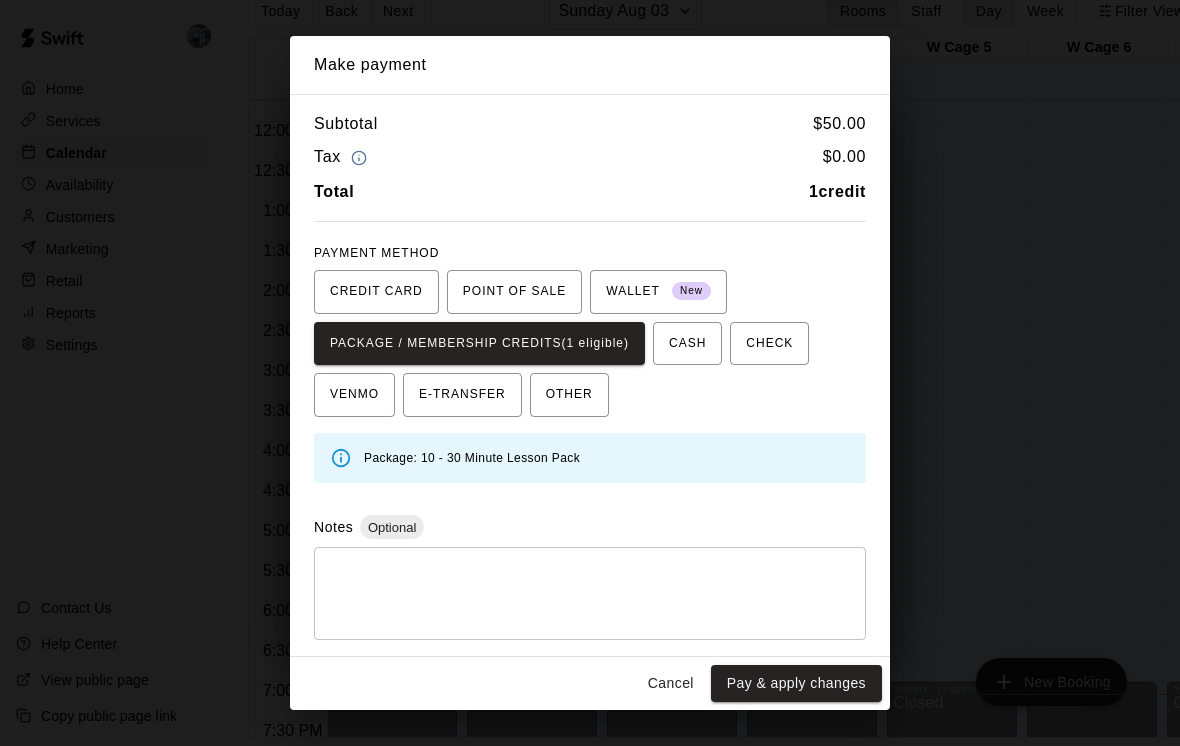 click on "Pay & apply changes" at bounding box center [796, 683] 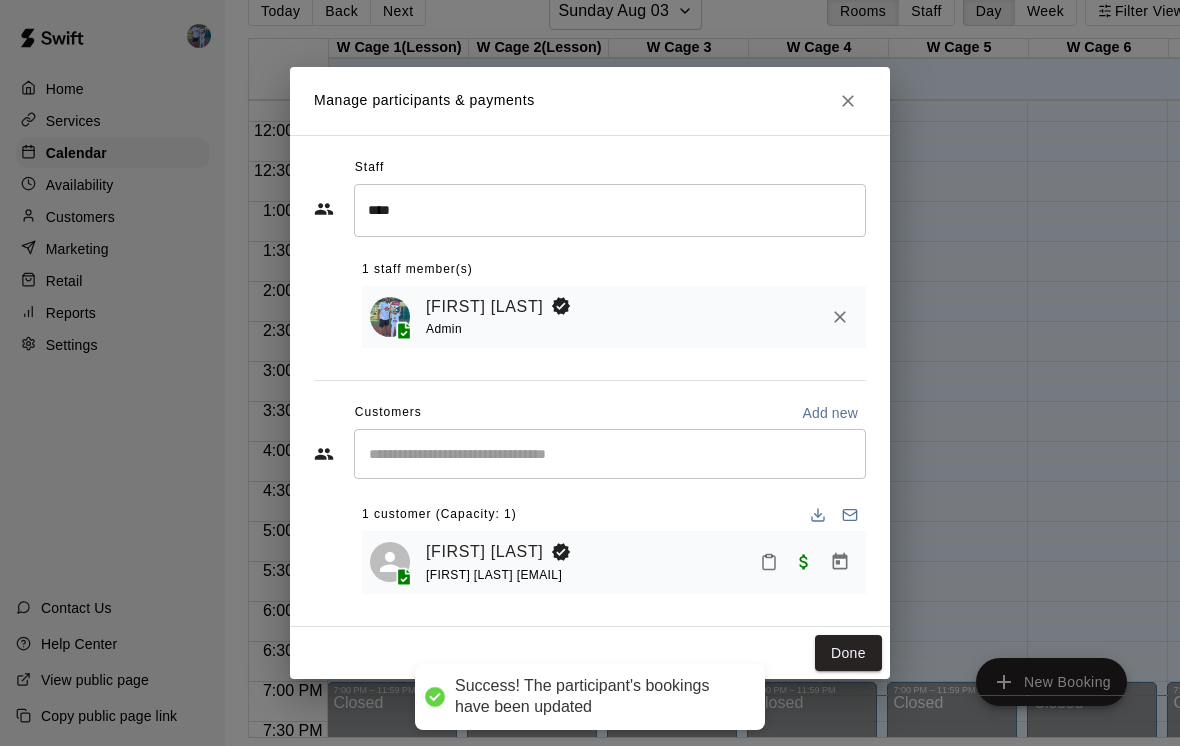 click on "Done" at bounding box center [848, 653] 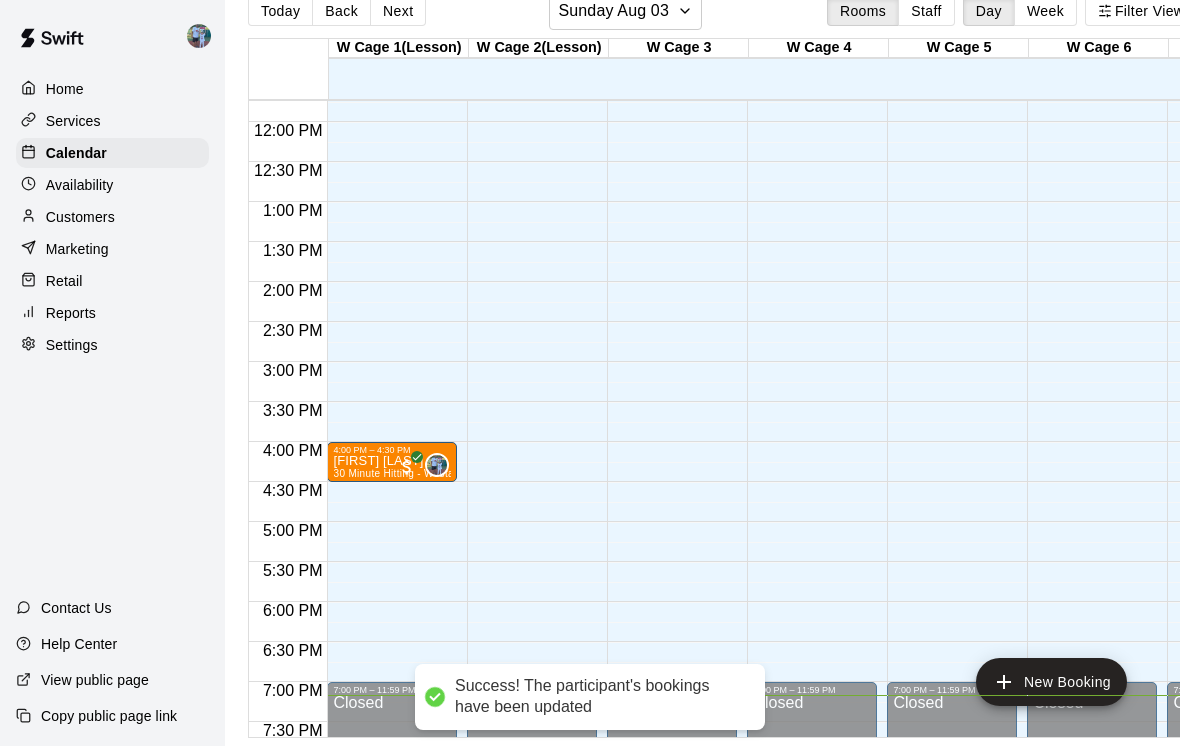 click on "New Booking" at bounding box center [1051, 682] 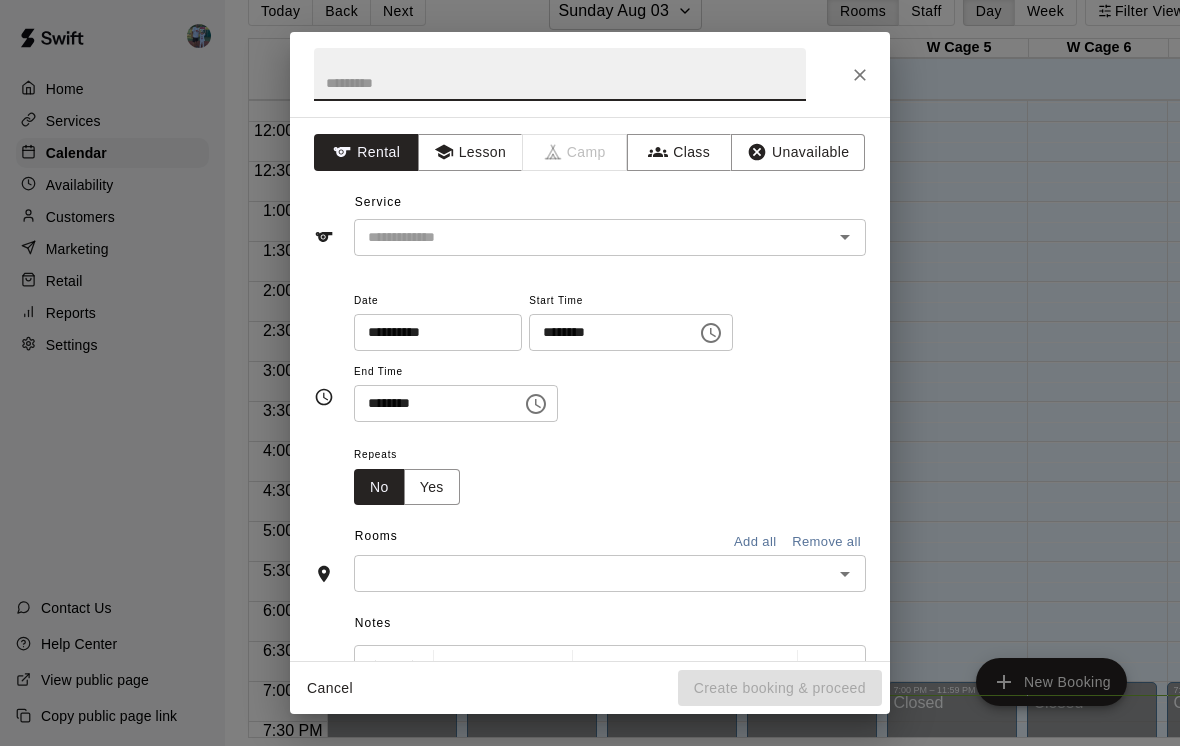 click on "Lesson" at bounding box center [470, 152] 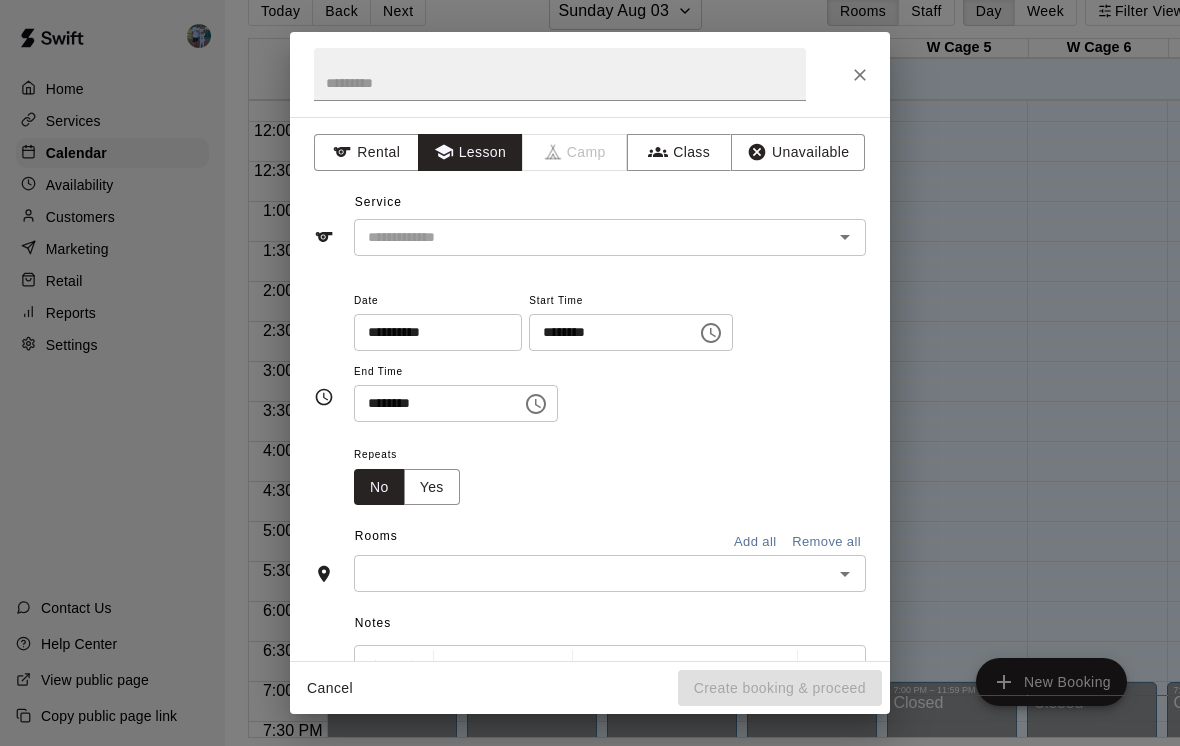 click at bounding box center [580, 237] 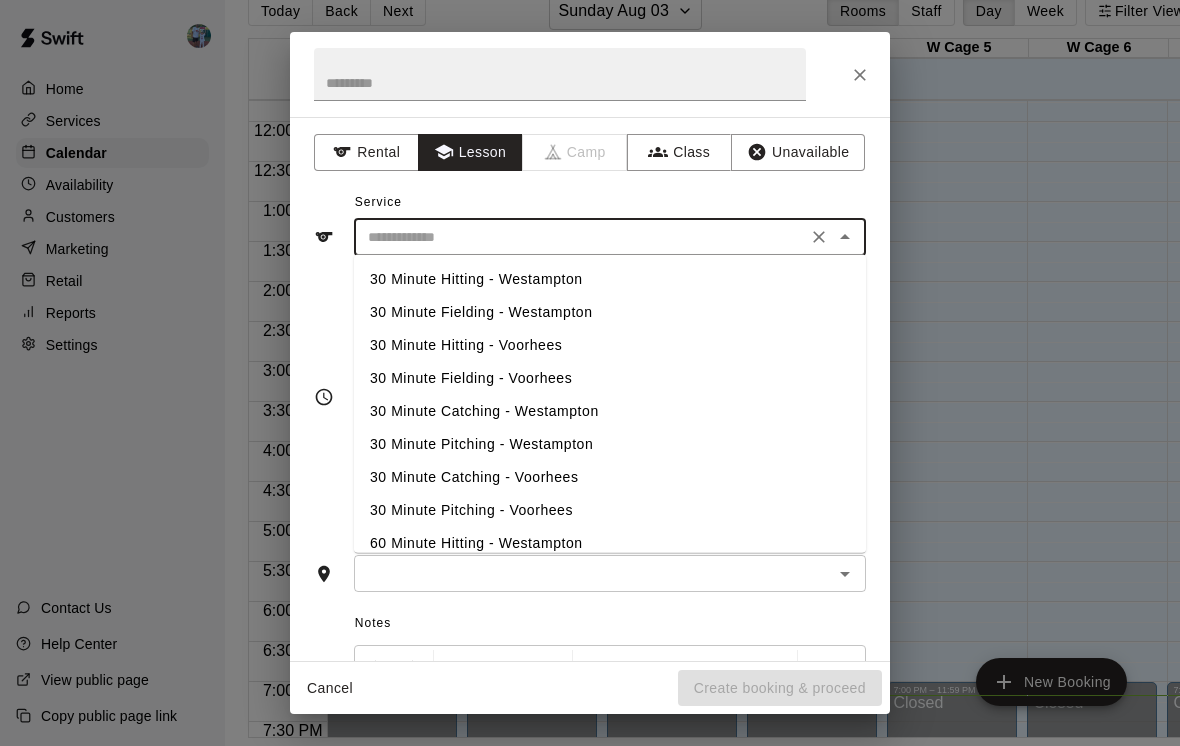 click on "30 Minute Fielding - Westampton" at bounding box center [610, 312] 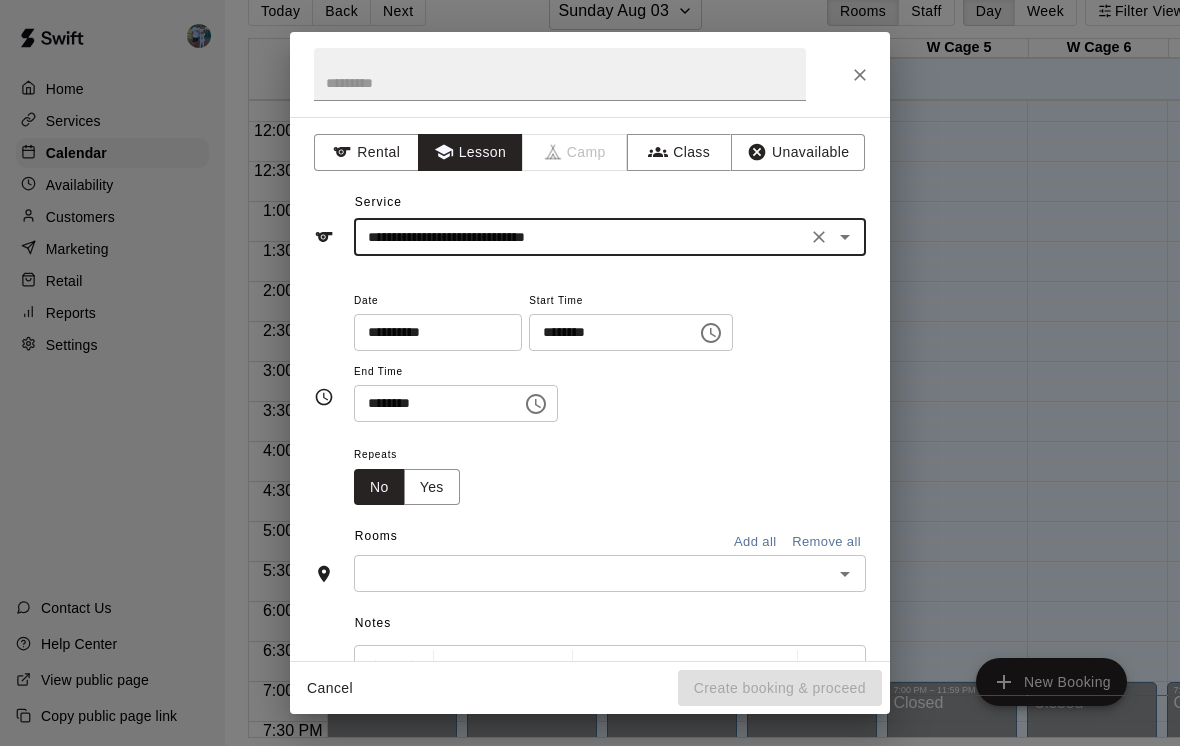 type on "**********" 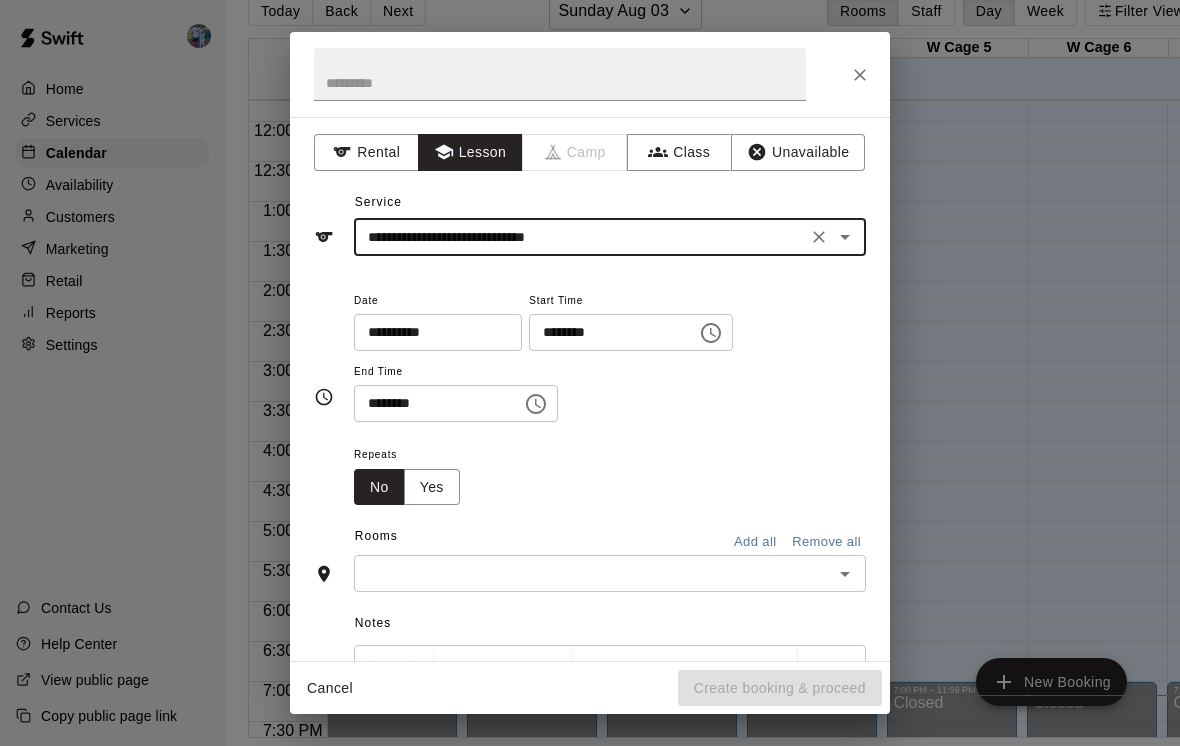 click 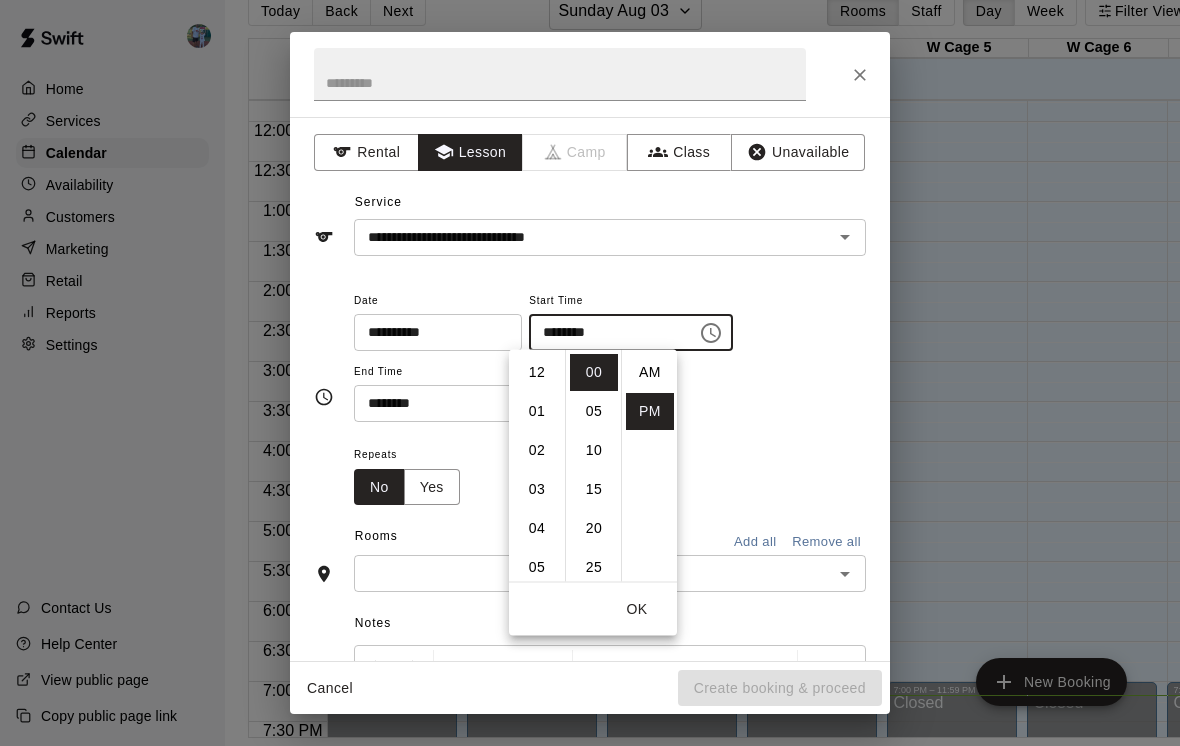 scroll, scrollTop: 273, scrollLeft: 0, axis: vertical 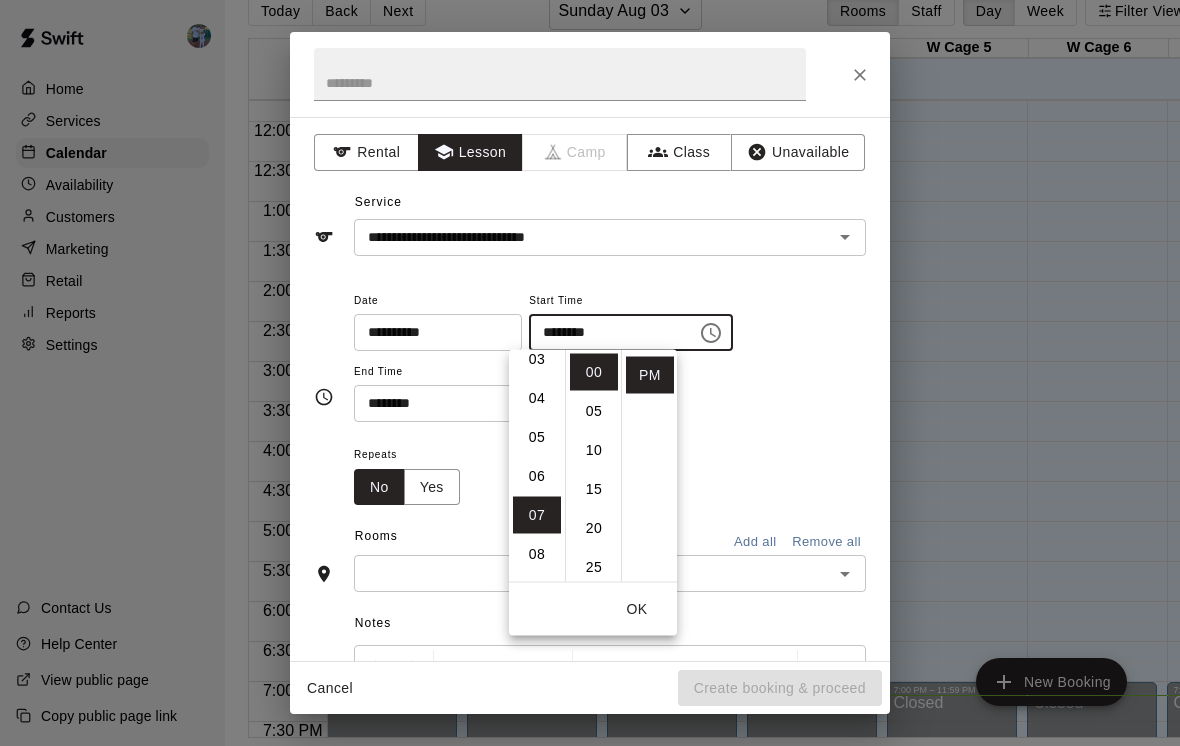 click on "04" at bounding box center [537, 398] 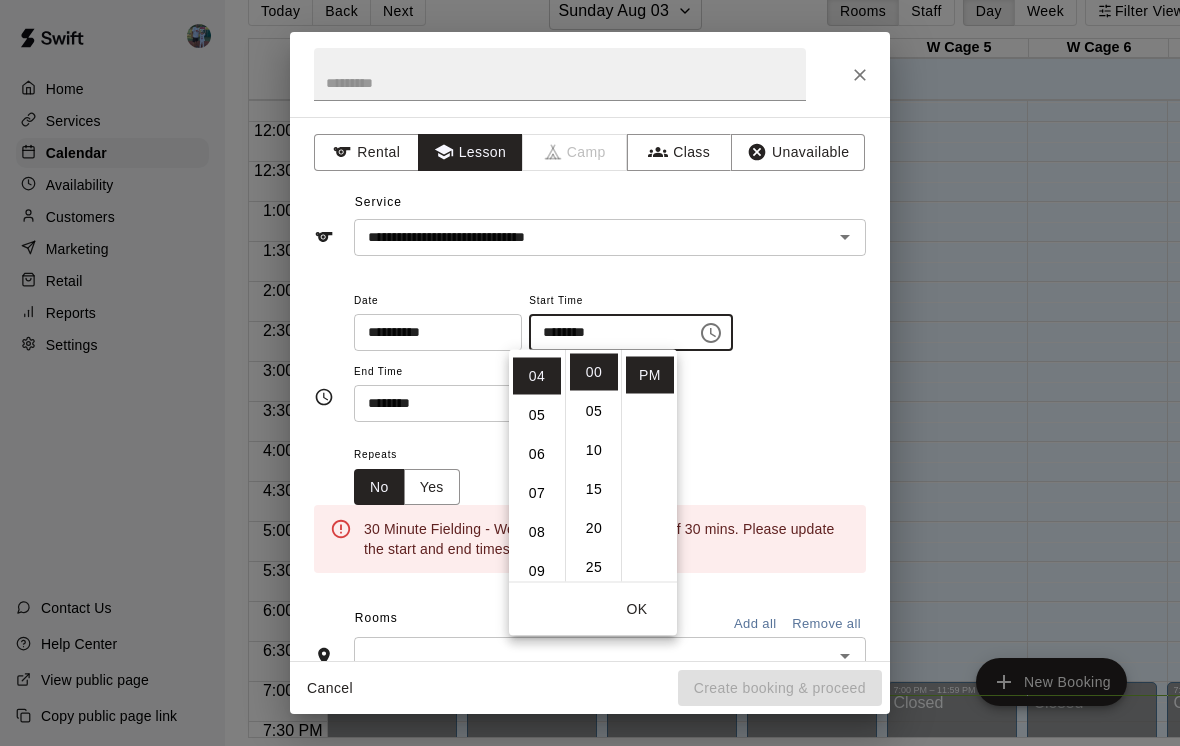 scroll, scrollTop: 156, scrollLeft: 0, axis: vertical 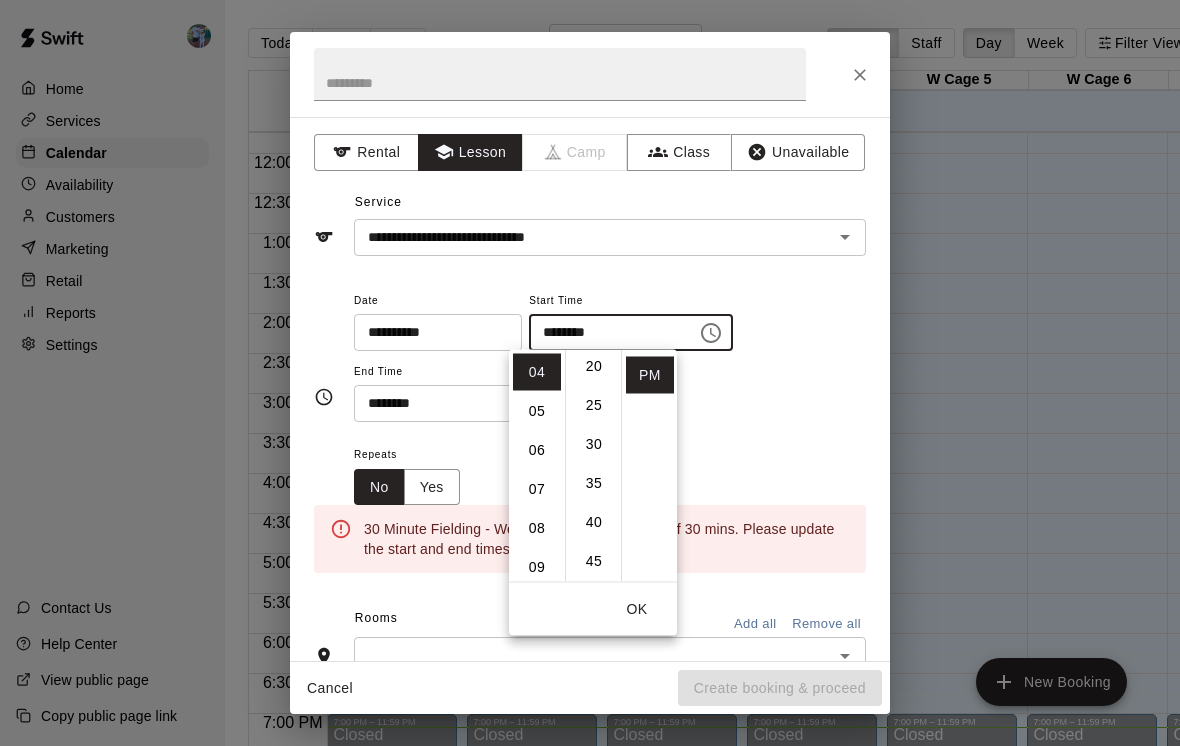 click on "30" at bounding box center [594, 444] 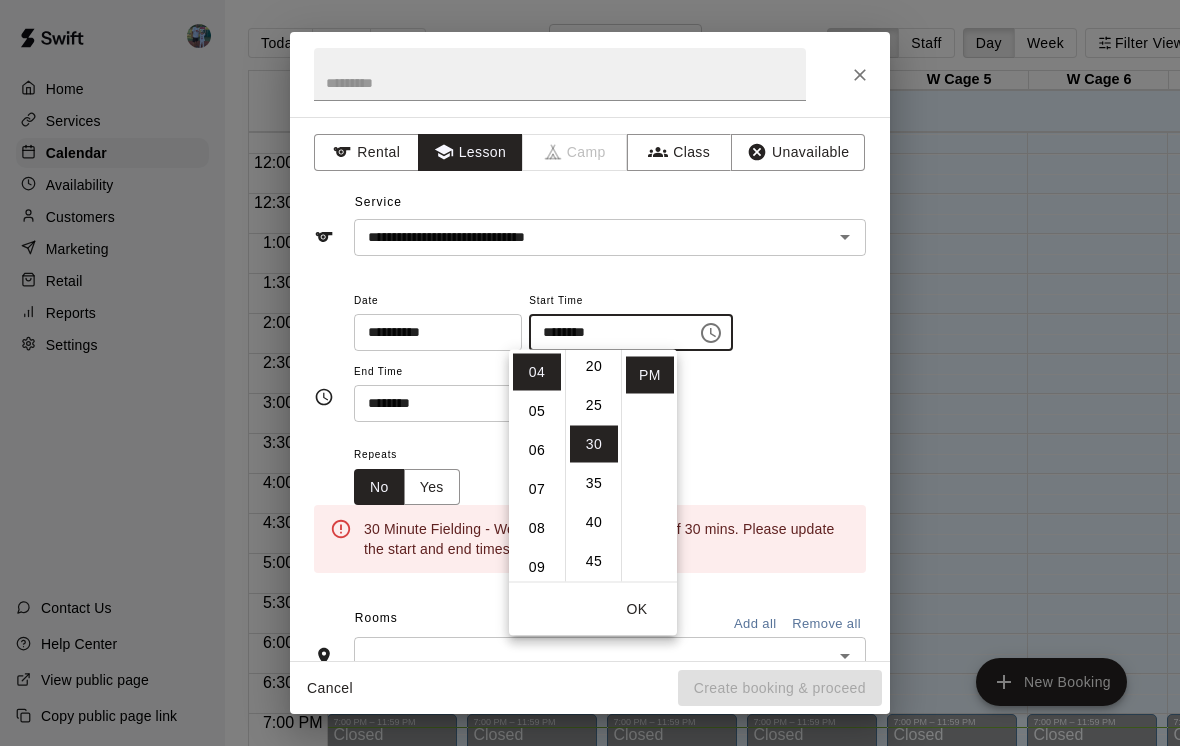type on "********" 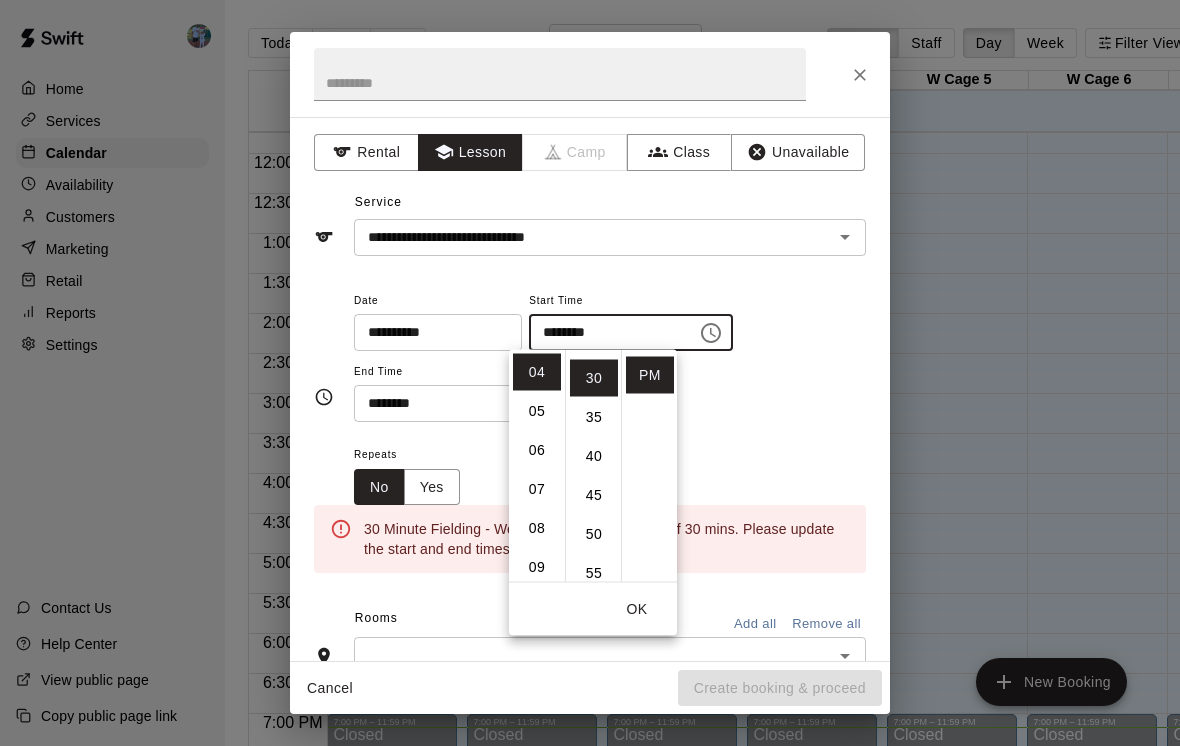 scroll, scrollTop: 234, scrollLeft: 0, axis: vertical 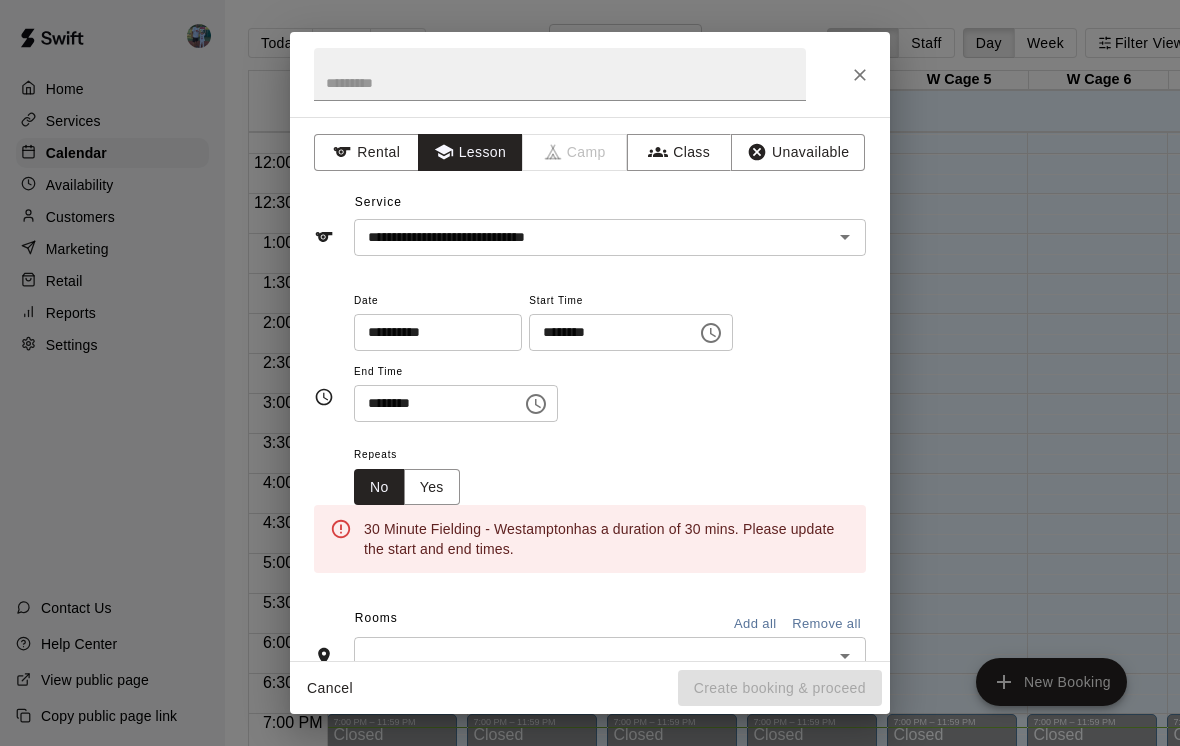 click on "**********" at bounding box center (610, 355) 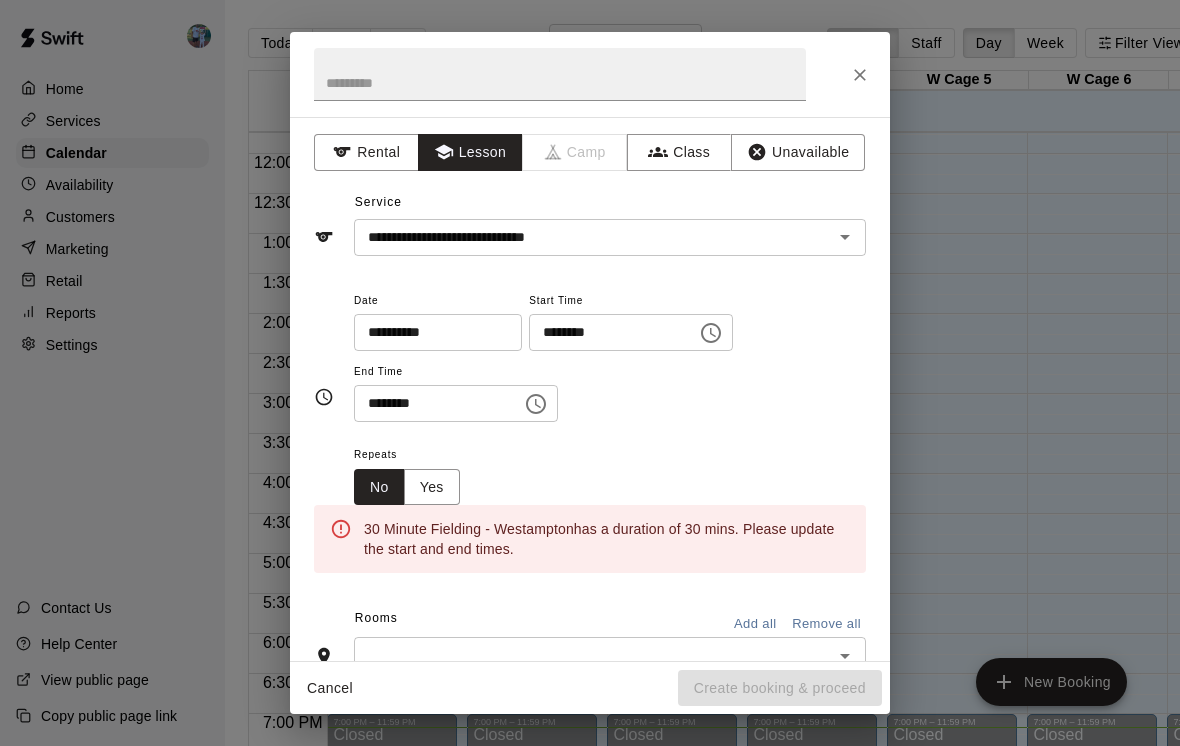 click 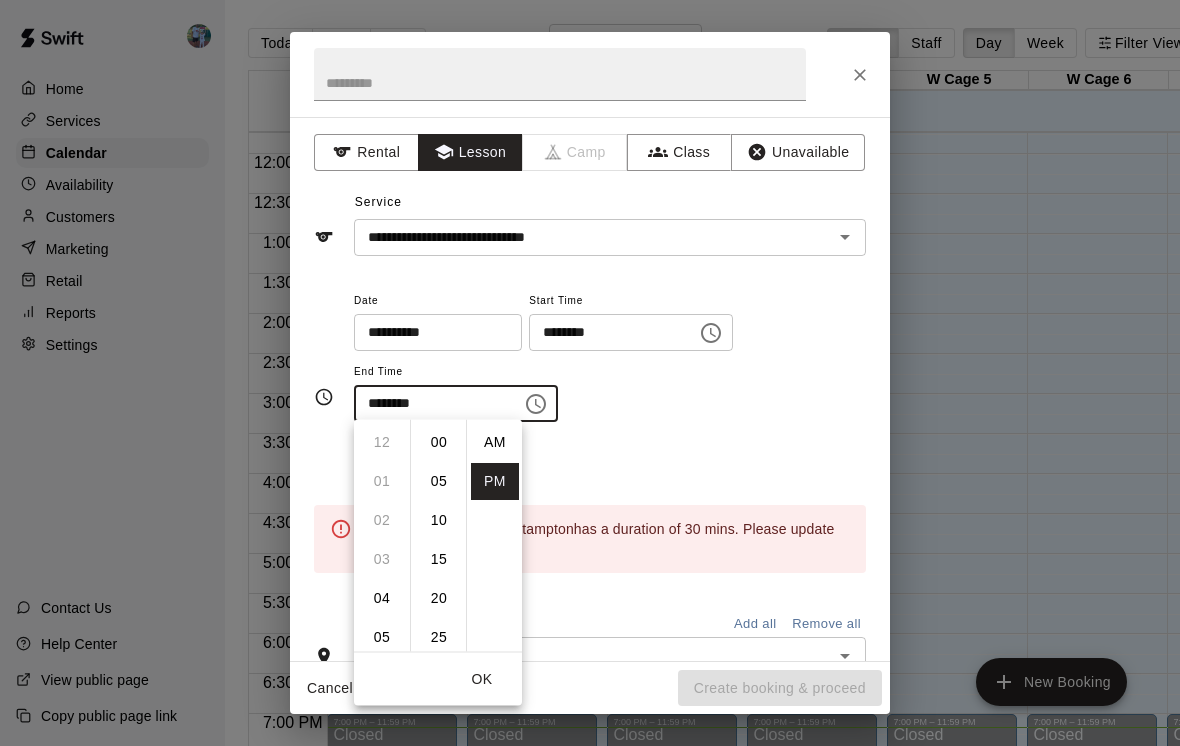 scroll, scrollTop: 273, scrollLeft: 0, axis: vertical 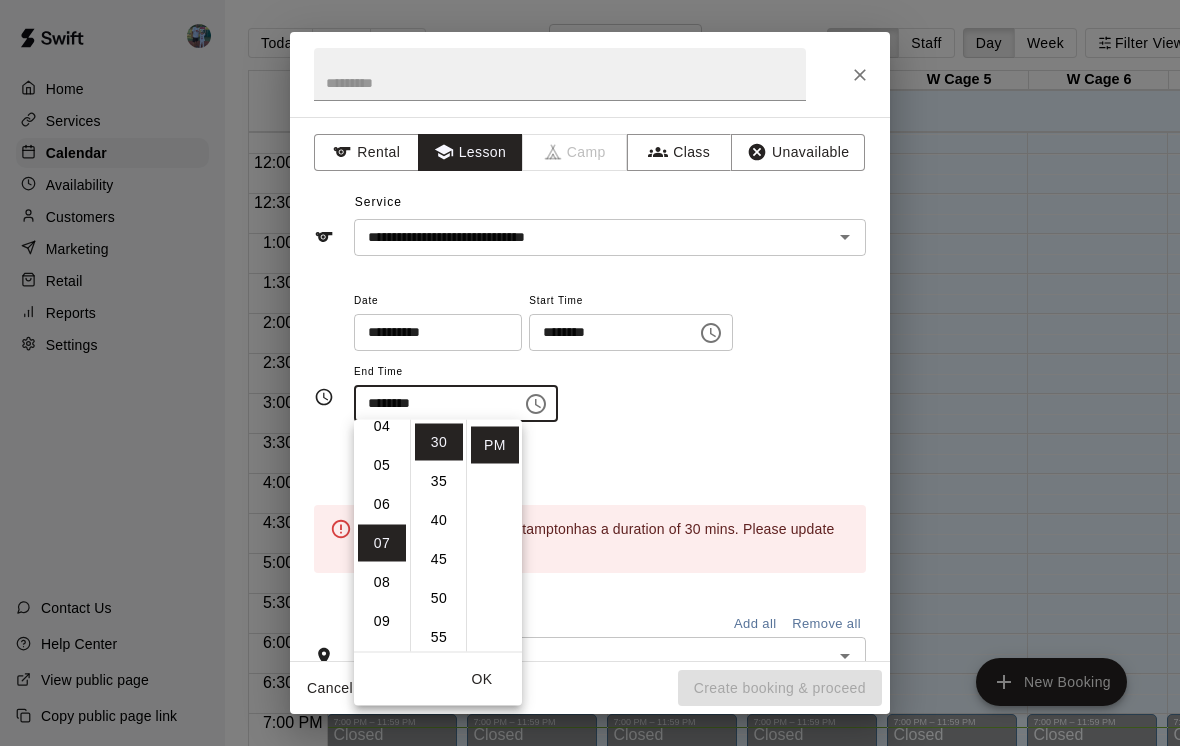 click on "05" at bounding box center (382, 465) 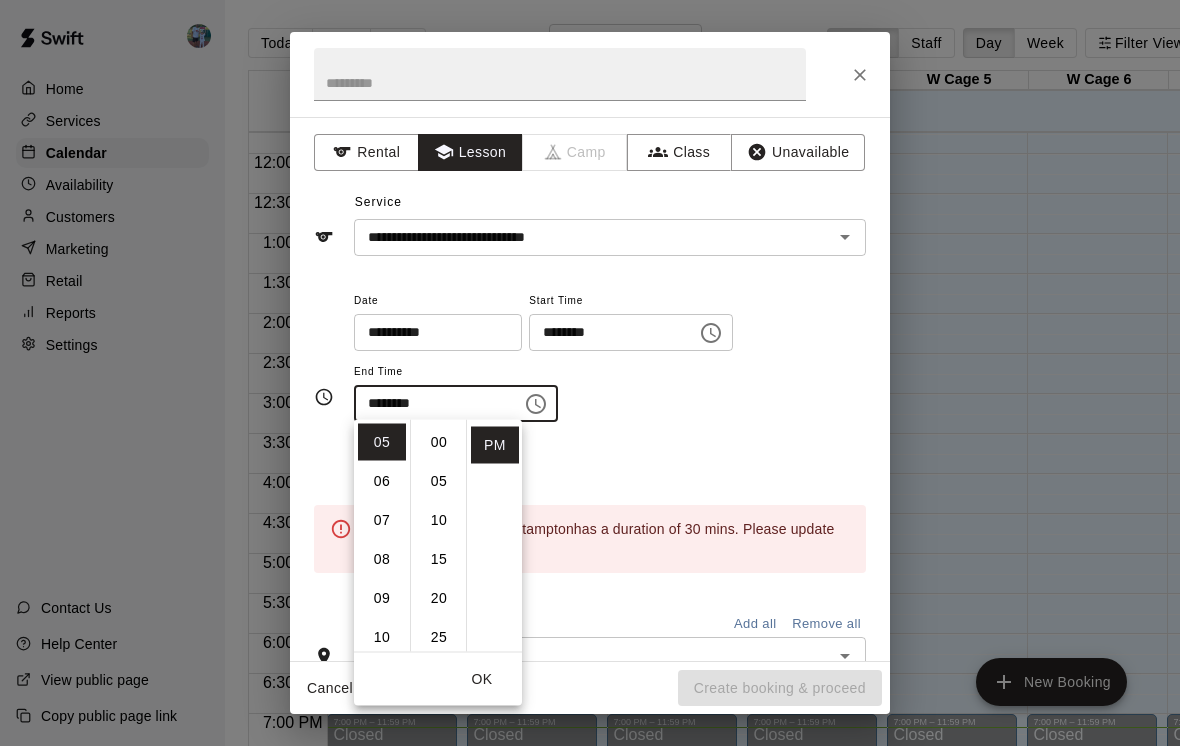 click on "00" at bounding box center (439, 442) 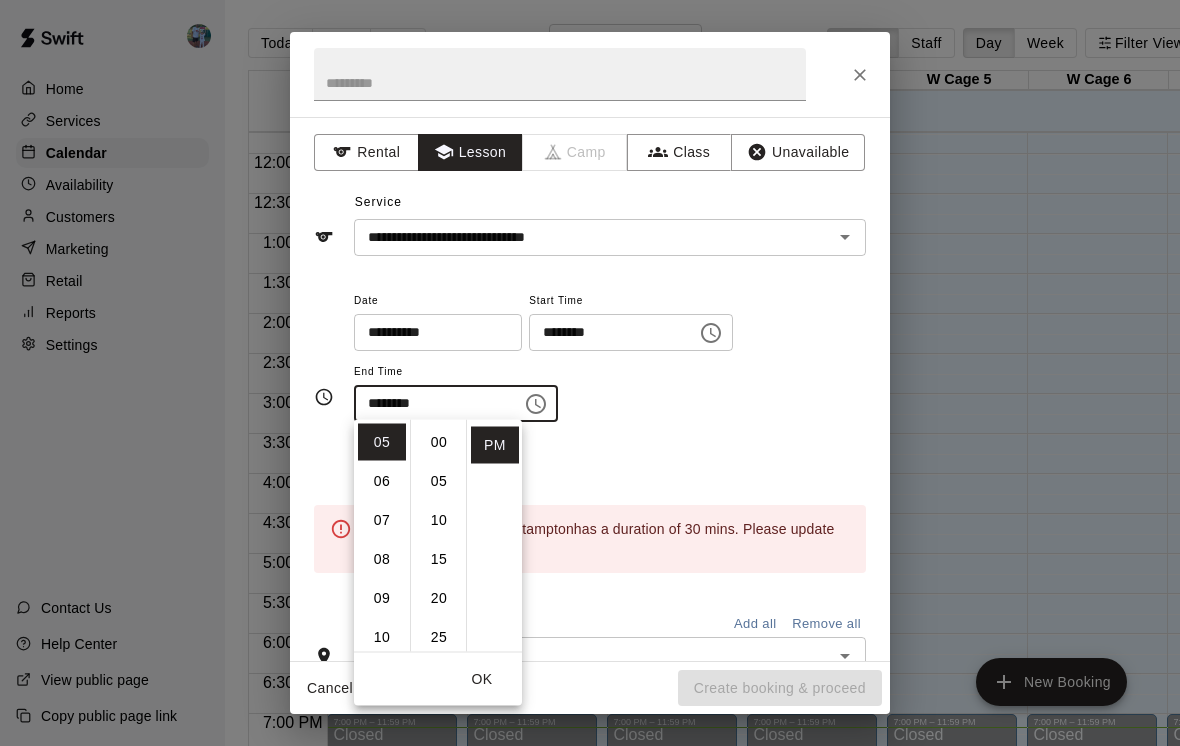 type on "********" 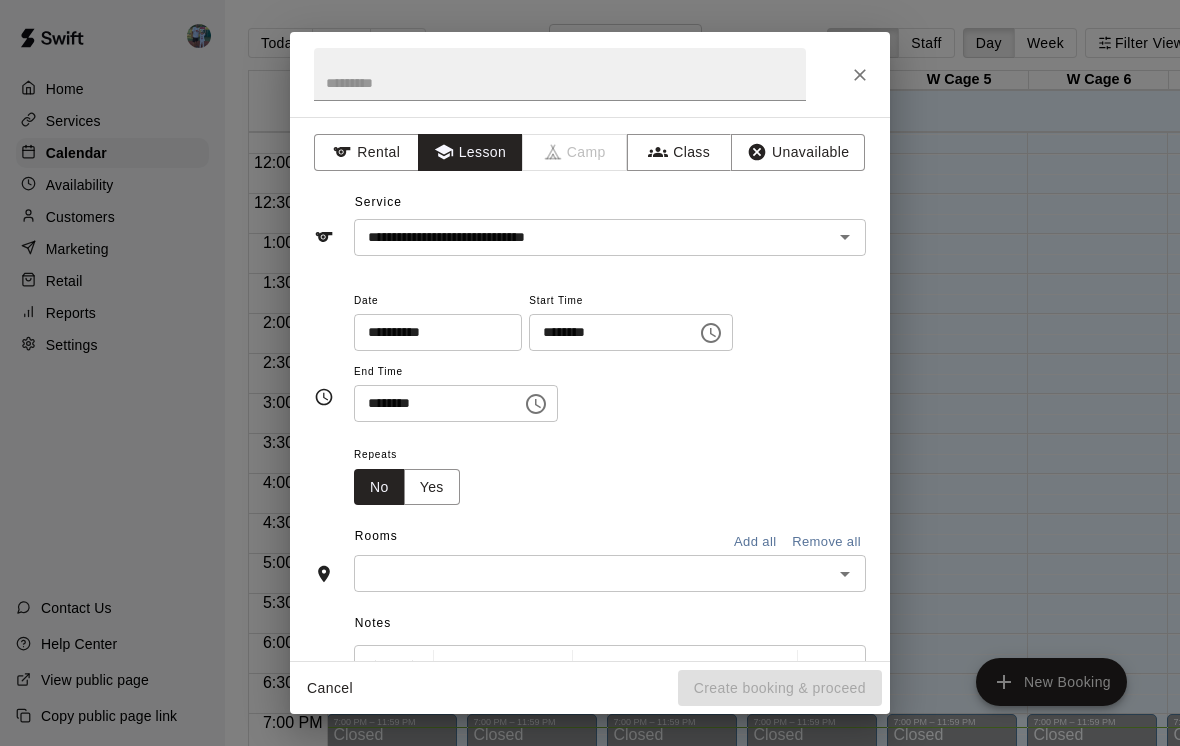 click on "Repeats No Yes" at bounding box center (610, 473) 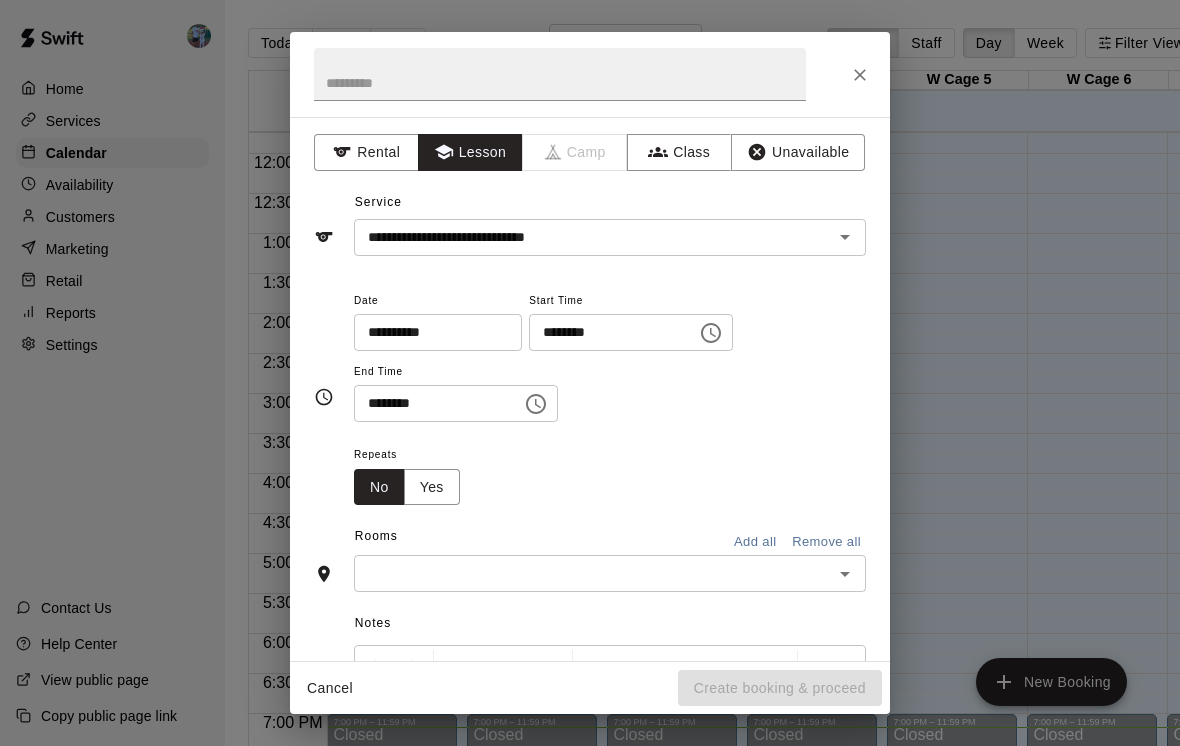 click at bounding box center [593, 573] 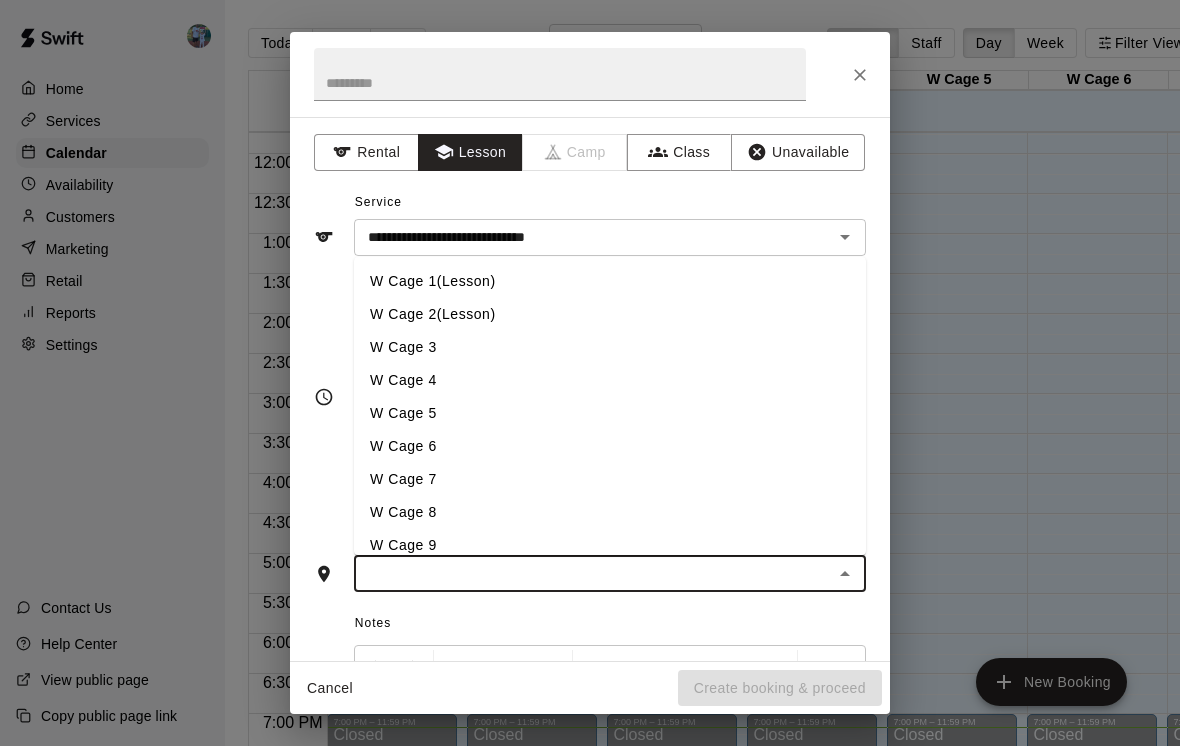 click on "W Cage 1(Lesson)" at bounding box center [610, 281] 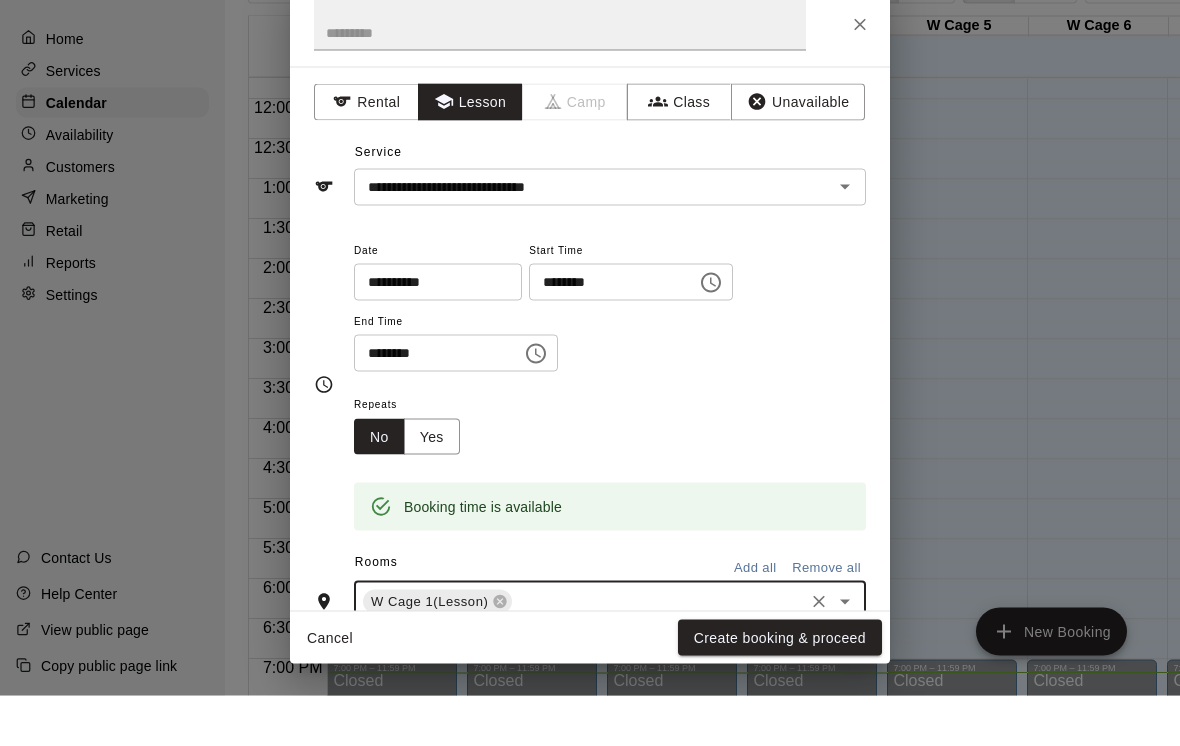 scroll, scrollTop: 7, scrollLeft: 0, axis: vertical 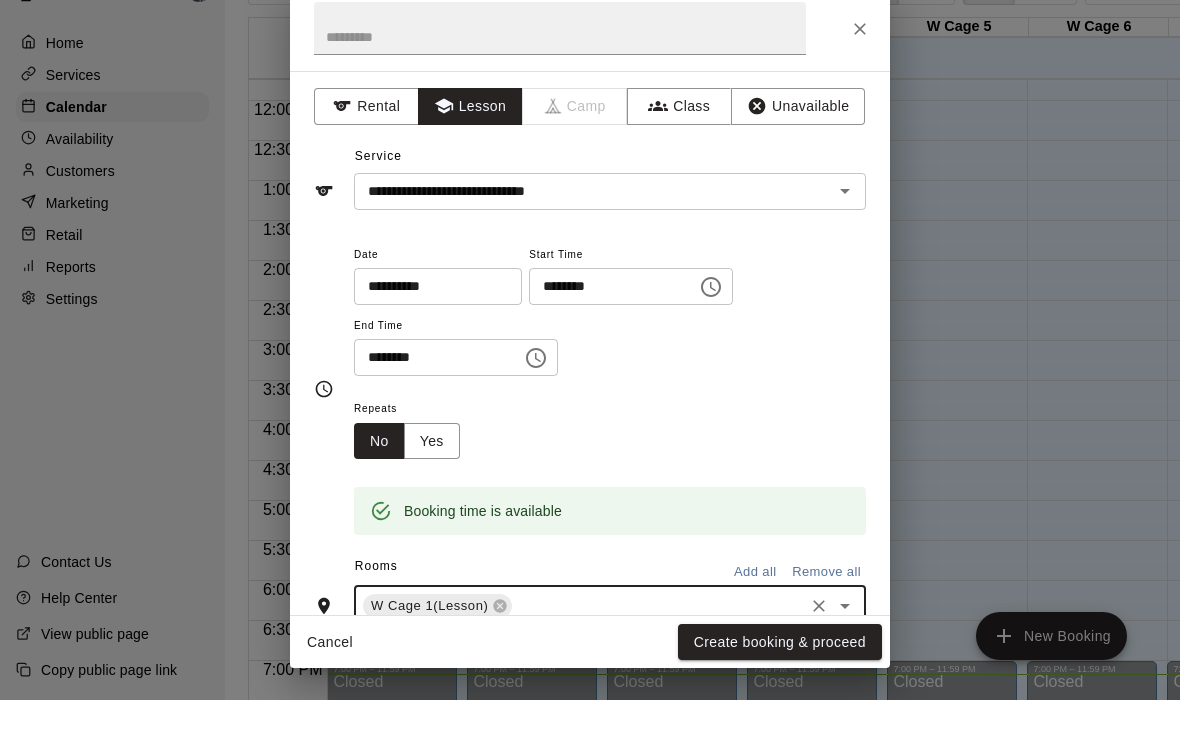 click on "Create booking & proceed" at bounding box center [780, 688] 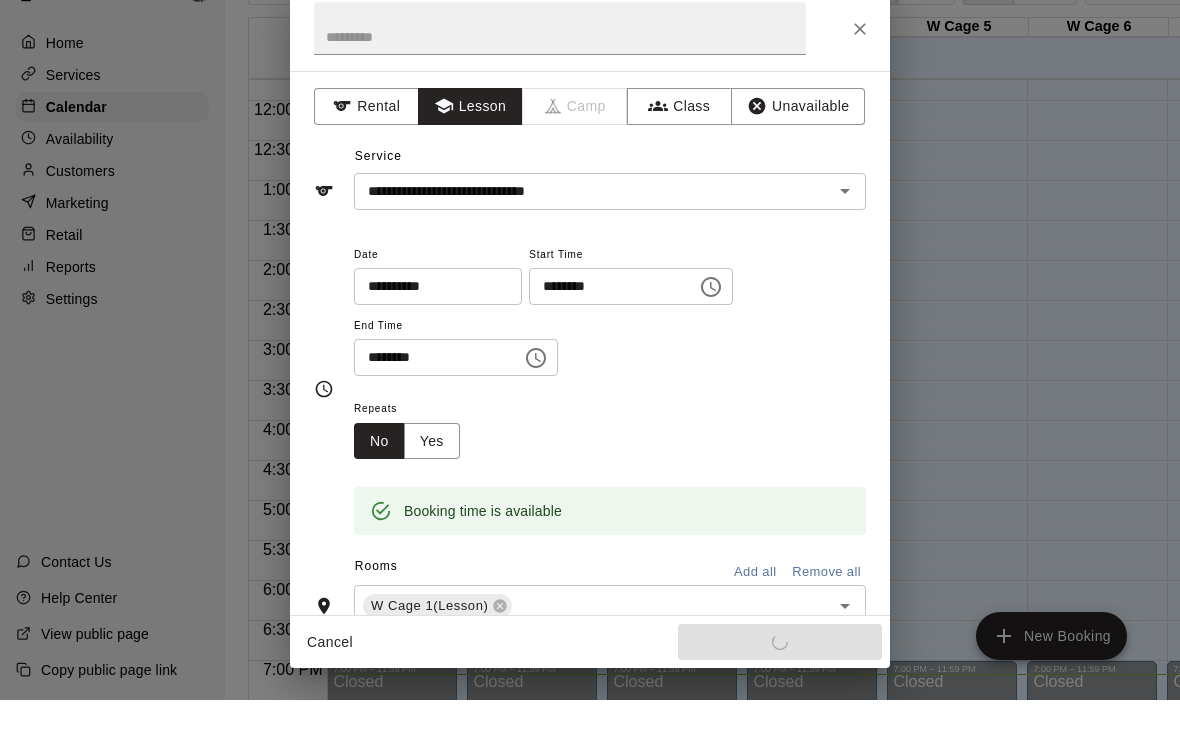 scroll, scrollTop: 32, scrollLeft: 0, axis: vertical 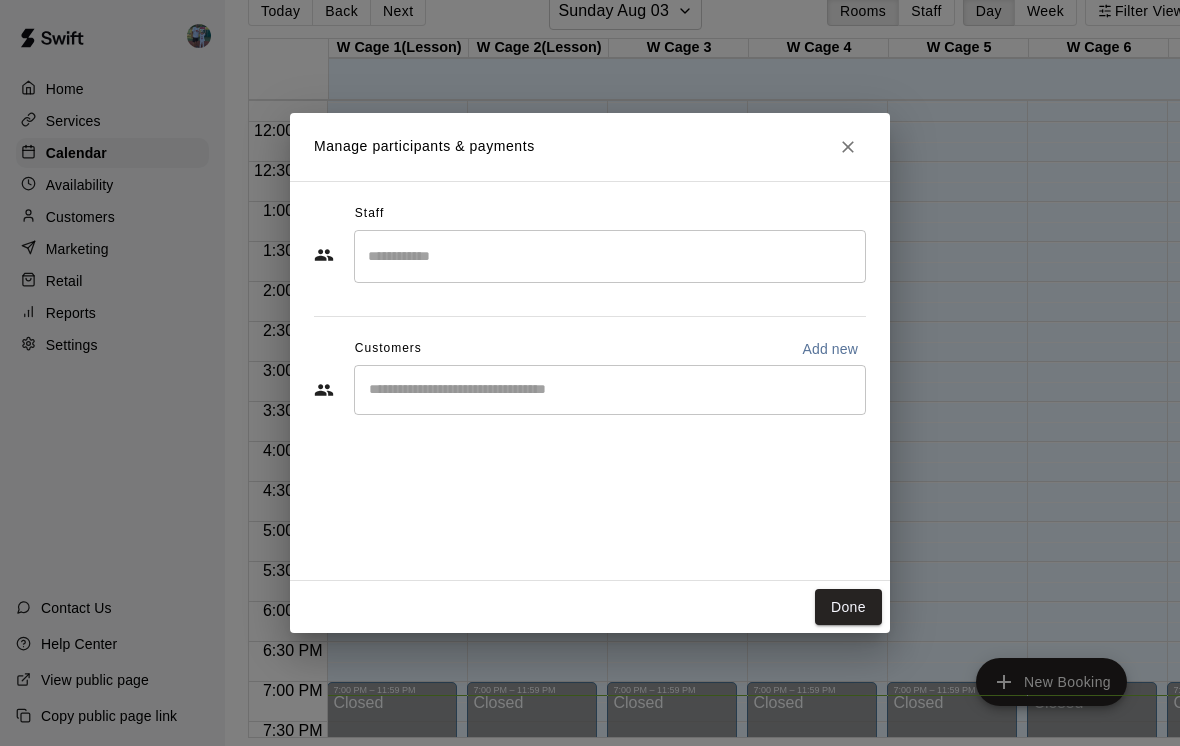 click at bounding box center [610, 256] 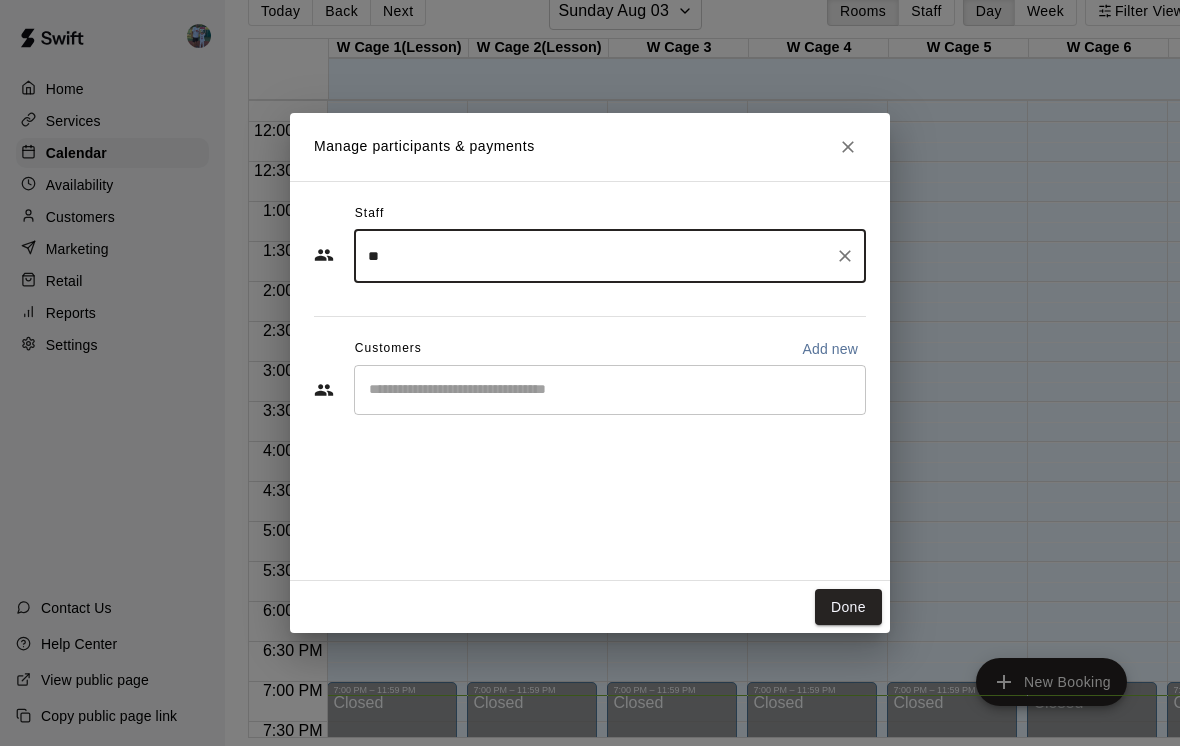 type on "*" 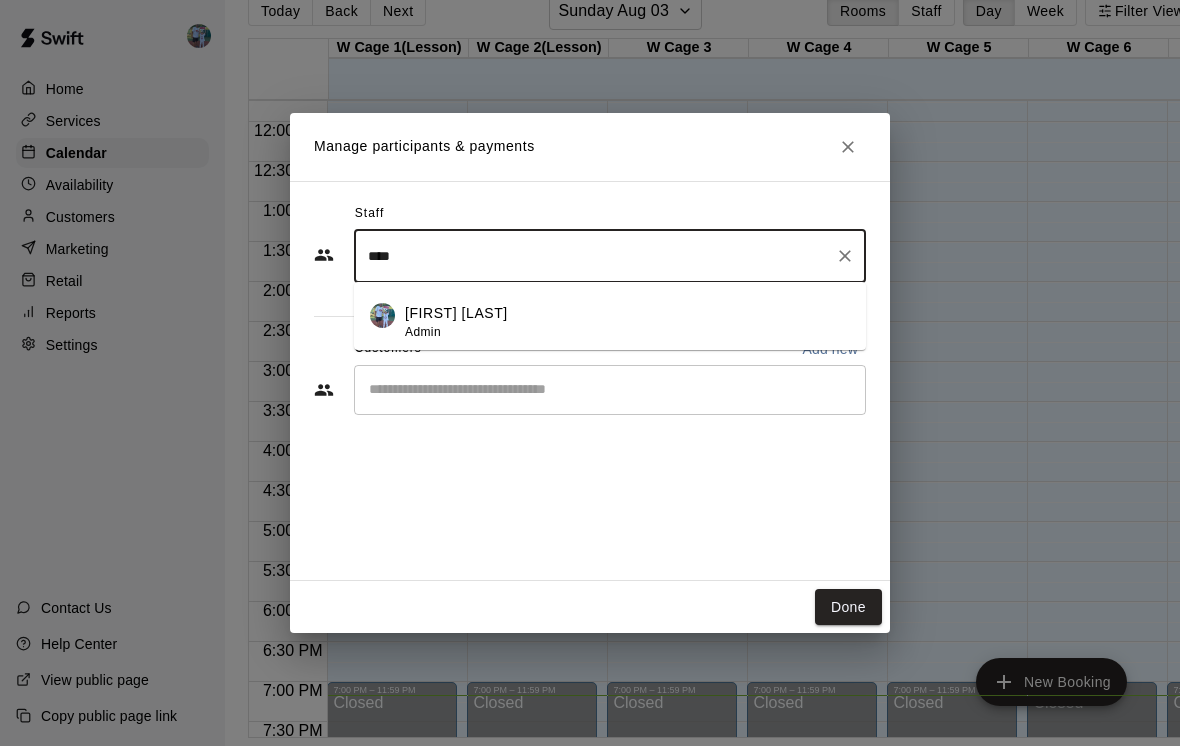 scroll, scrollTop: 31, scrollLeft: 0, axis: vertical 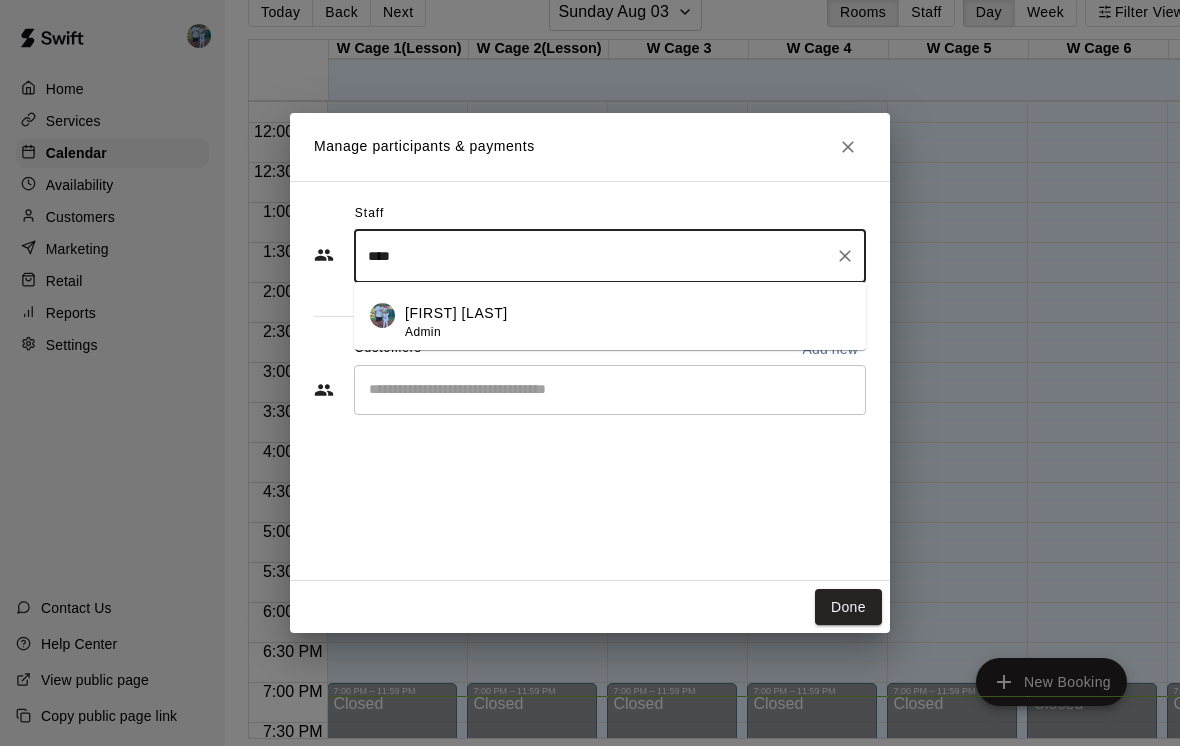 click on "[FIRST] [LAST] Admin" at bounding box center (627, 322) 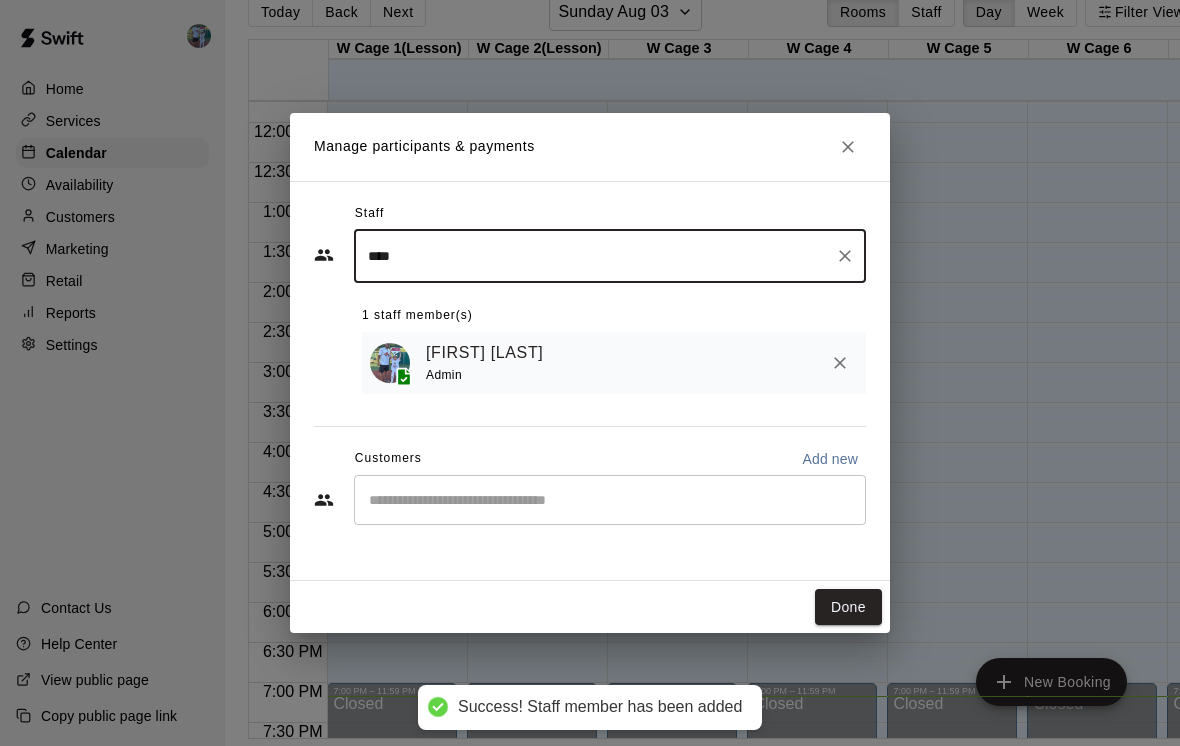 type on "****" 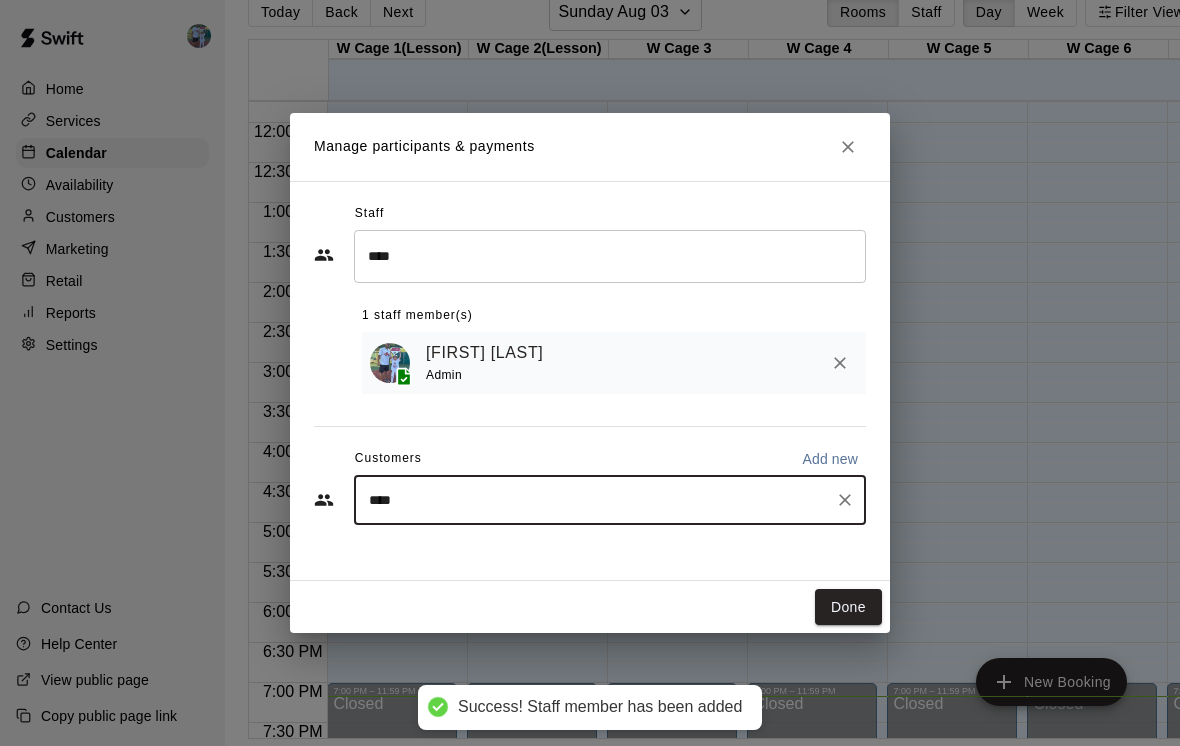 type on "*****" 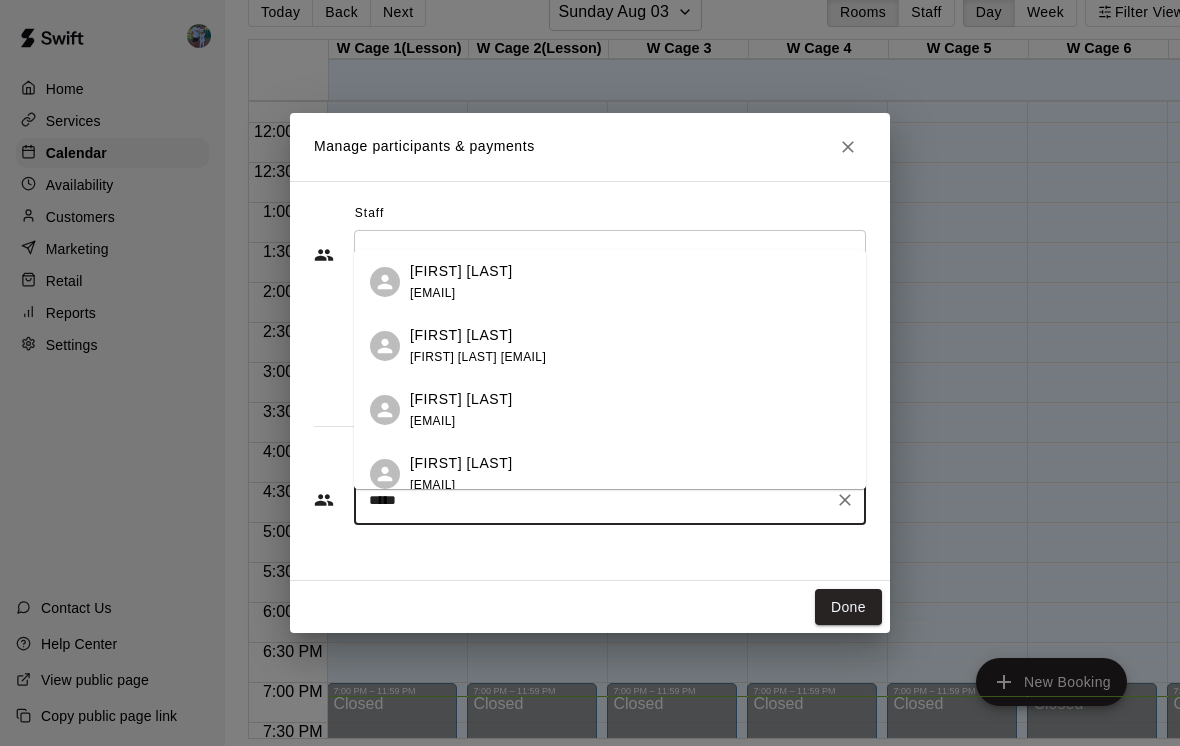 click on "[FIRST] [LAST] [EMAIL]" at bounding box center [630, 346] 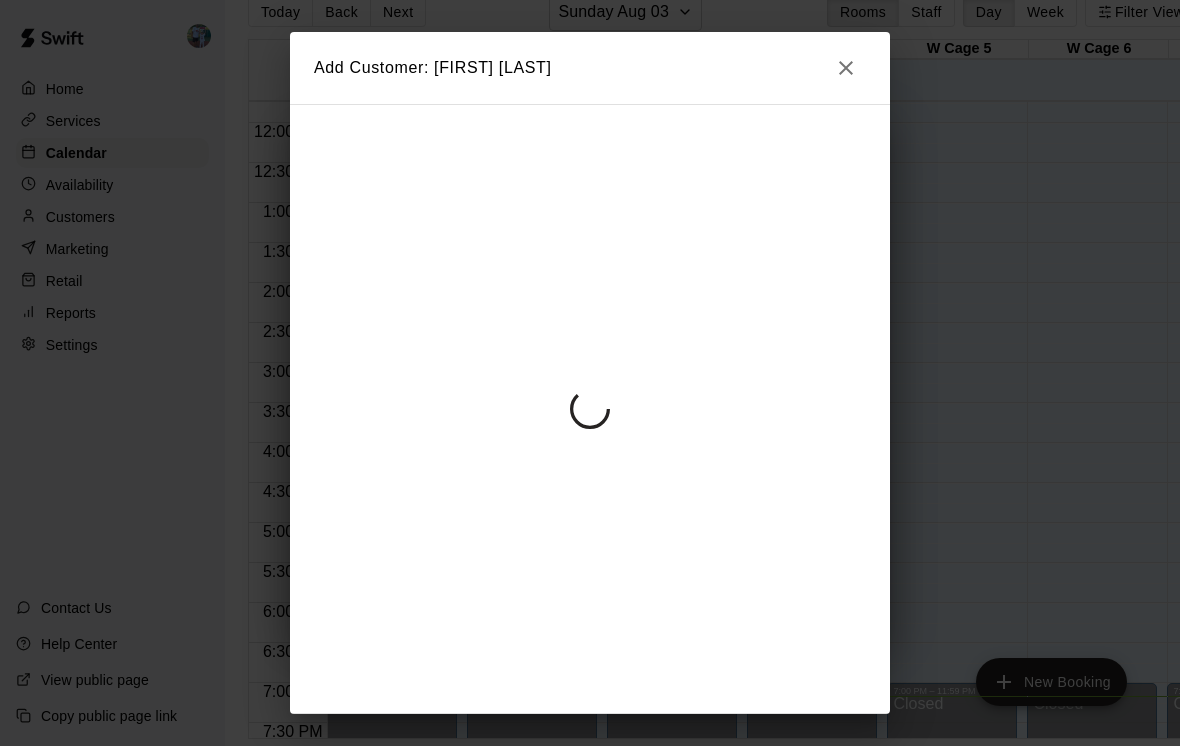 scroll, scrollTop: 32, scrollLeft: 0, axis: vertical 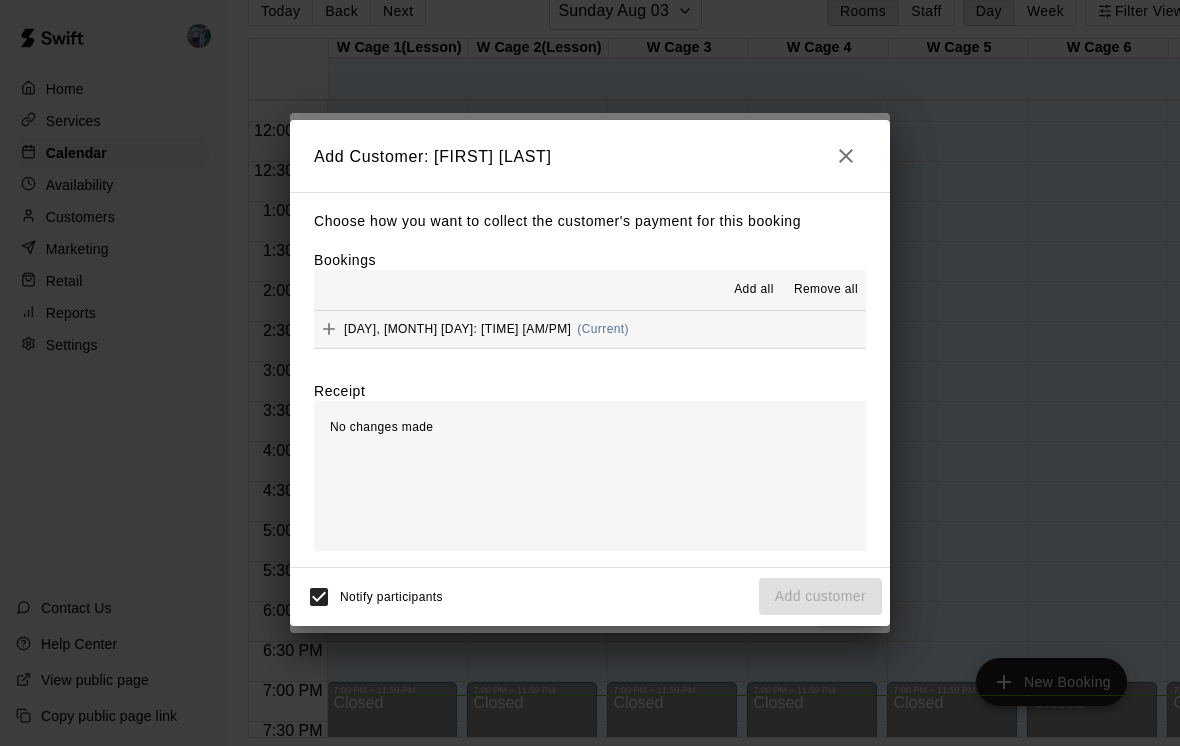 click on "[DAY], [MONTH] [DAY]: [TIME] [AM/PM] ([CURRENT])" at bounding box center (590, 329) 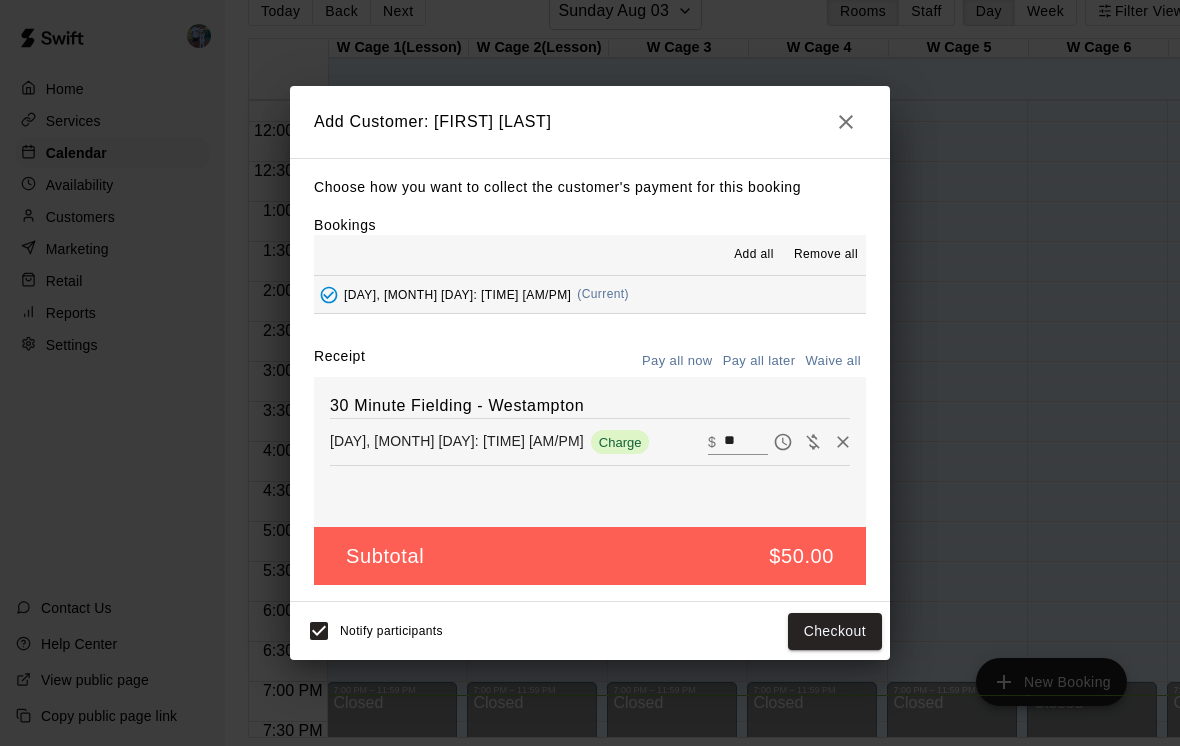 click on "Checkout" at bounding box center (835, 631) 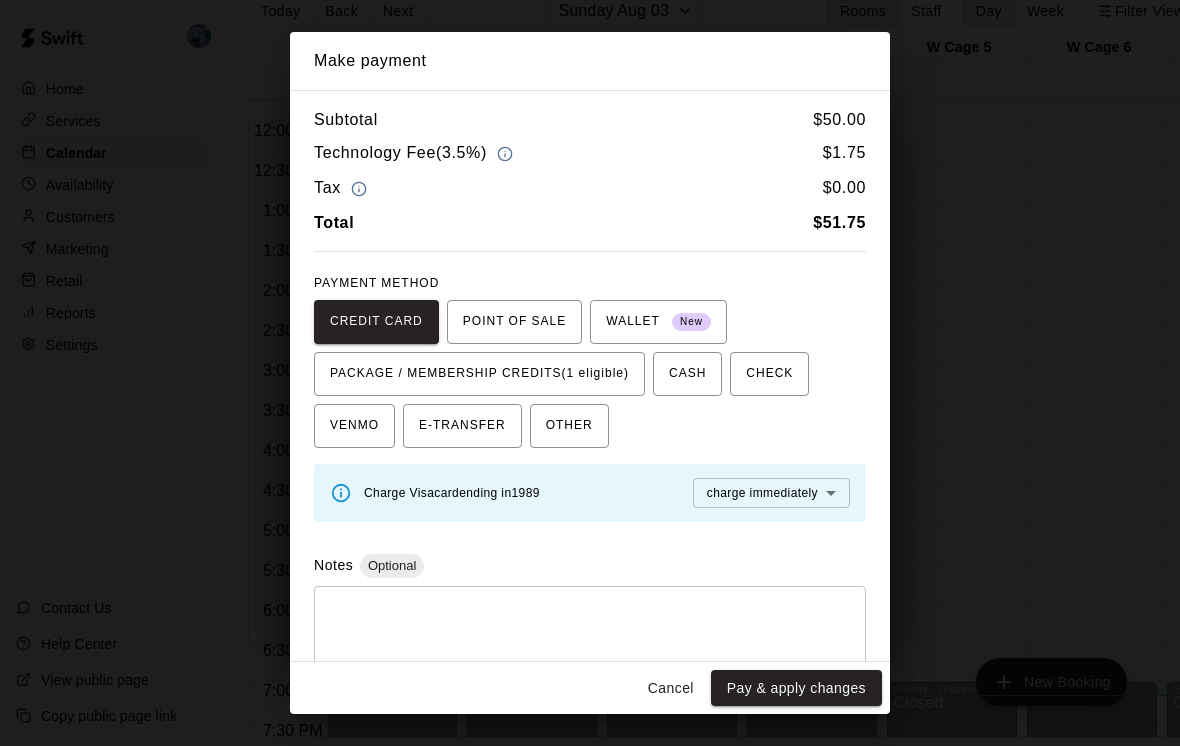 click on "PACKAGE / MEMBERSHIP CREDITS  (1 eligible)" at bounding box center (479, 374) 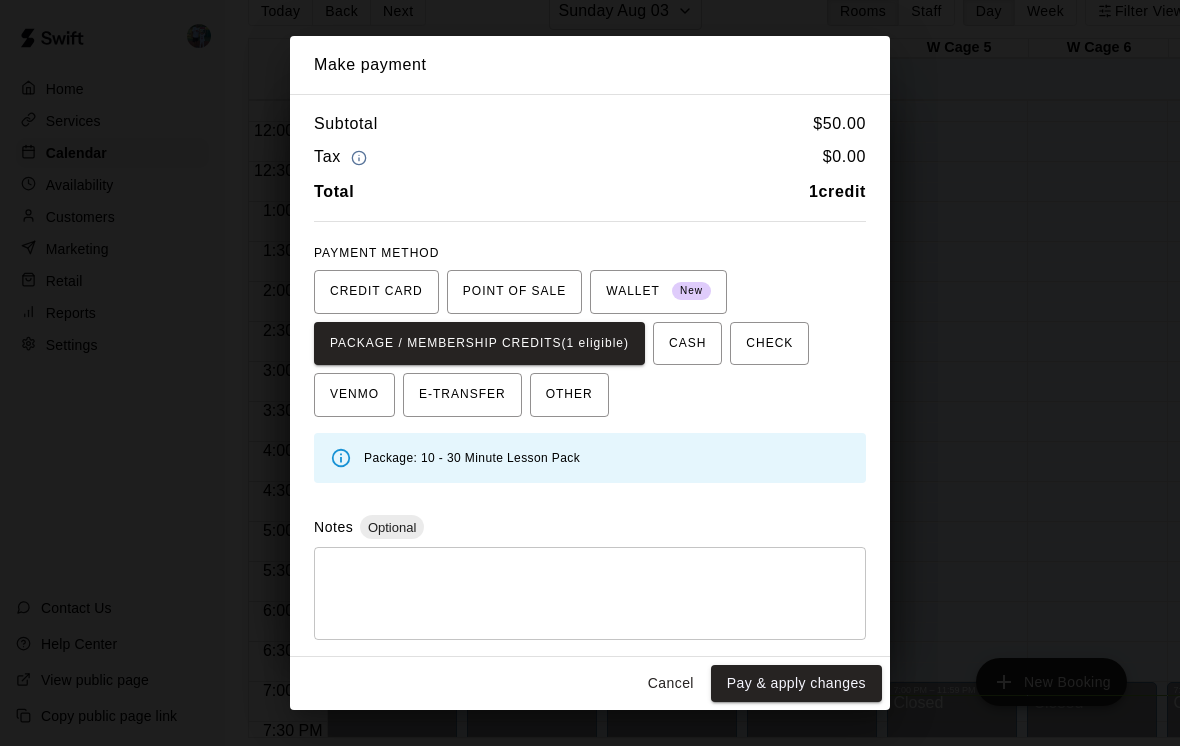 click on "Pay & apply changes" at bounding box center [796, 683] 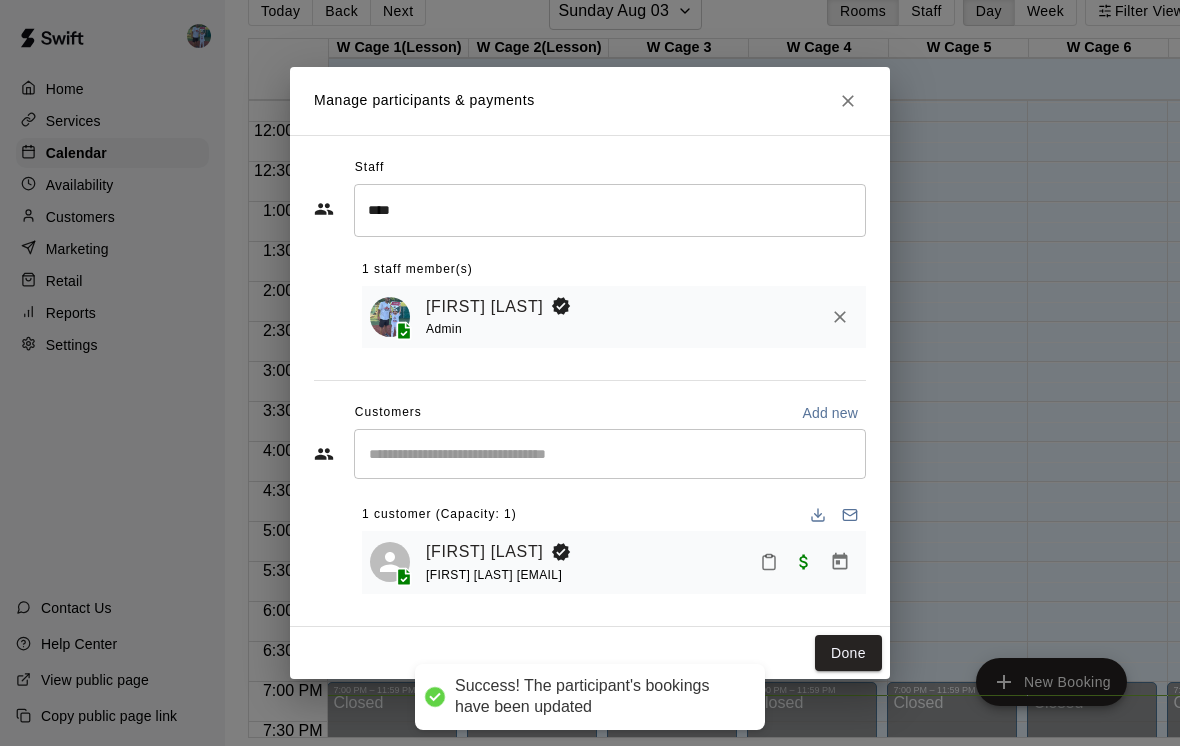 click on "Done" at bounding box center [848, 653] 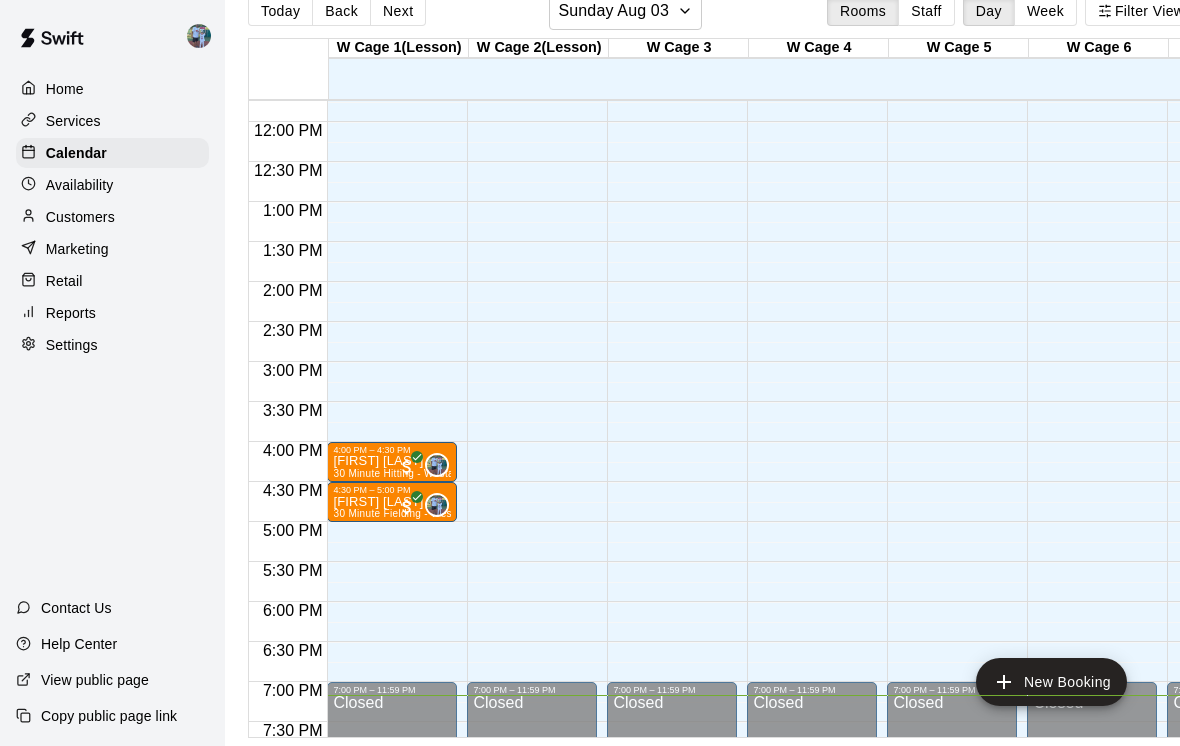 click on "New Booking" at bounding box center (1051, 682) 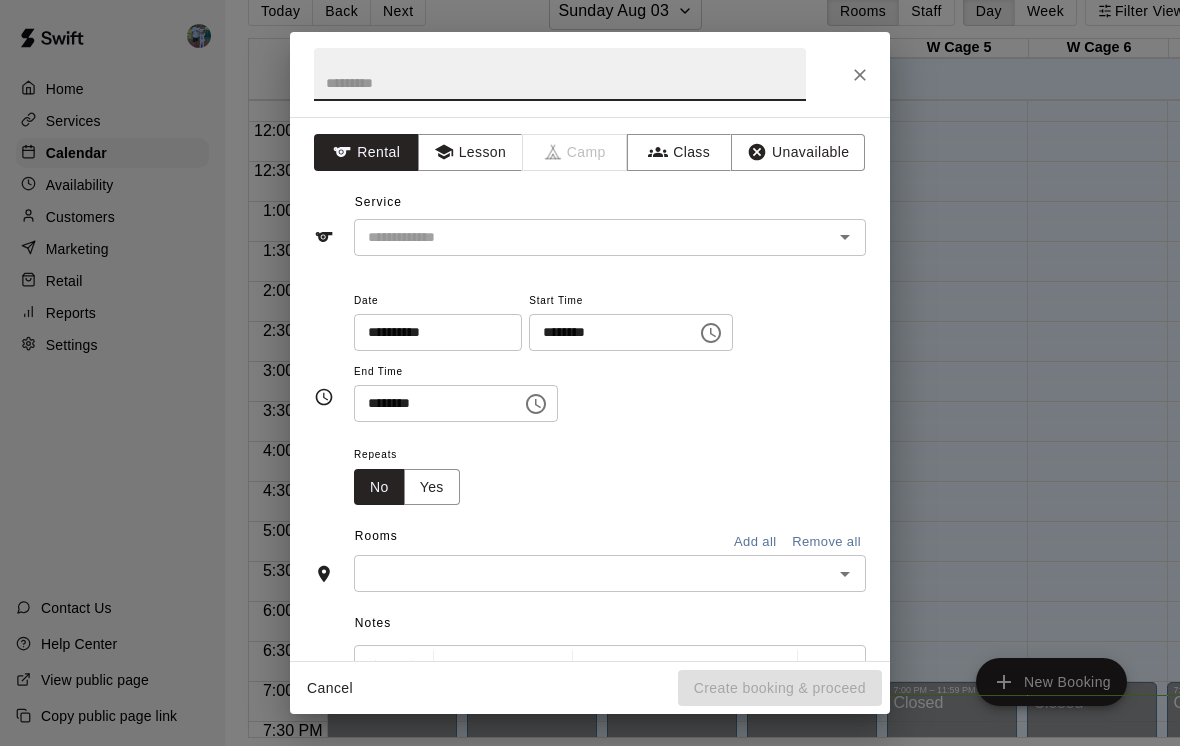 scroll, scrollTop: 31, scrollLeft: 0, axis: vertical 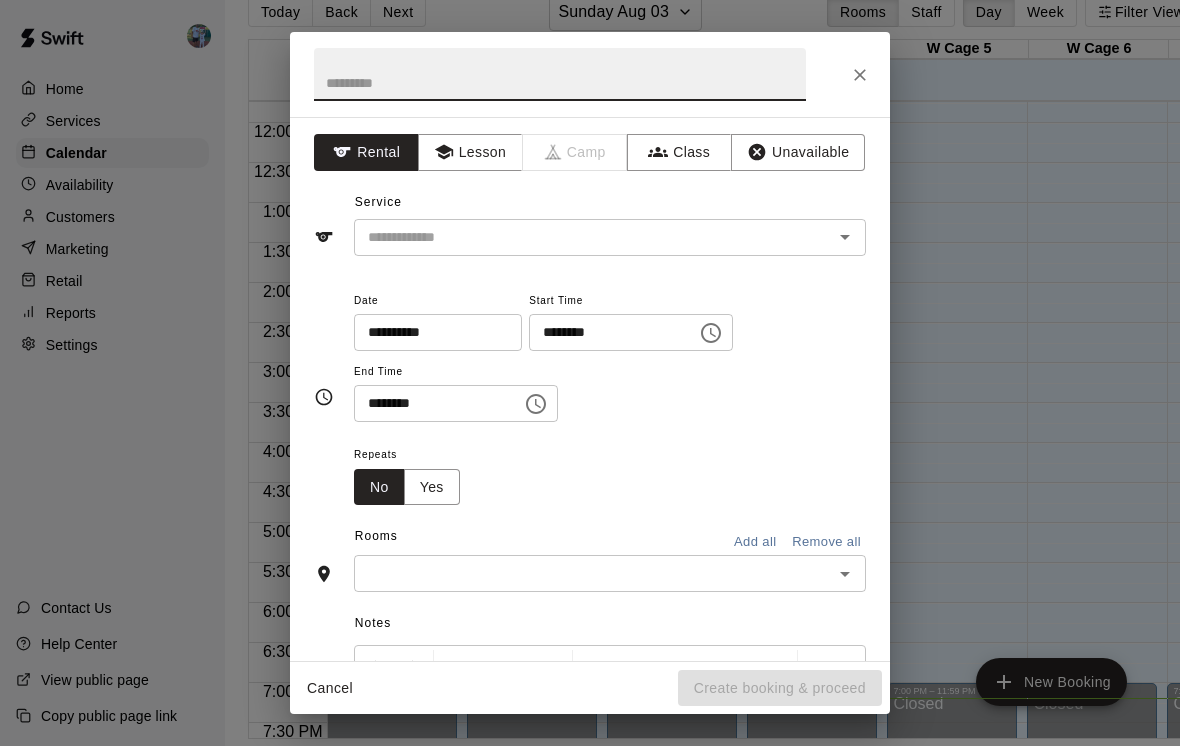 click on "Lesson" at bounding box center [470, 152] 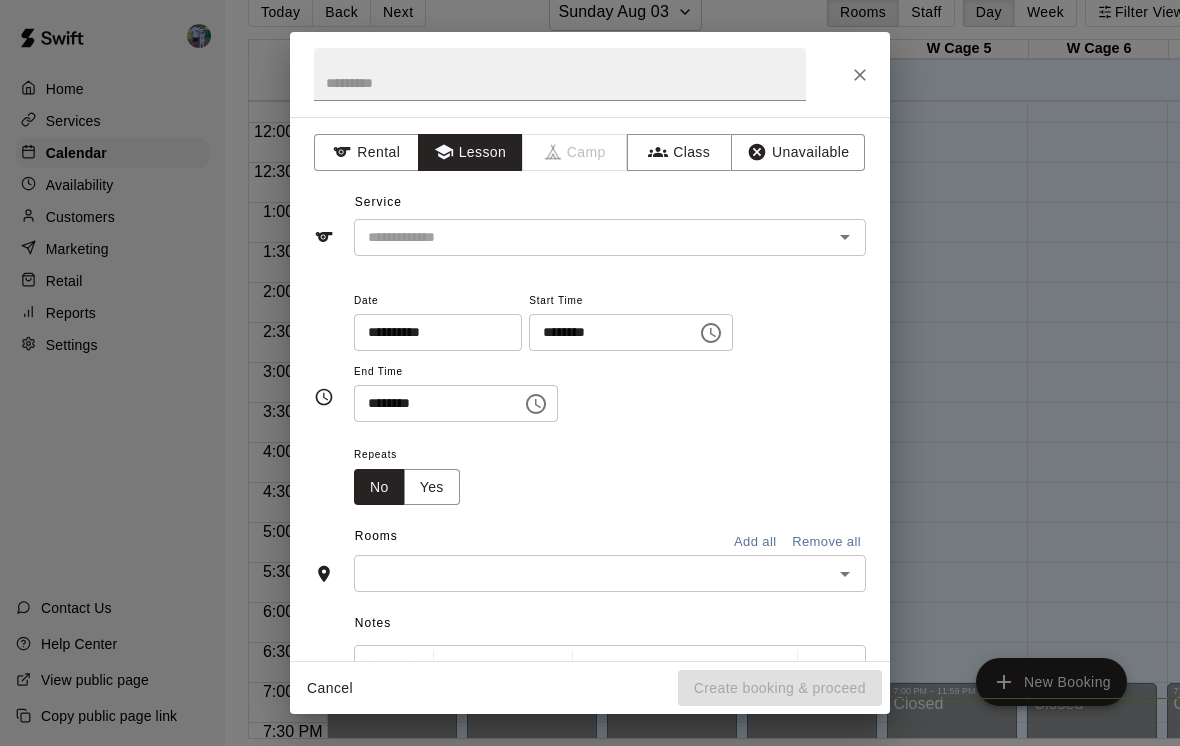 click at bounding box center (580, 237) 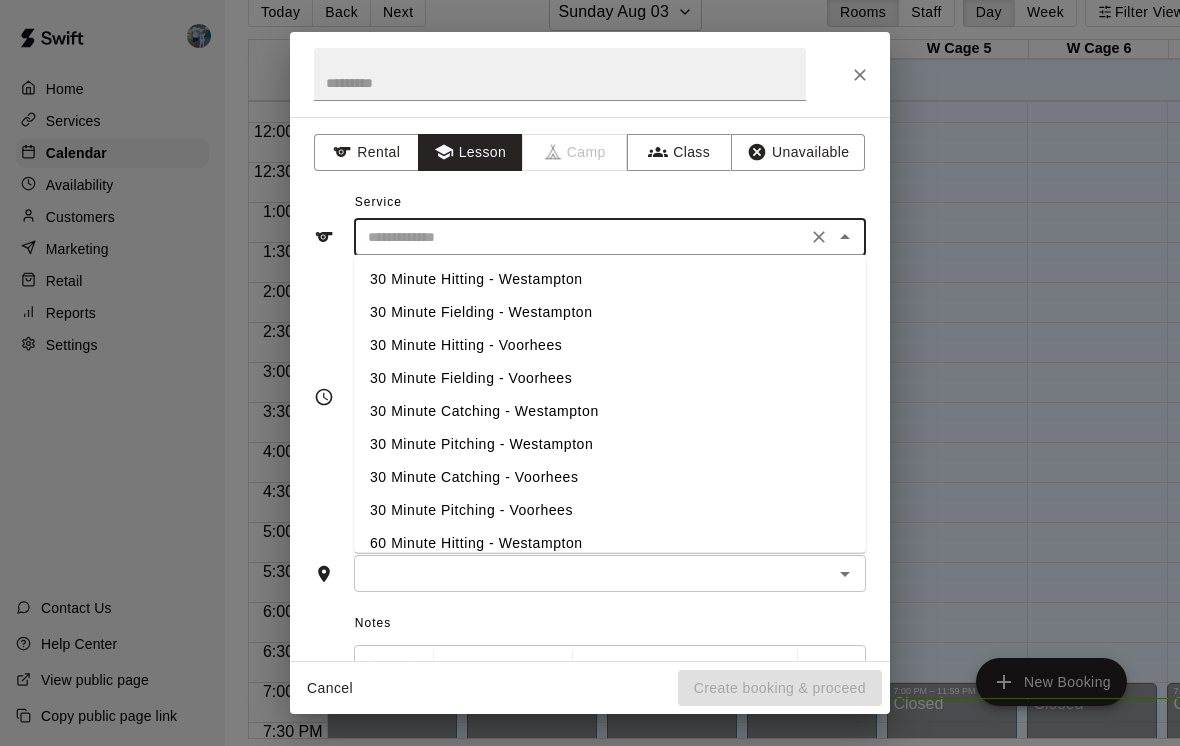 click on "30 Minute Hitting - Westampton" at bounding box center (610, 279) 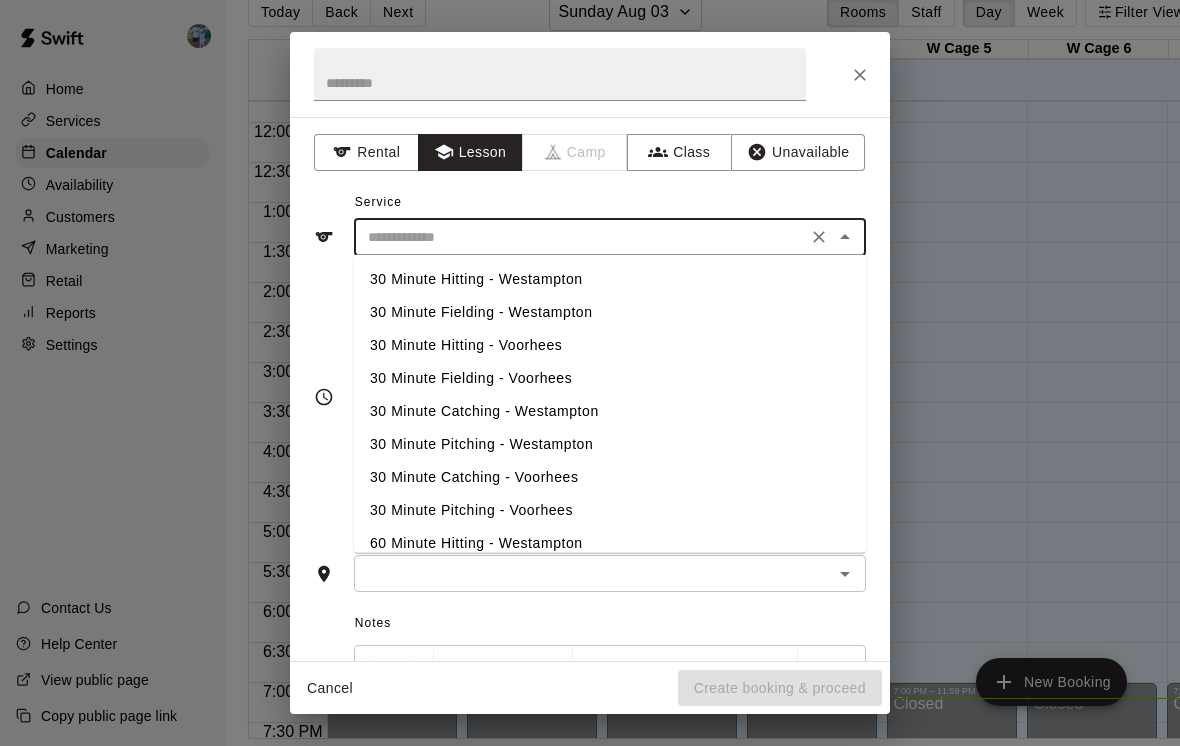 type on "**********" 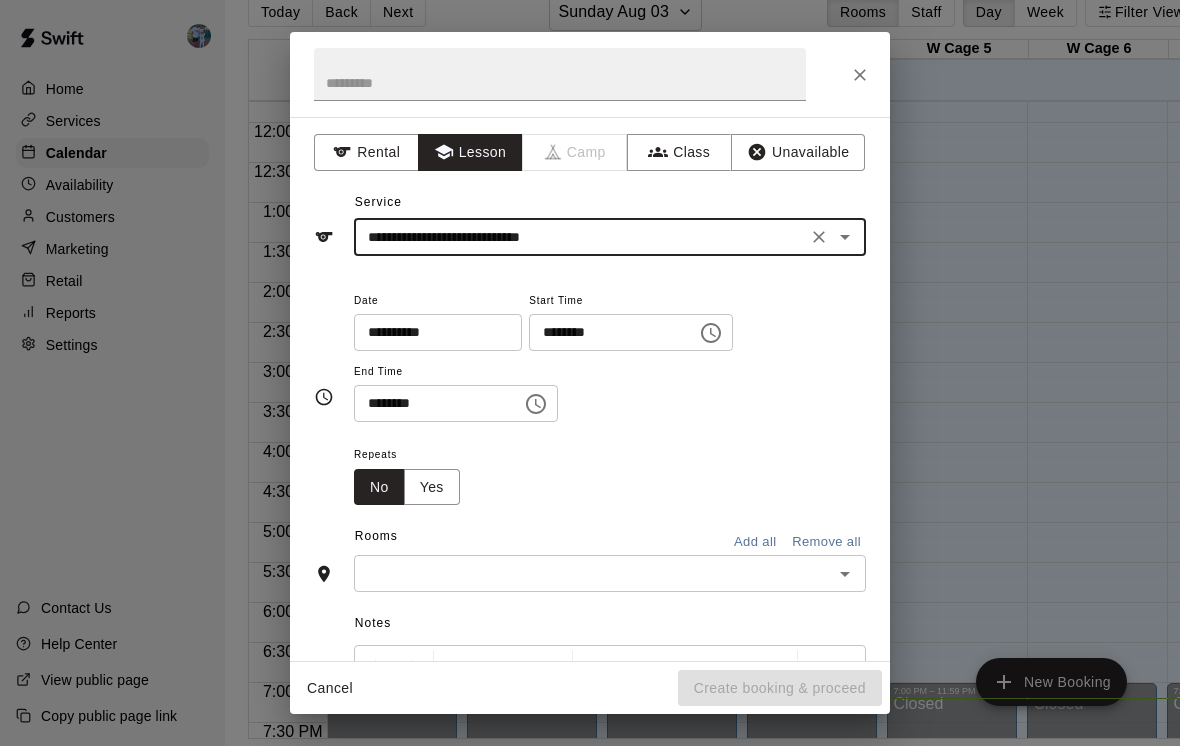click on "********" at bounding box center (606, 332) 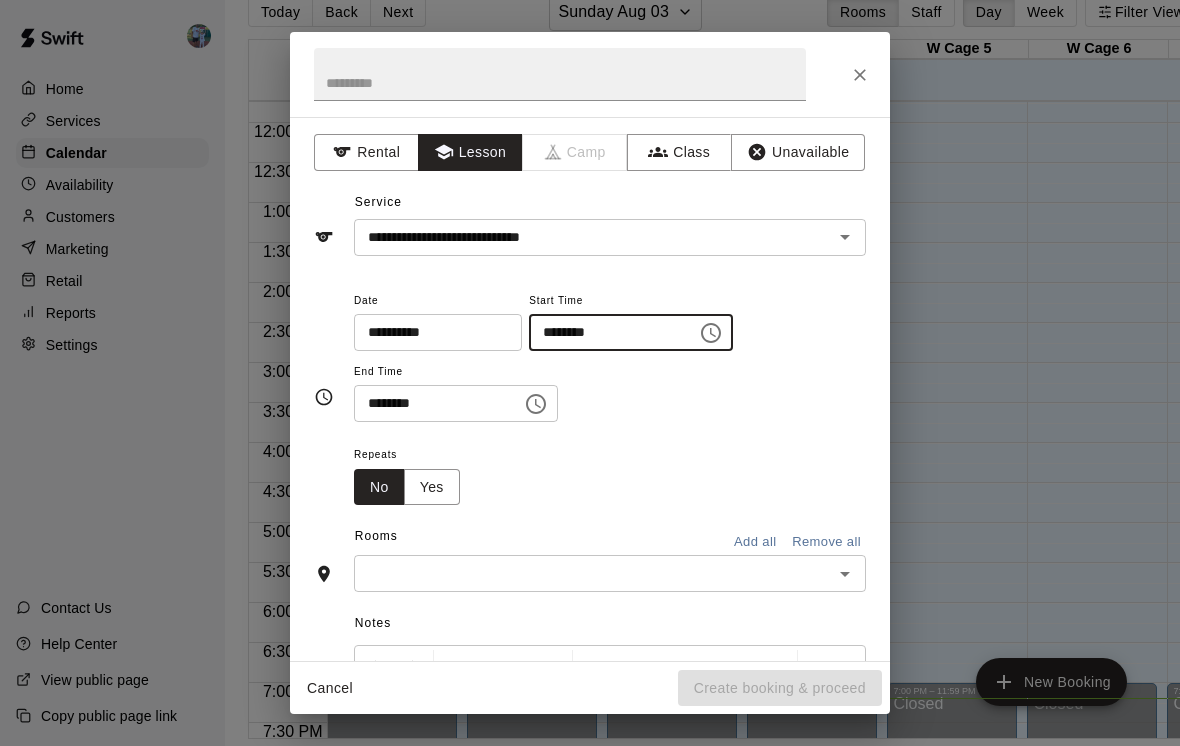click 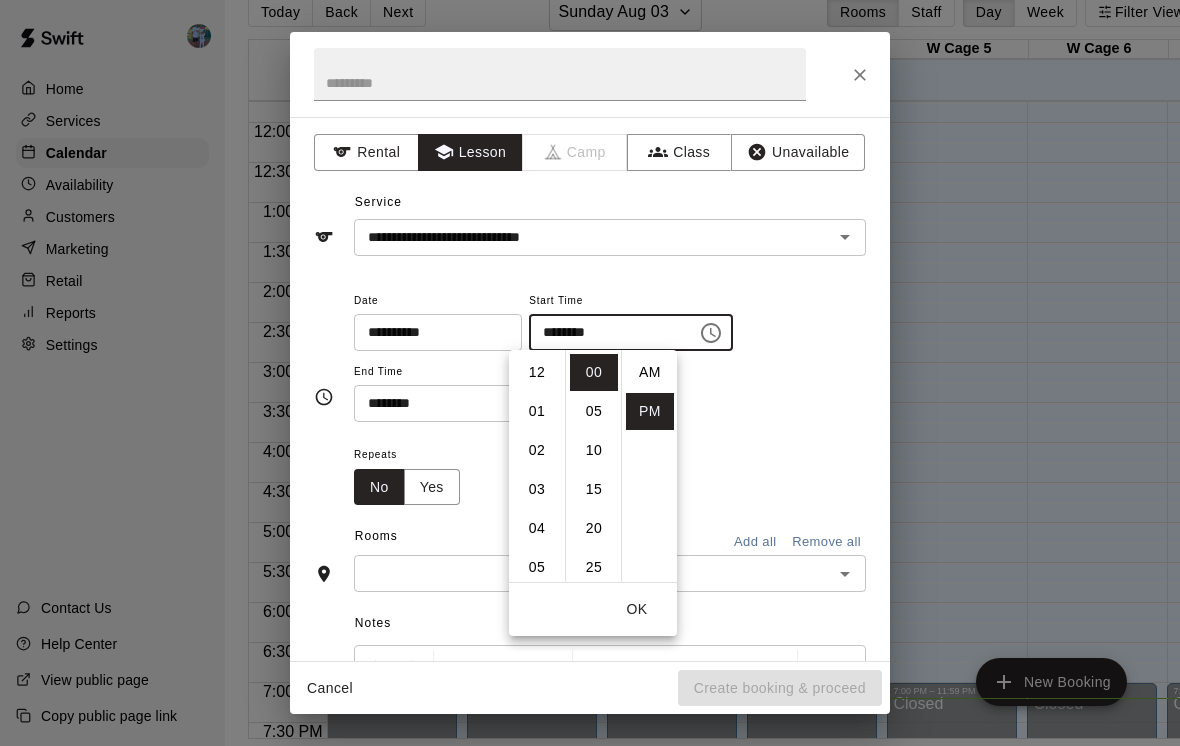 scroll, scrollTop: 273, scrollLeft: 0, axis: vertical 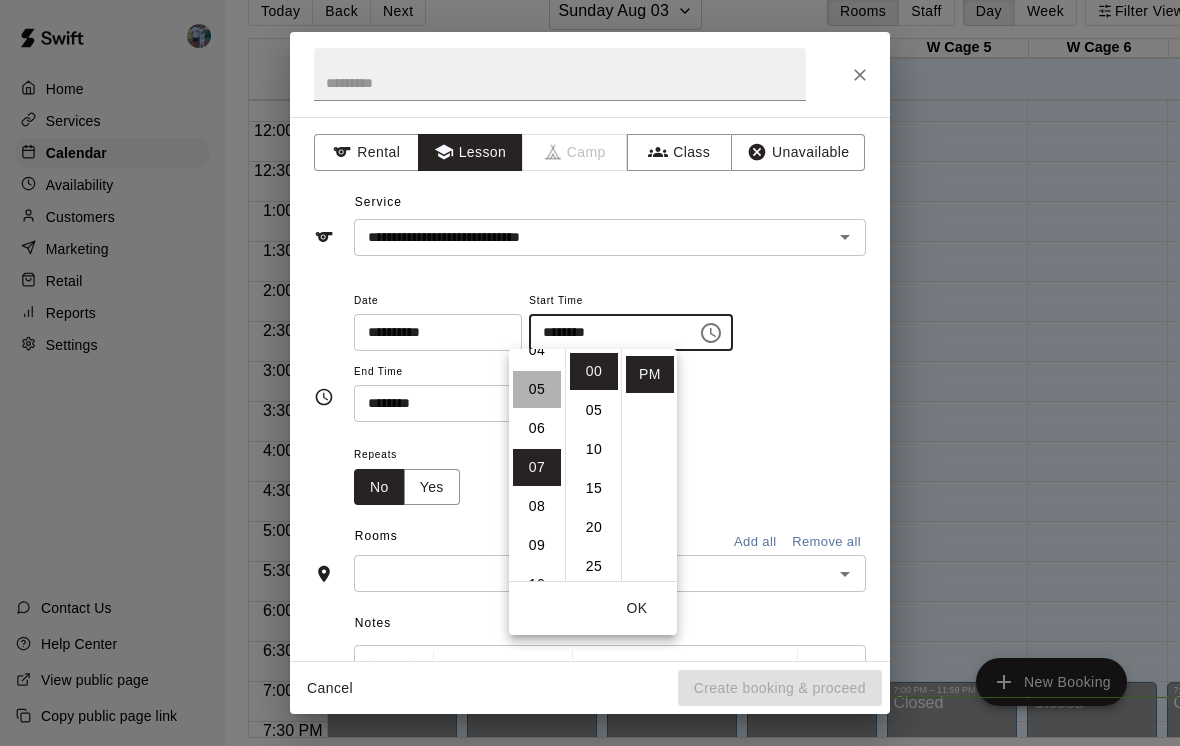 click on "05" at bounding box center [537, 389] 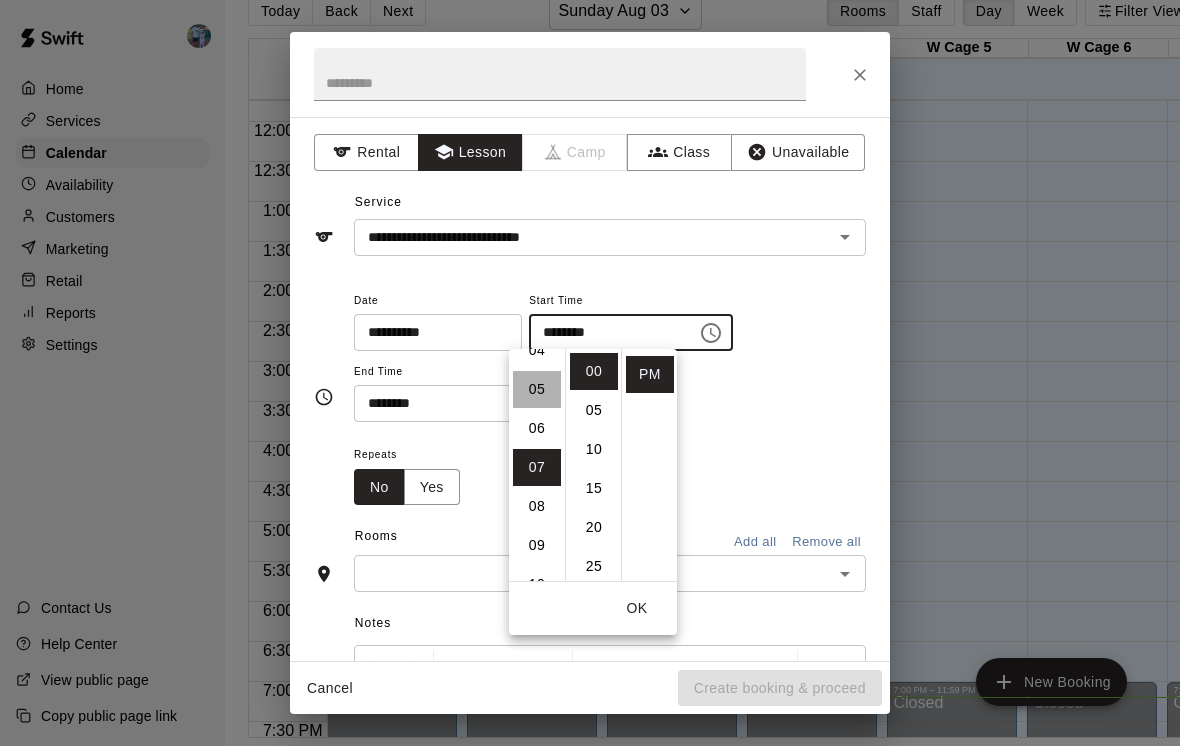 type on "********" 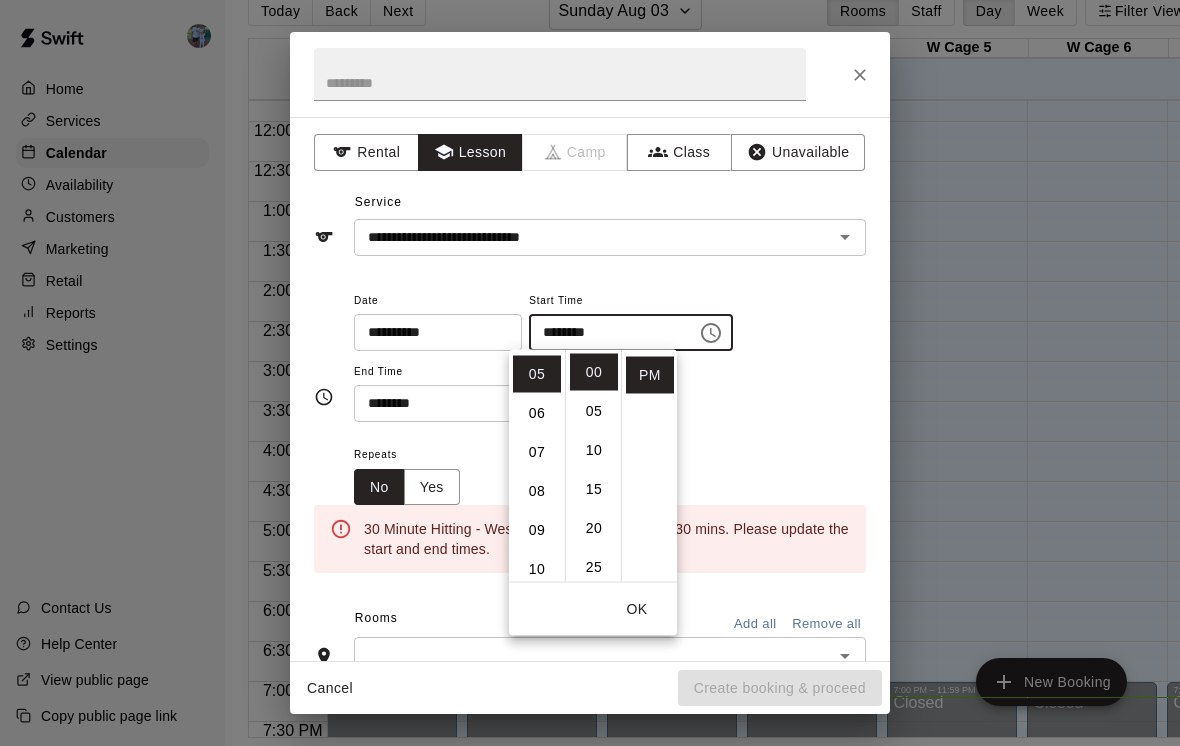 scroll, scrollTop: 195, scrollLeft: 0, axis: vertical 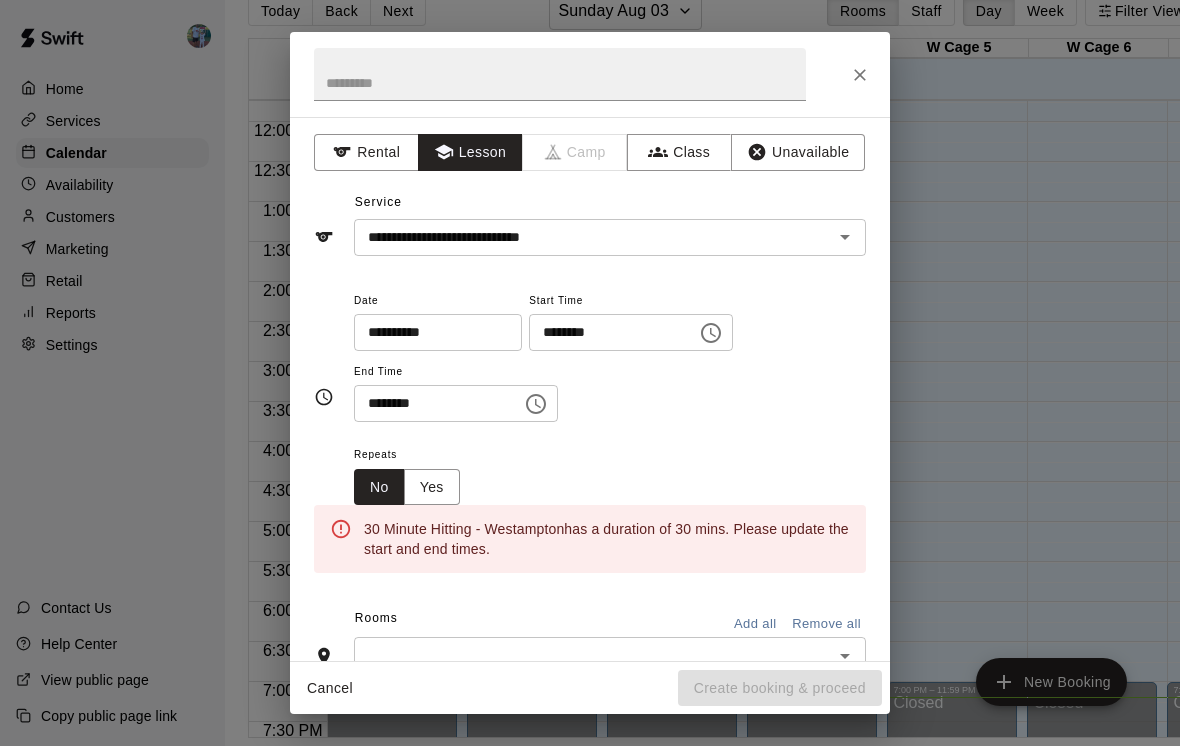 click on "**********" at bounding box center [610, 355] 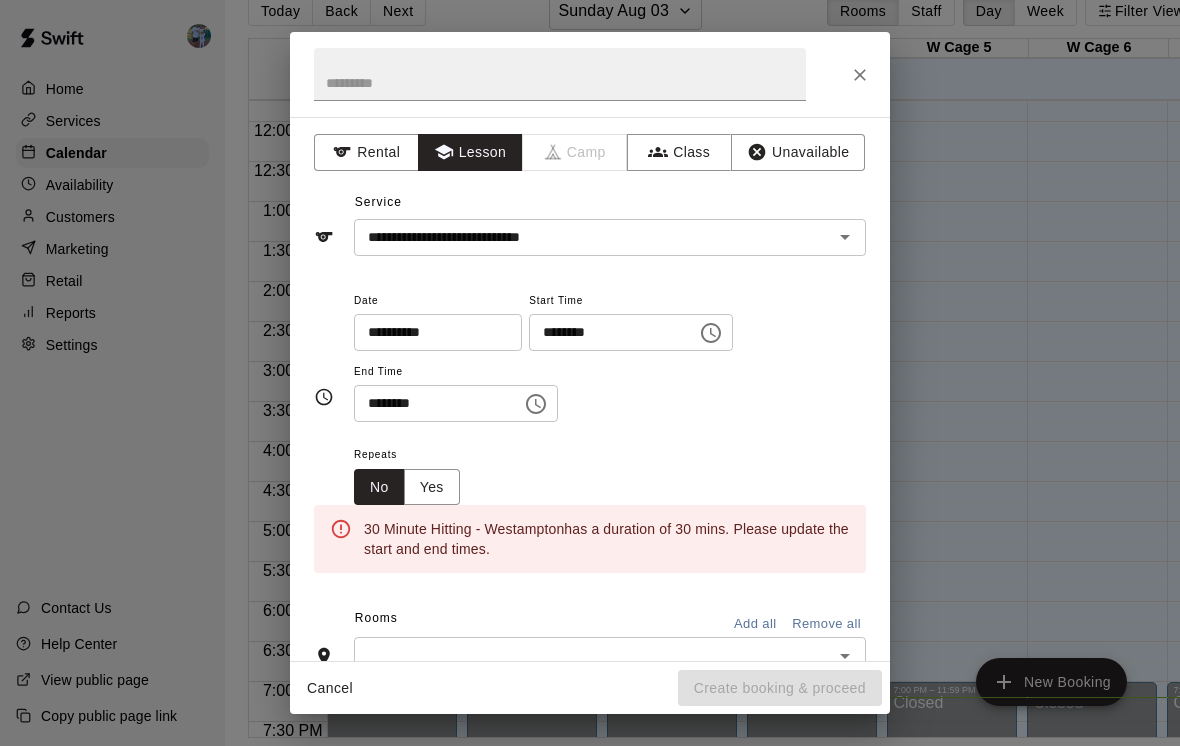 click 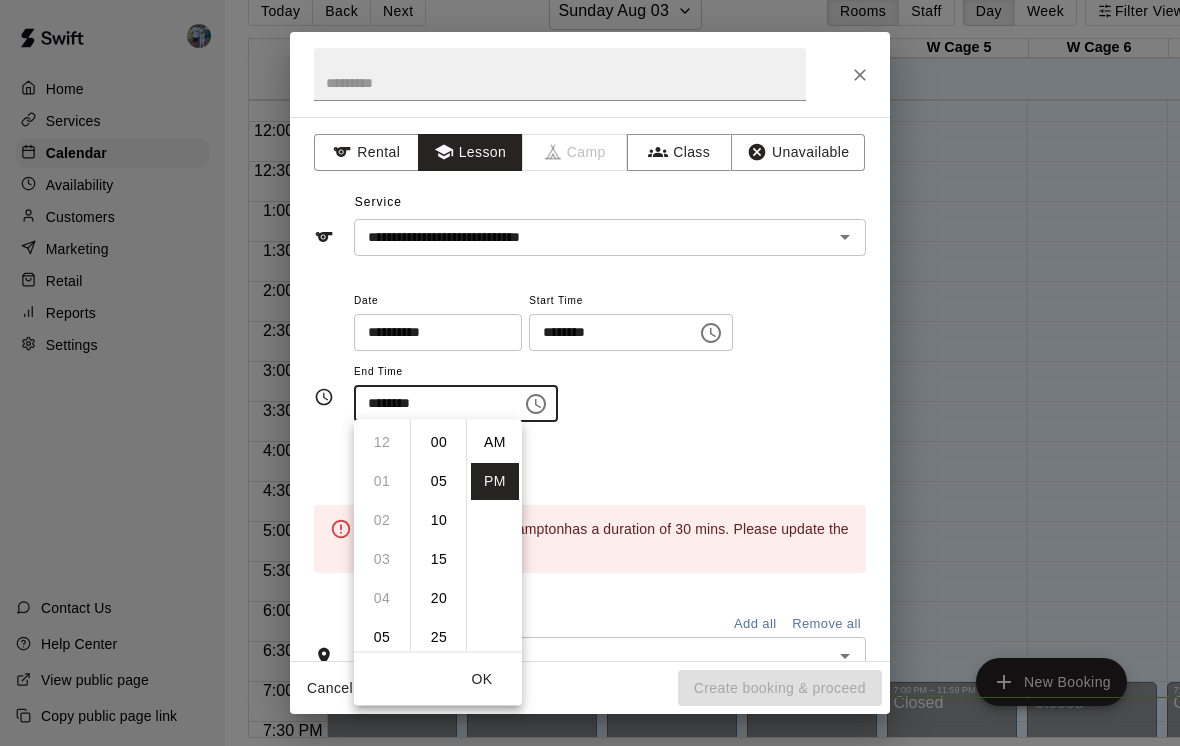 scroll, scrollTop: 273, scrollLeft: 0, axis: vertical 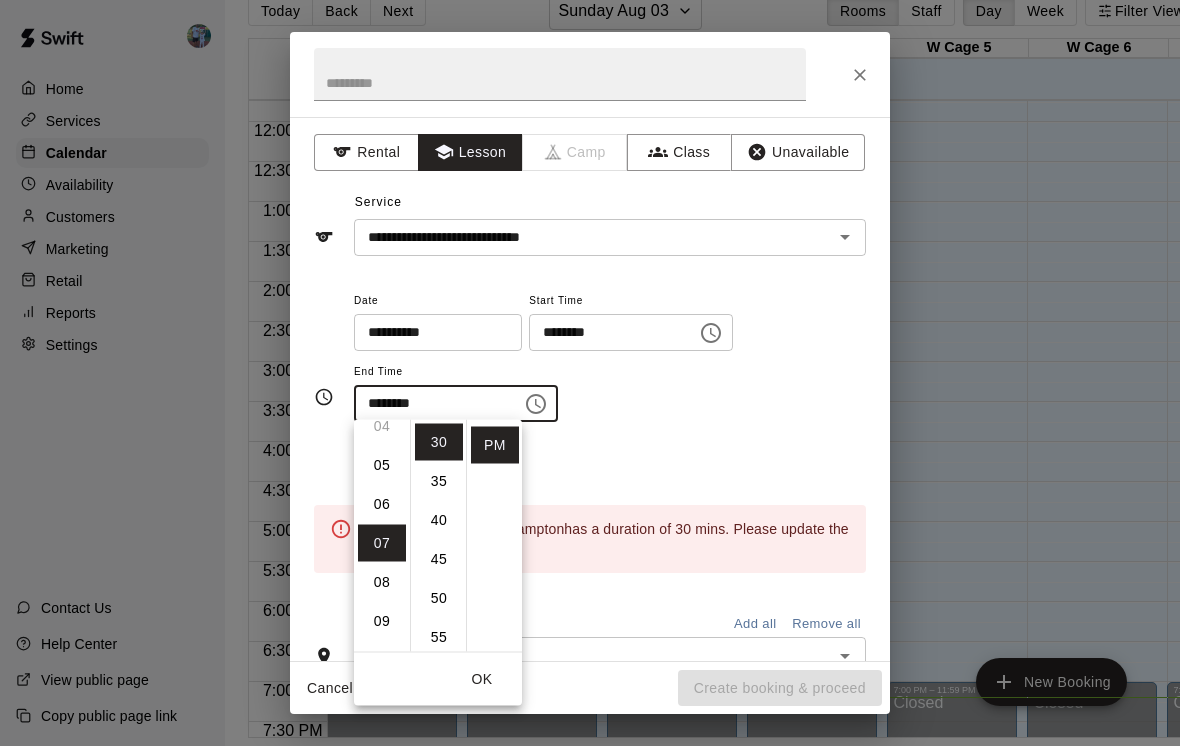 click on "05" at bounding box center [382, 465] 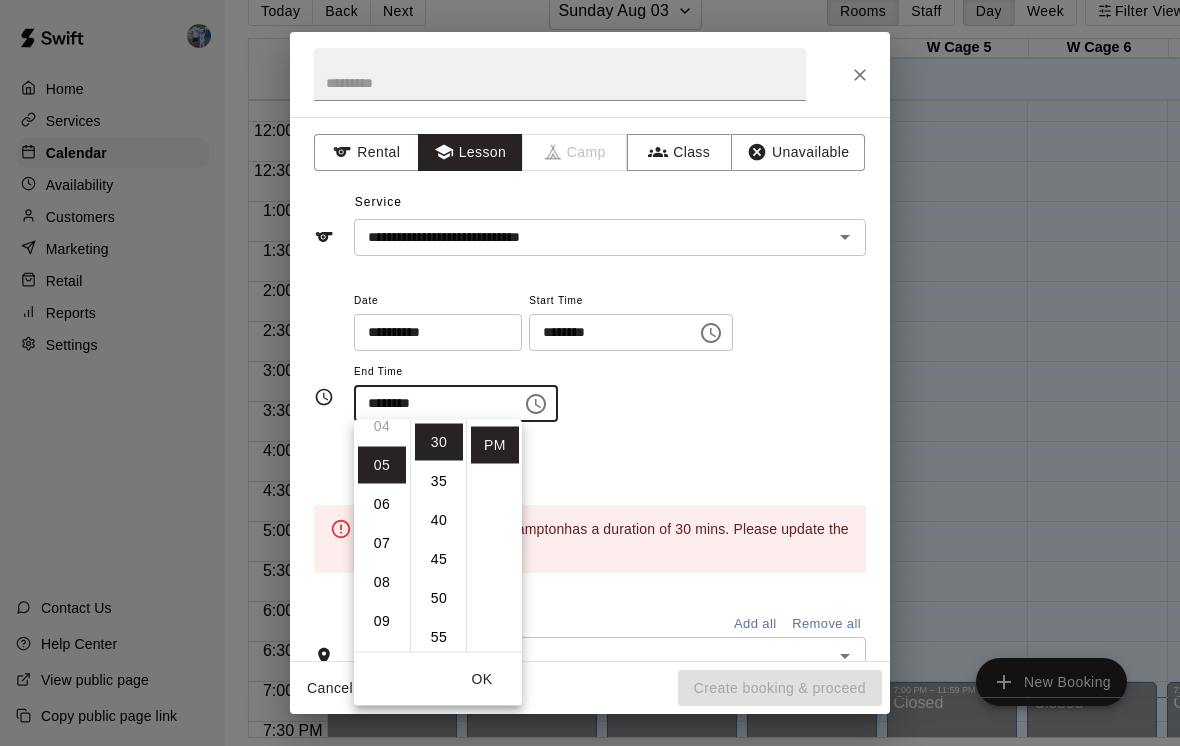 type on "********" 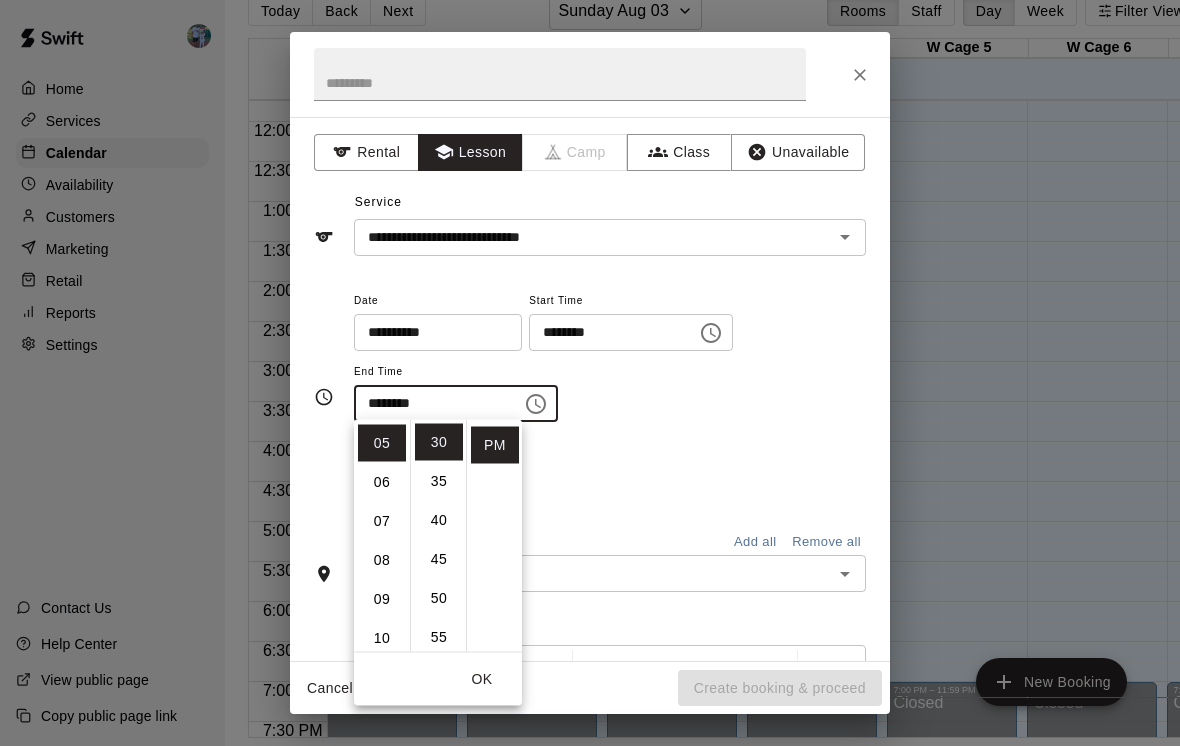 scroll, scrollTop: 195, scrollLeft: 0, axis: vertical 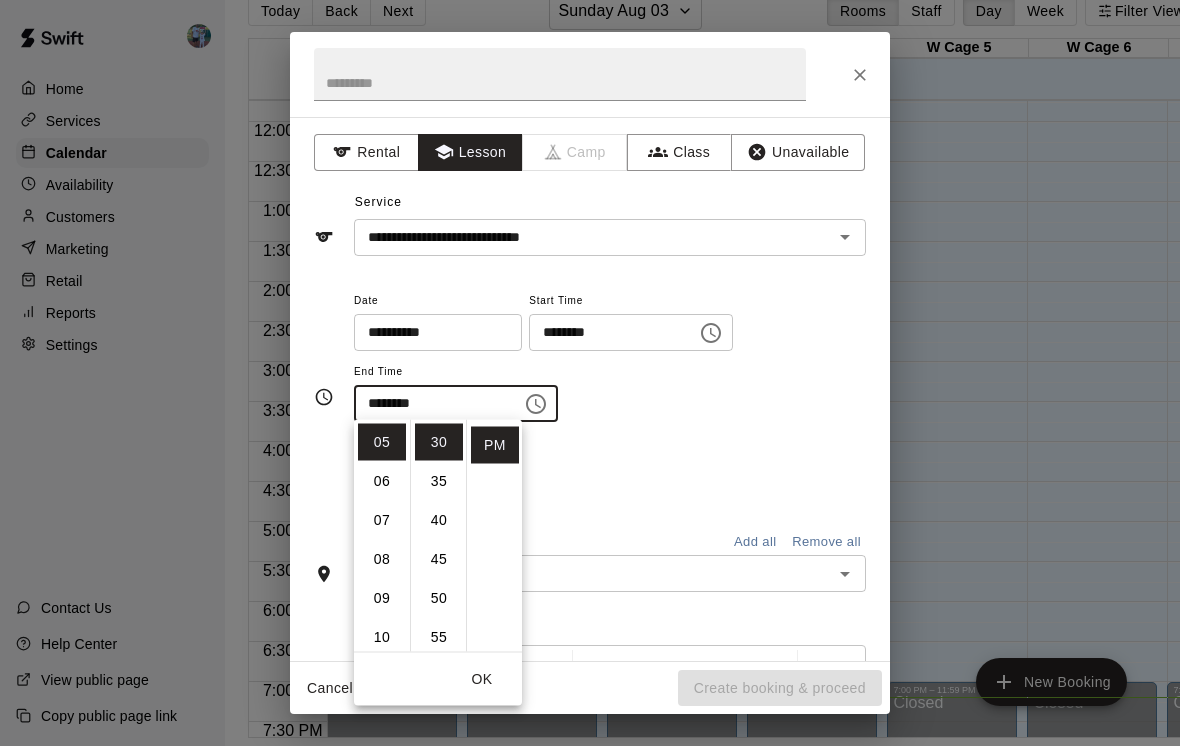 click on "OK" at bounding box center [482, 679] 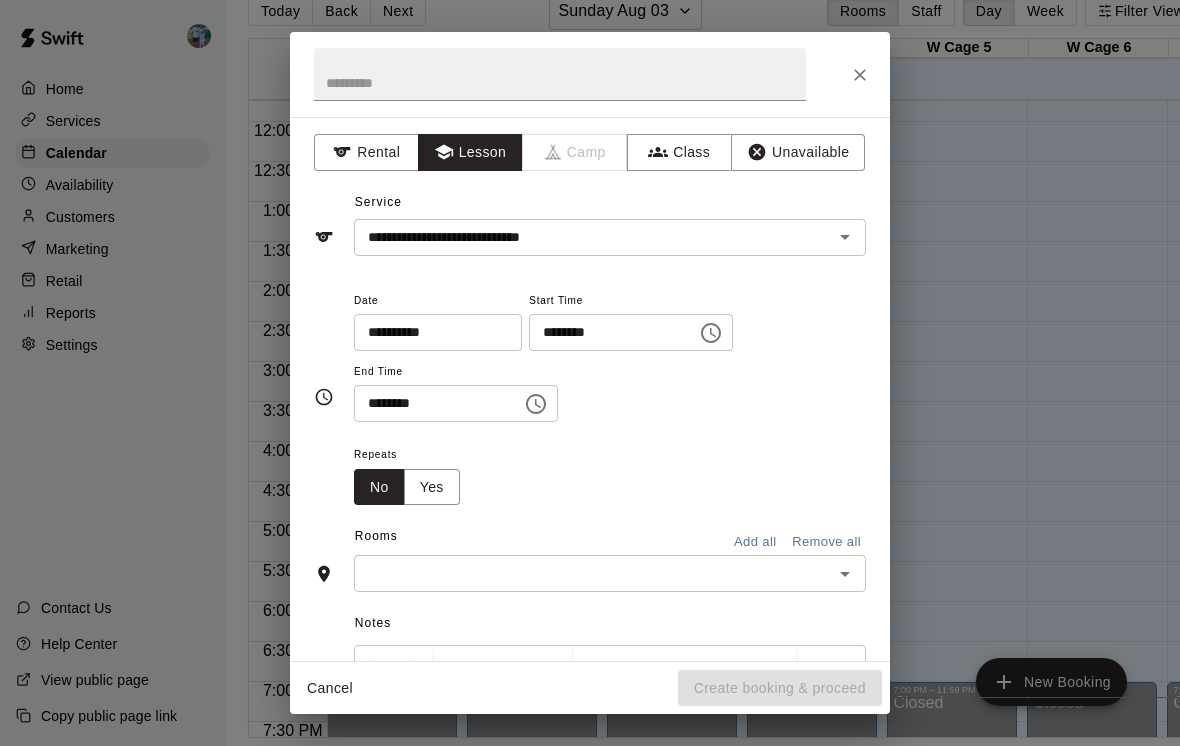 click at bounding box center [593, 573] 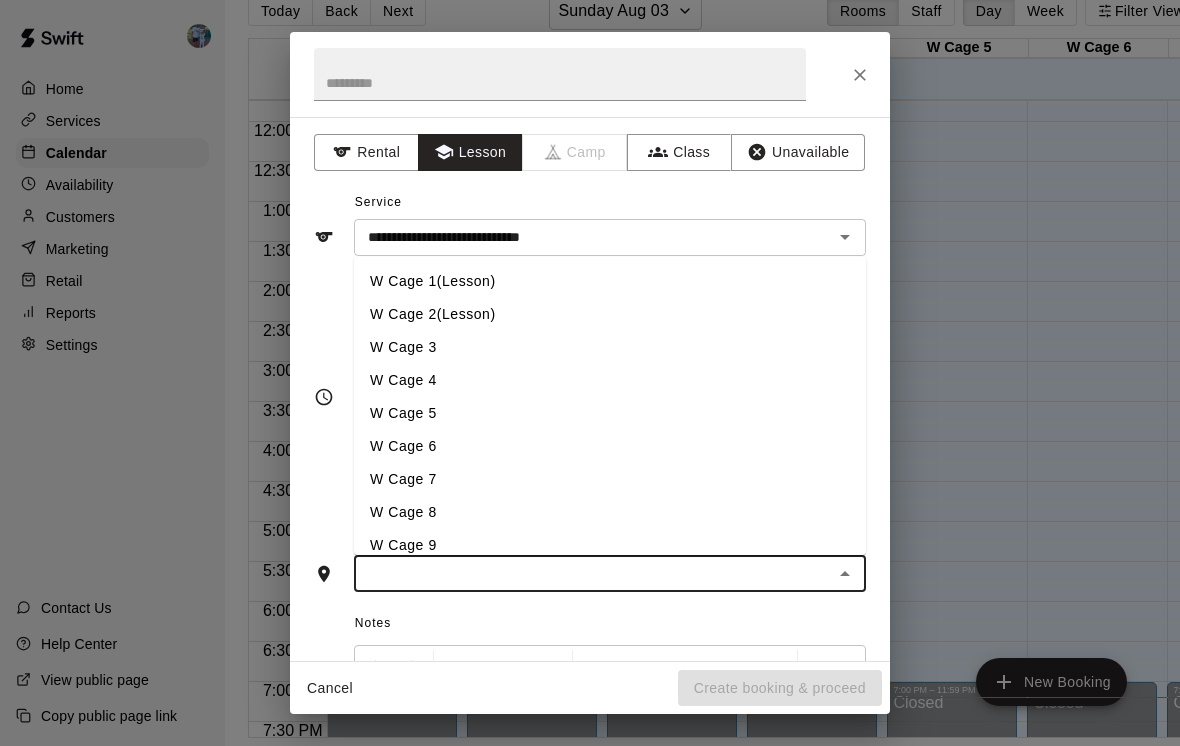 scroll, scrollTop: 31, scrollLeft: 0, axis: vertical 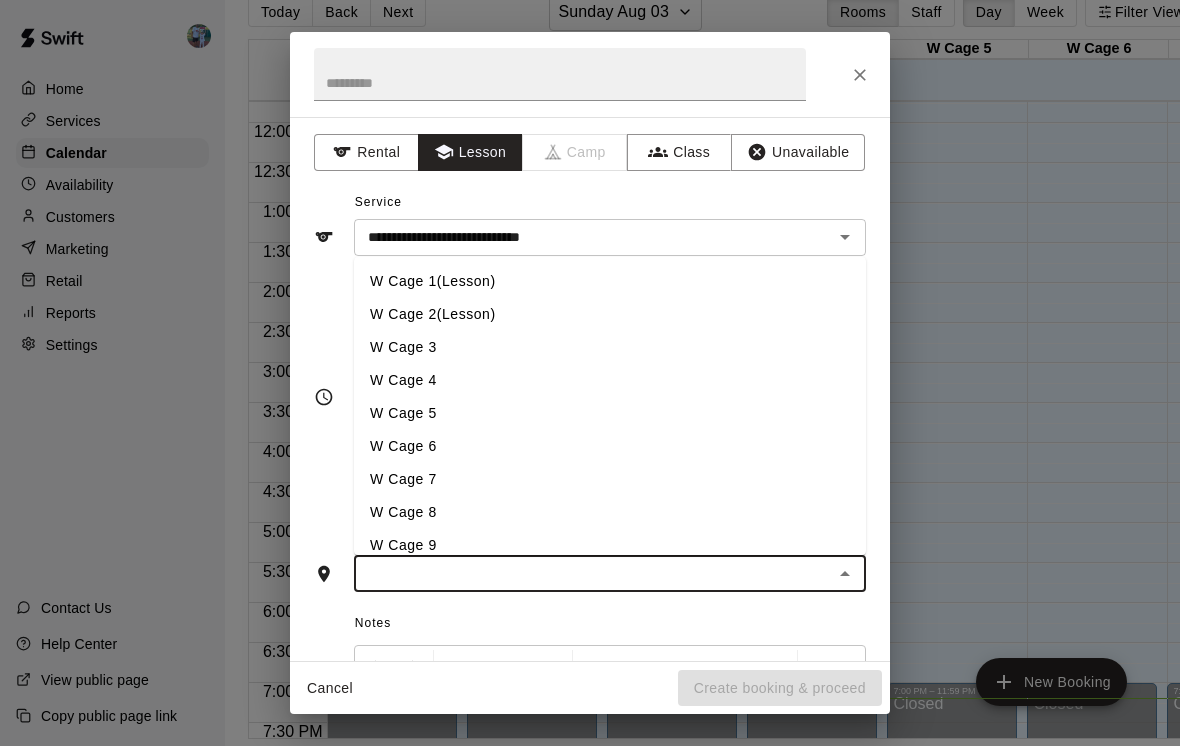 click on "W Cage 1(Lesson)" at bounding box center [610, 281] 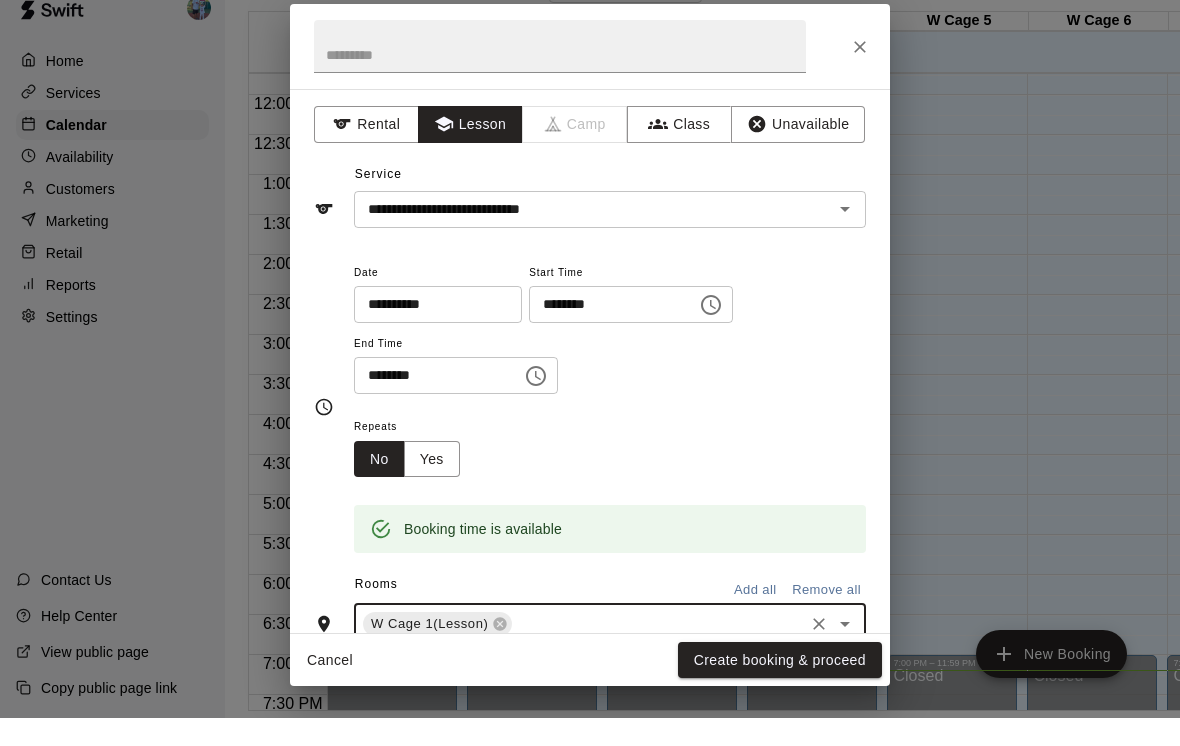 scroll, scrollTop: 63, scrollLeft: 0, axis: vertical 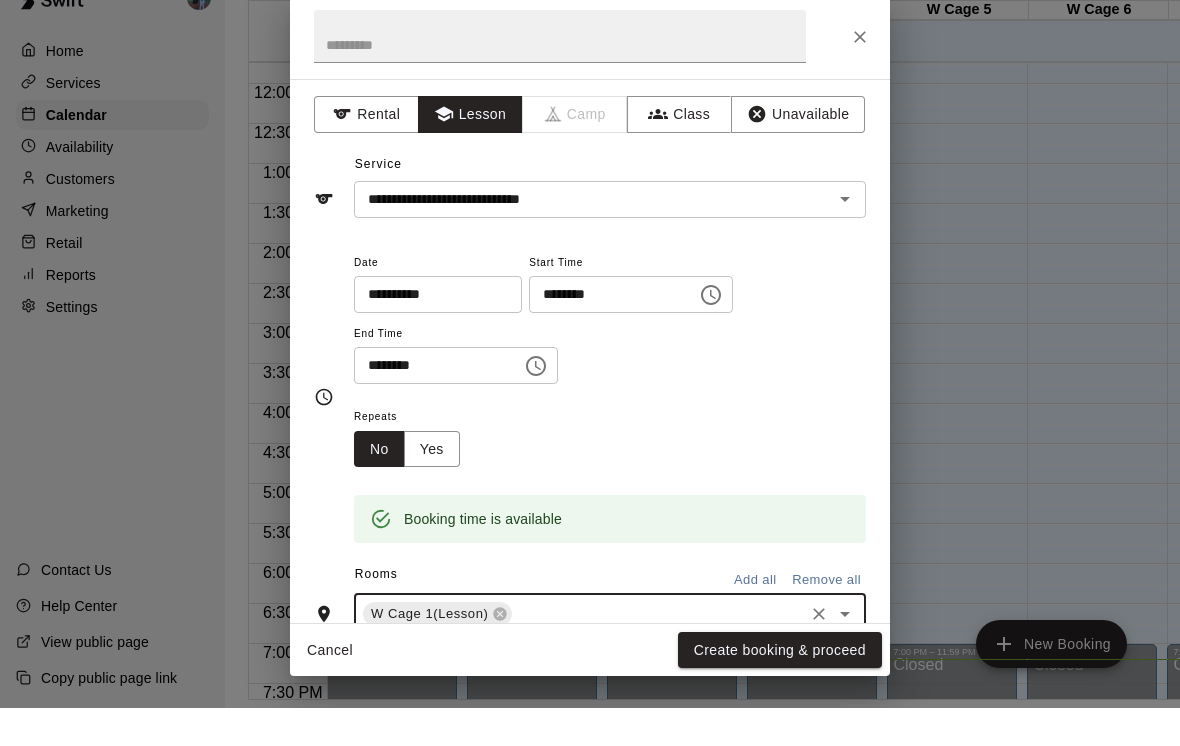 click on "Create booking & proceed" at bounding box center [780, 688] 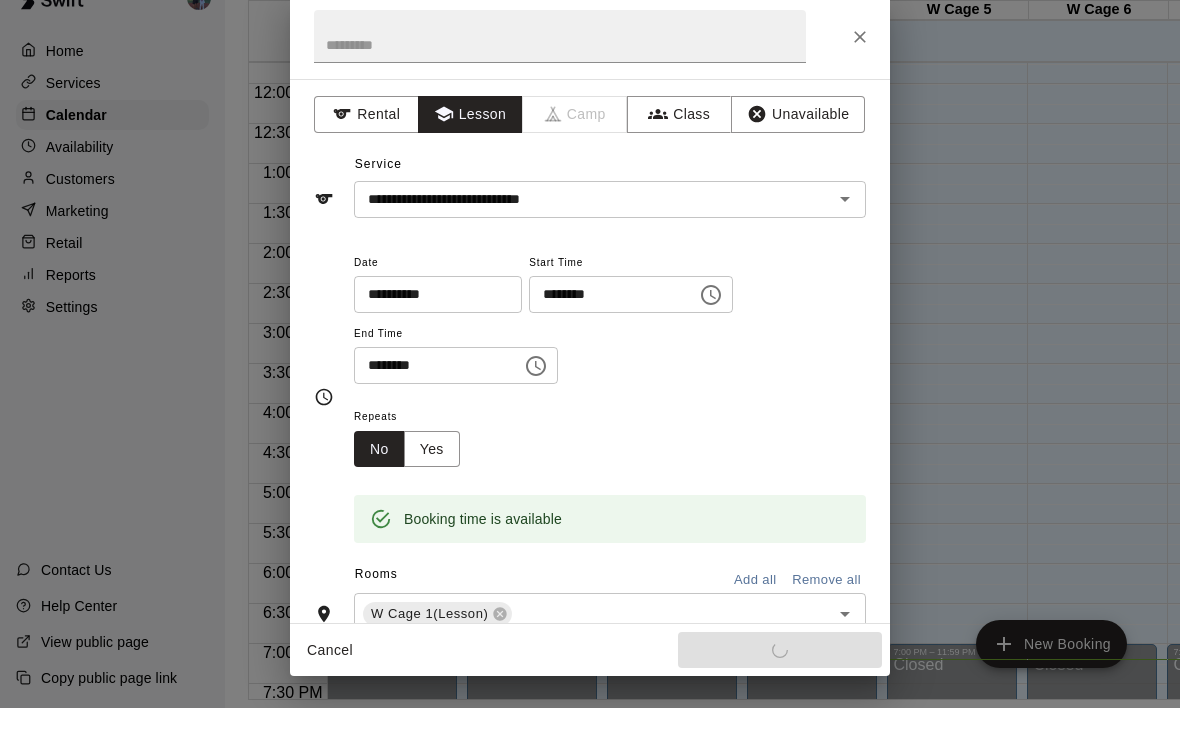 scroll, scrollTop: 32, scrollLeft: 0, axis: vertical 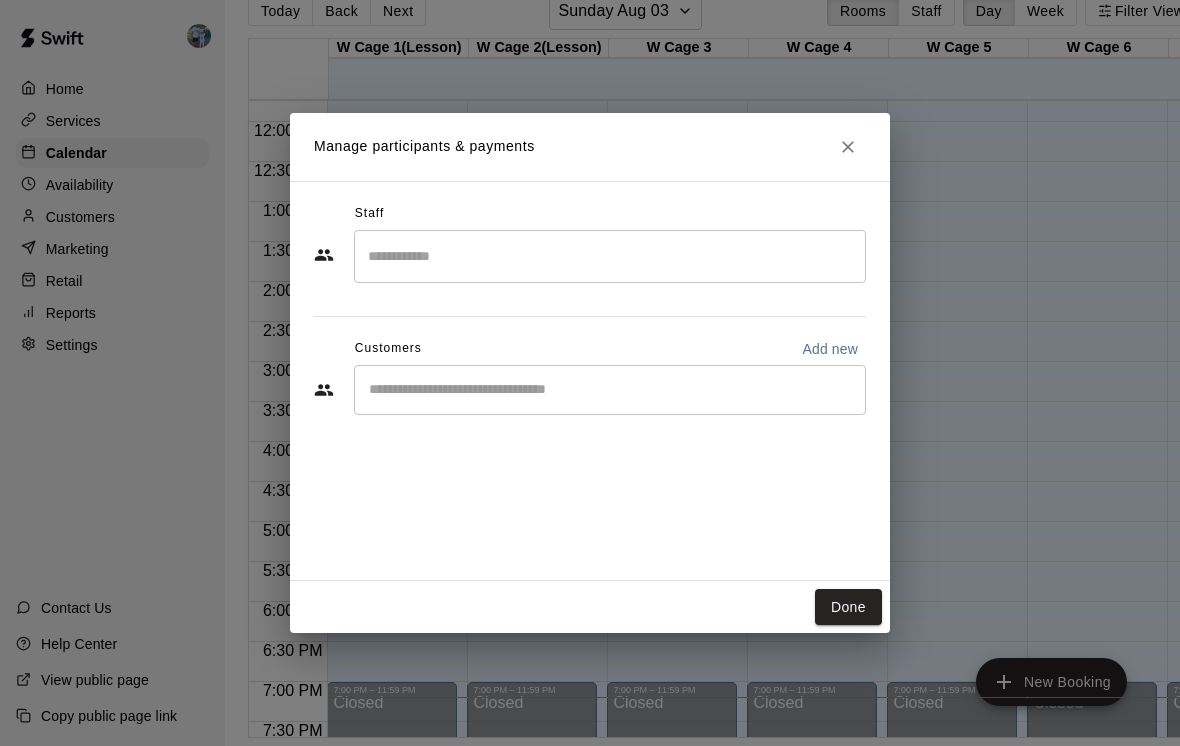 click at bounding box center [610, 256] 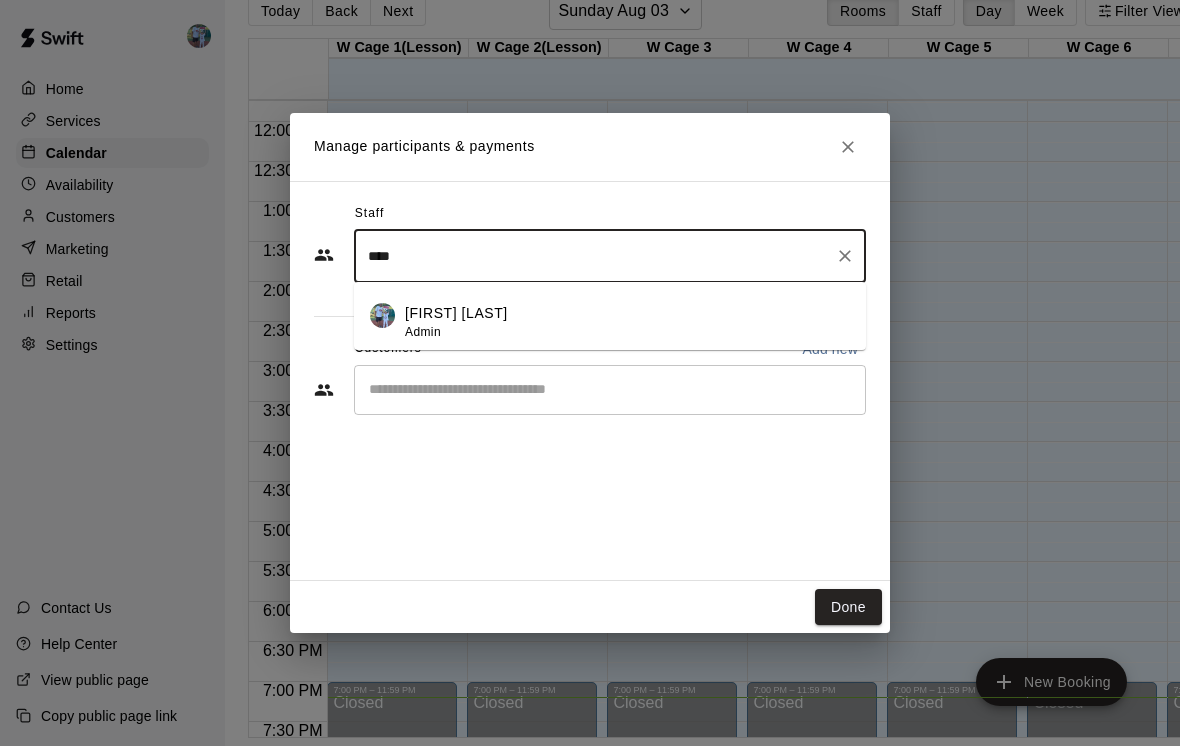 click on "[FIRST] [LAST] Admin" at bounding box center [627, 322] 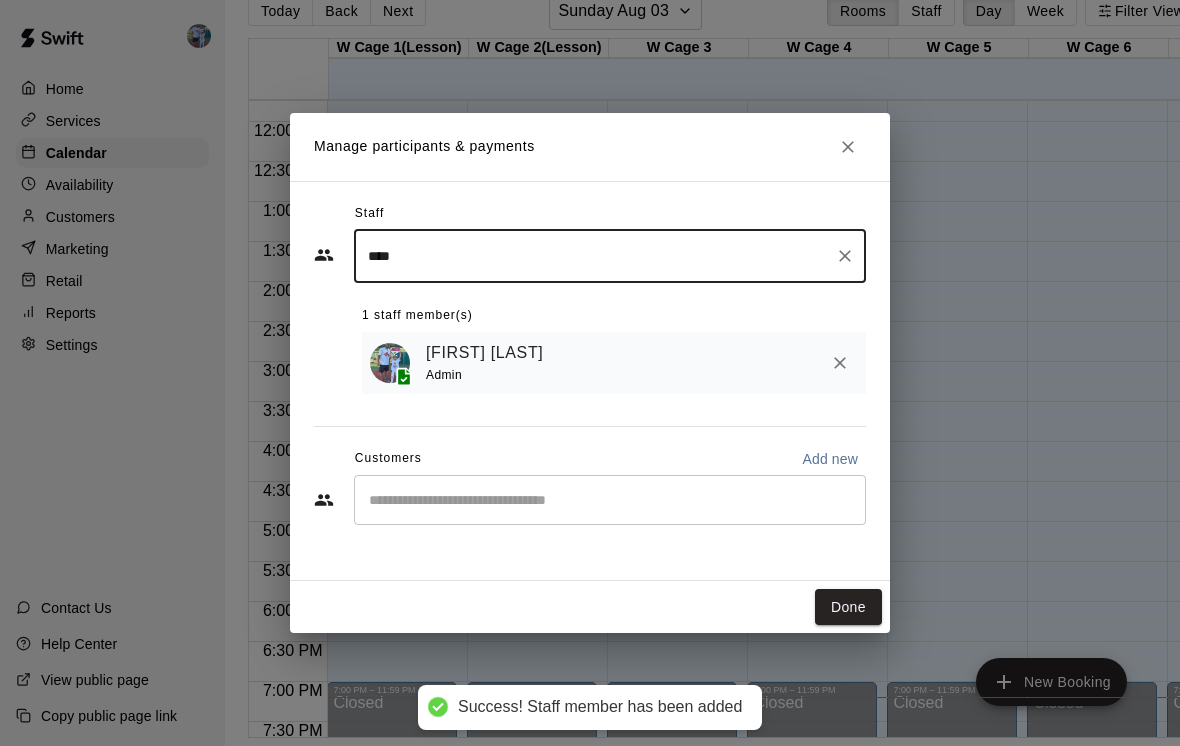 click on "​" at bounding box center [610, 500] 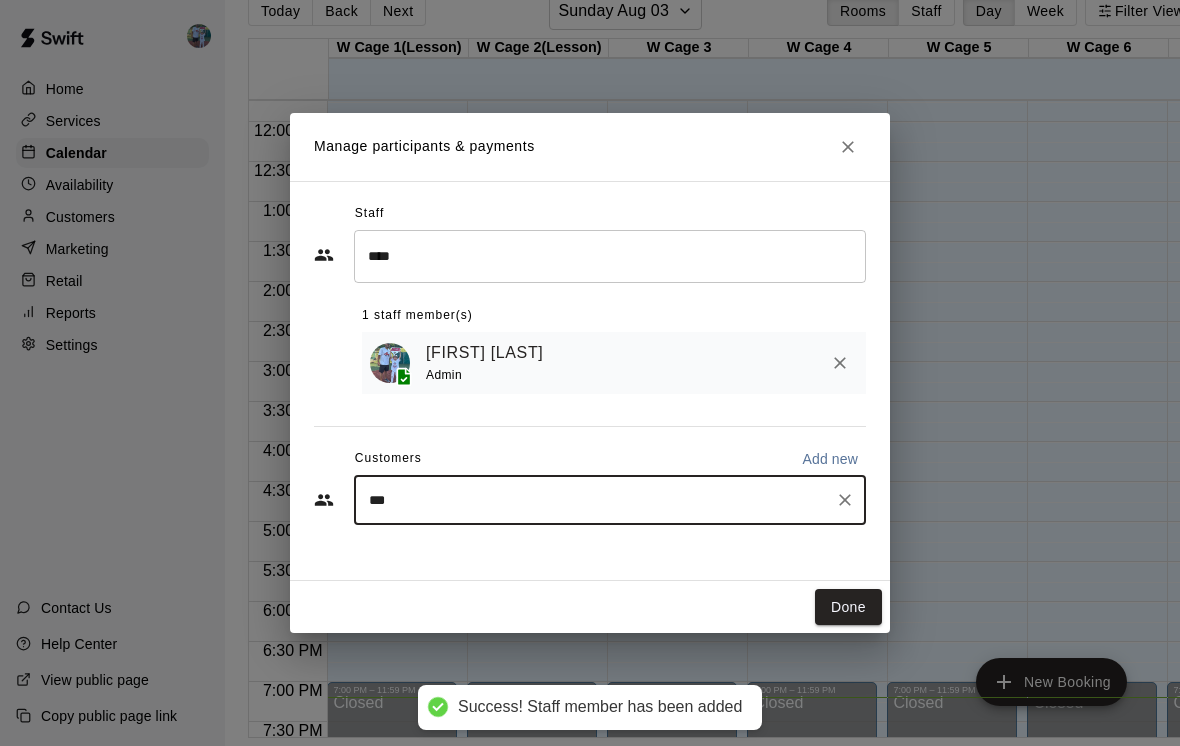 type on "****" 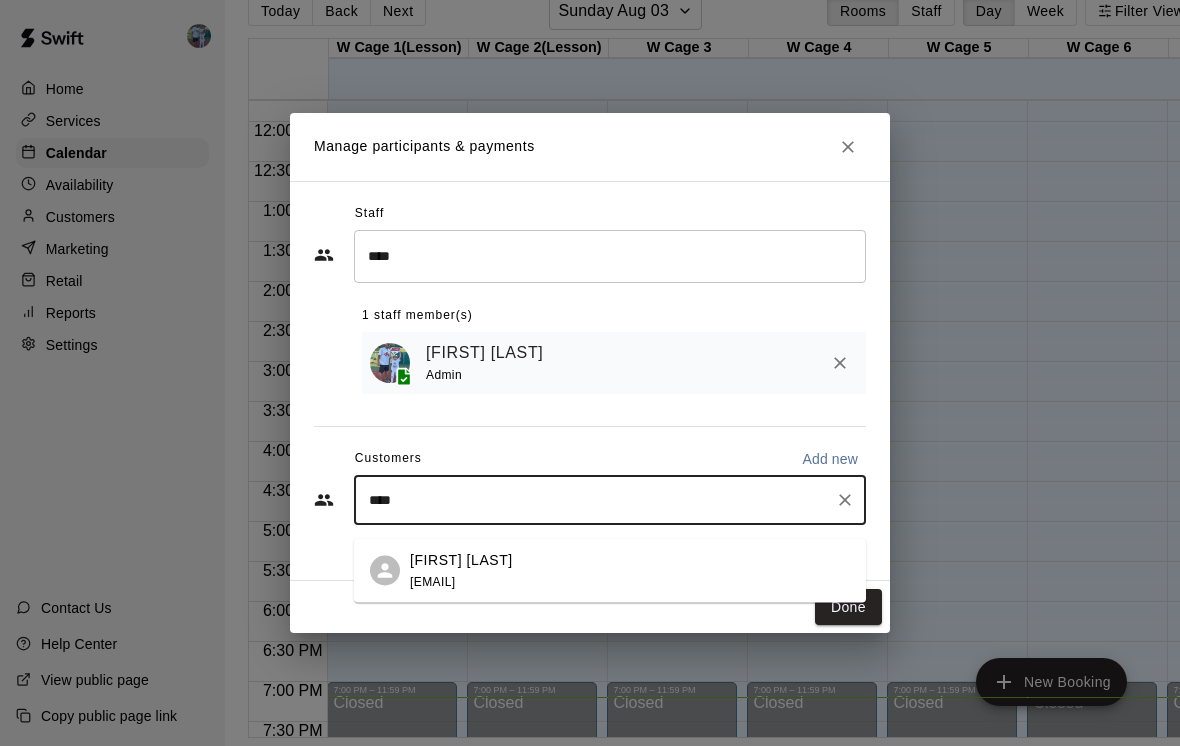 click on "[FIRST] [LAST] [EMAIL]" at bounding box center (630, 570) 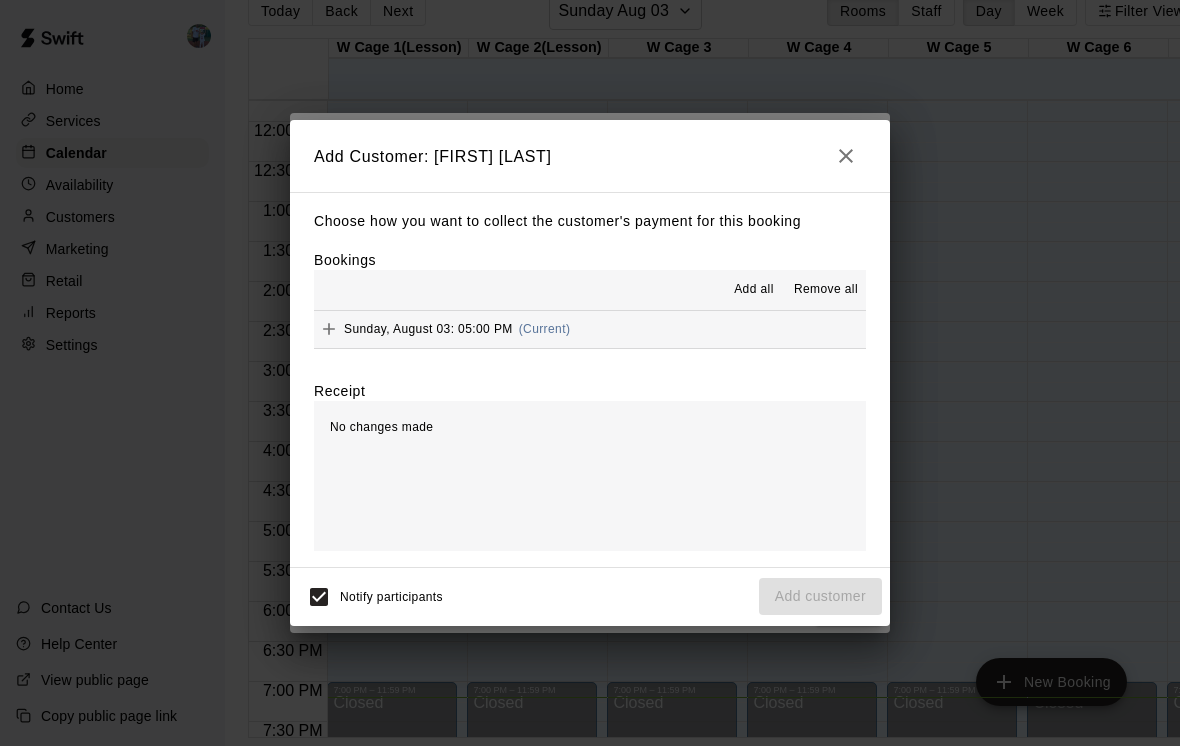 click on "[DAY], [MONTH] [DAY]: [TIME] [AM/PM] ([CURRENT])" at bounding box center [590, 329] 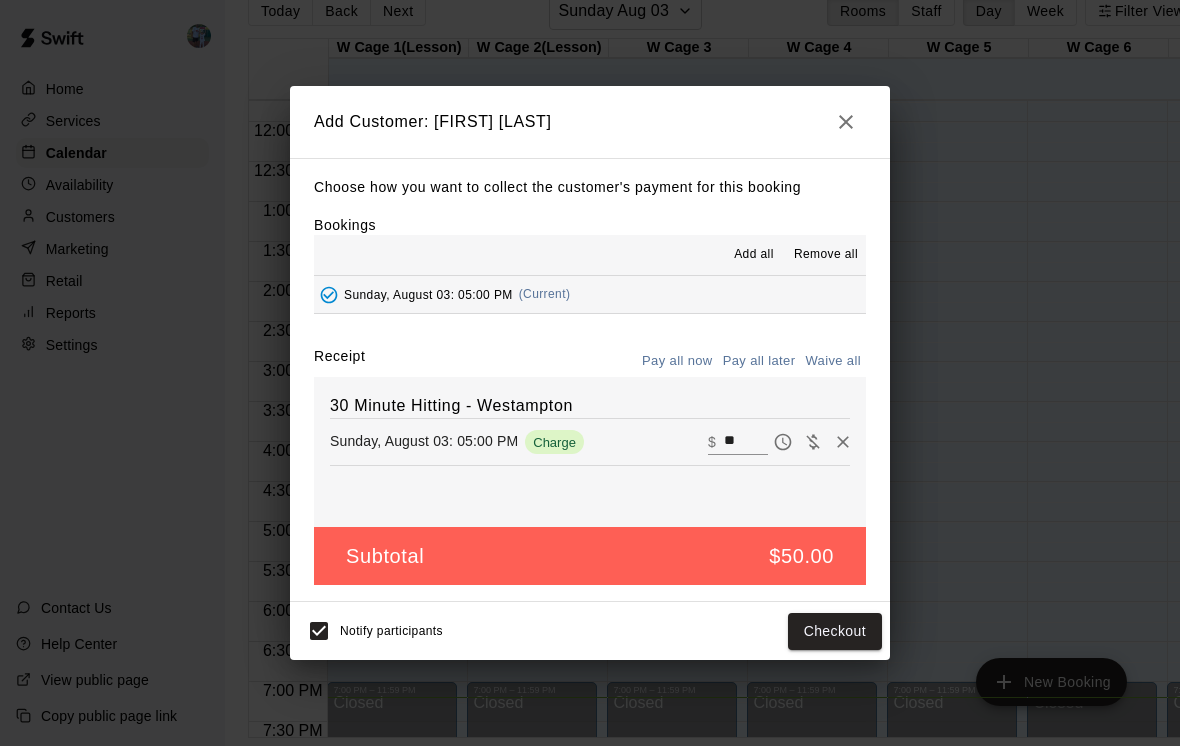 click on "Checkout" at bounding box center (835, 631) 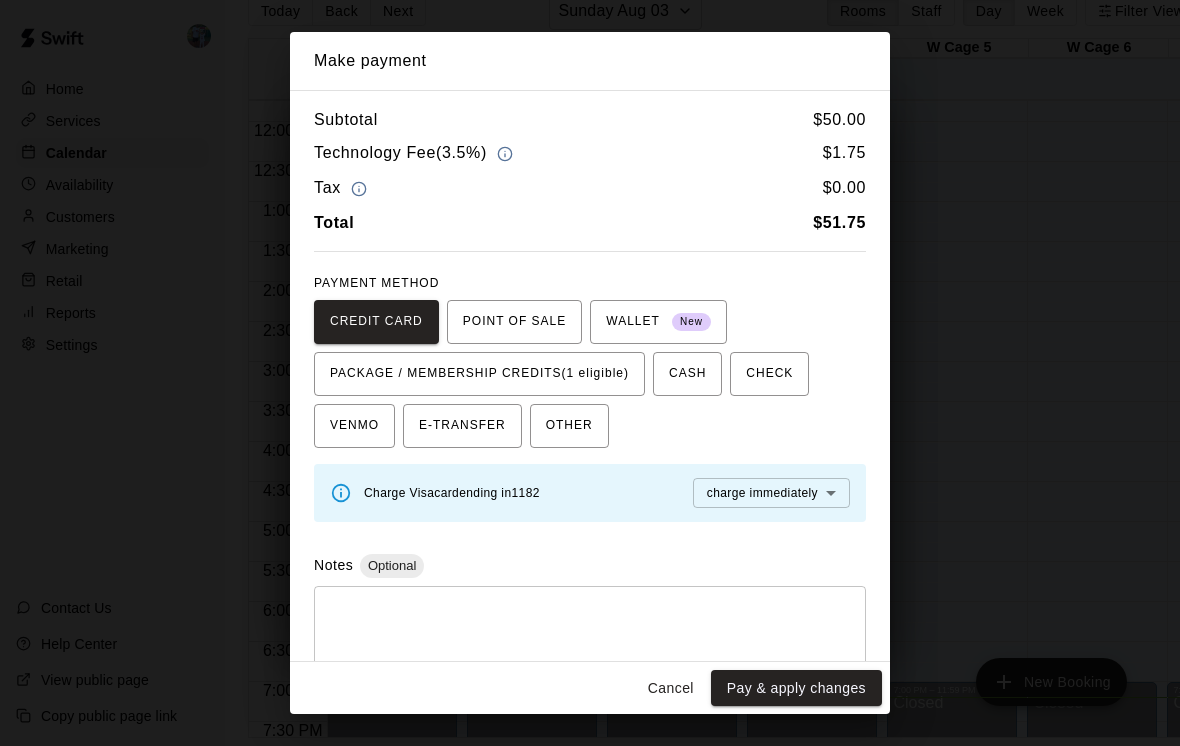 click on "PACKAGE / MEMBERSHIP CREDITS  (1 eligible)" at bounding box center [479, 374] 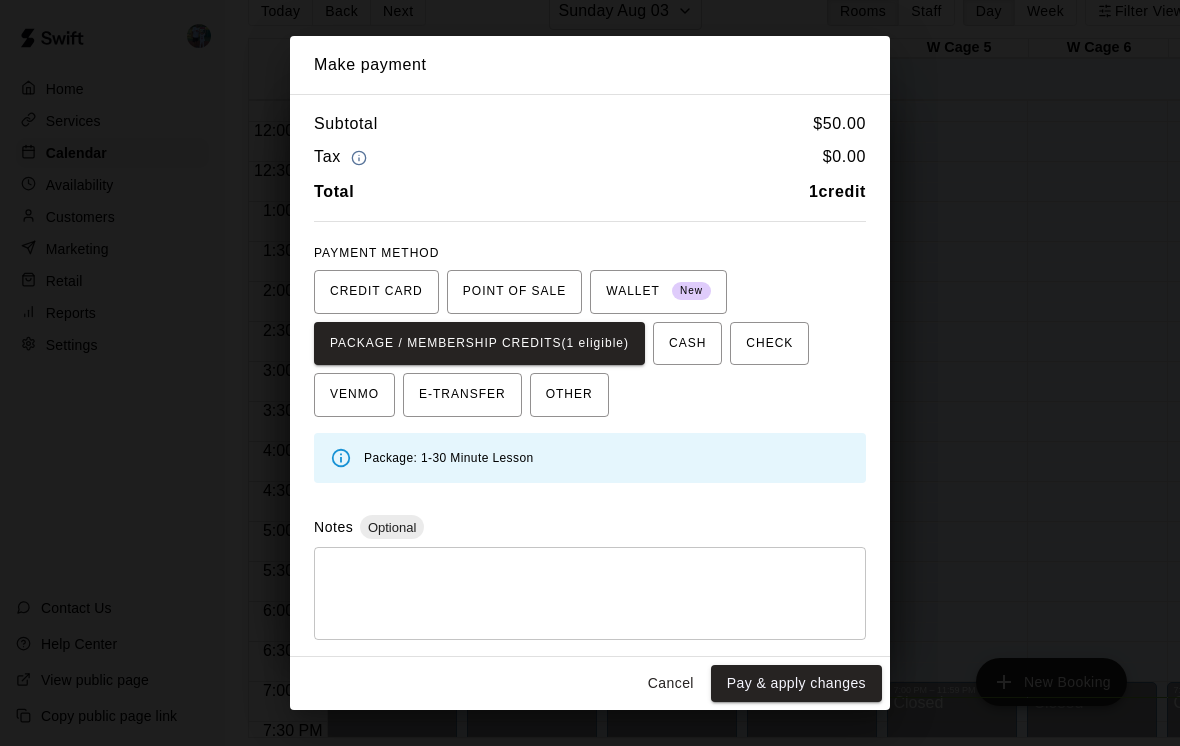 click on "Pay & apply changes" at bounding box center (796, 683) 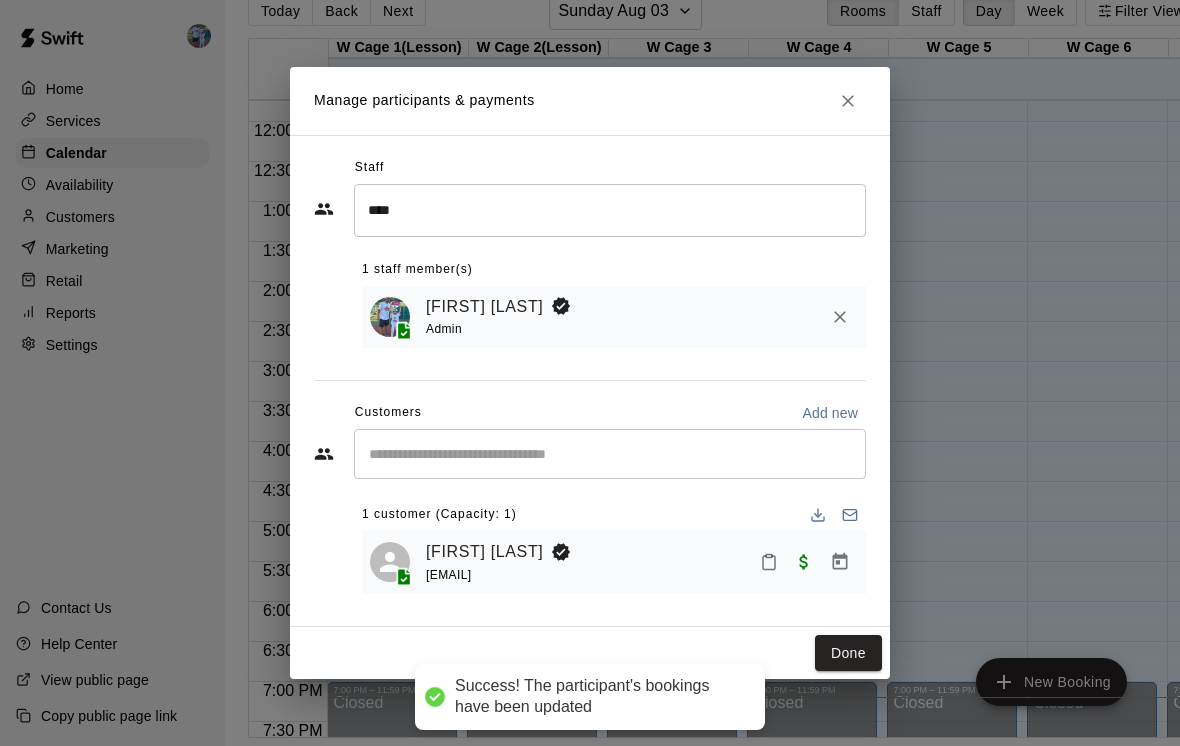 click on "Done" at bounding box center [848, 653] 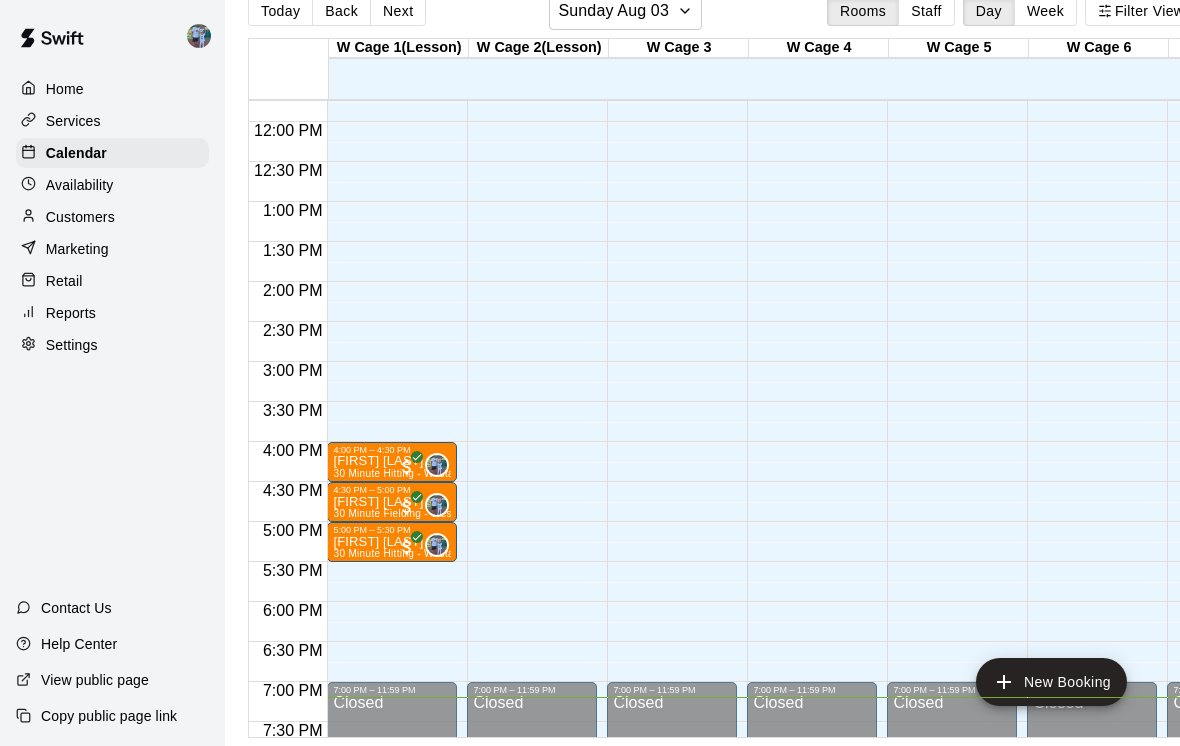 click on "Availability" at bounding box center (80, 185) 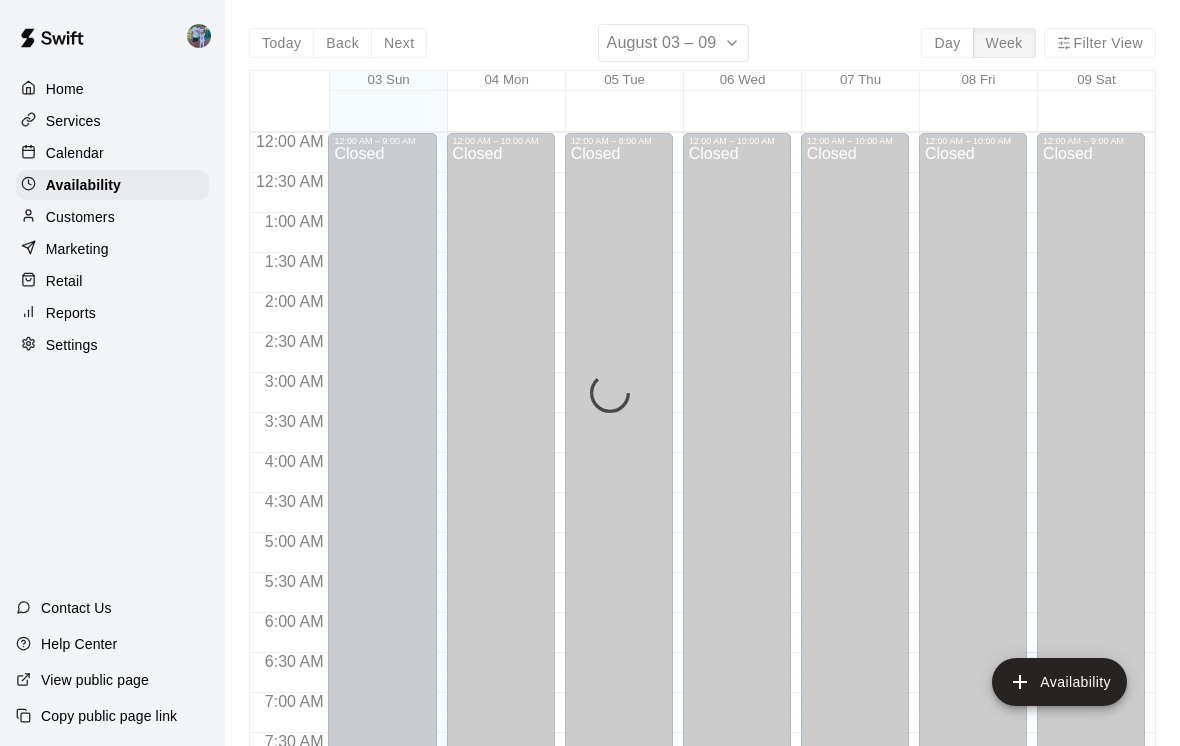 scroll, scrollTop: 1254, scrollLeft: 0, axis: vertical 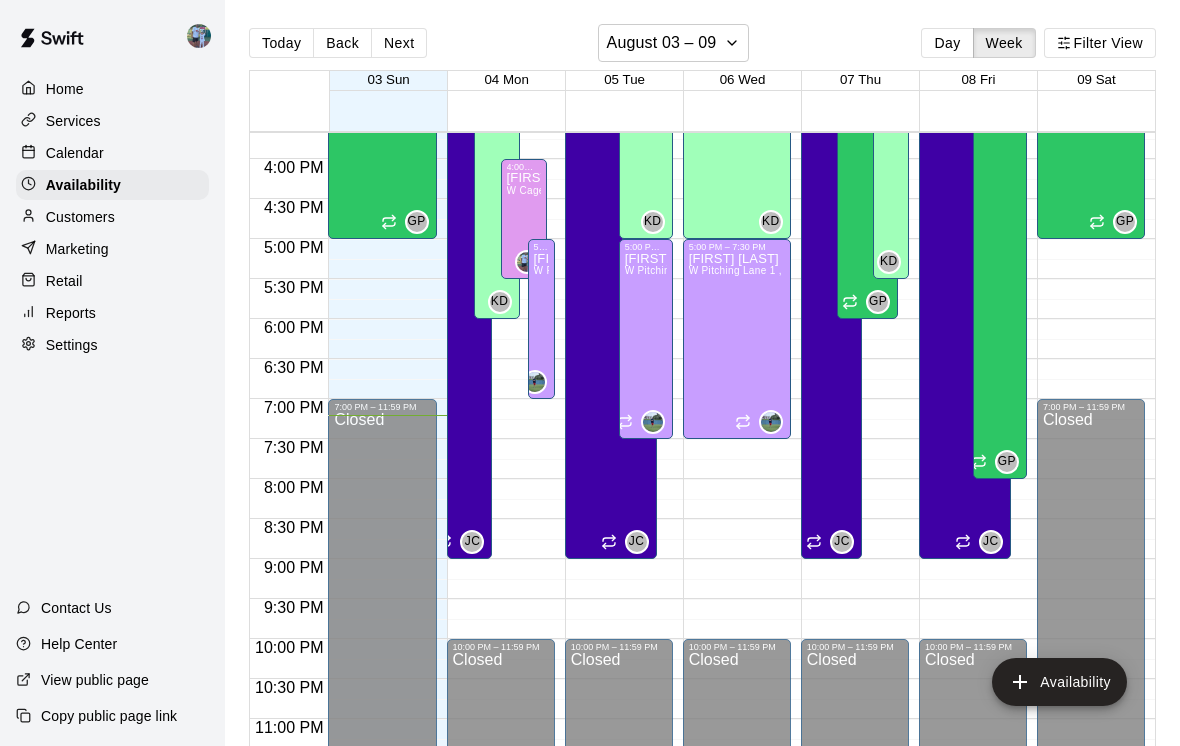 click on "Availability" at bounding box center [83, 185] 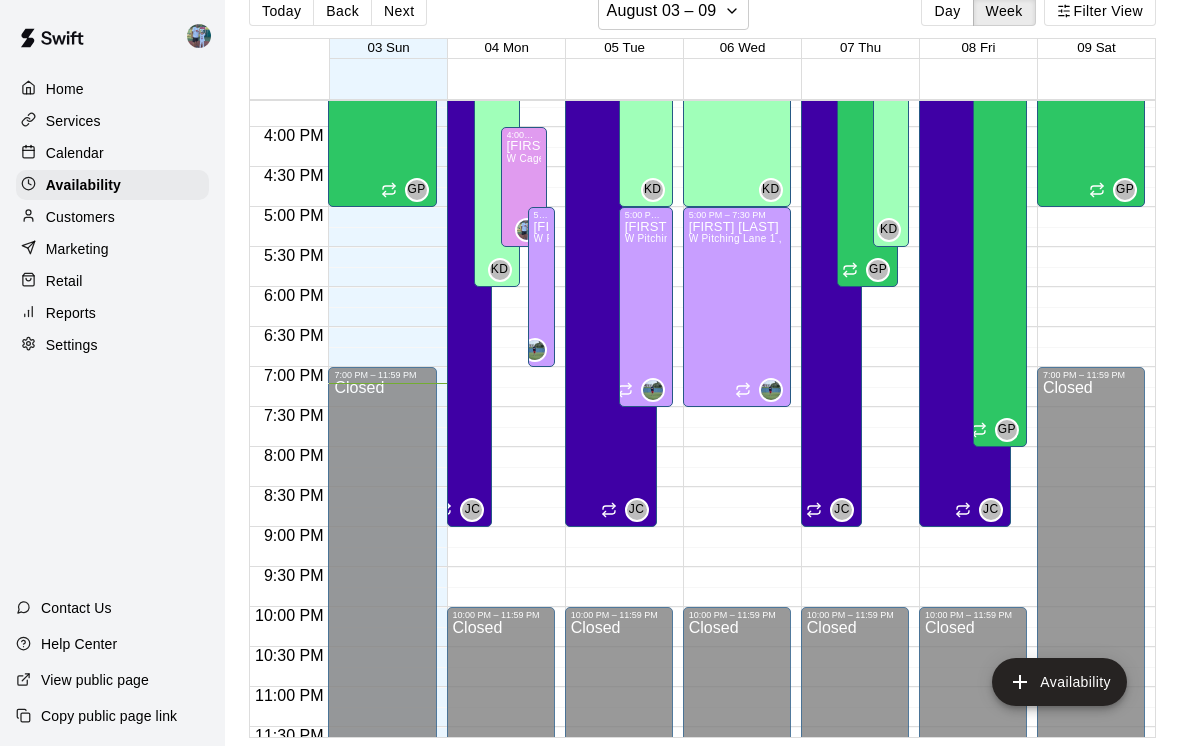 click on "Day" at bounding box center (947, 11) 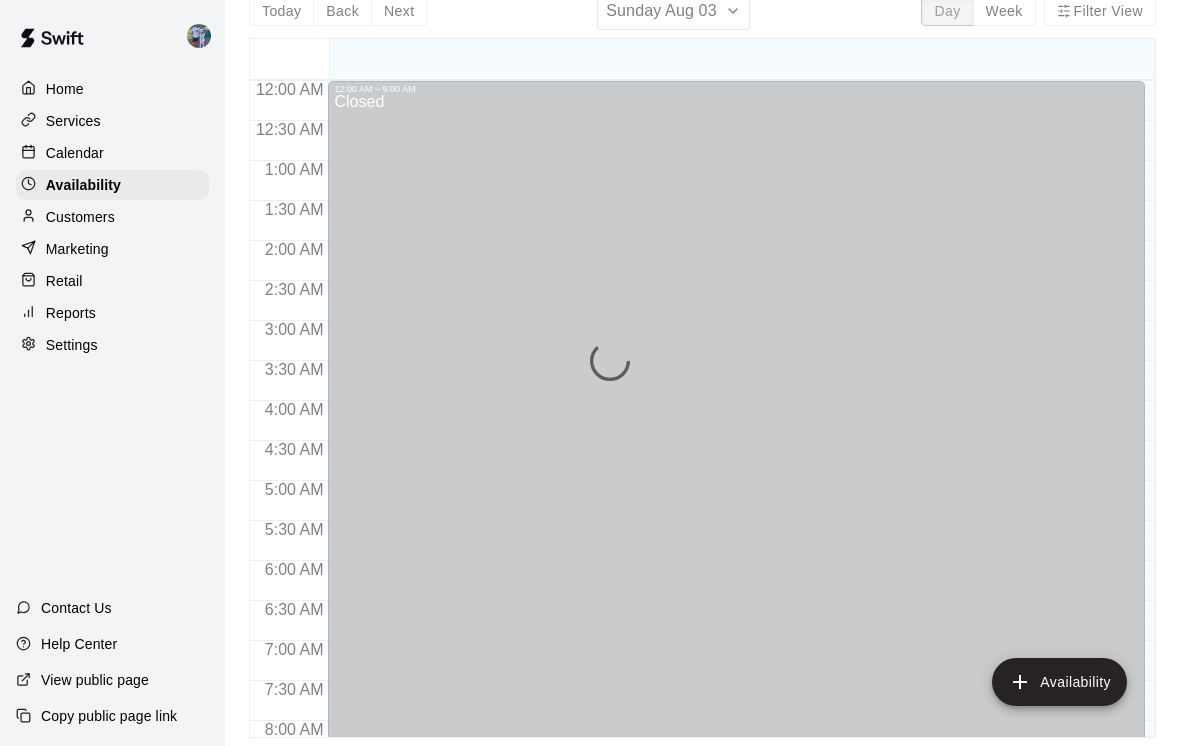 scroll, scrollTop: 1234, scrollLeft: 0, axis: vertical 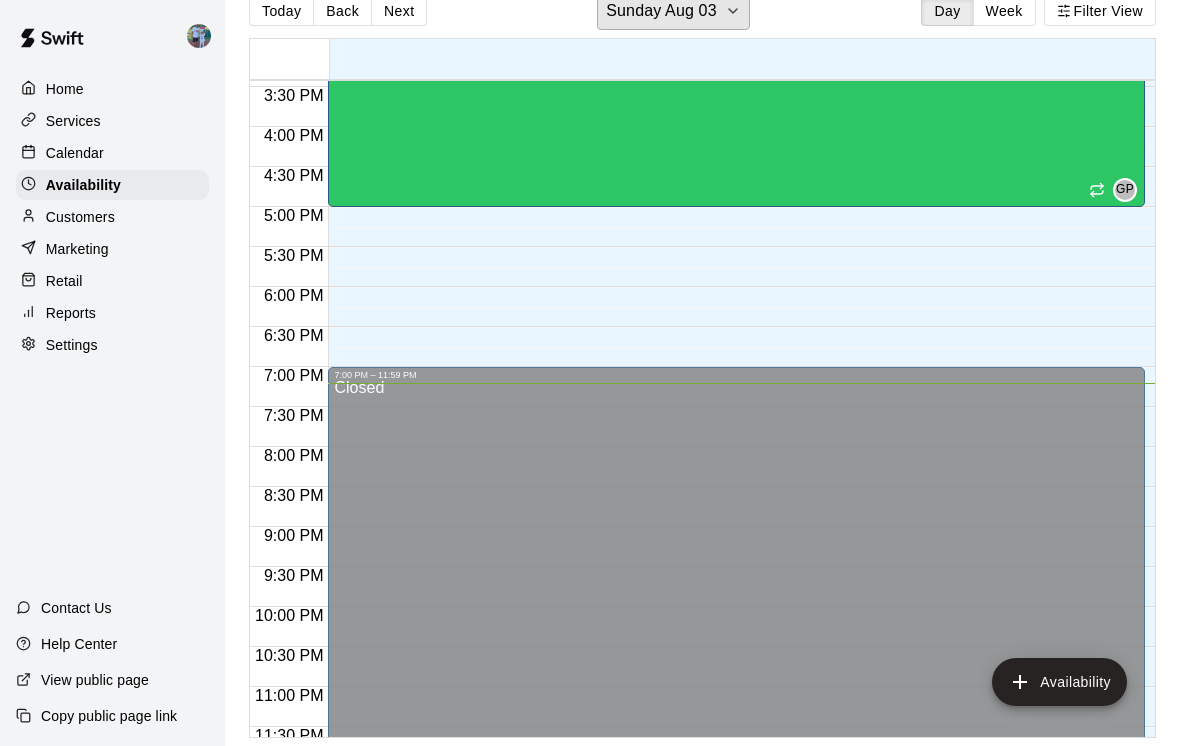 click on "Sunday Aug 03" at bounding box center (673, 11) 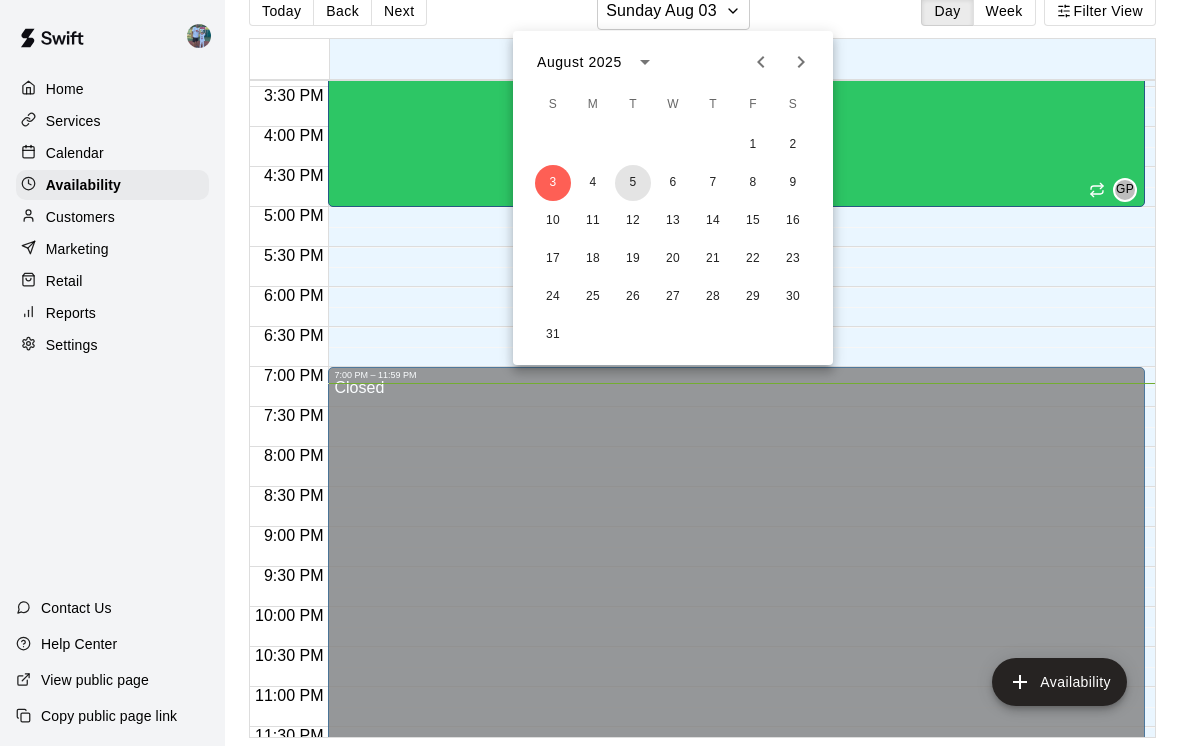 click on "5" at bounding box center [633, 183] 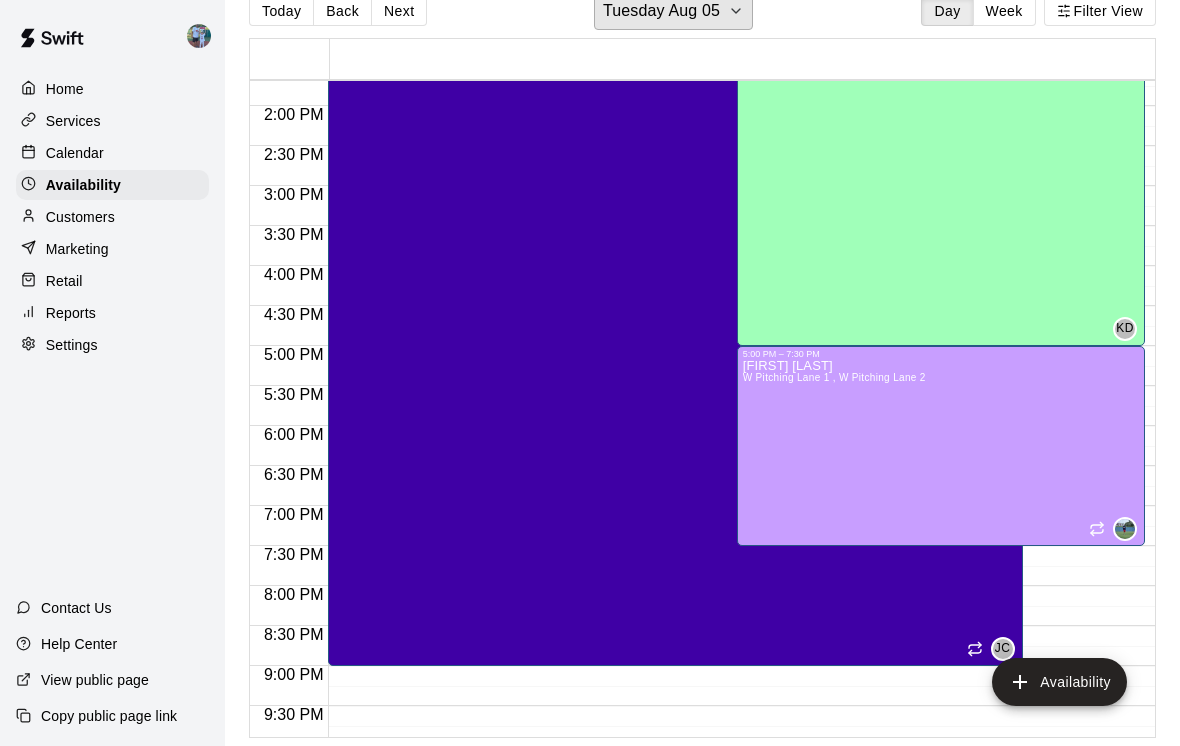 scroll, scrollTop: 1093, scrollLeft: 0, axis: vertical 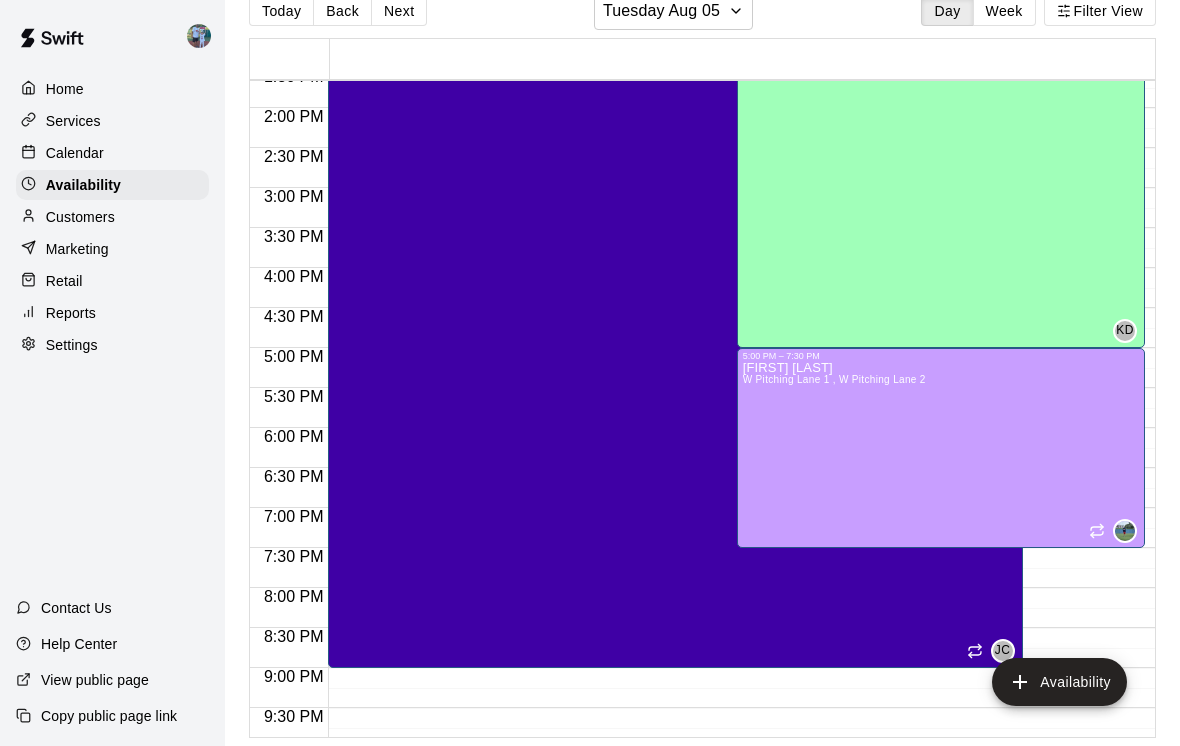 click on "Availability" at bounding box center [1059, 682] 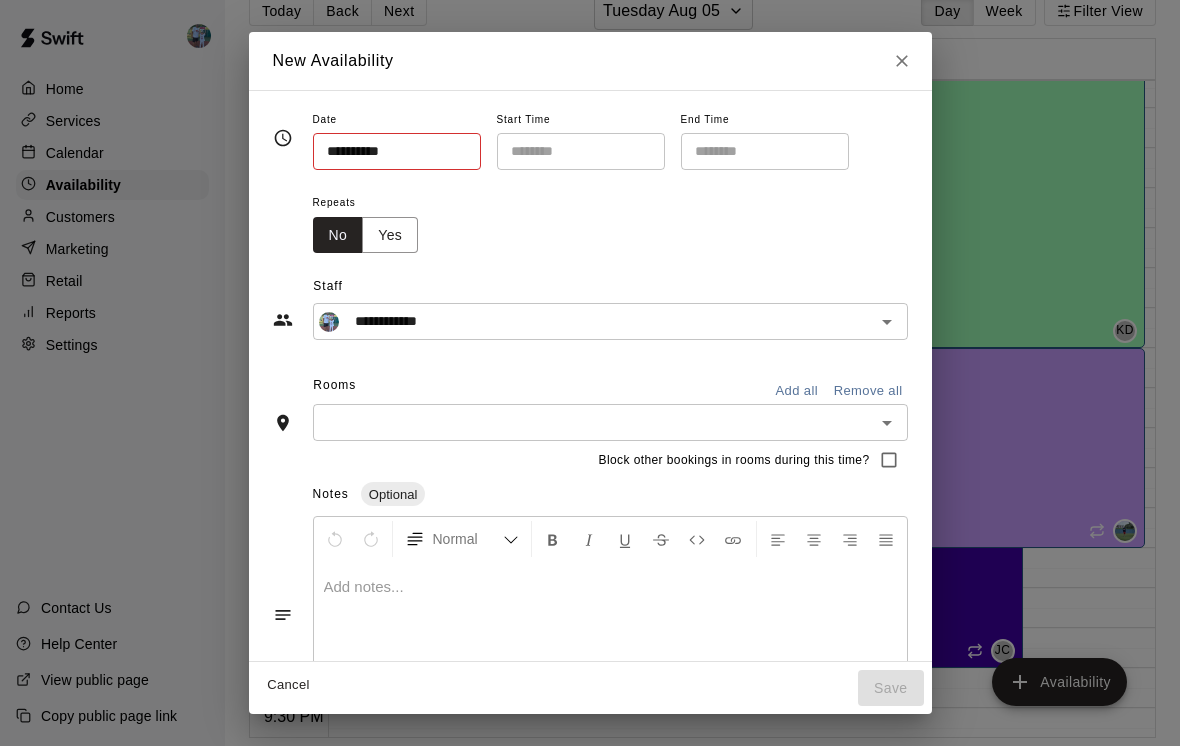 type on "**********" 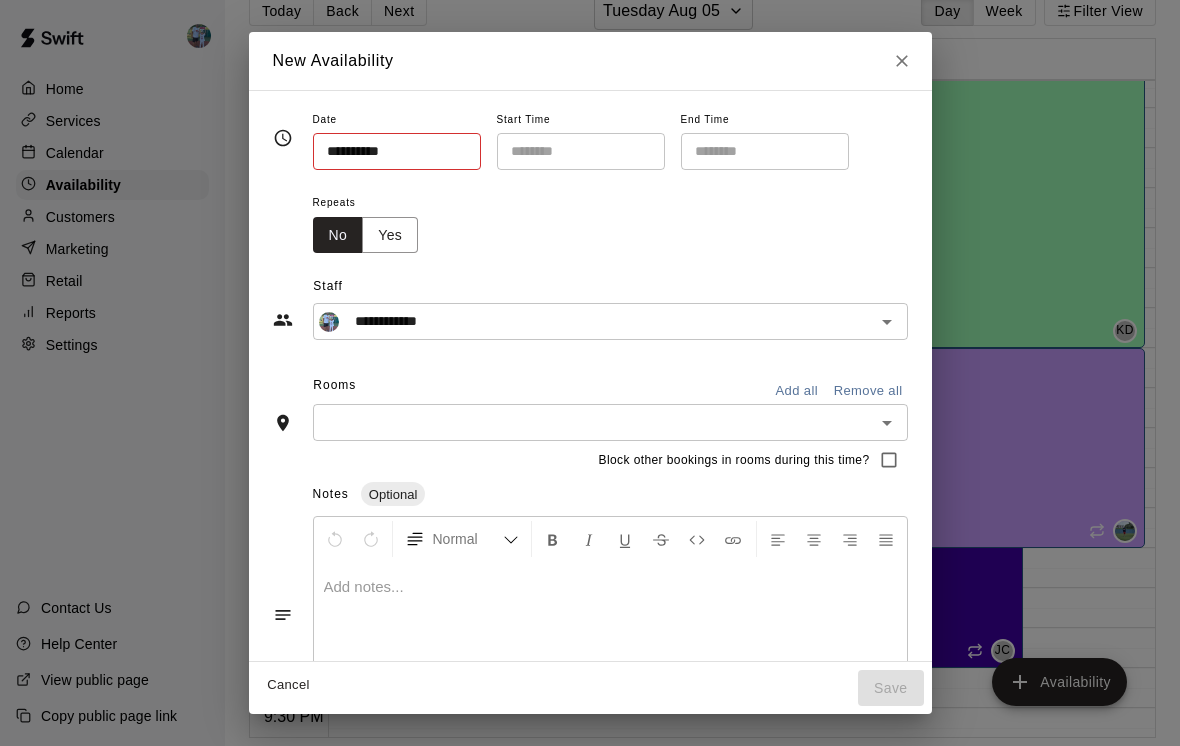 type on "********" 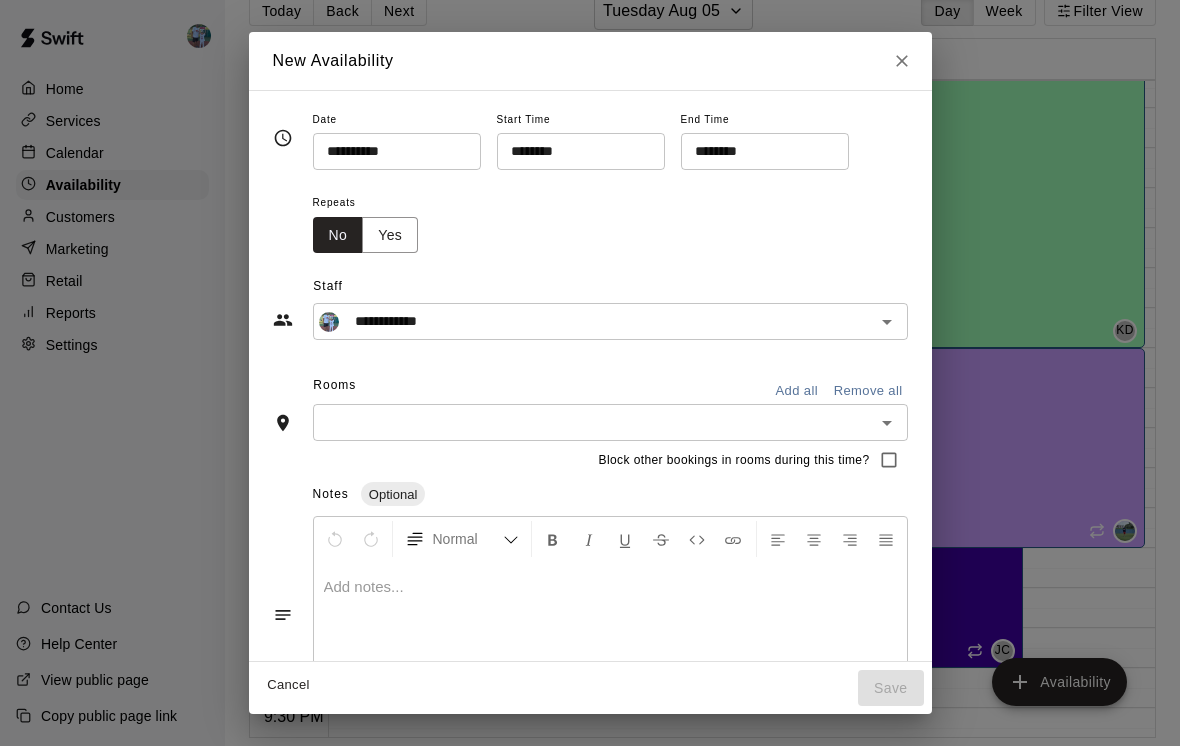 click on "********" at bounding box center (574, 151) 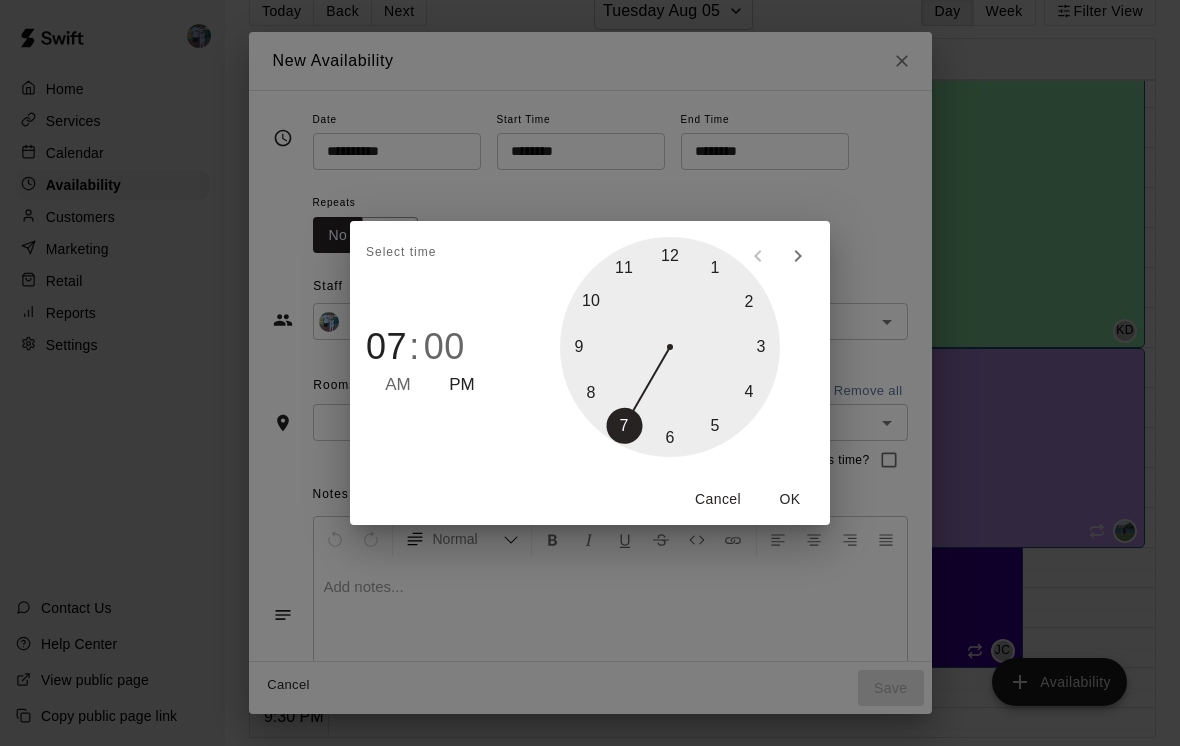 click at bounding box center [670, 347] 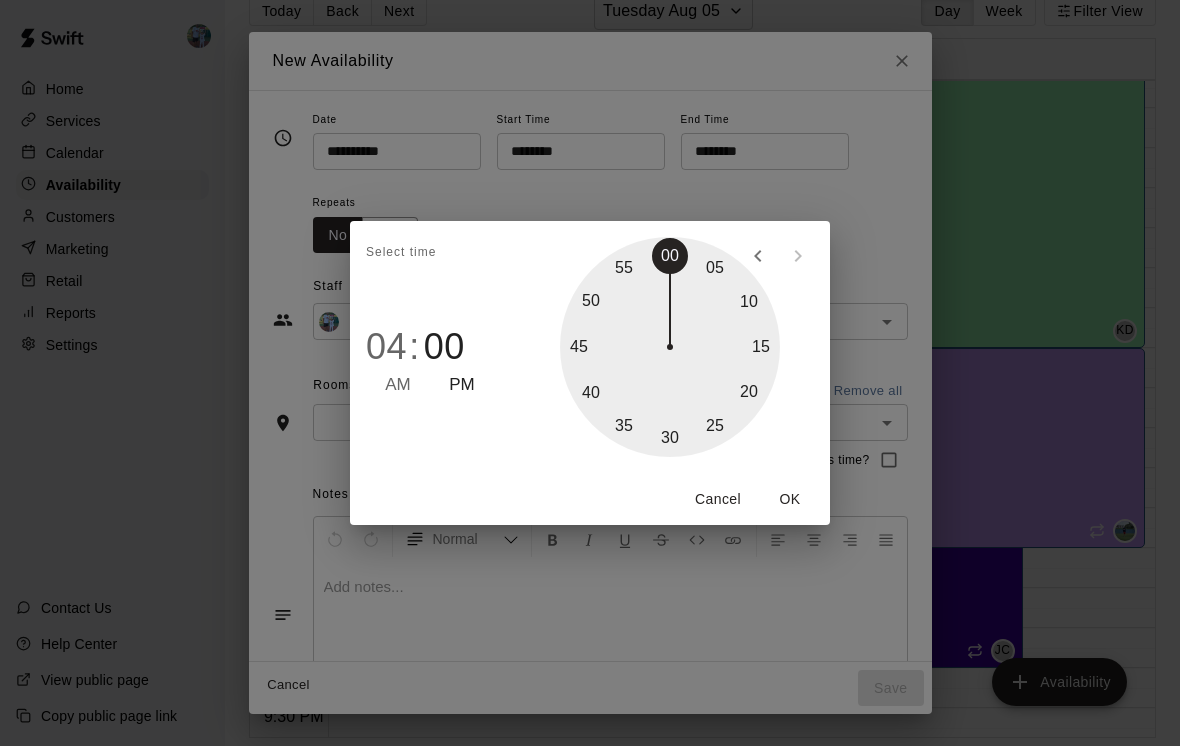 click on "04" at bounding box center (386, 347) 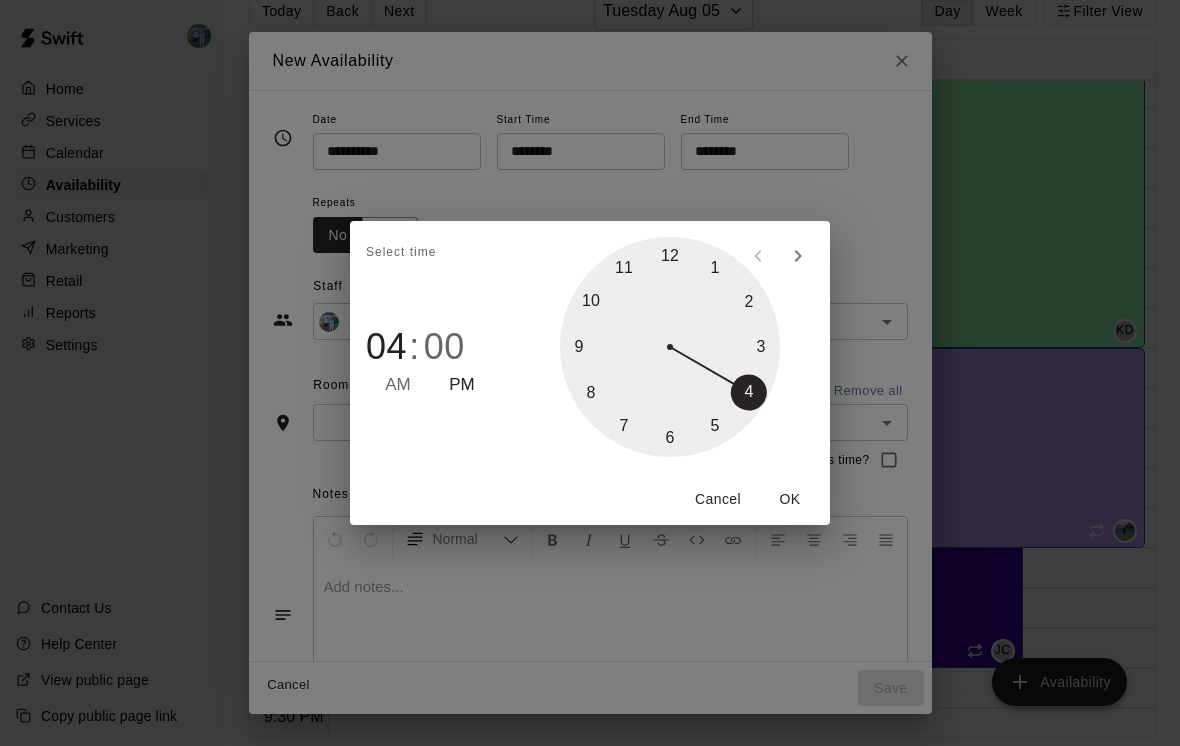 click at bounding box center [670, 347] 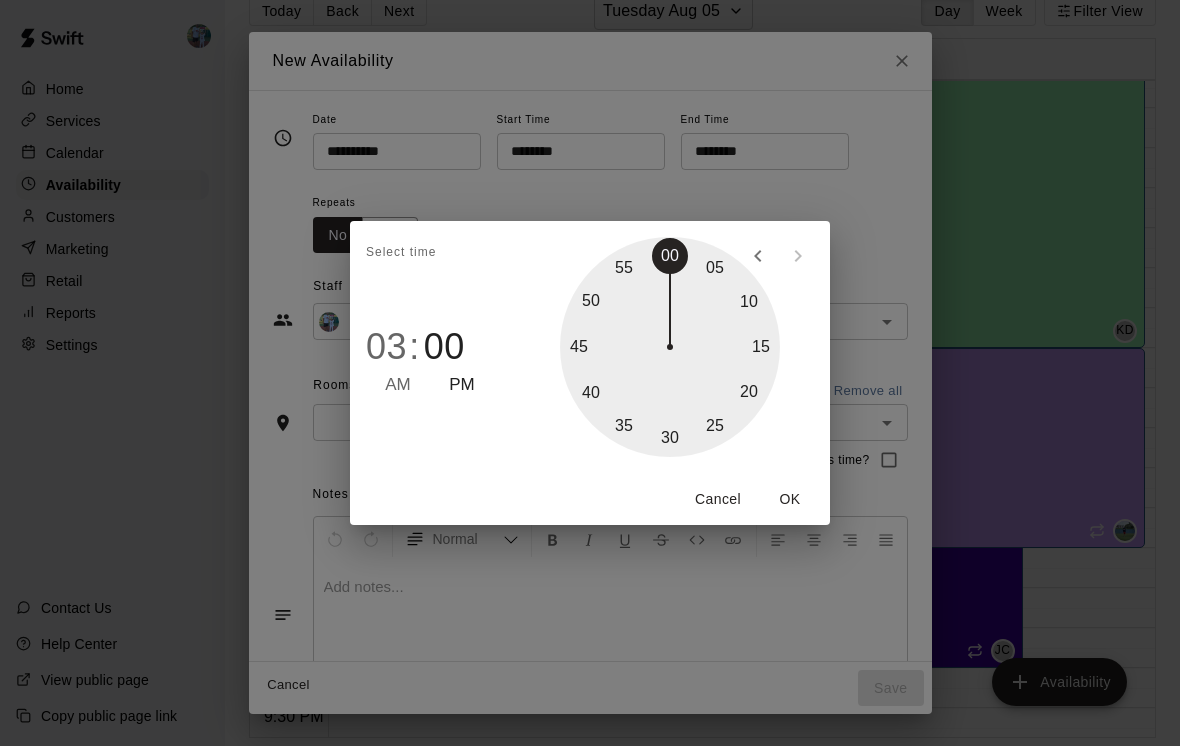 click at bounding box center (670, 347) 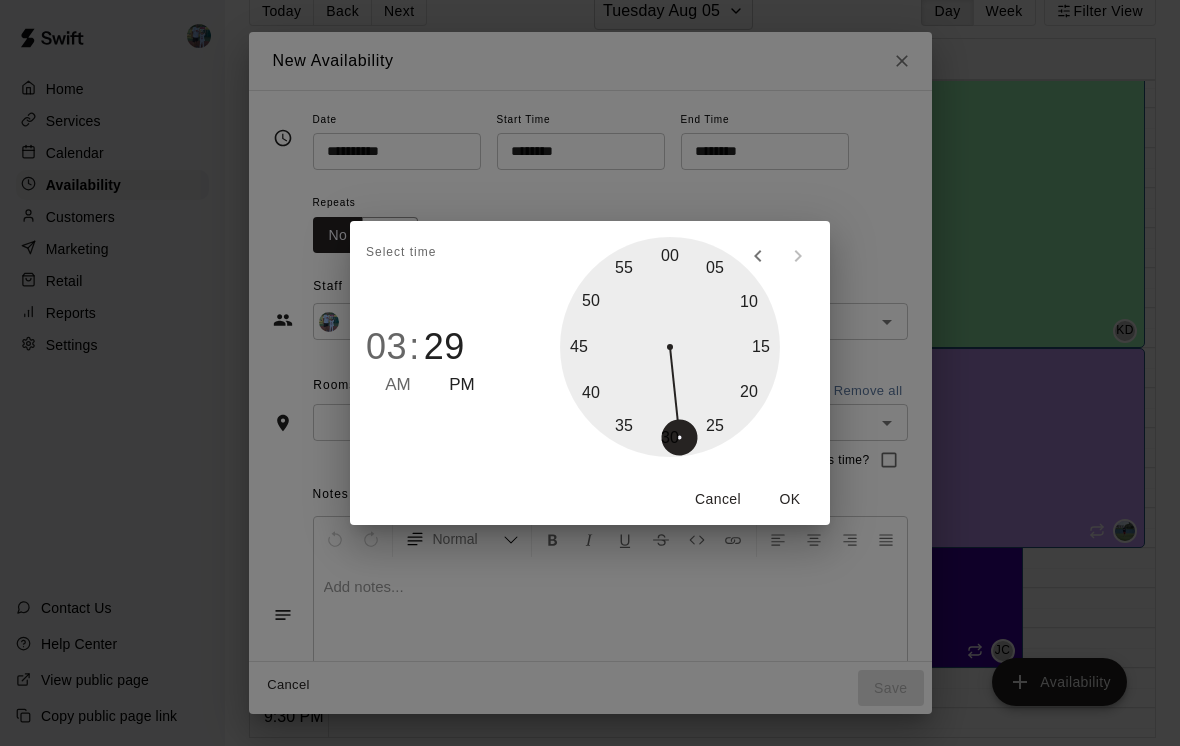 type on "********" 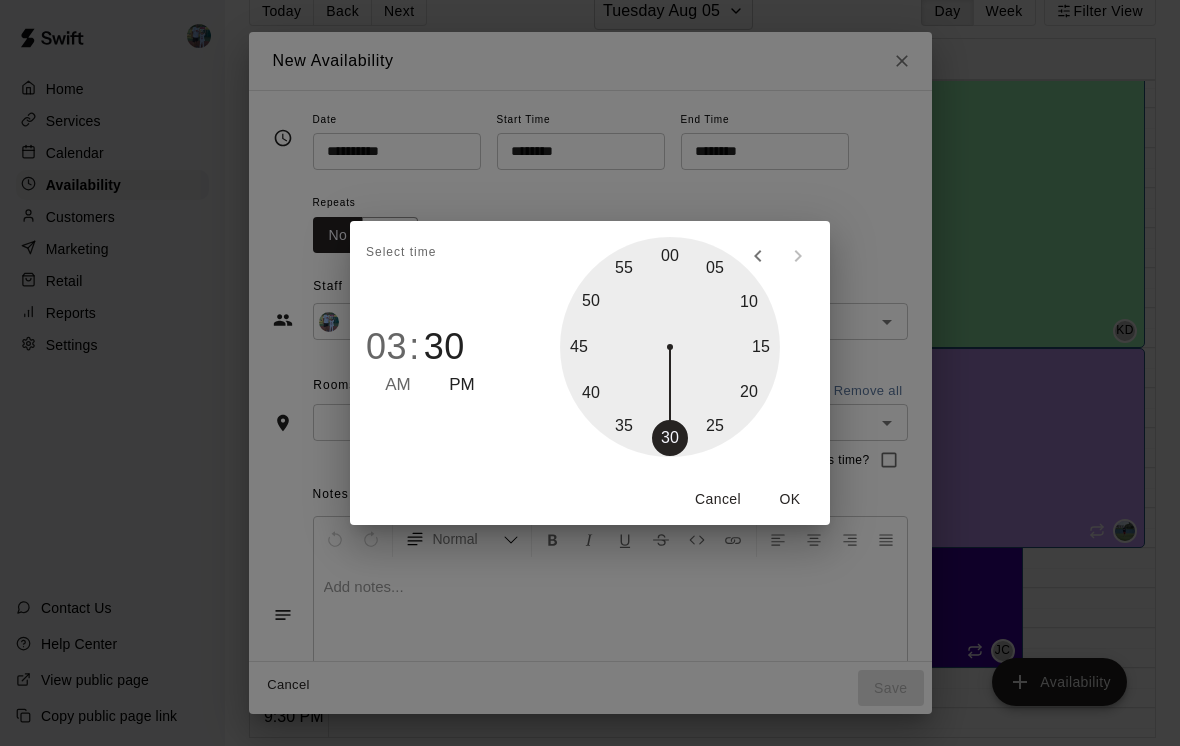 click on "OK" at bounding box center [790, 499] 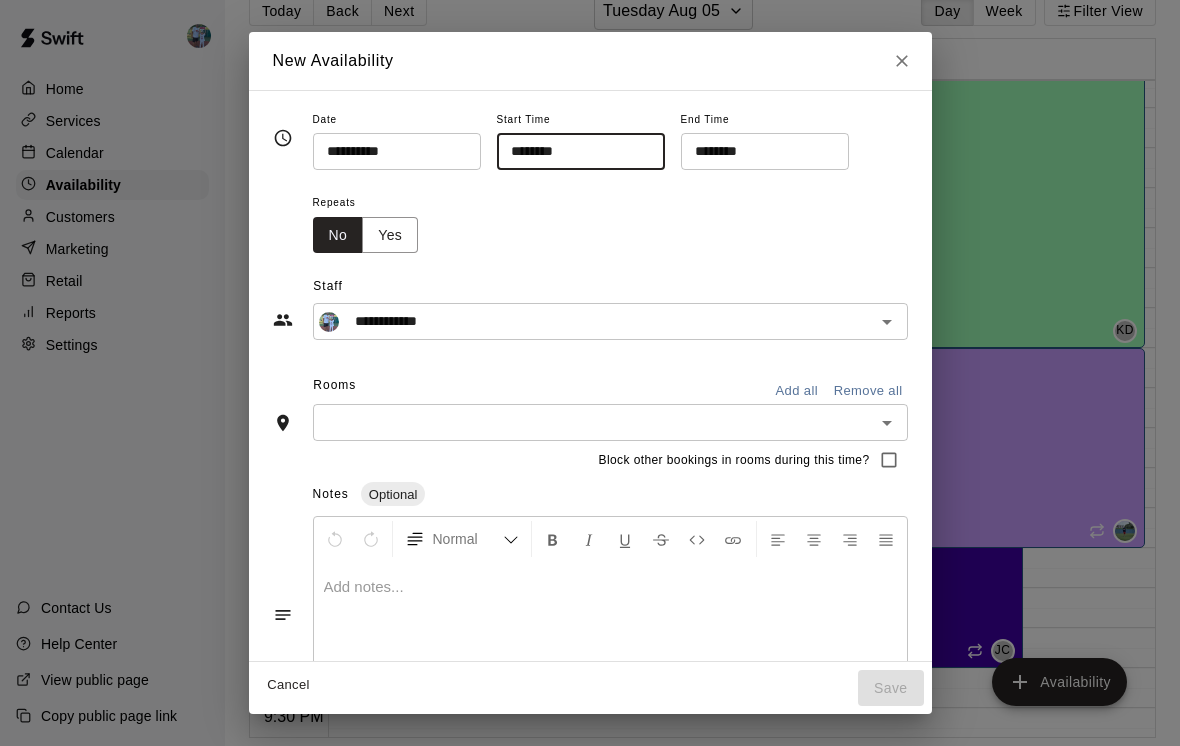click on "********" at bounding box center (758, 151) 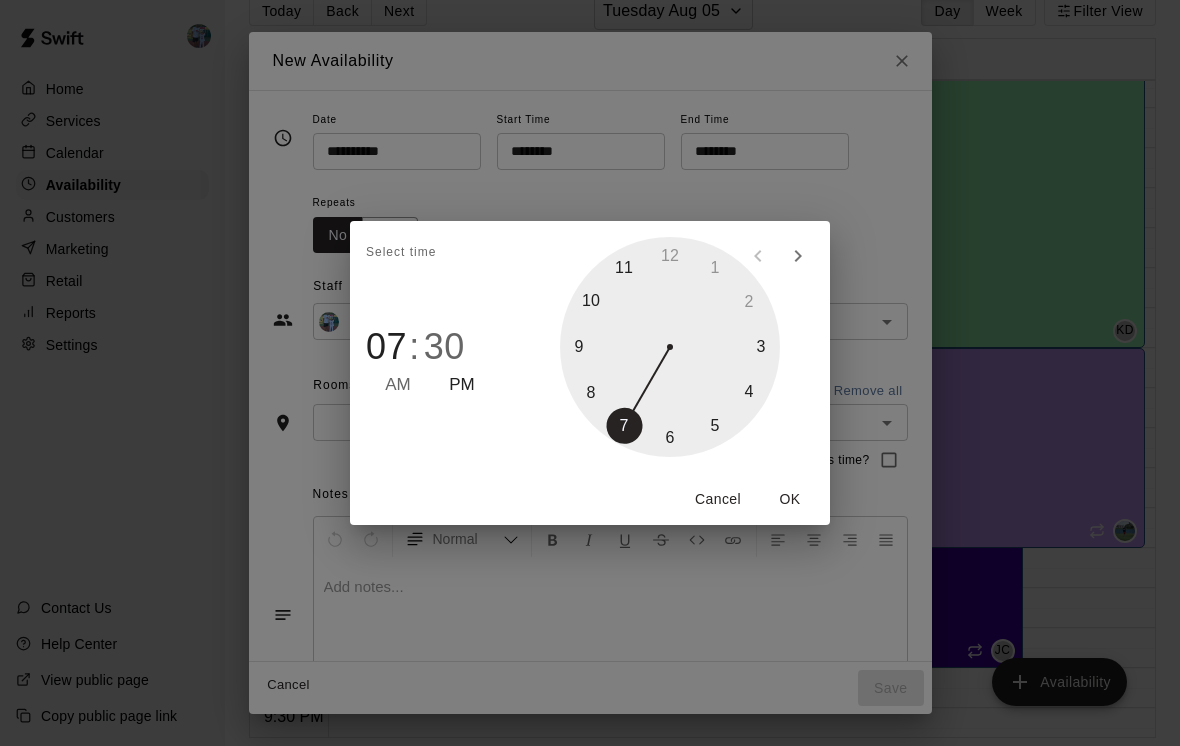 click on "Select time [HOUR] : [AM/PM] [AM/PM] [HOUR] [HOUR] [HOUR] [HOUR] [HOUR] [HOUR] [HOUR] [HOUR] [HOUR] [HOUR] [HOUR] [HOUR] Cancel OK" at bounding box center [590, 373] 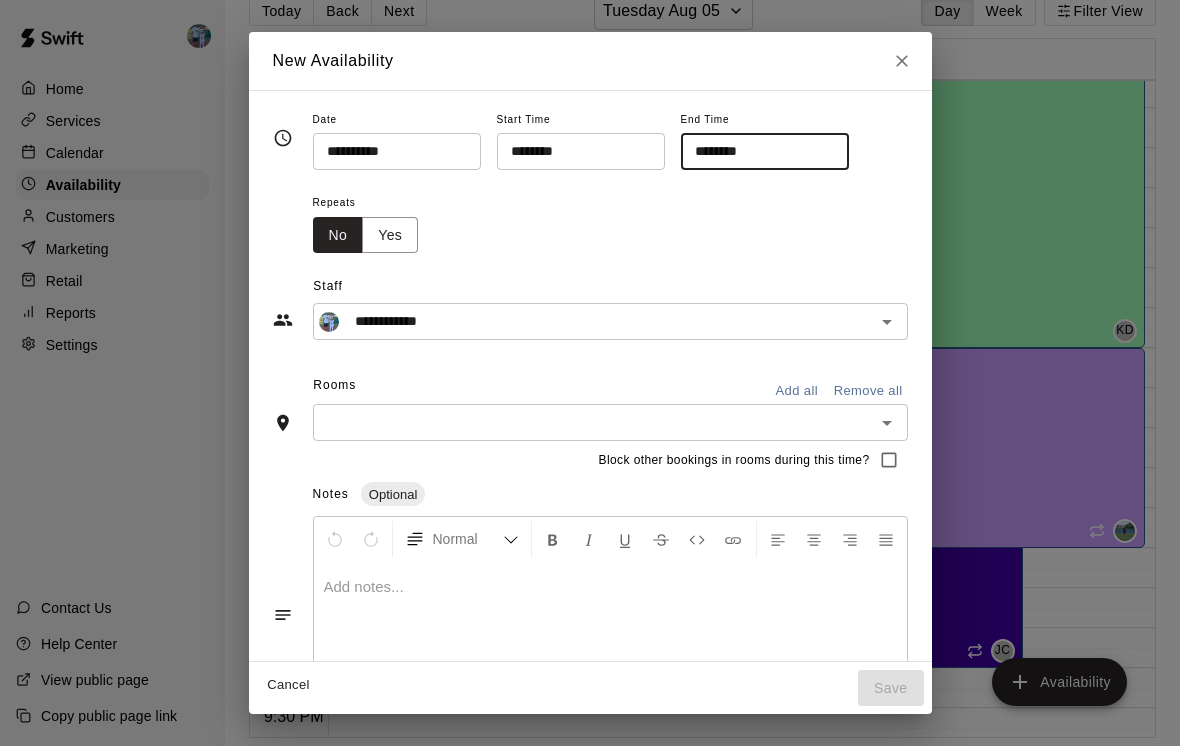 click on "********" at bounding box center [758, 151] 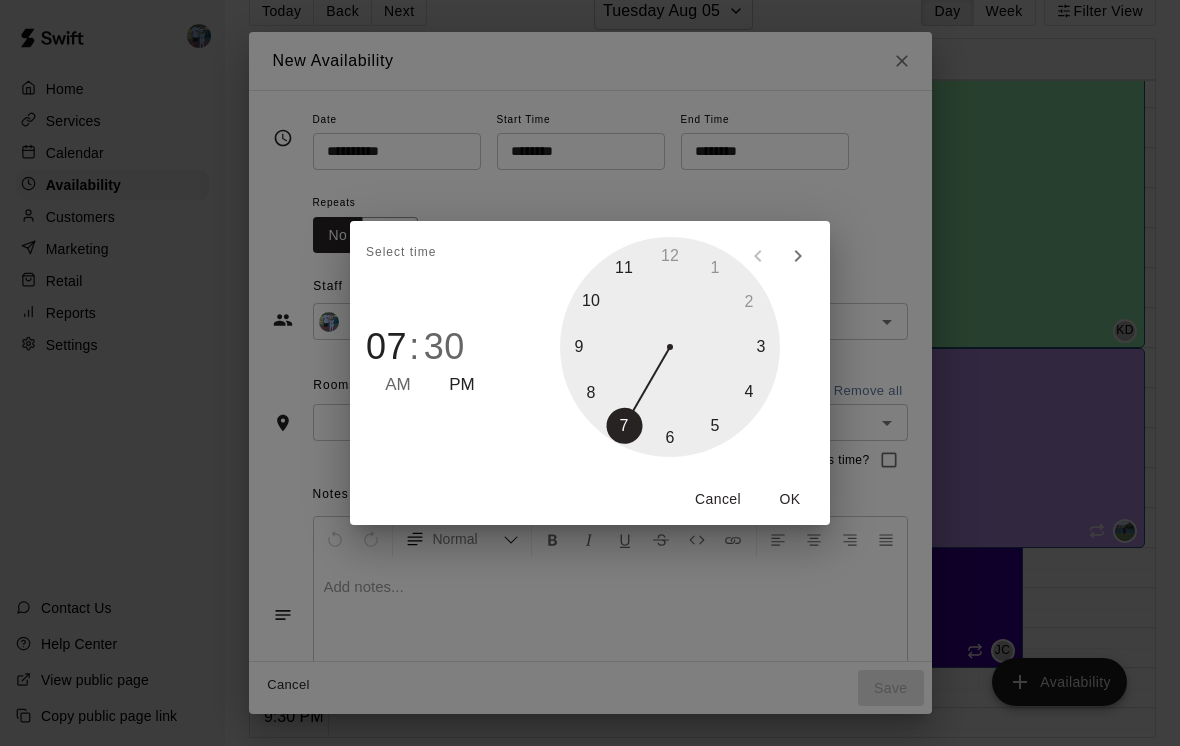 click at bounding box center (670, 347) 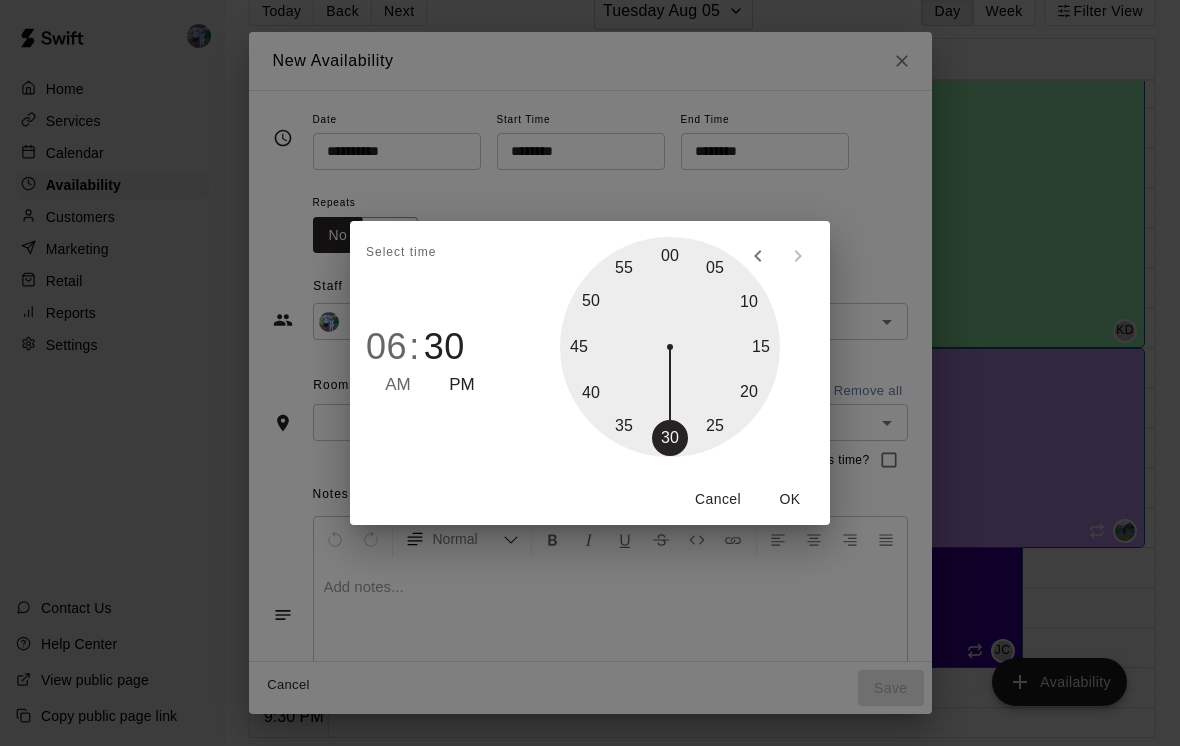click at bounding box center (670, 347) 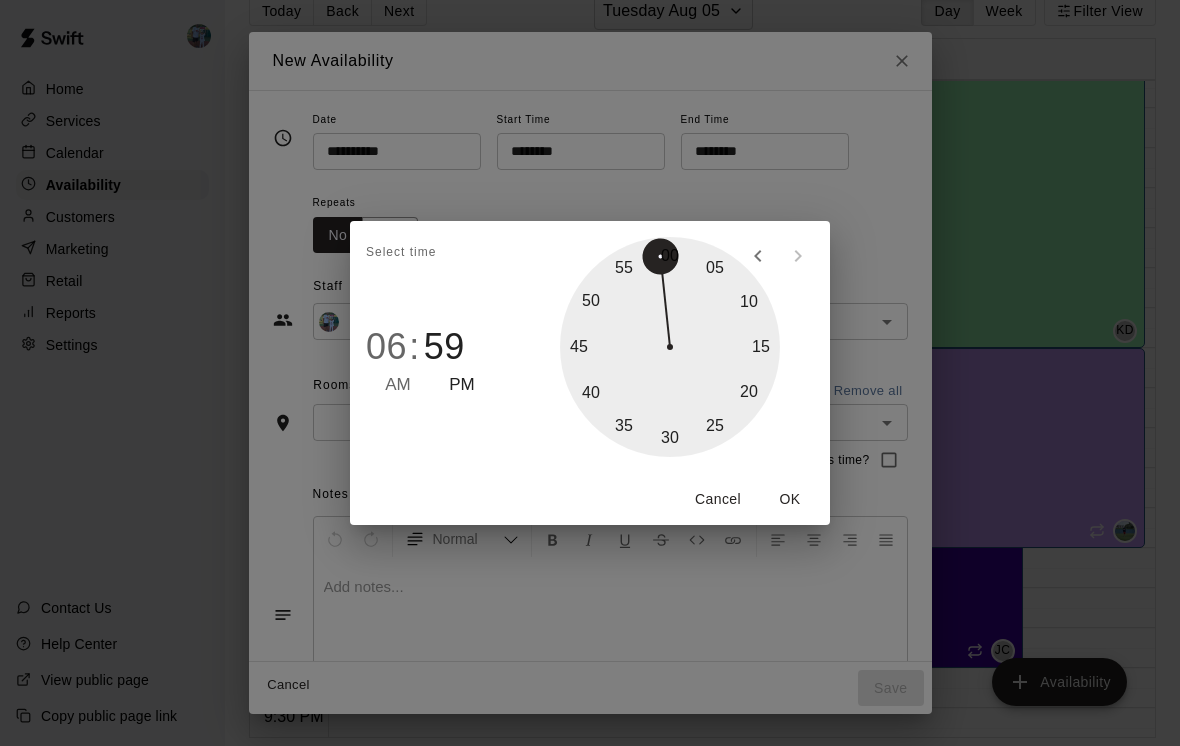 type on "********" 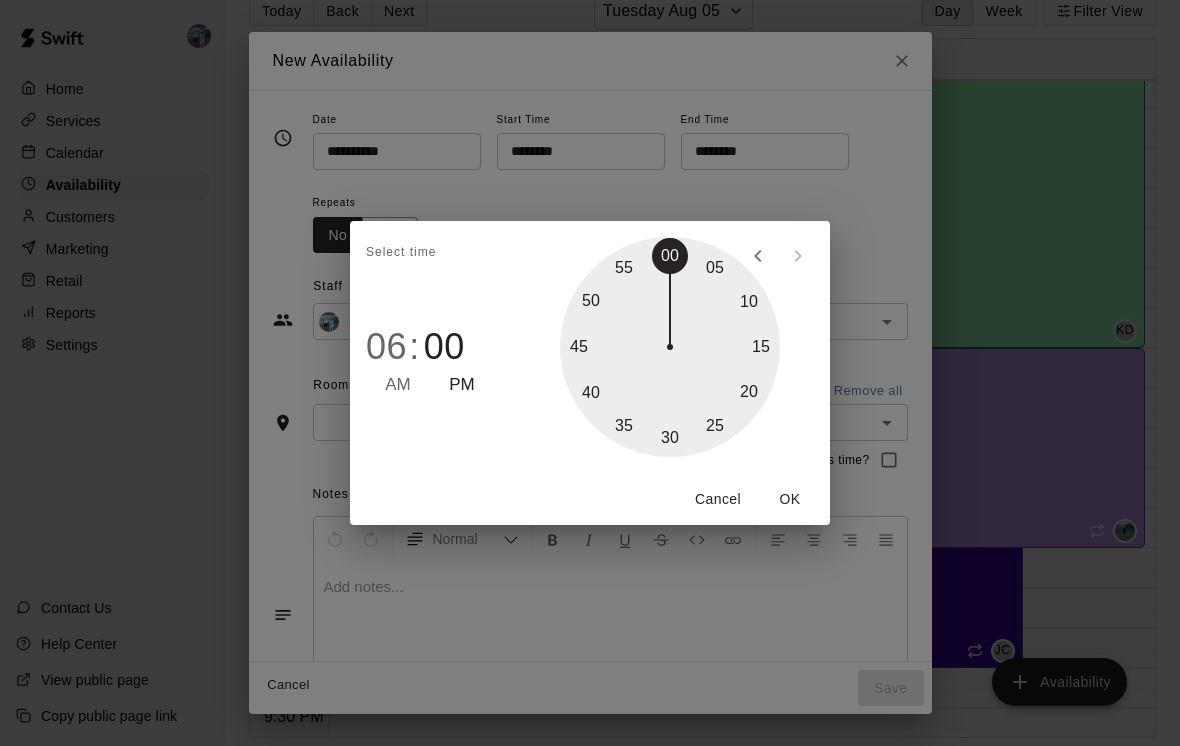 click on "OK" at bounding box center [790, 499] 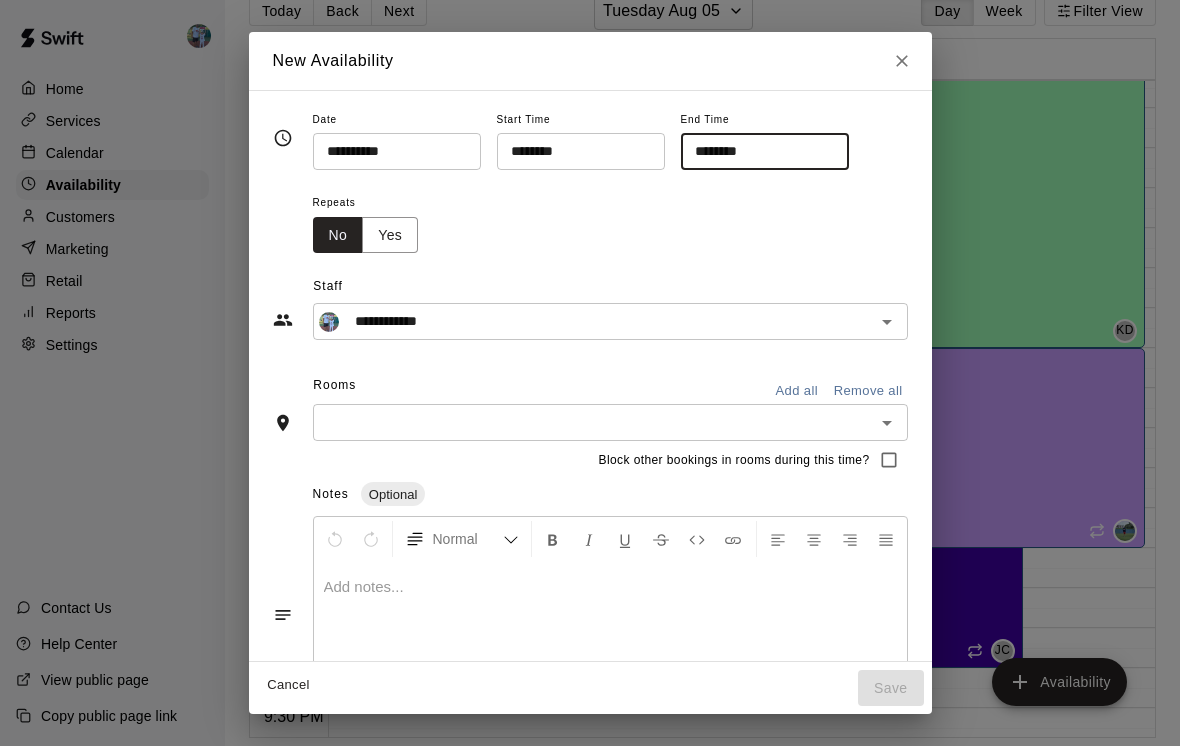 click at bounding box center [594, 422] 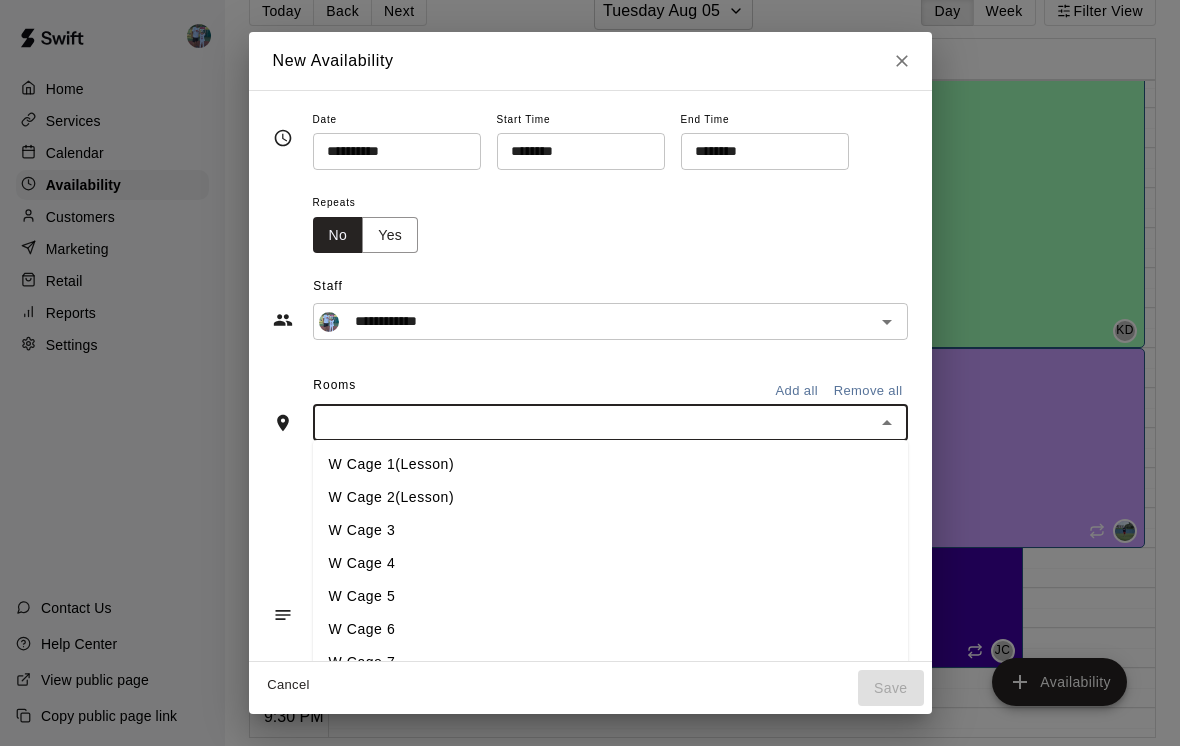 click on "W Cage 1(Lesson)" at bounding box center (610, 464) 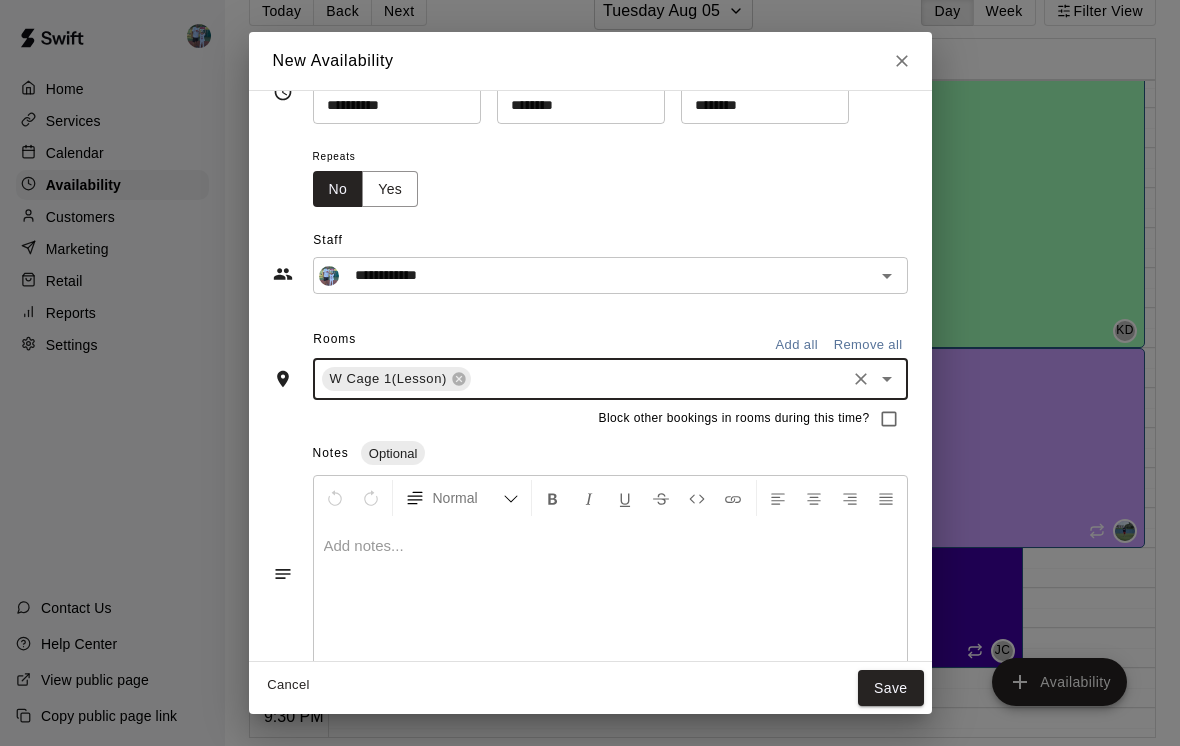 scroll, scrollTop: 43, scrollLeft: 0, axis: vertical 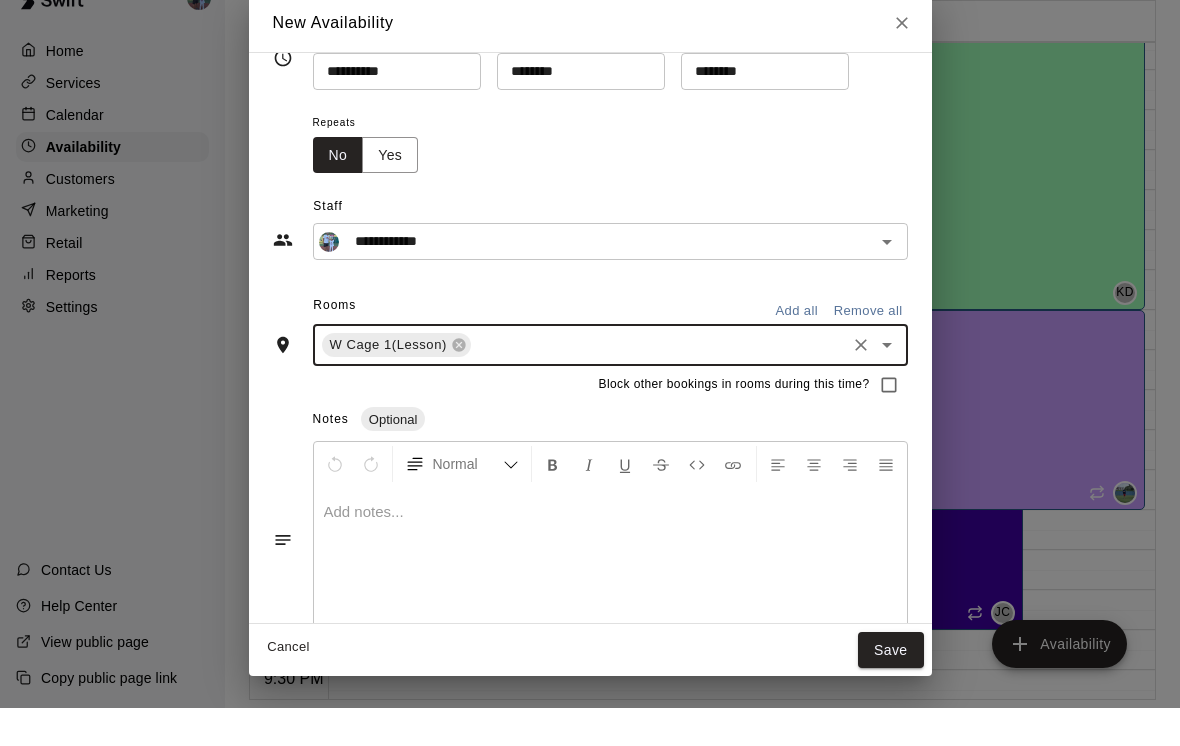 click on "Save" at bounding box center [891, 688] 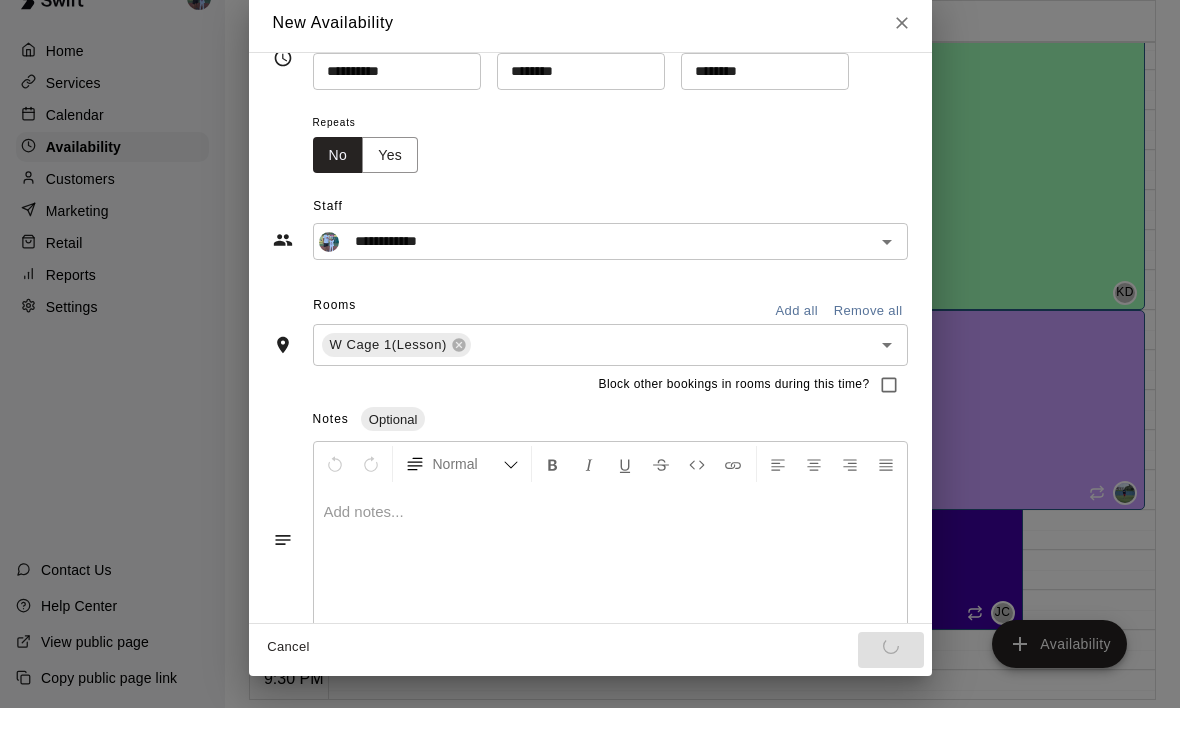 scroll, scrollTop: 32, scrollLeft: 0, axis: vertical 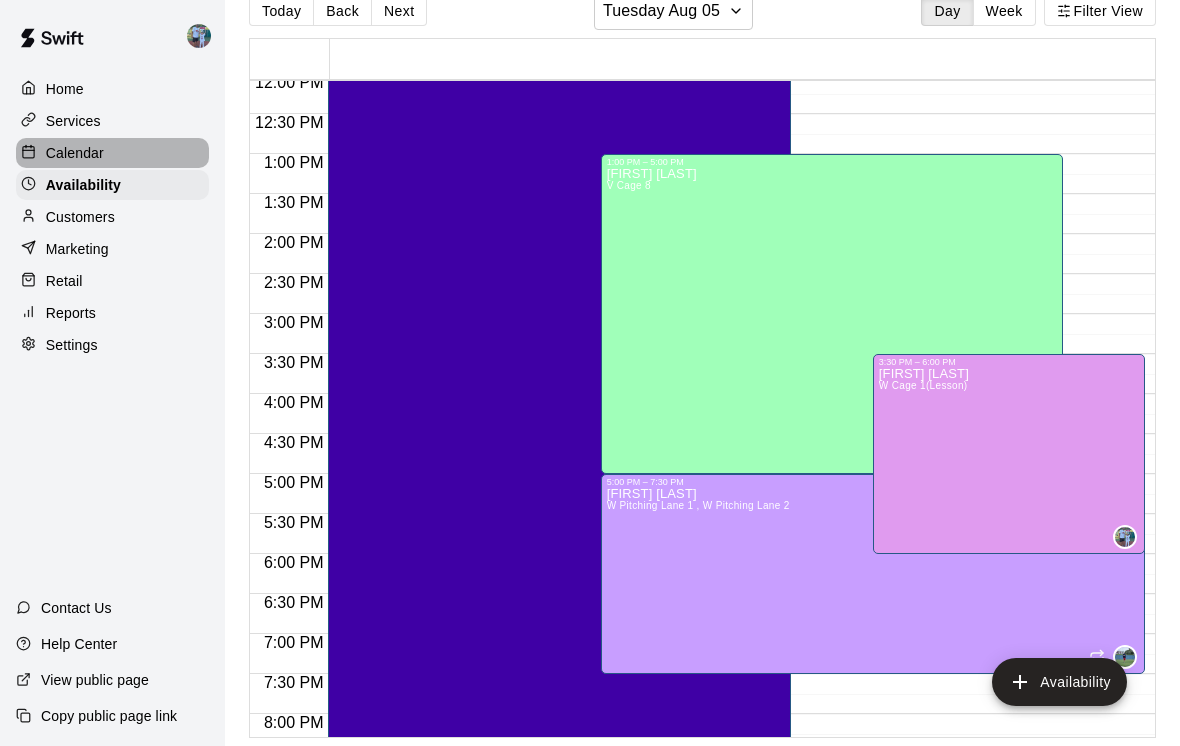 click on "Calendar" at bounding box center [75, 153] 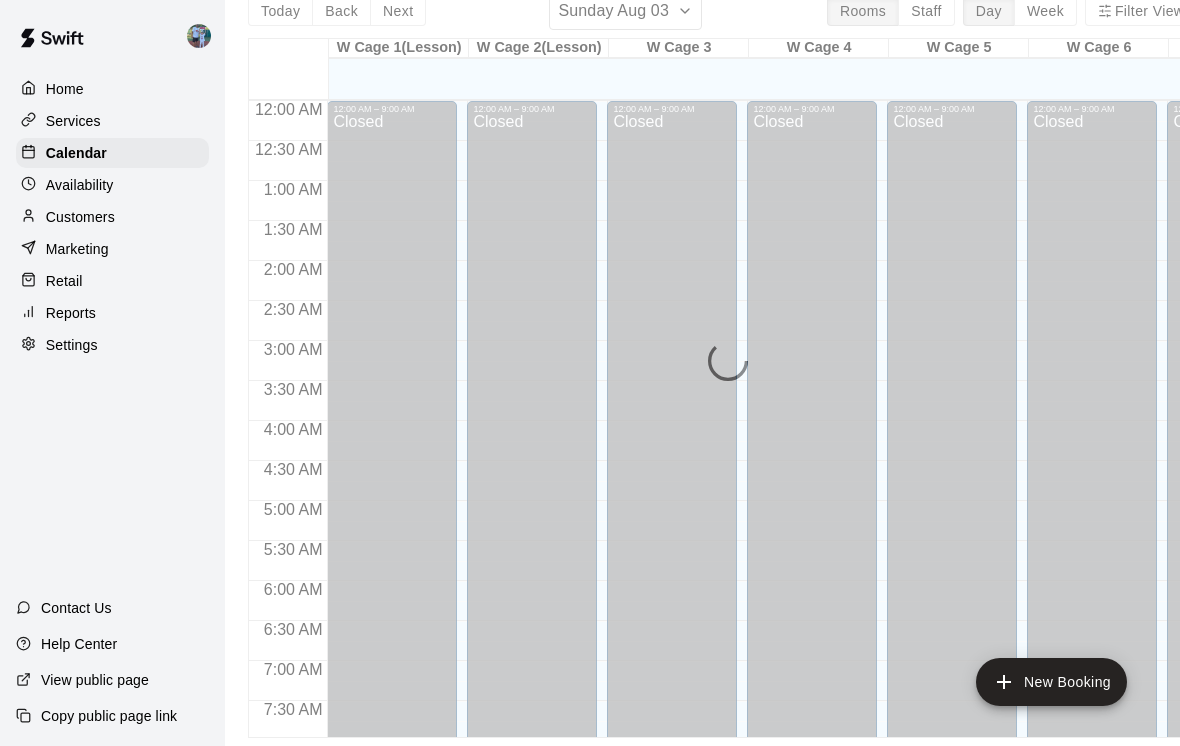 scroll, scrollTop: 0, scrollLeft: 0, axis: both 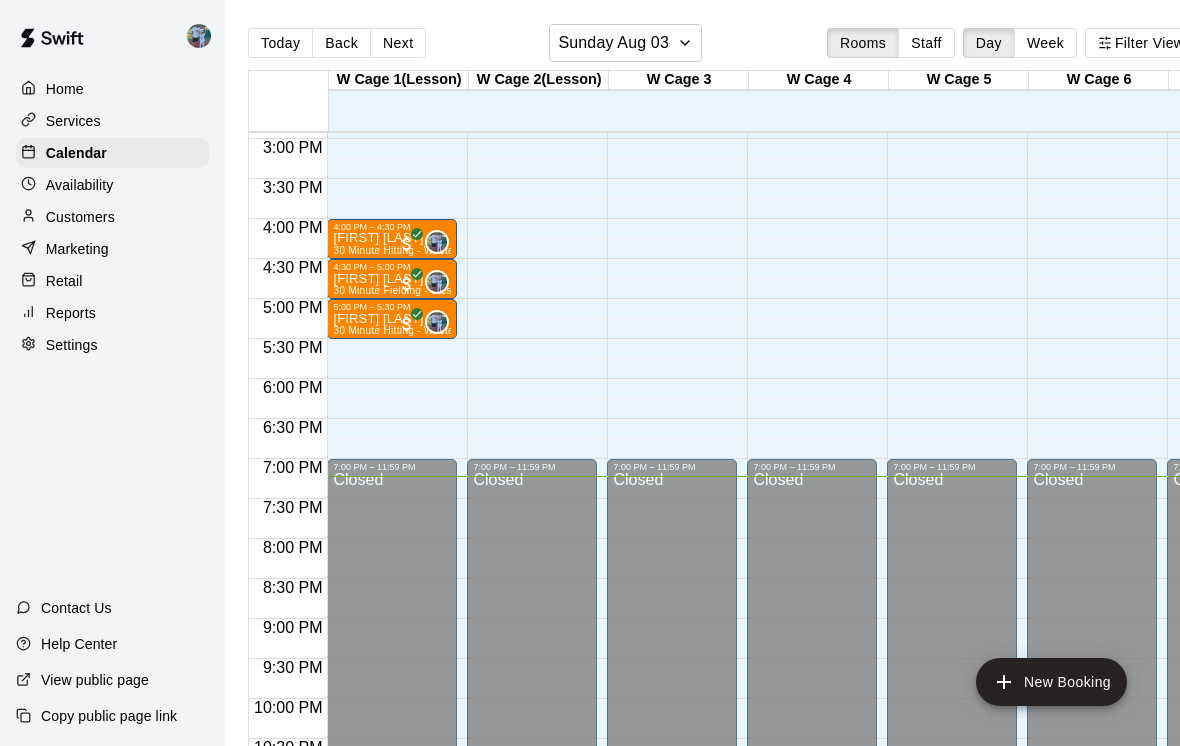 click on "Next" at bounding box center (398, 43) 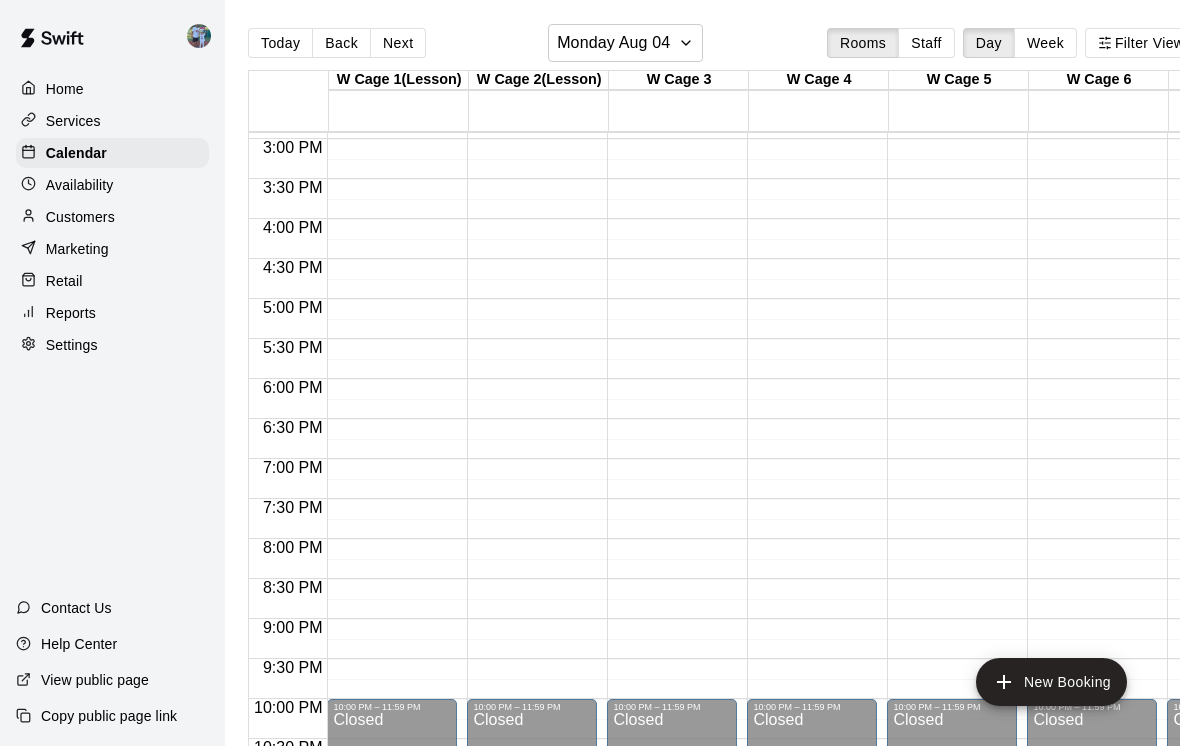 click on "Next" at bounding box center (398, 43) 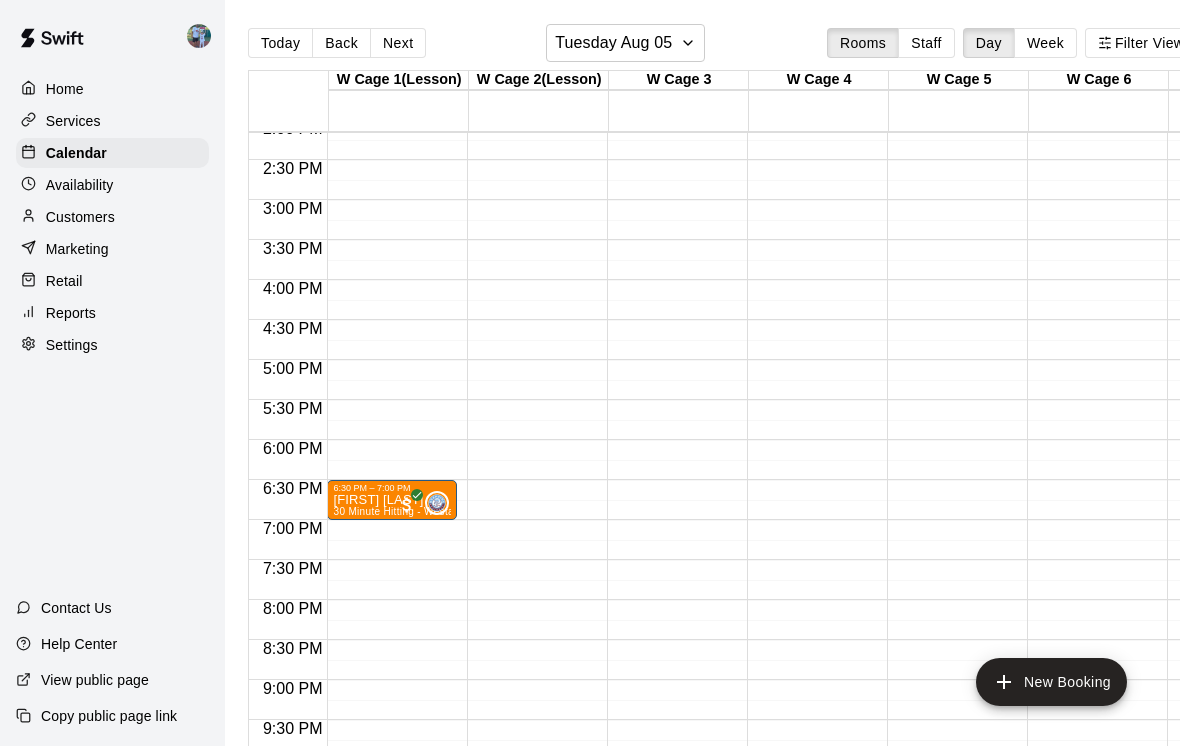 scroll, scrollTop: 1128, scrollLeft: 1, axis: both 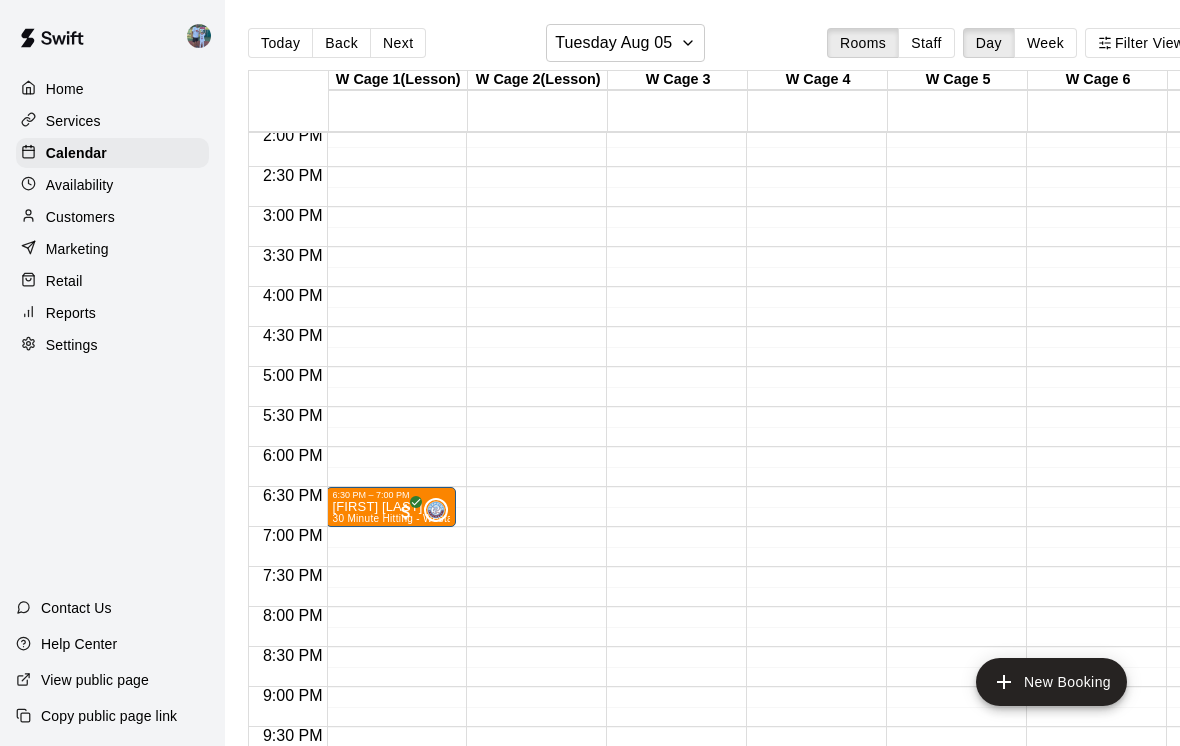 click on "Marketing" at bounding box center (77, 249) 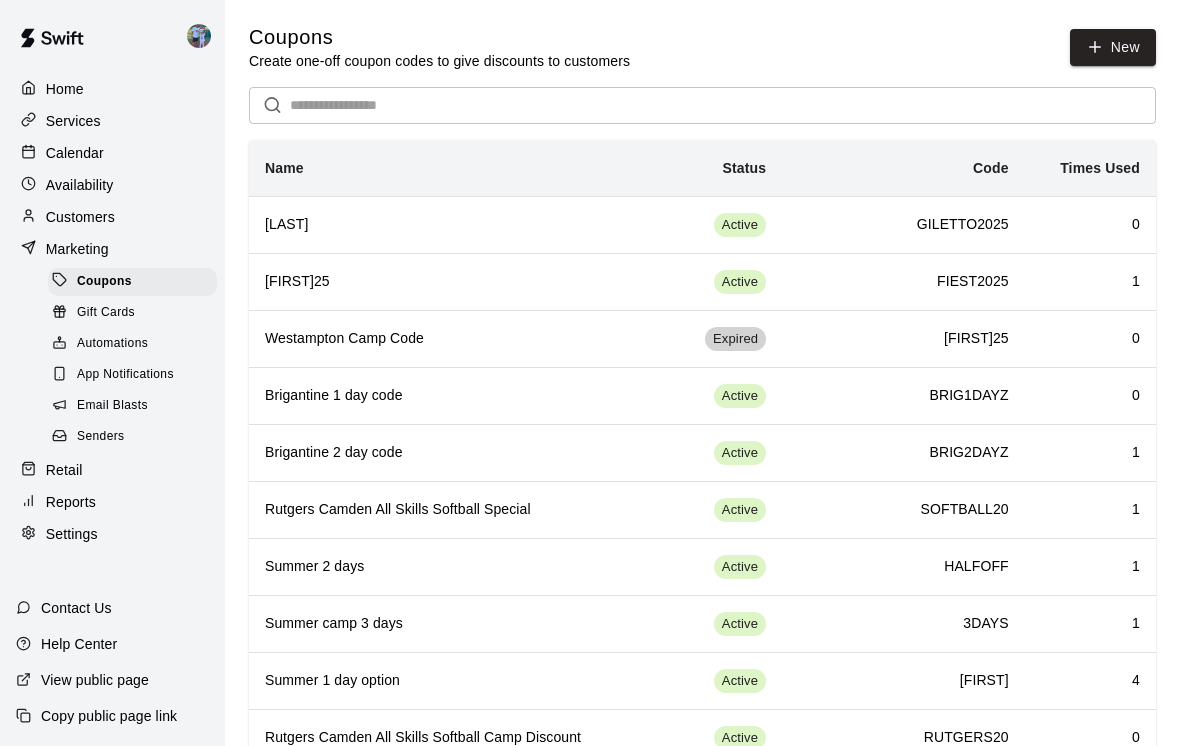 click on "Customers" at bounding box center (80, 217) 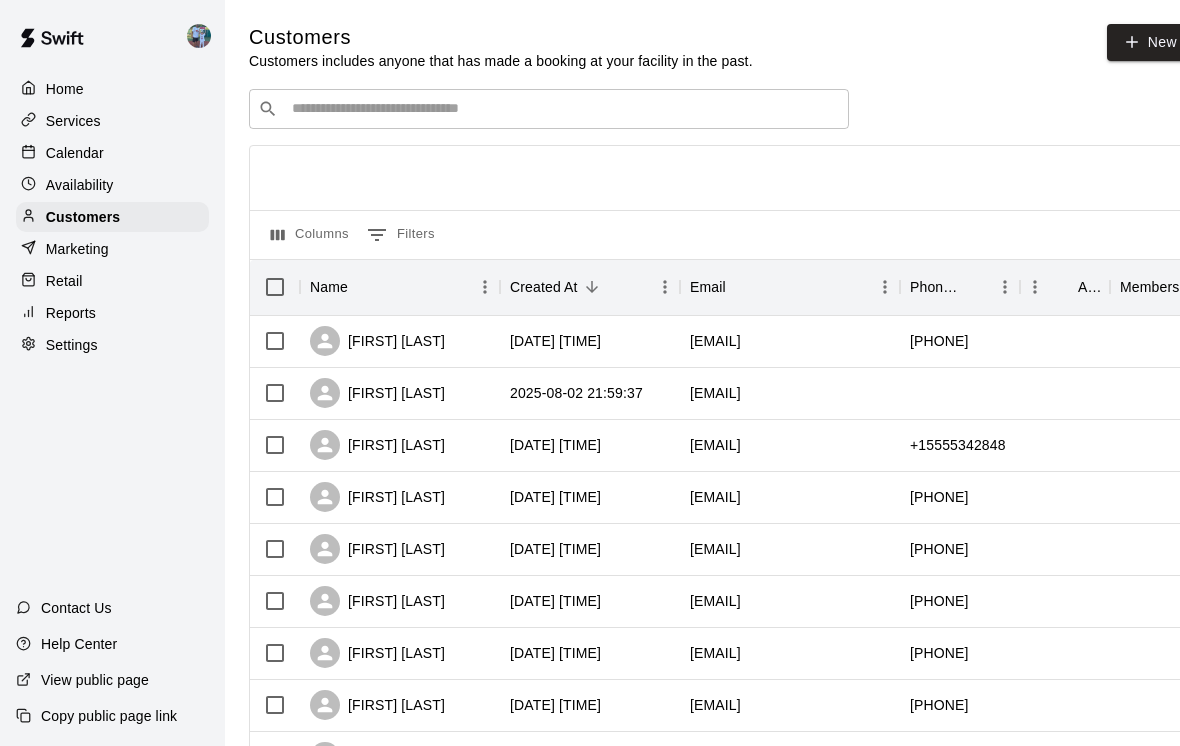 click on "Availability" at bounding box center (80, 185) 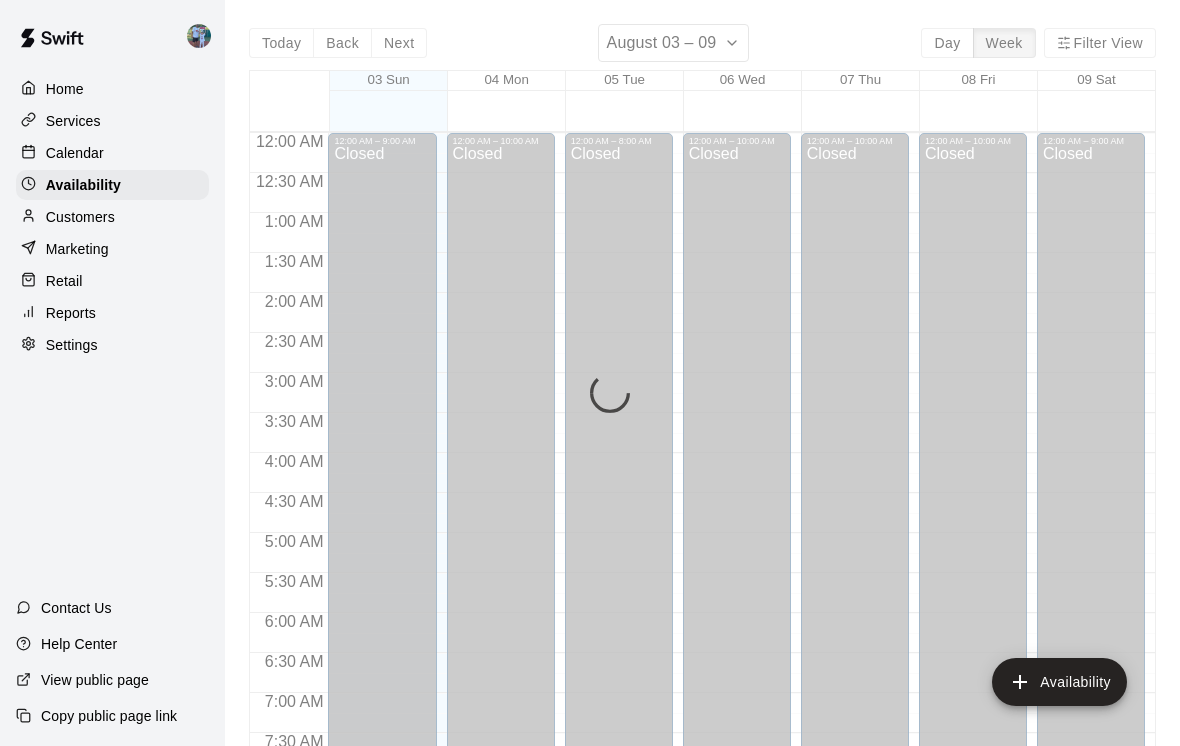 scroll, scrollTop: 1254, scrollLeft: 0, axis: vertical 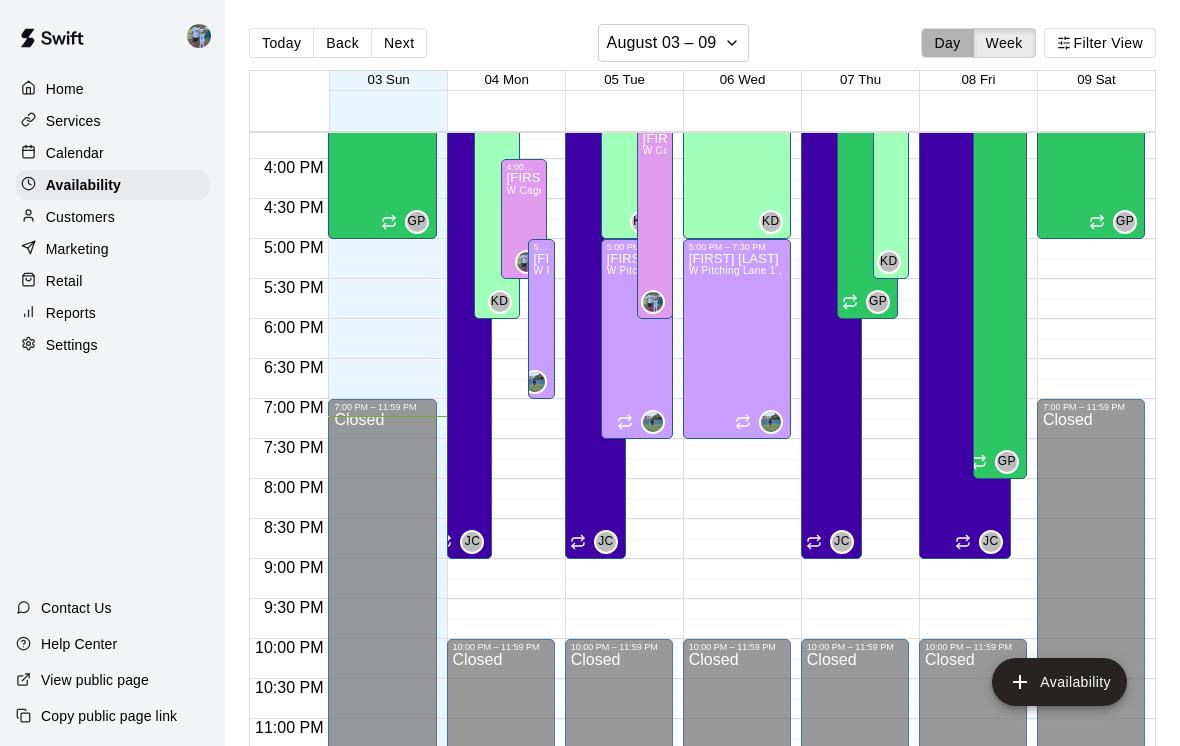 click on "Day" at bounding box center (947, 43) 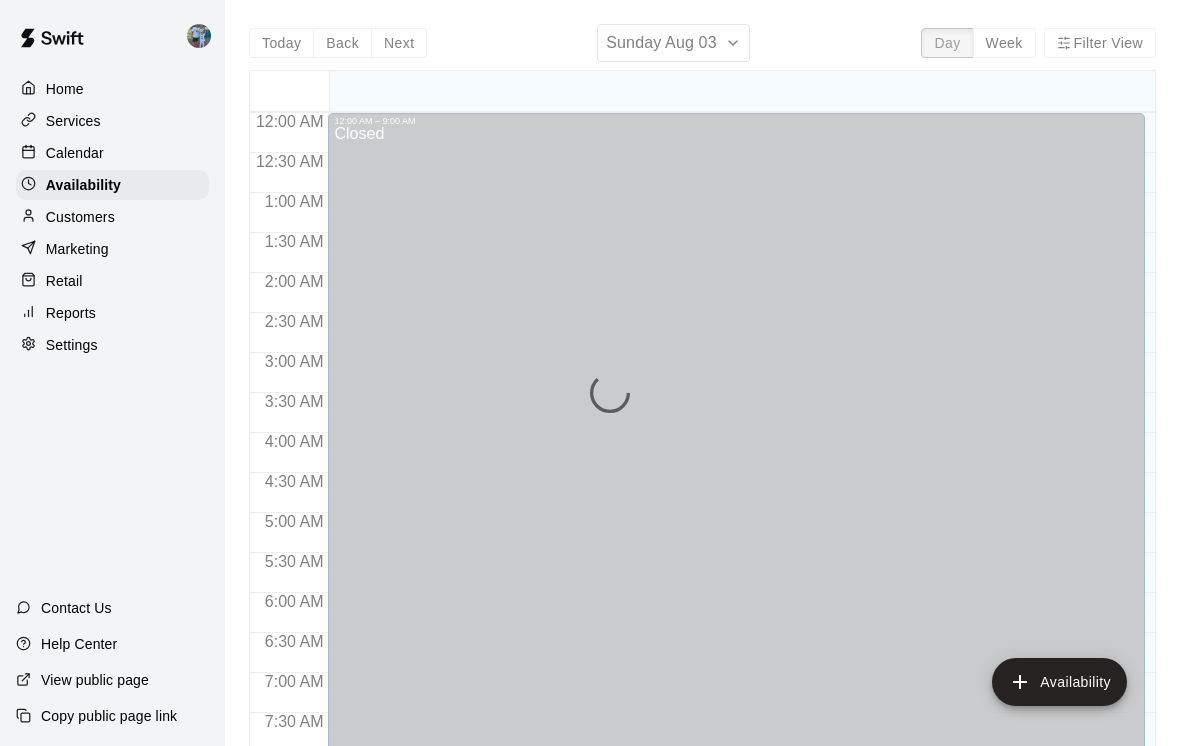 scroll, scrollTop: 1234, scrollLeft: 0, axis: vertical 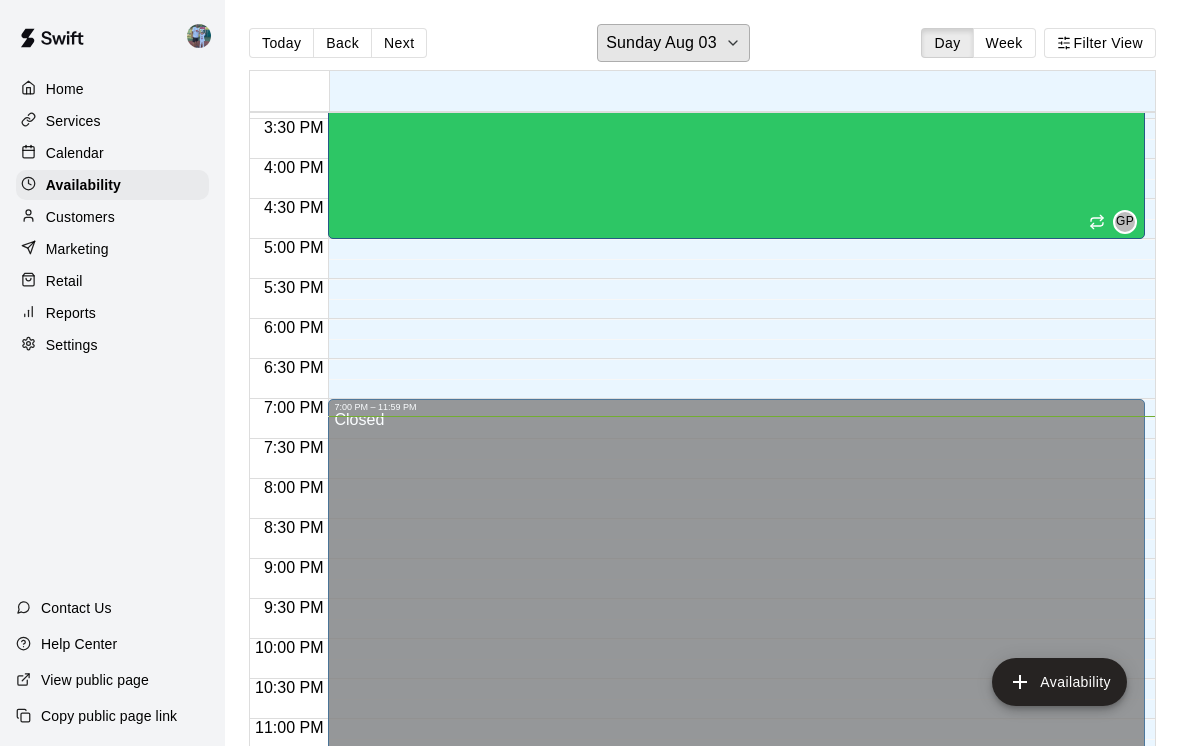 click on "Sunday Aug 03" at bounding box center [661, 43] 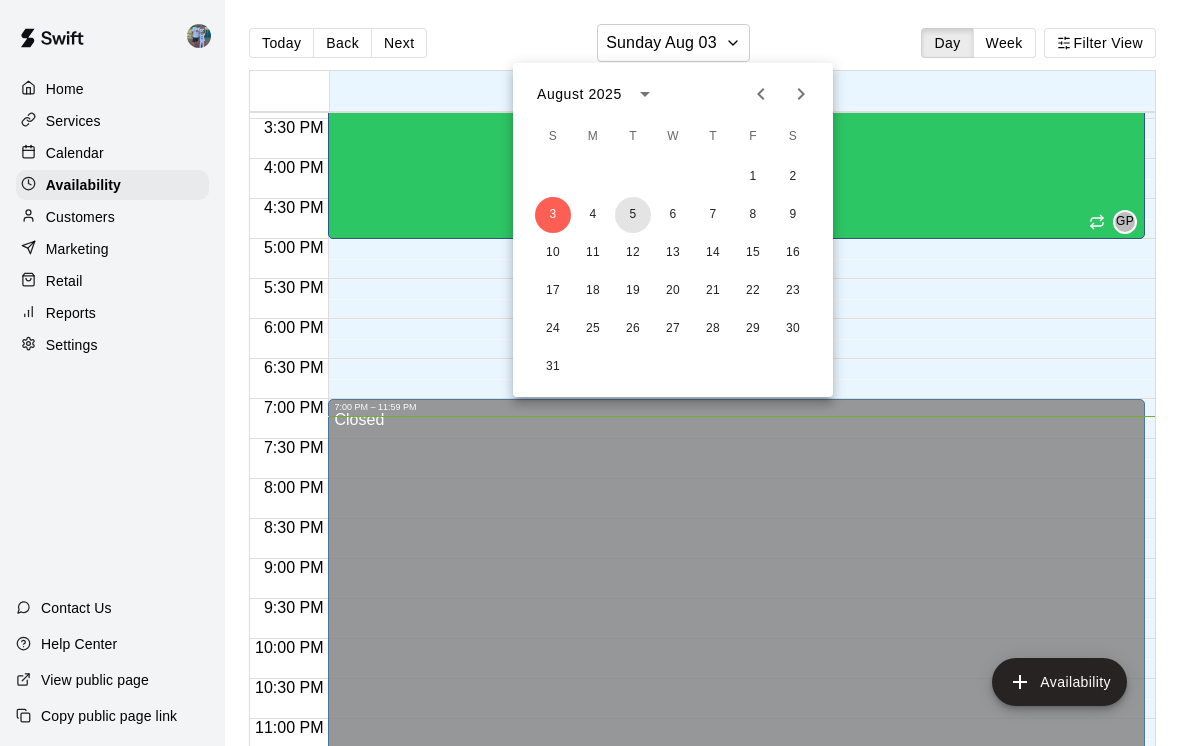 click on "5" at bounding box center [633, 215] 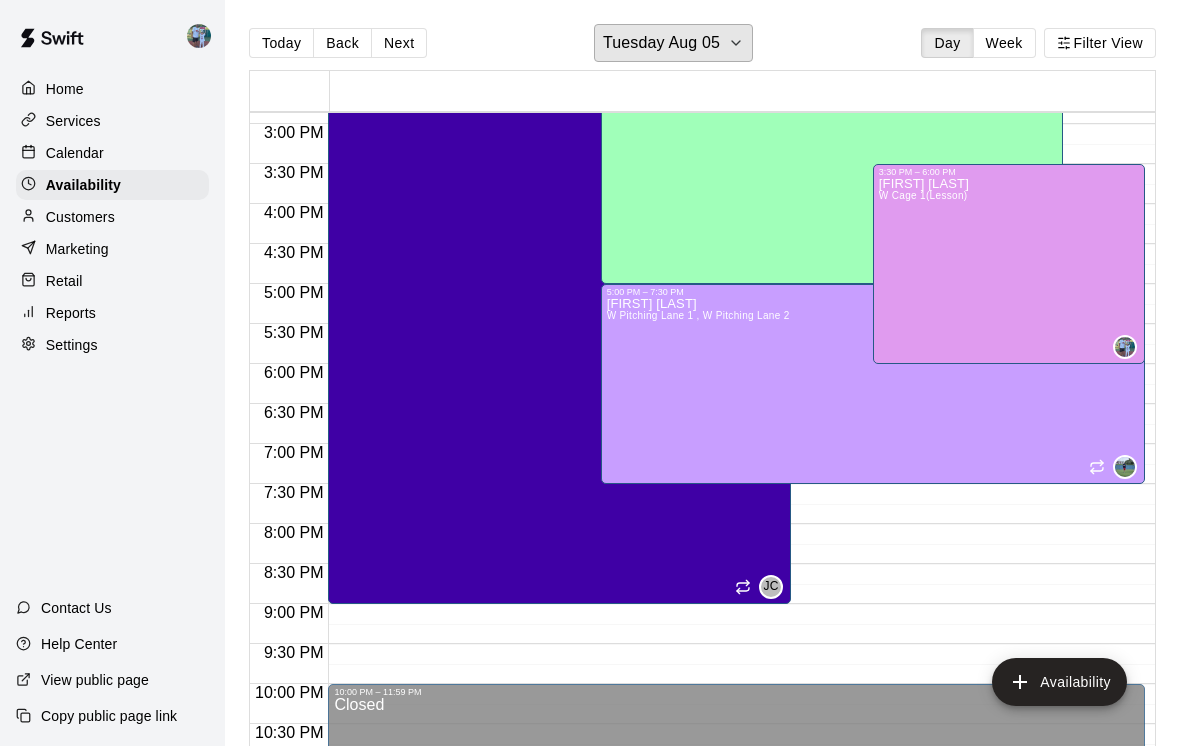 scroll, scrollTop: 1181, scrollLeft: 0, axis: vertical 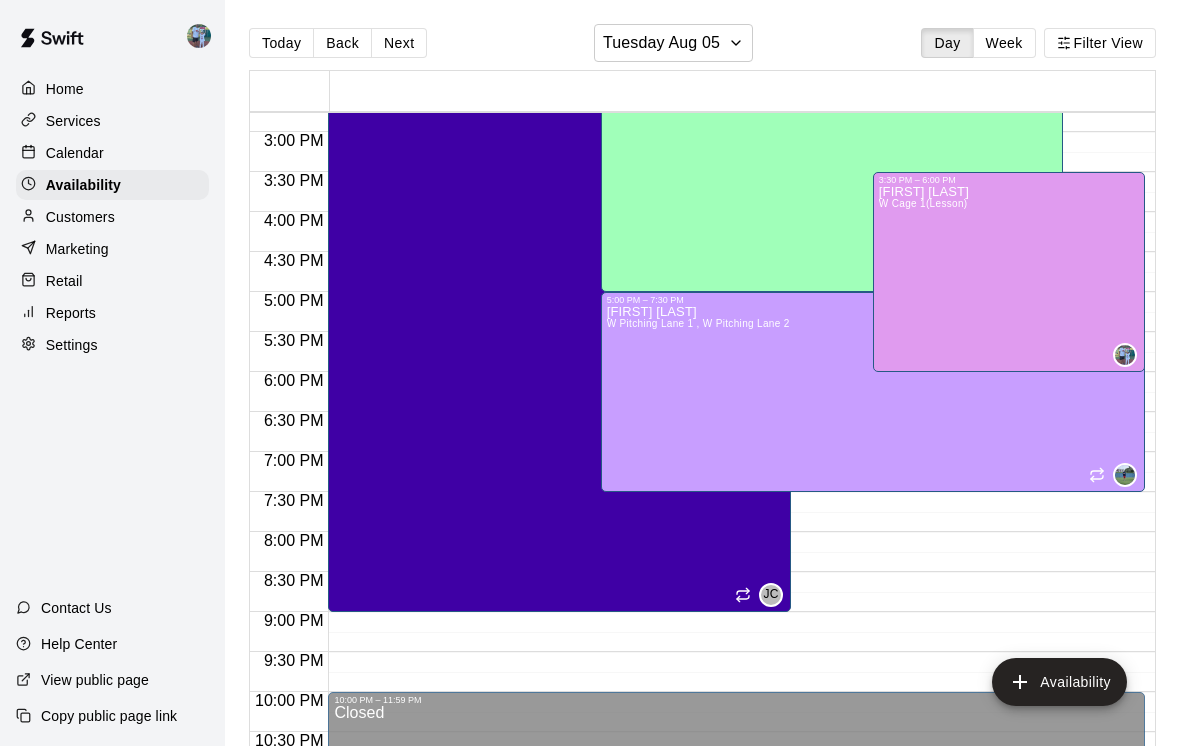 click on "[FIRST] [LAST] W Cage 1(Lesson)" at bounding box center (924, 558) 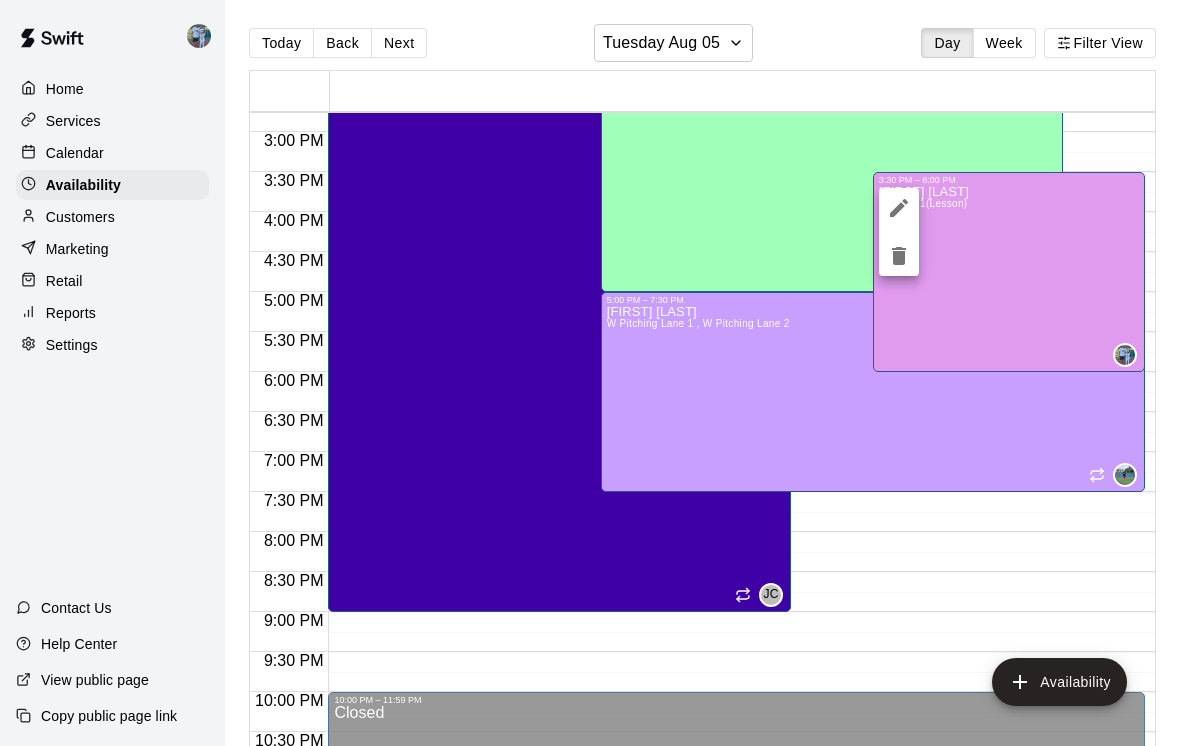 click 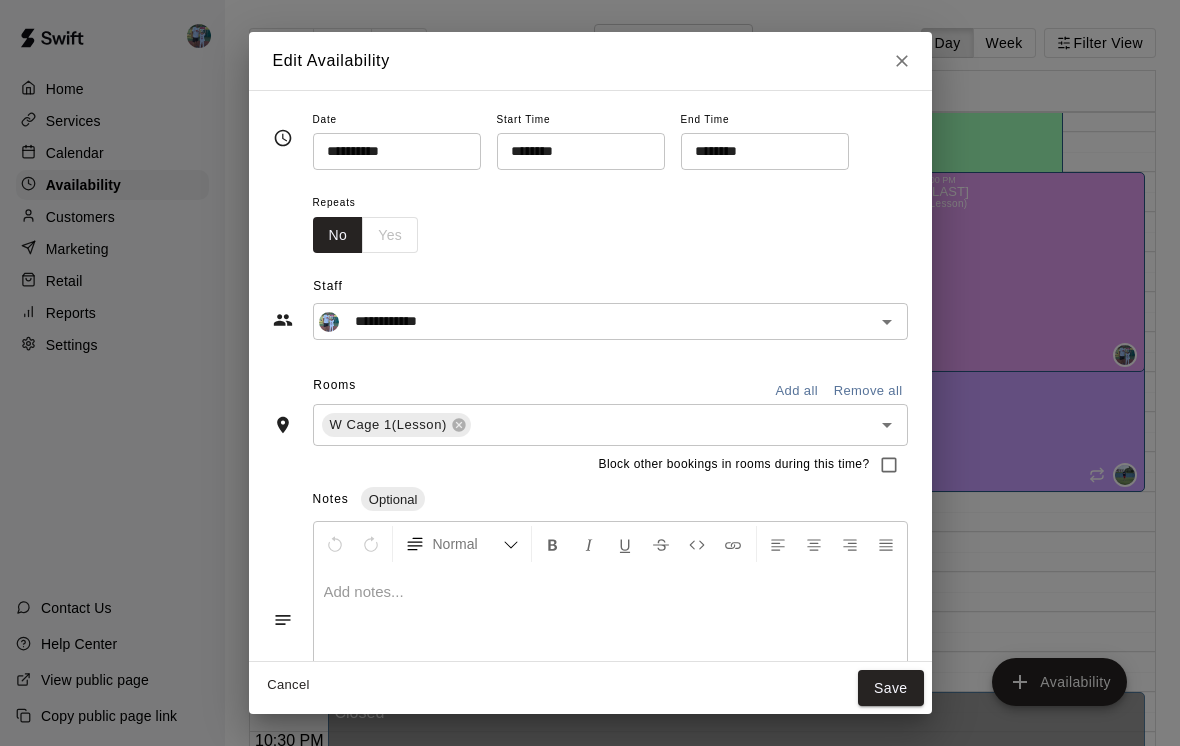 click 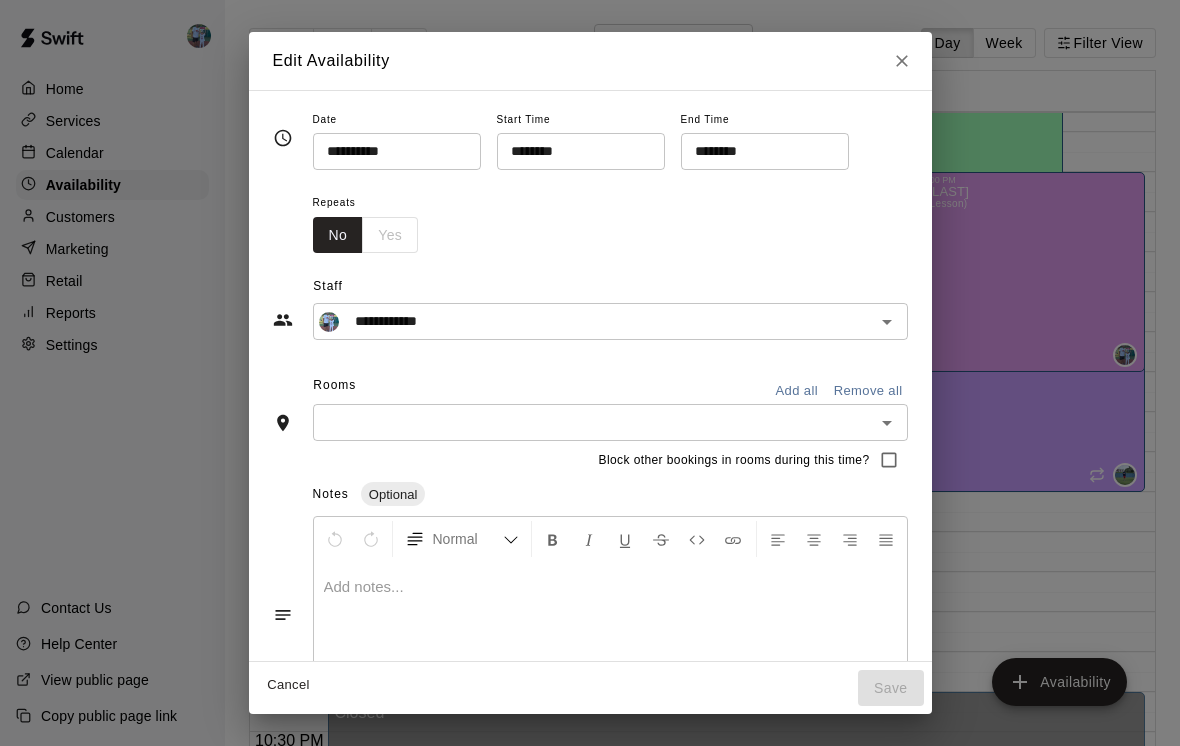 click at bounding box center [594, 422] 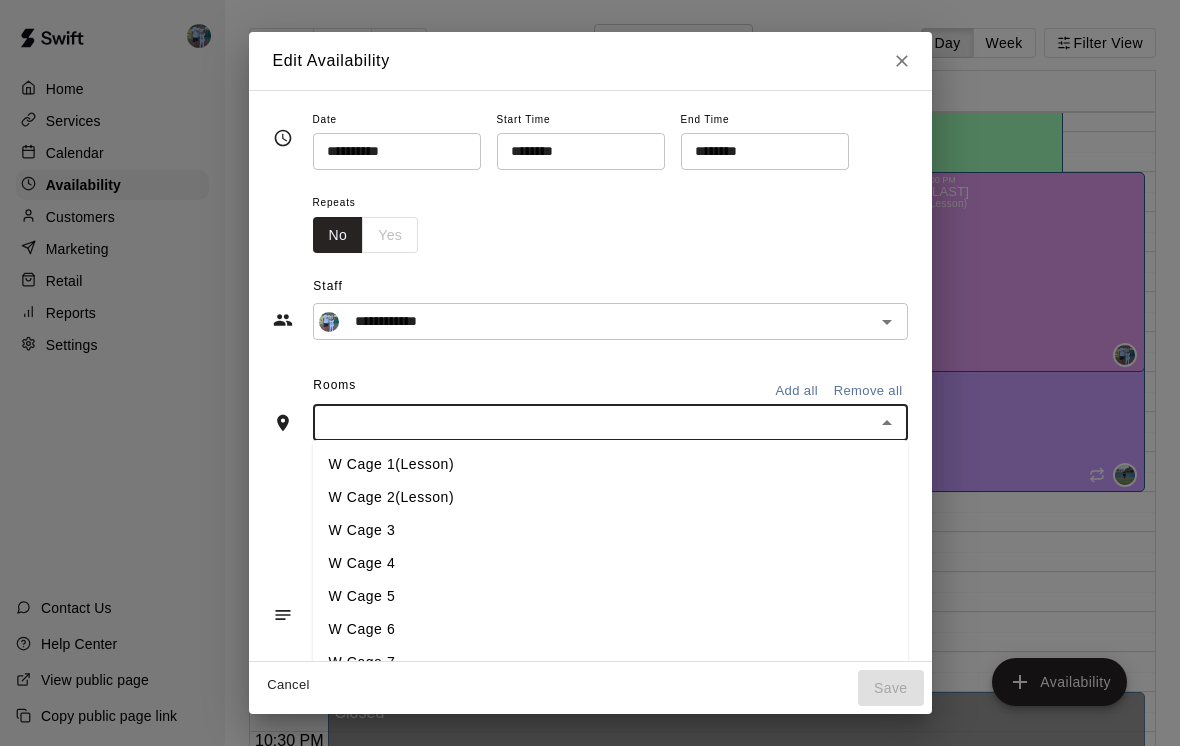 click on "W Cage 2(Lesson)" at bounding box center [610, 497] 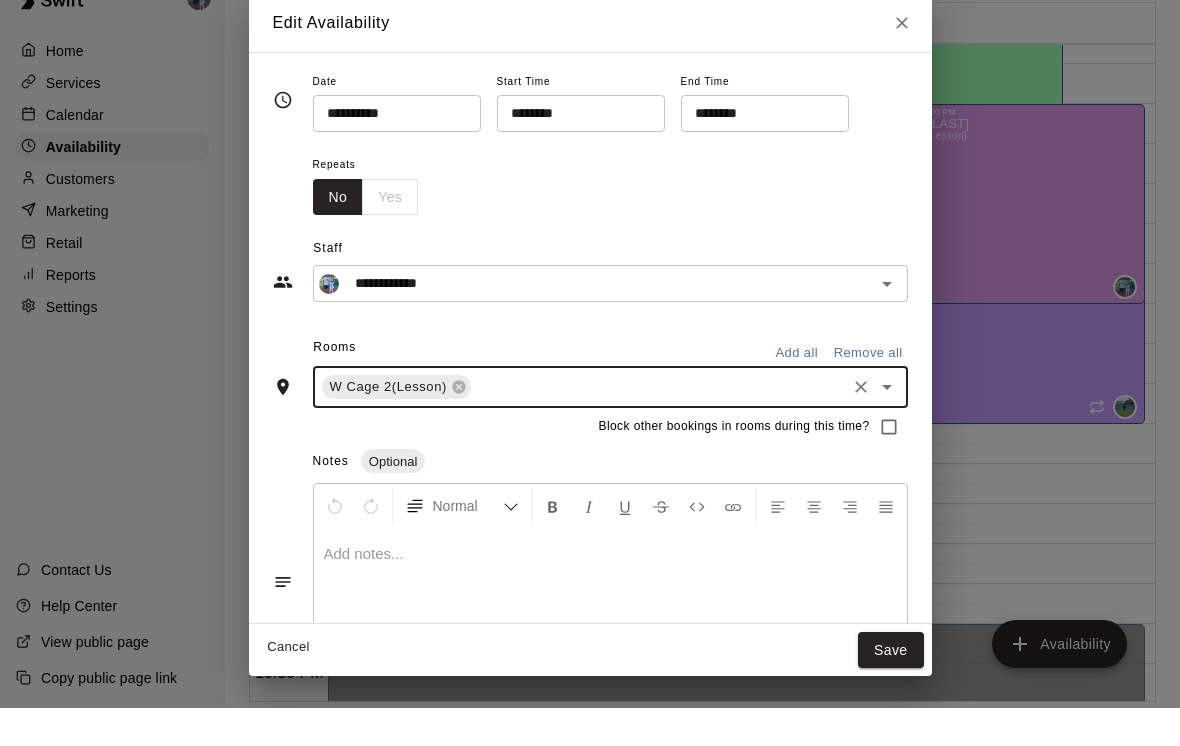 scroll, scrollTop: 63, scrollLeft: 0, axis: vertical 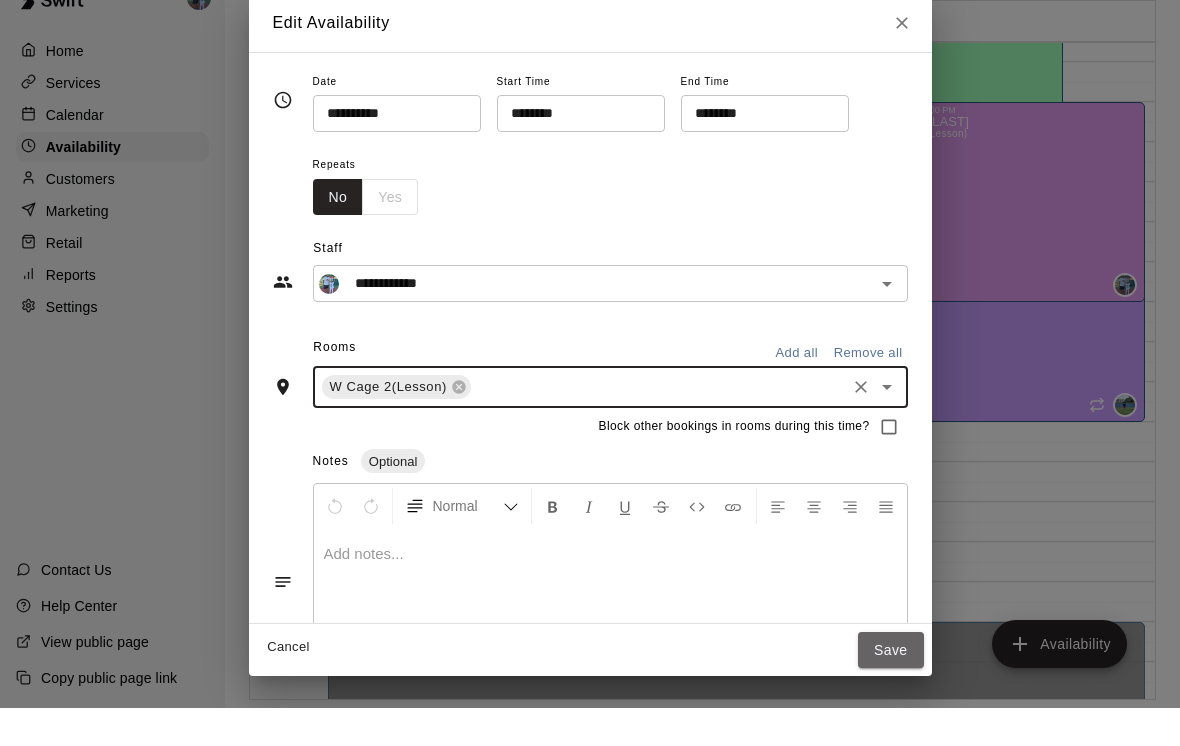 click on "Save" at bounding box center (891, 688) 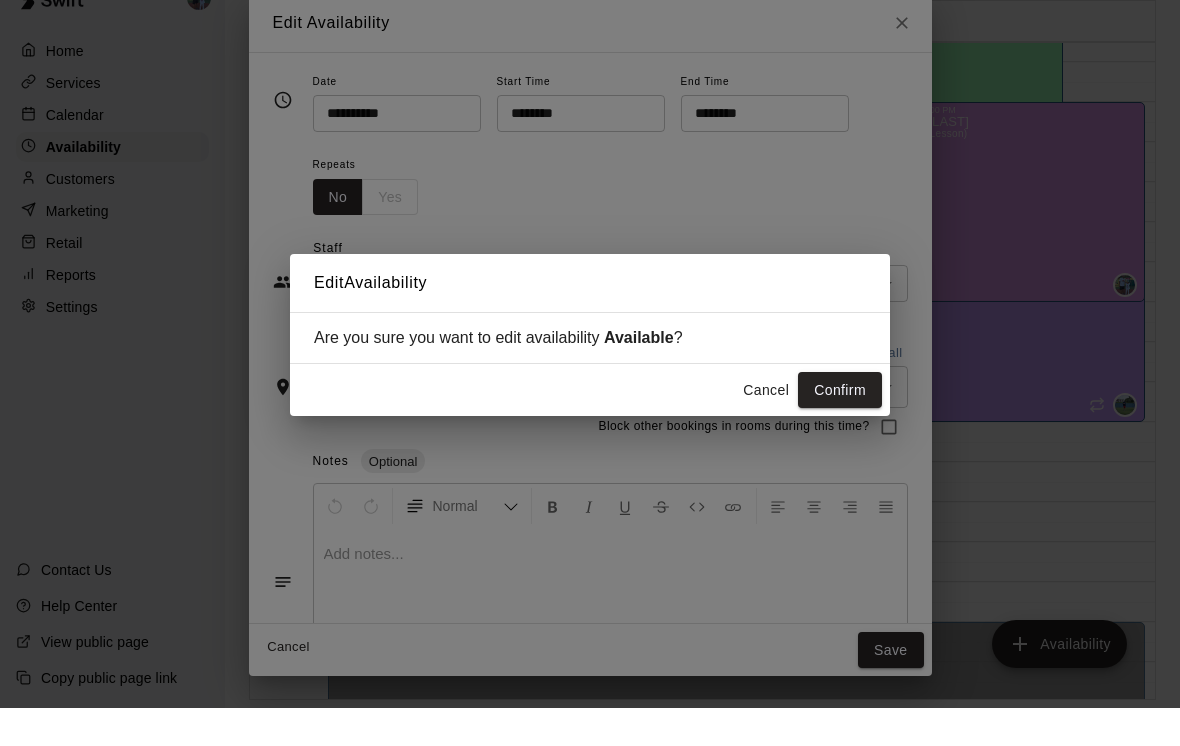 scroll, scrollTop: 32, scrollLeft: 0, axis: vertical 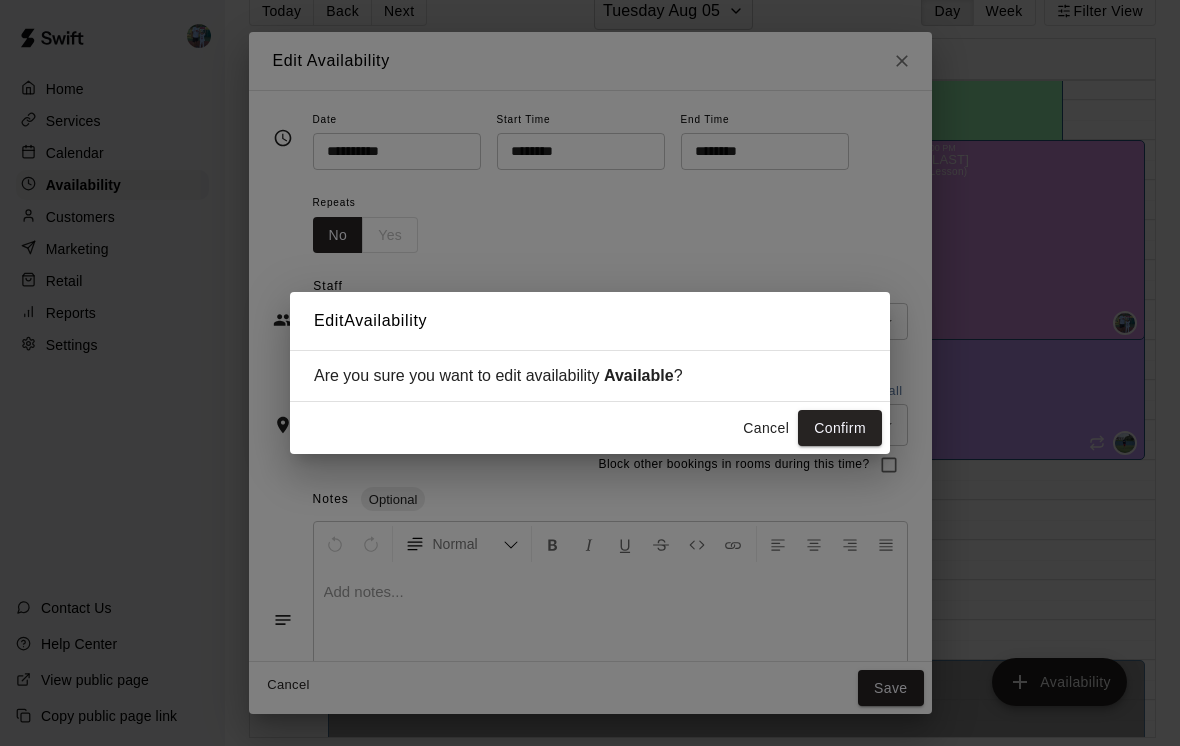 click on "Confirm" at bounding box center (840, 428) 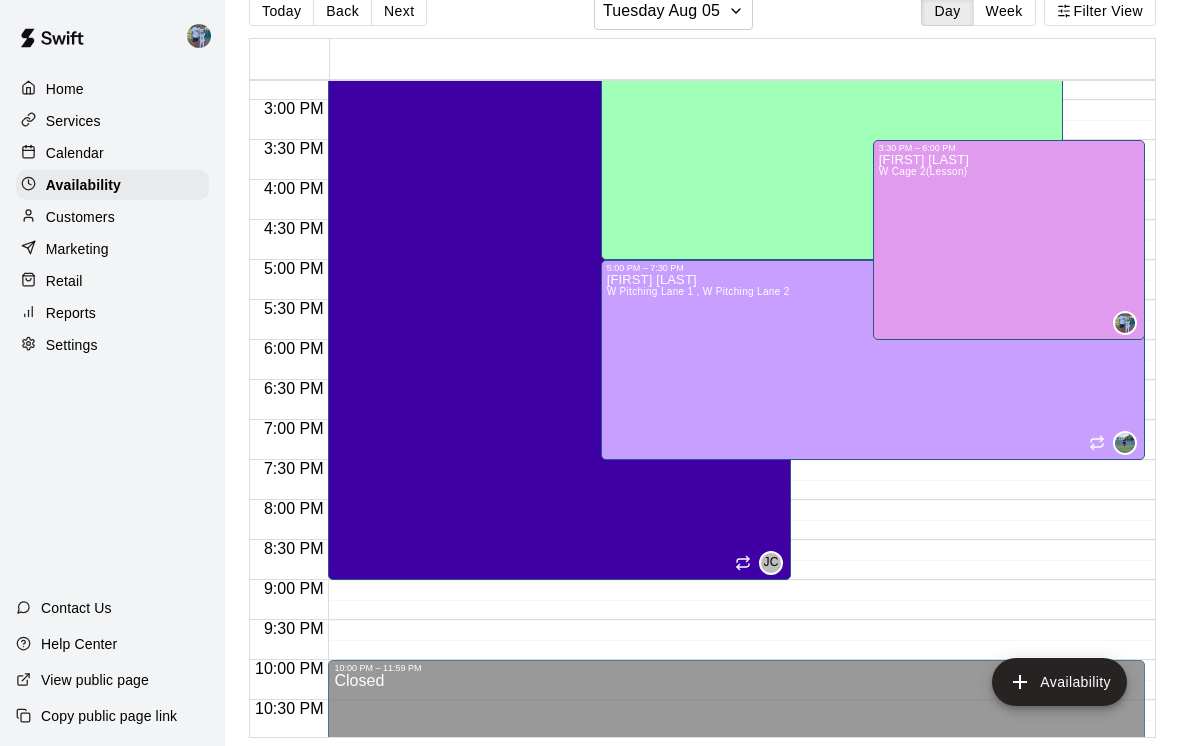 click on "Calendar" at bounding box center (75, 153) 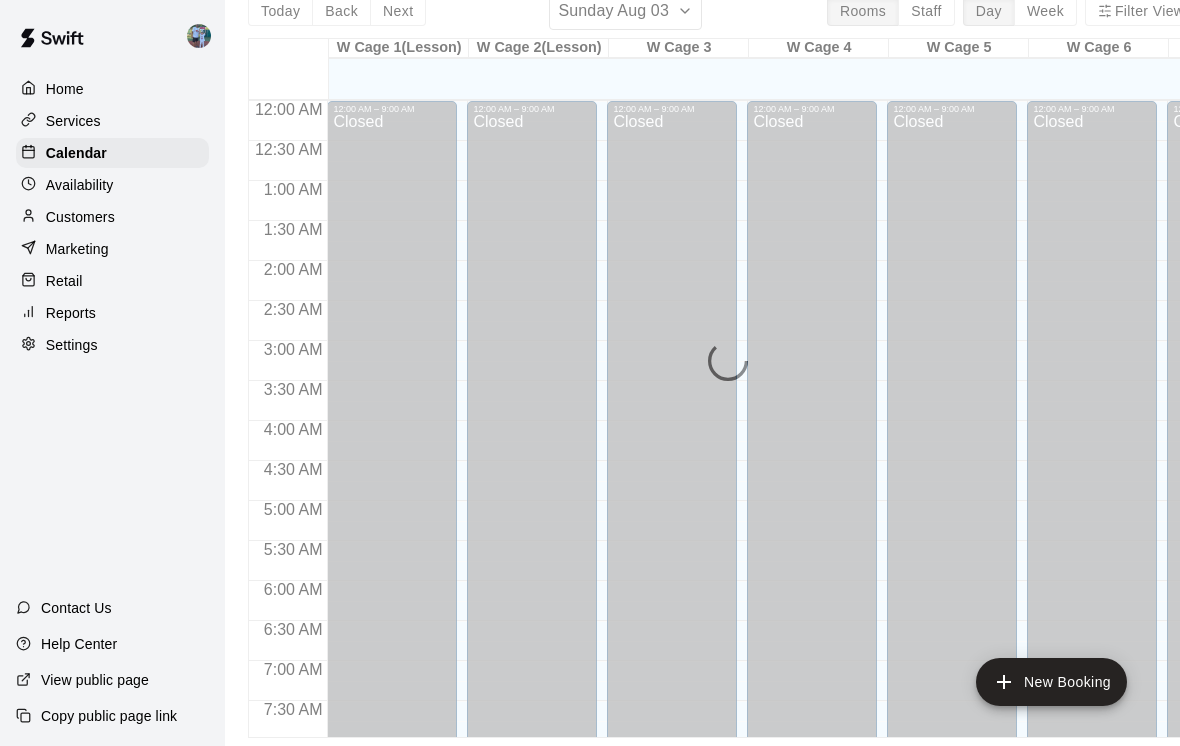 scroll, scrollTop: 0, scrollLeft: 0, axis: both 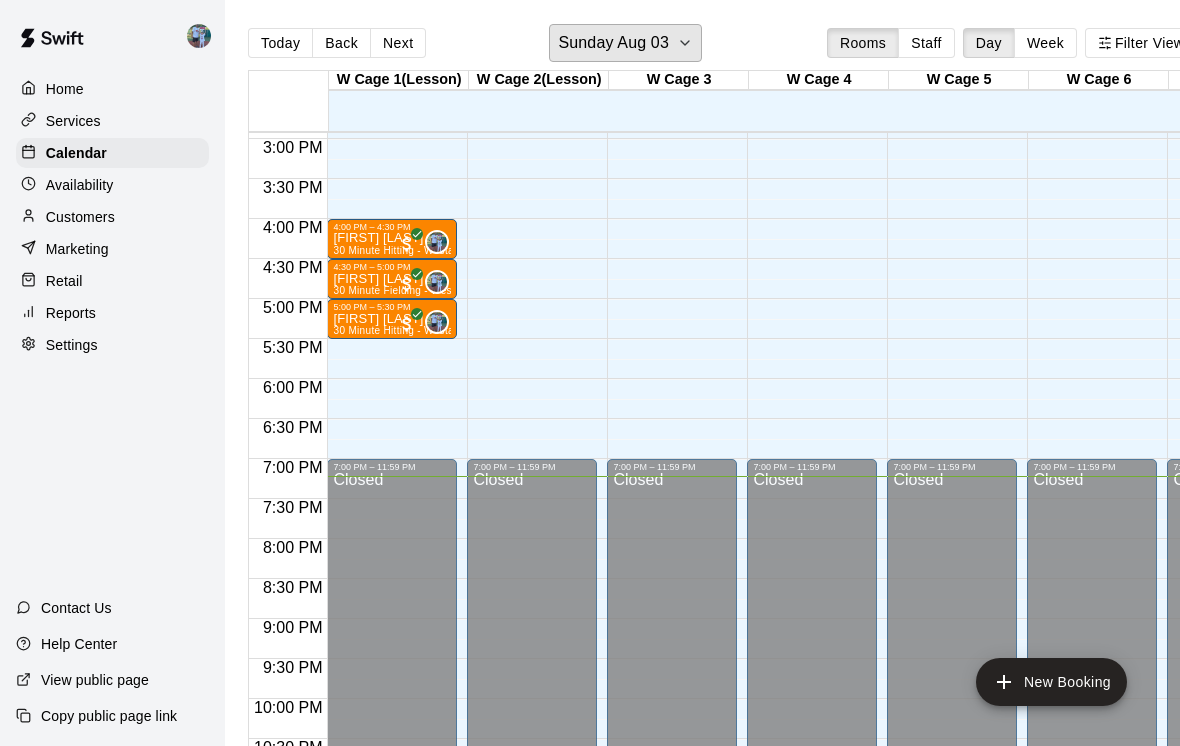 click on "Sunday Aug 03" at bounding box center (625, 43) 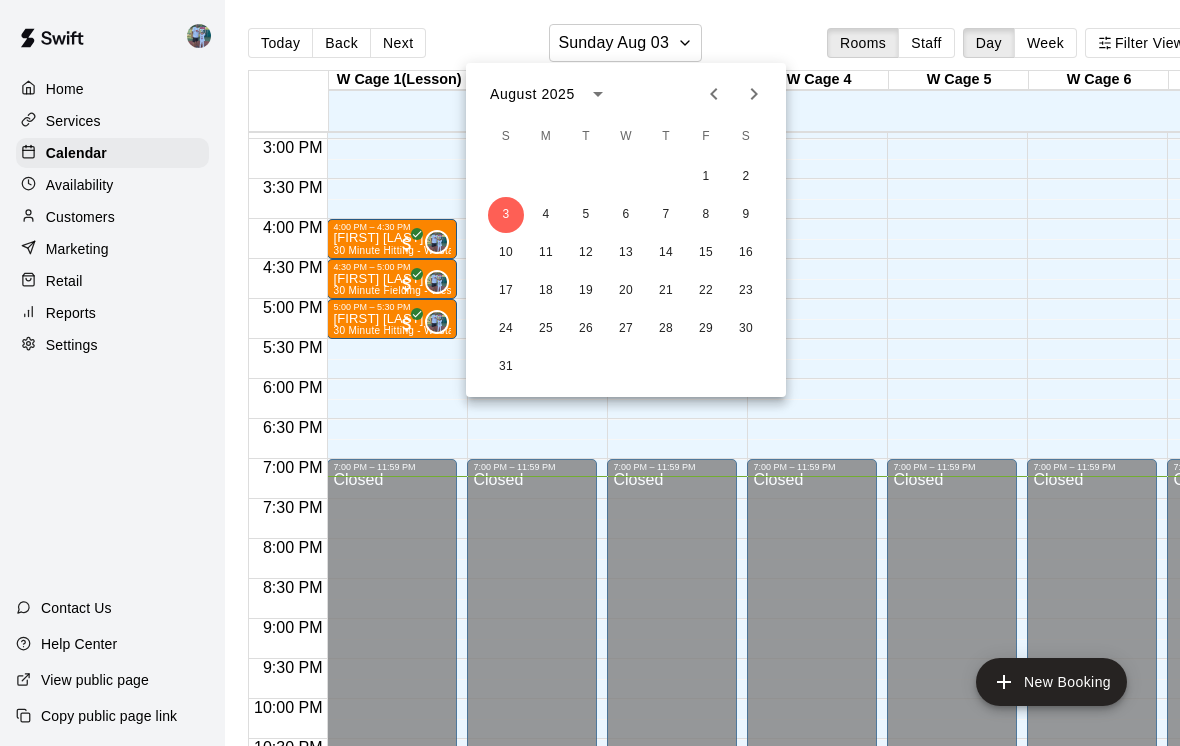 click at bounding box center [590, 373] 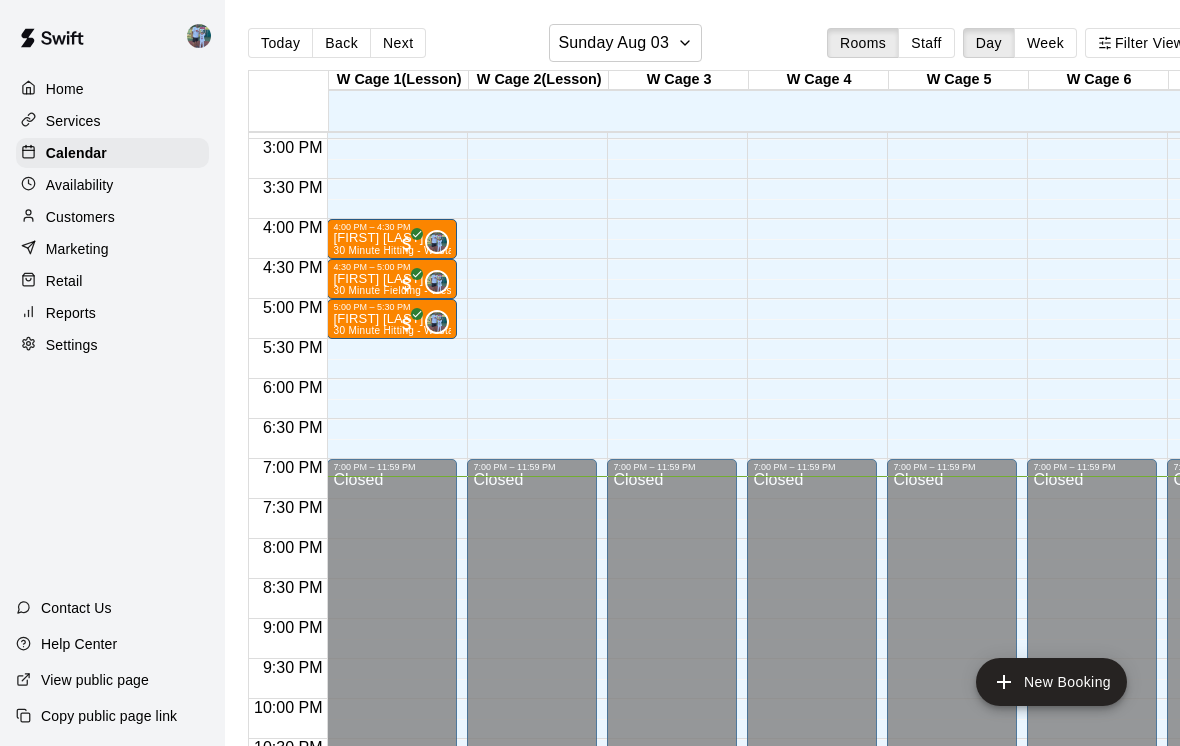 click on "[FIRST] [LAST]" at bounding box center (392, 238) 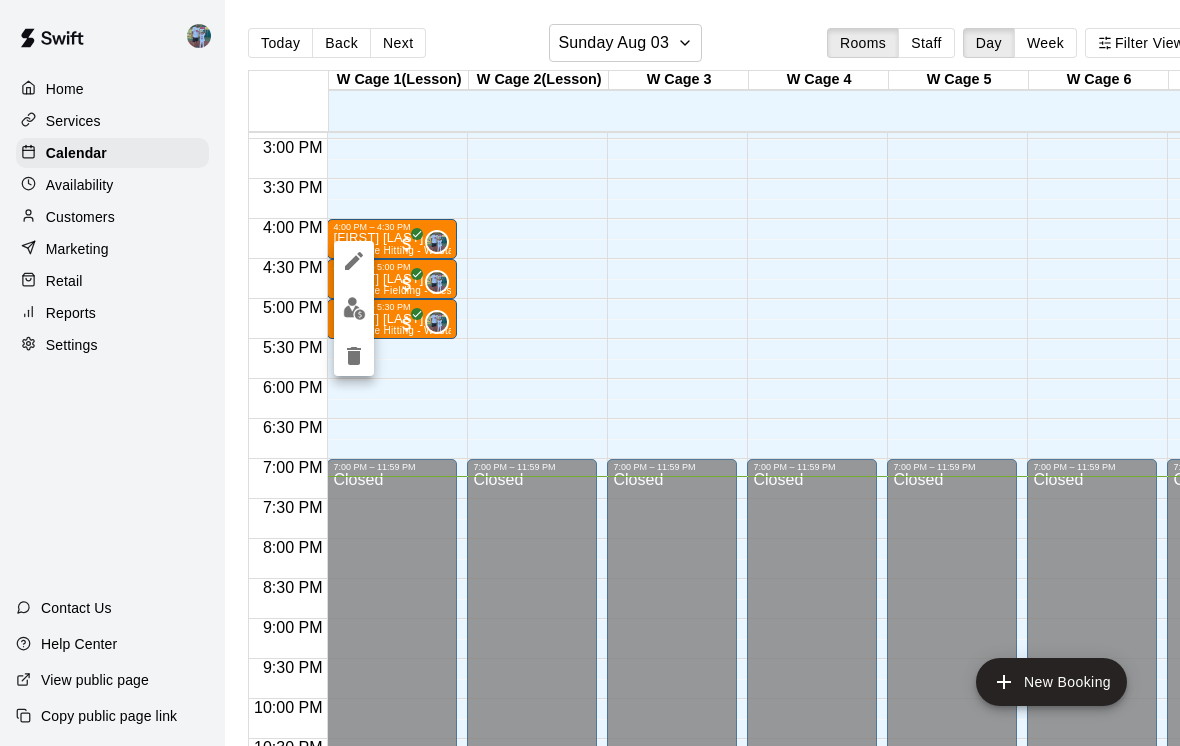 click at bounding box center [354, 308] 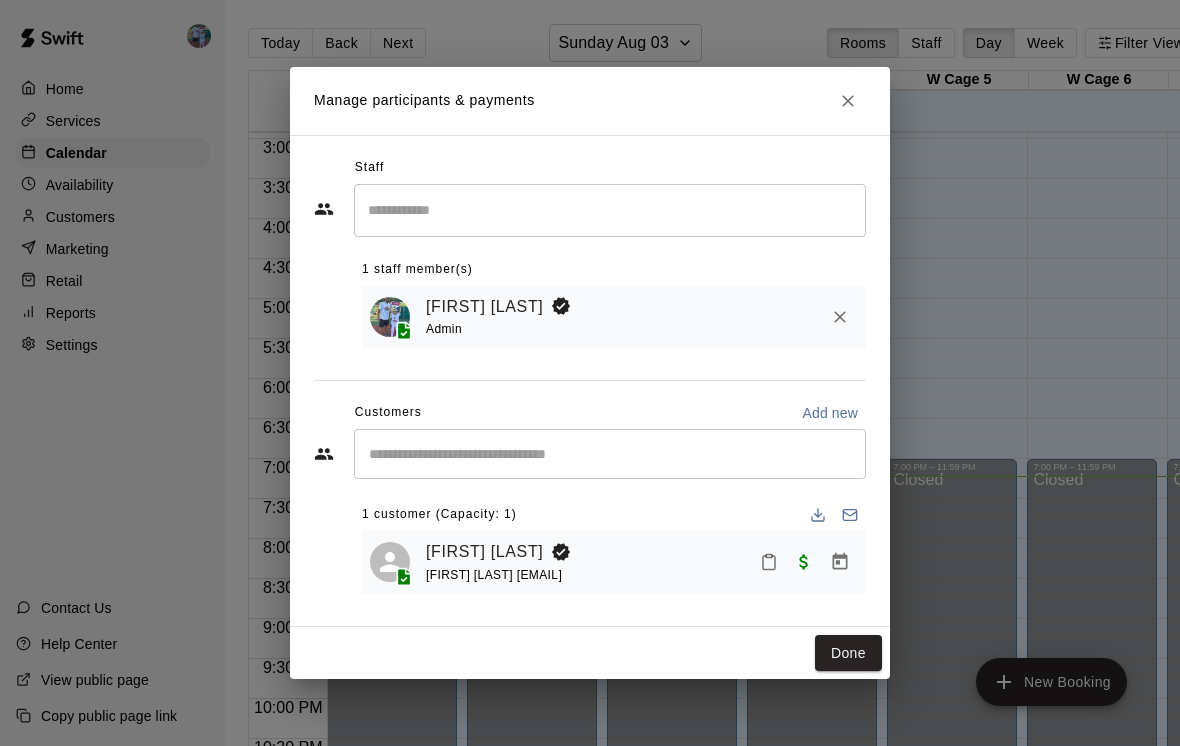 click on "Staff ​ 1   staff member(s) [FIRST] [LAST] Admin Customers Add new ​ 1   customer (Capacity: 1) [FIRST] [LAST] [EMAIL]" at bounding box center (590, 381) 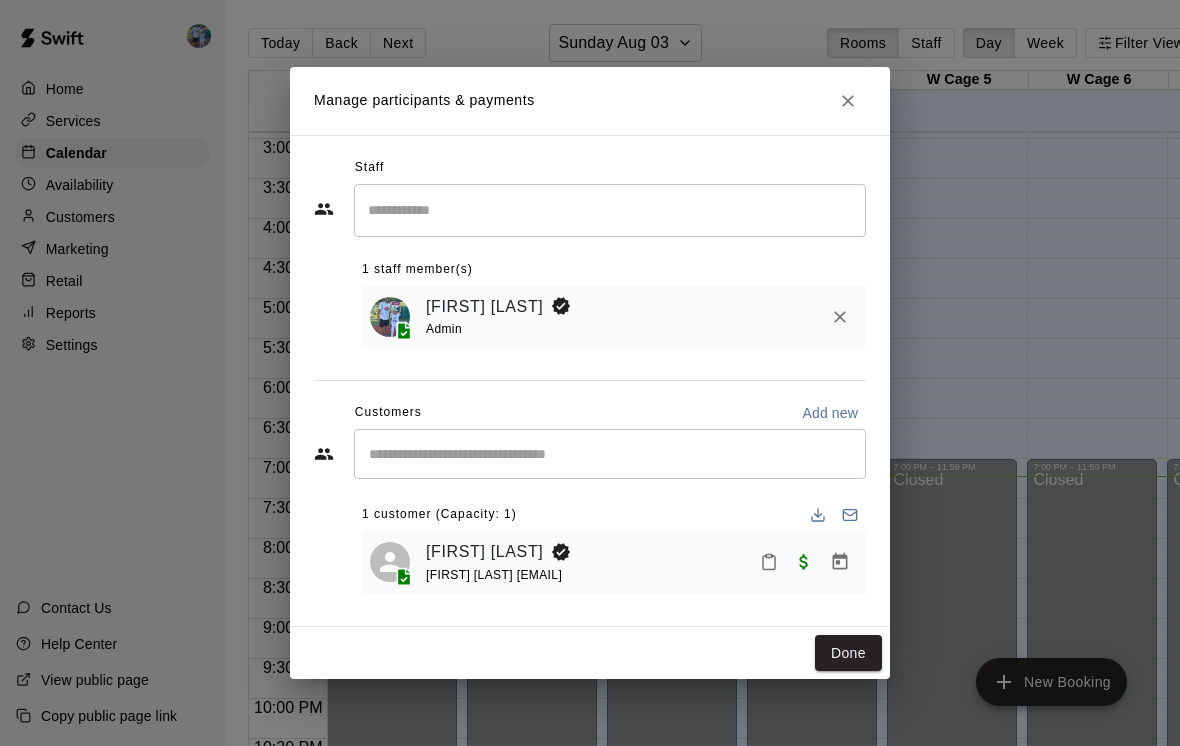 click on "Manage participants & payments" at bounding box center (590, 101) 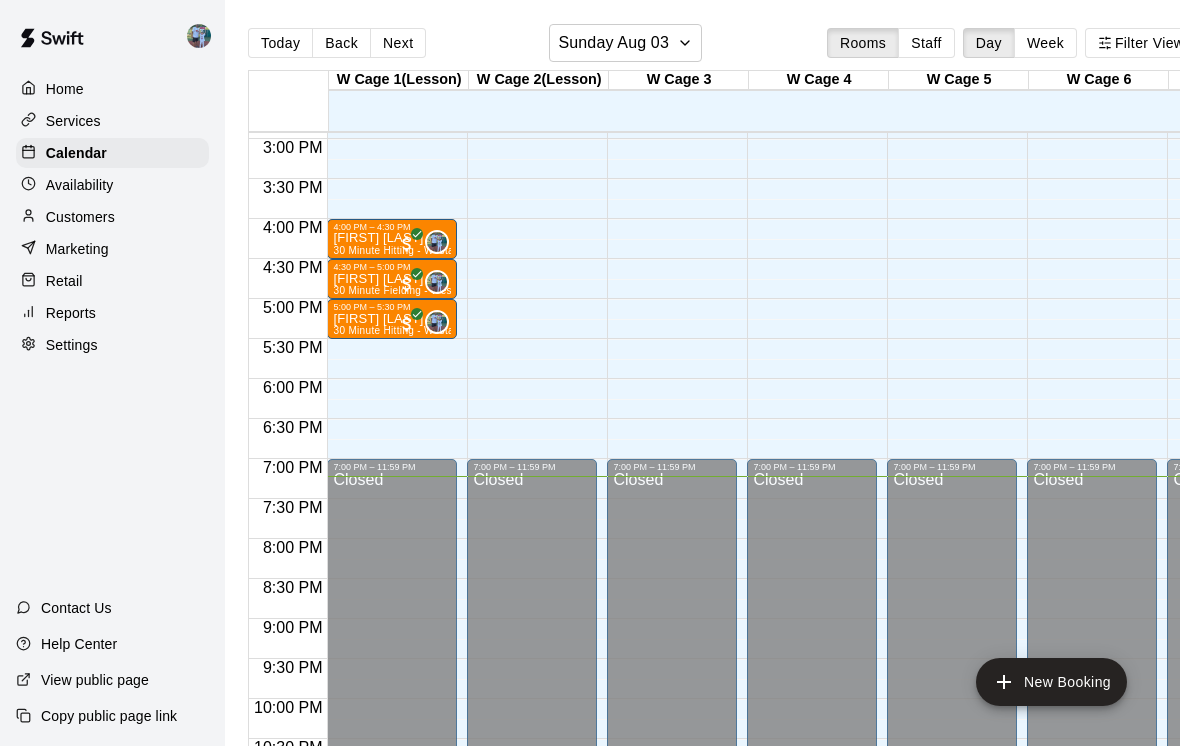 click on "[FIRST] [LAST]" at bounding box center (392, 238) 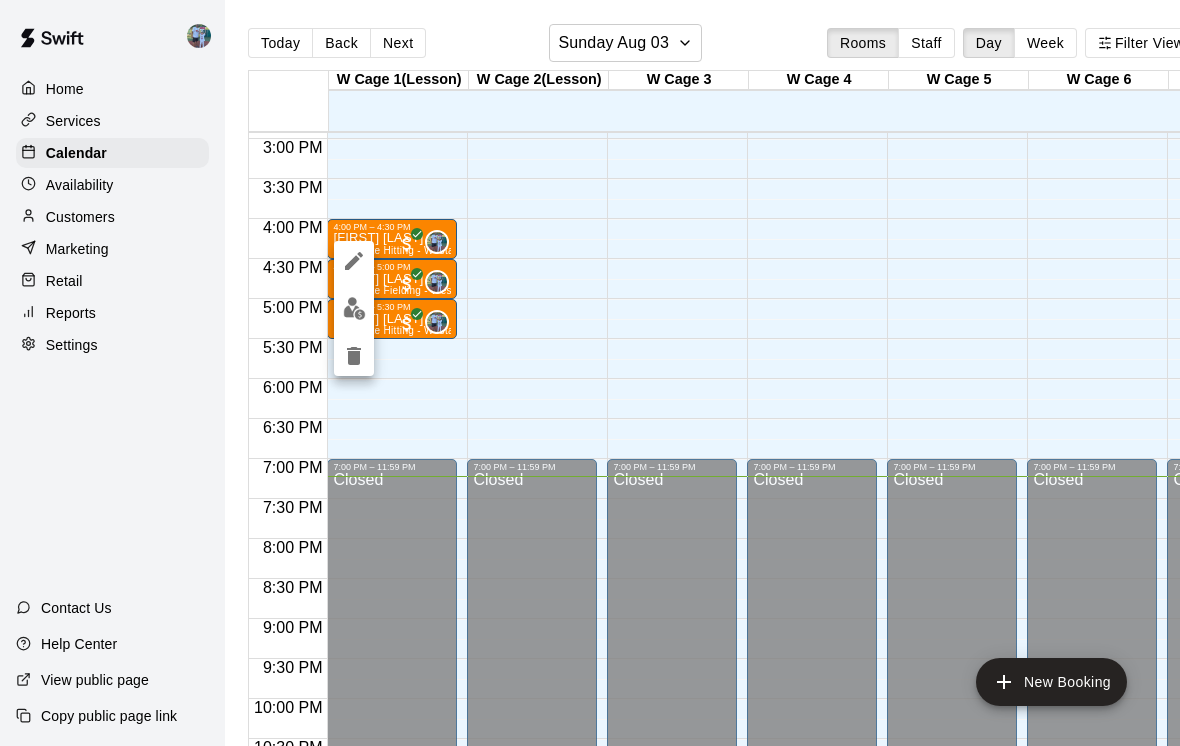 click at bounding box center (354, 308) 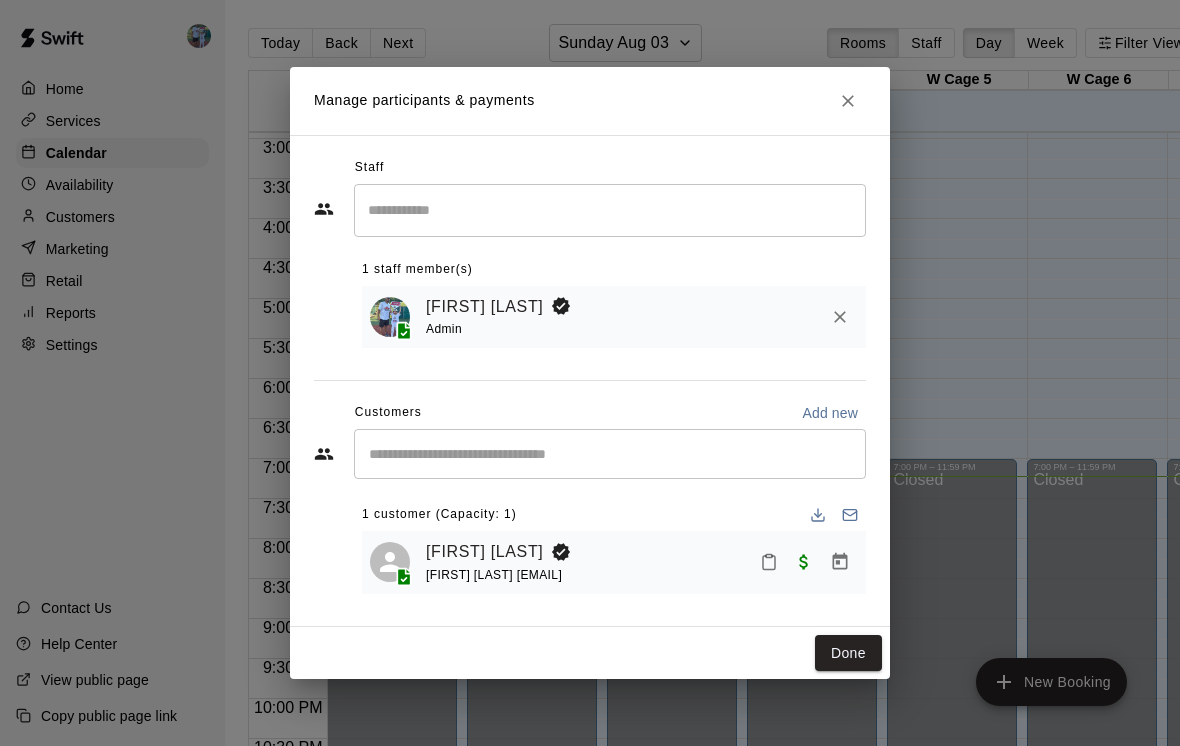 click on "[FIRST] [LAST] [EMAIL]" at bounding box center (614, 562) 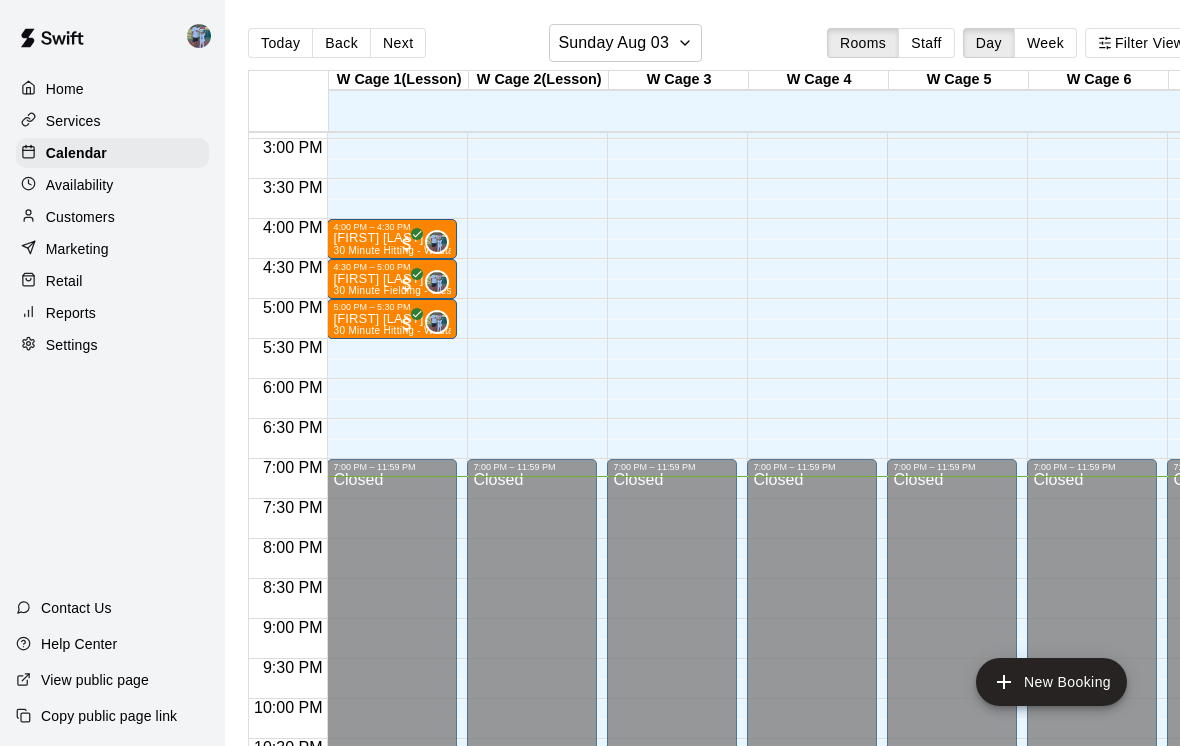 click at bounding box center [437, 242] 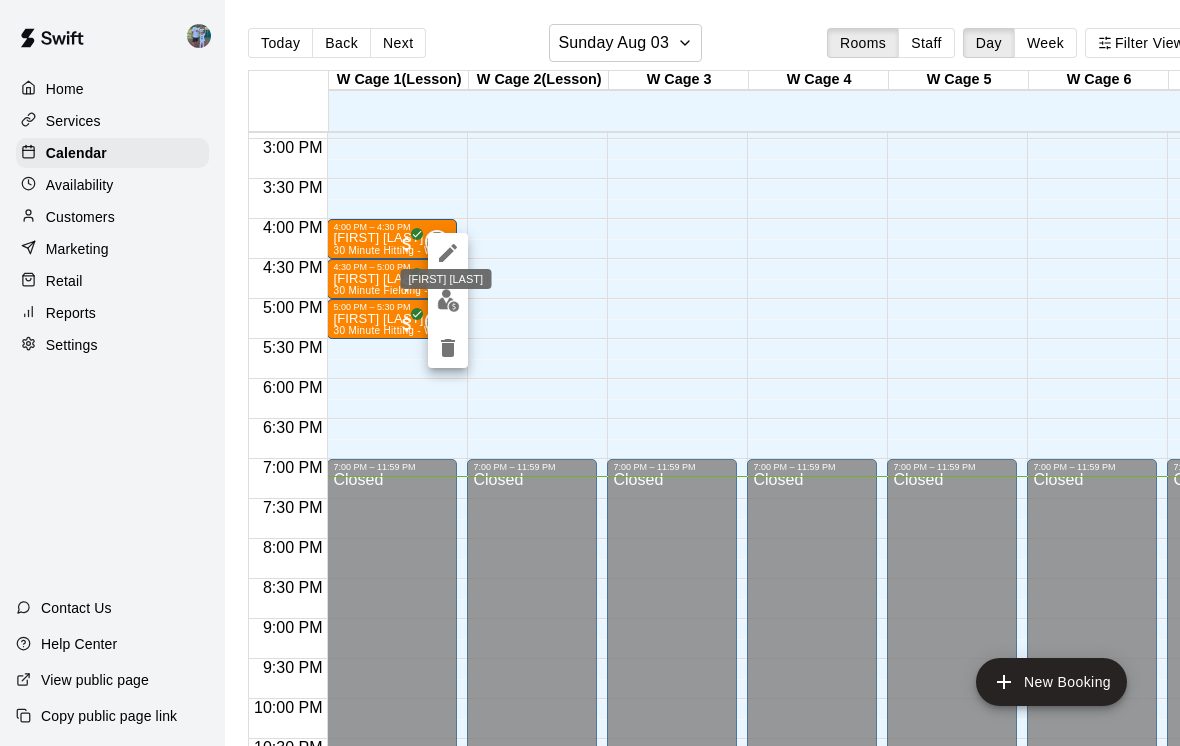 click at bounding box center (448, 348) 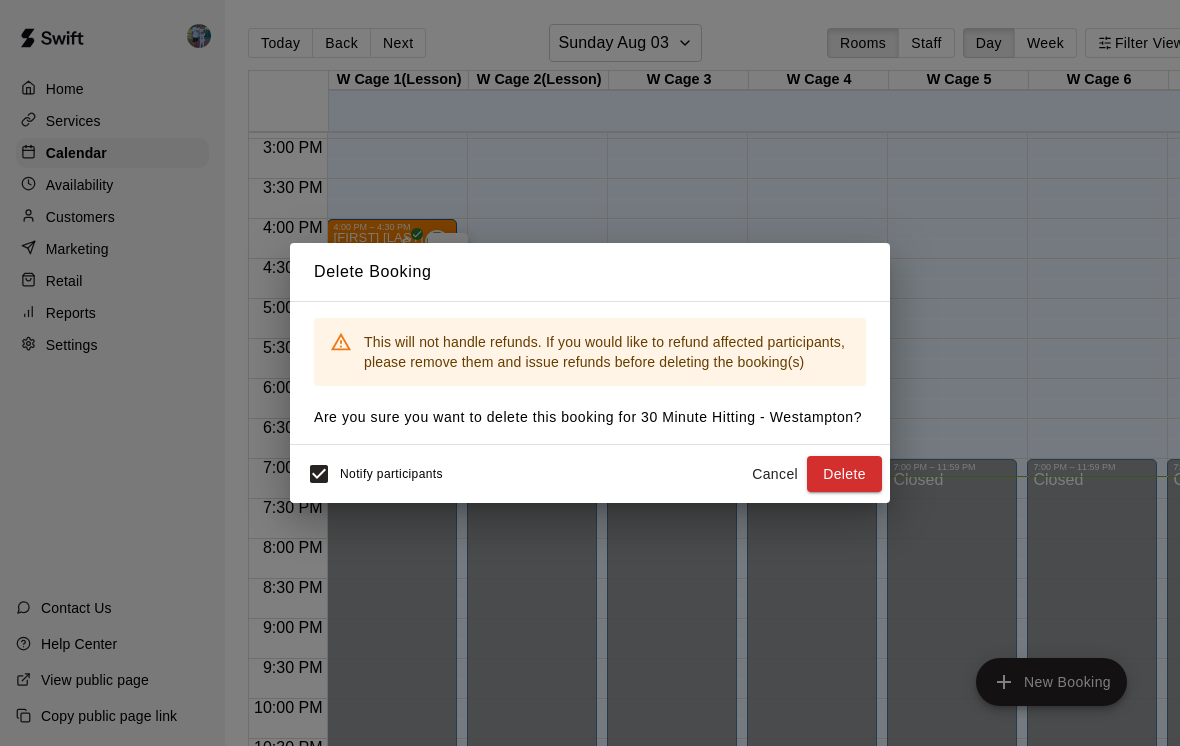 click on "Delete Booking This will not handle refunds. If you would like to refund affected participants, please remove them and issue refunds before deleting the booking(s) Are you sure you want to delete this booking for   30 Minute Hitting - Westampton ? Notify participants Cancel Delete" at bounding box center (590, 373) 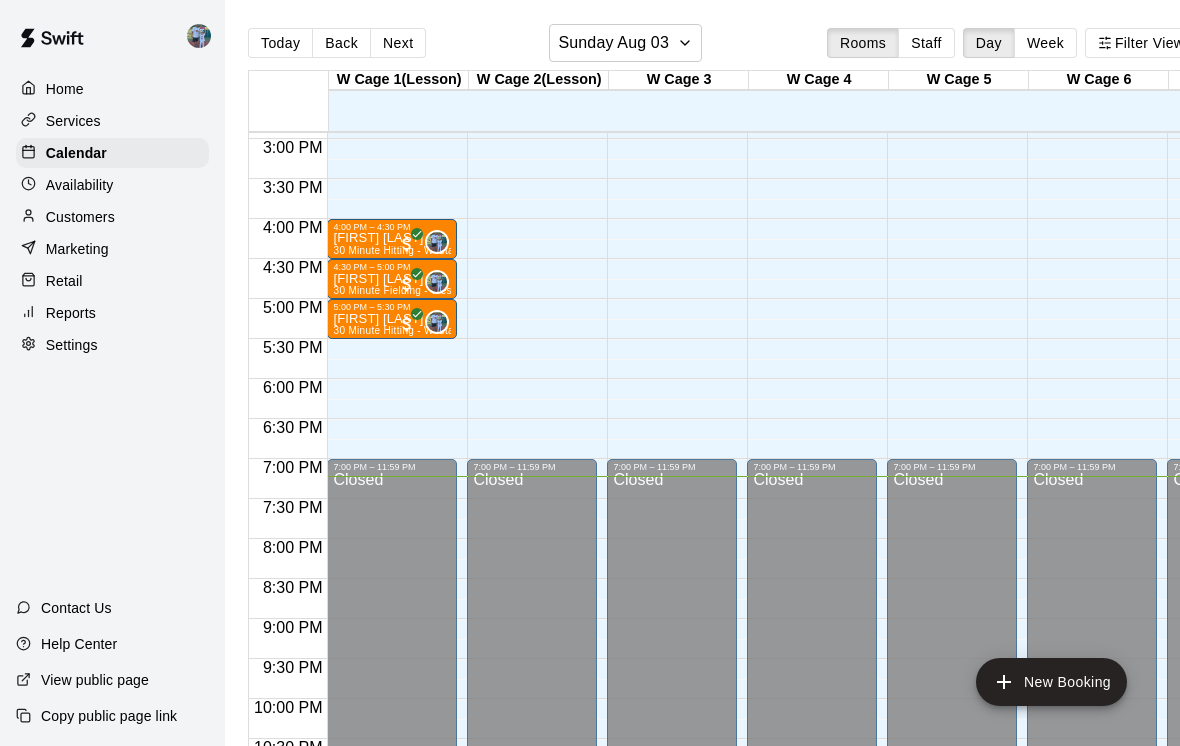 click at bounding box center (437, 242) 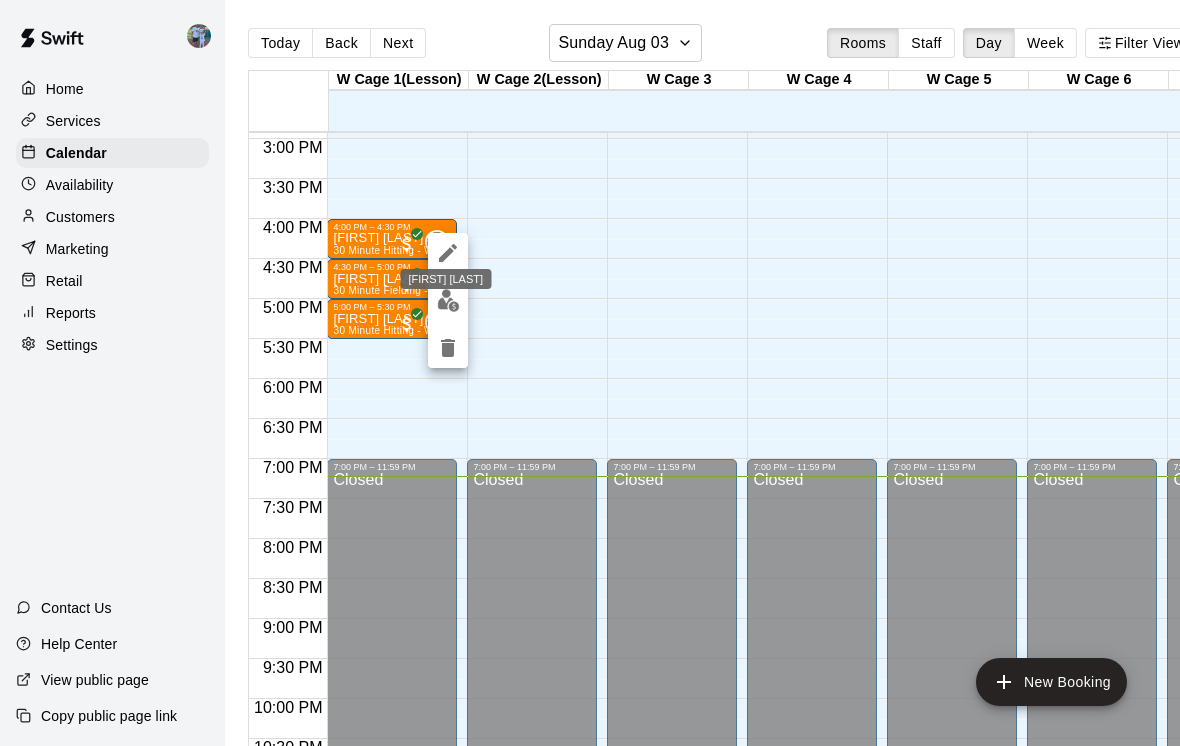 click on "[FIRST] [LAST]" at bounding box center (446, 279) 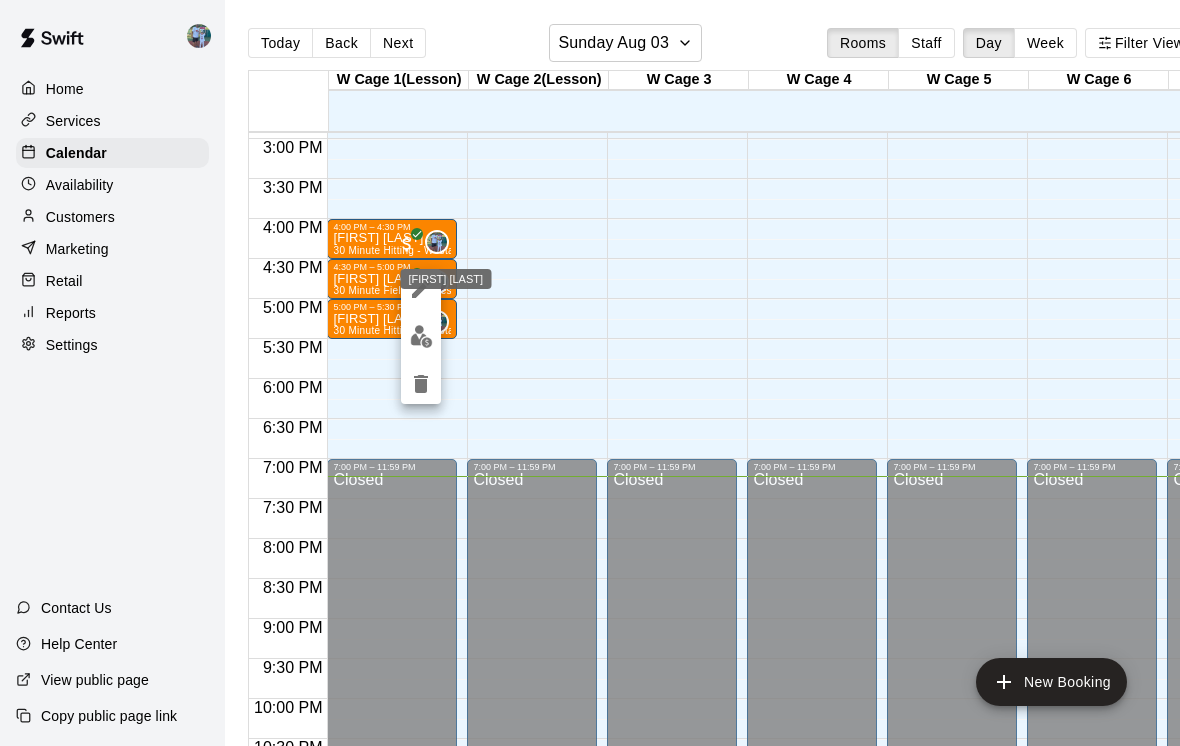 click at bounding box center [421, 336] 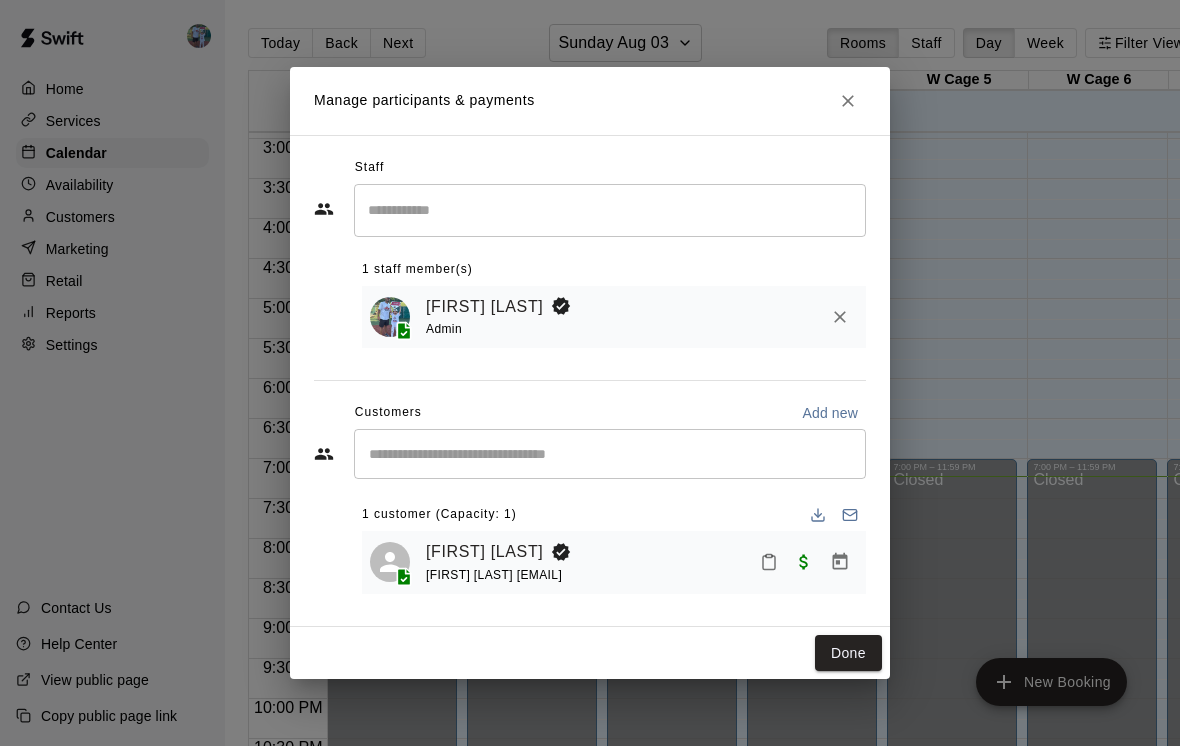 click on "Manage participants & payments Staff ​ 1   staff member(s) [FIRST] [LAST] Admin Customers Add new ​ 1   customer (Capacity: 1) [FIRST] [LAST] [EMAIL] Done" at bounding box center (590, 373) 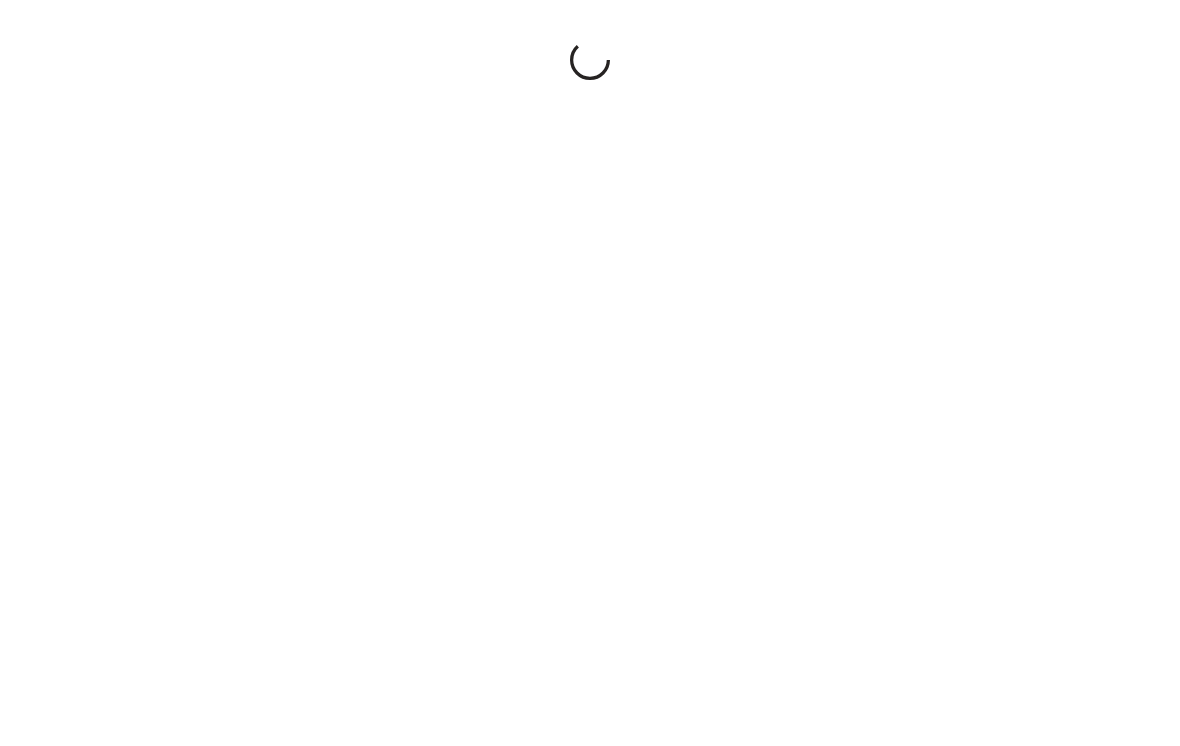 scroll, scrollTop: 0, scrollLeft: 0, axis: both 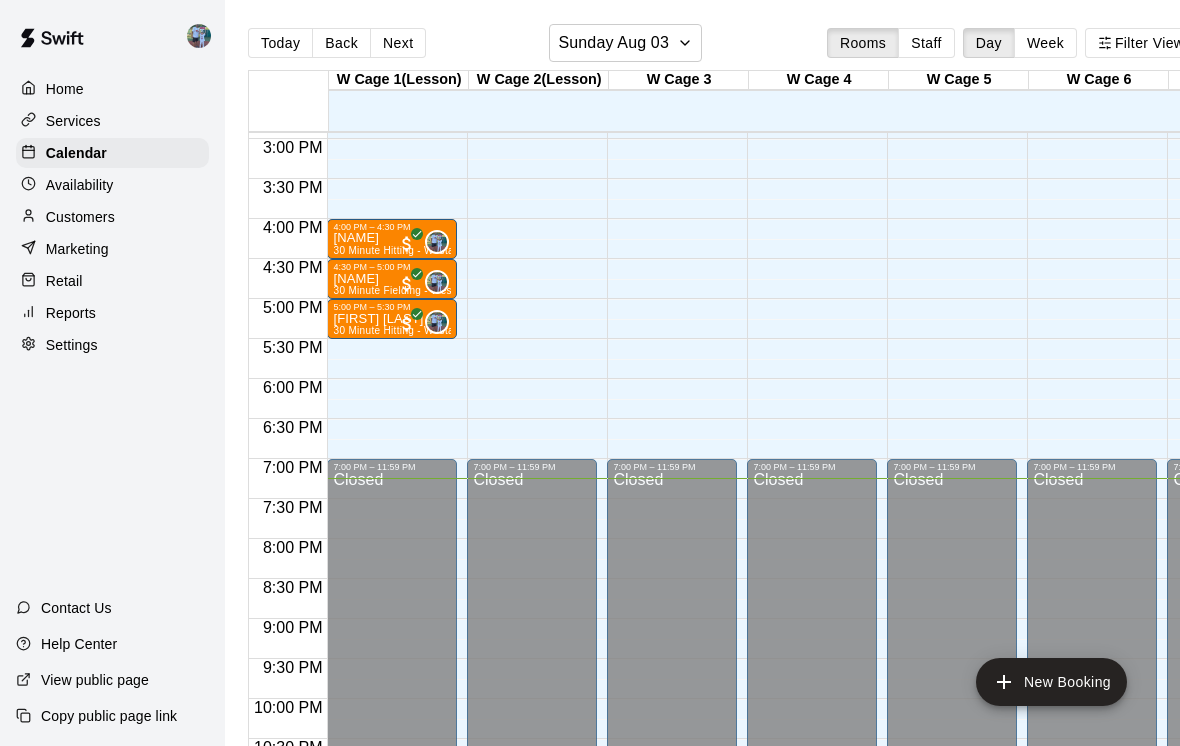 click at bounding box center (437, 242) 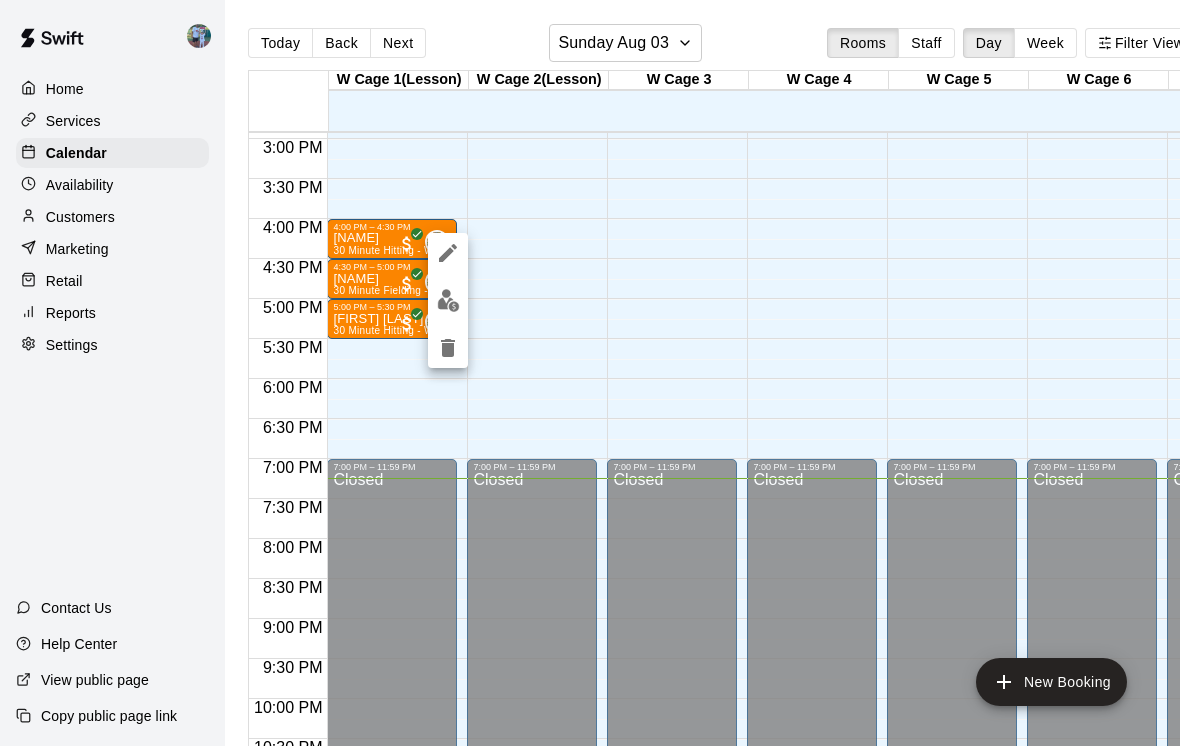 click 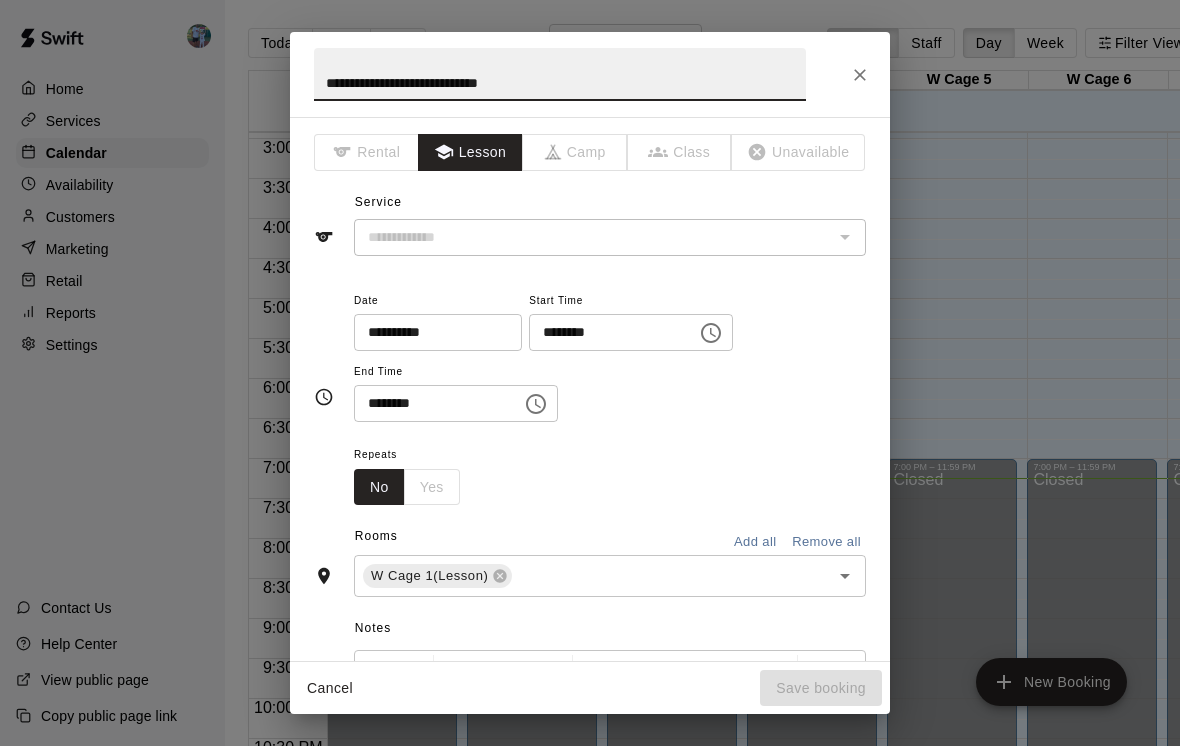 type on "**********" 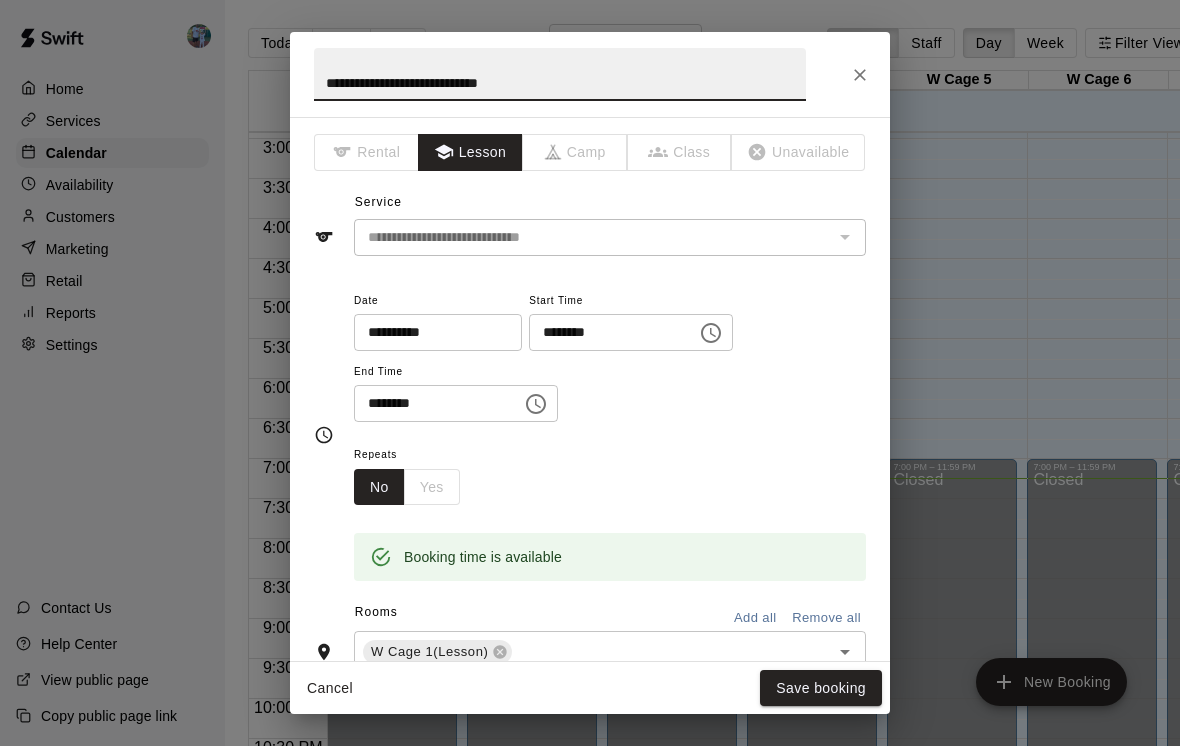 click on "**********" at bounding box center (431, 332) 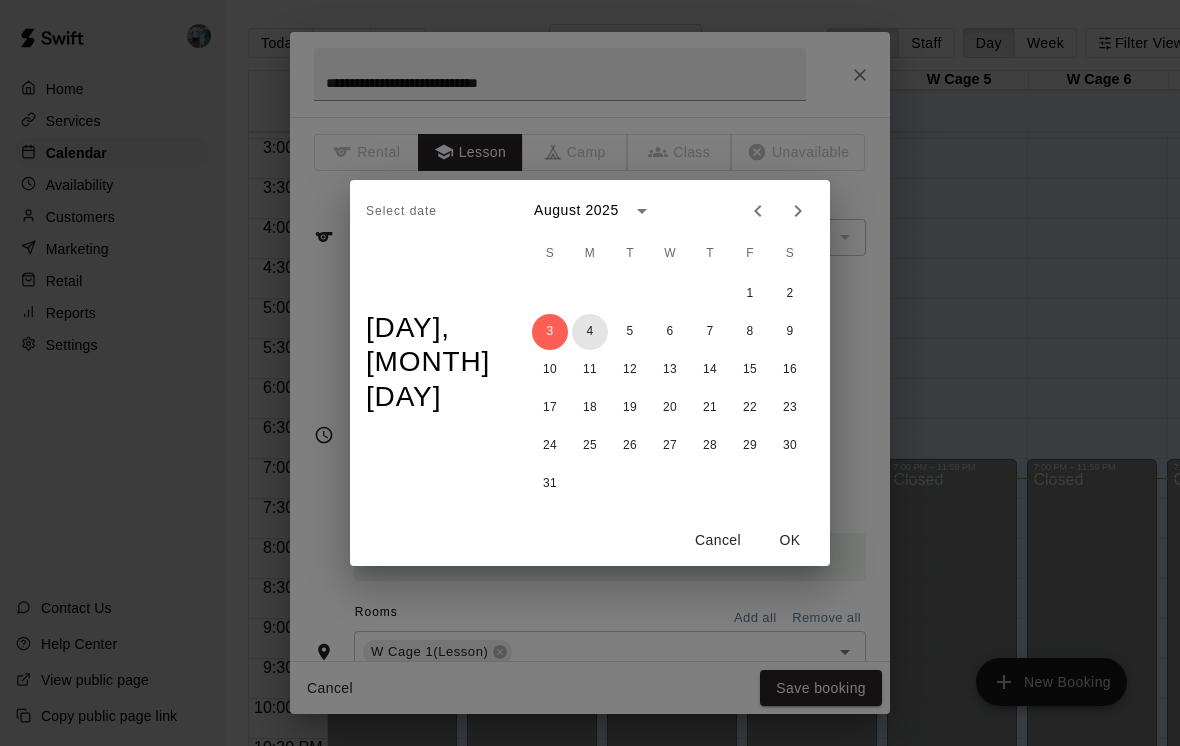 click on "4" at bounding box center [590, 332] 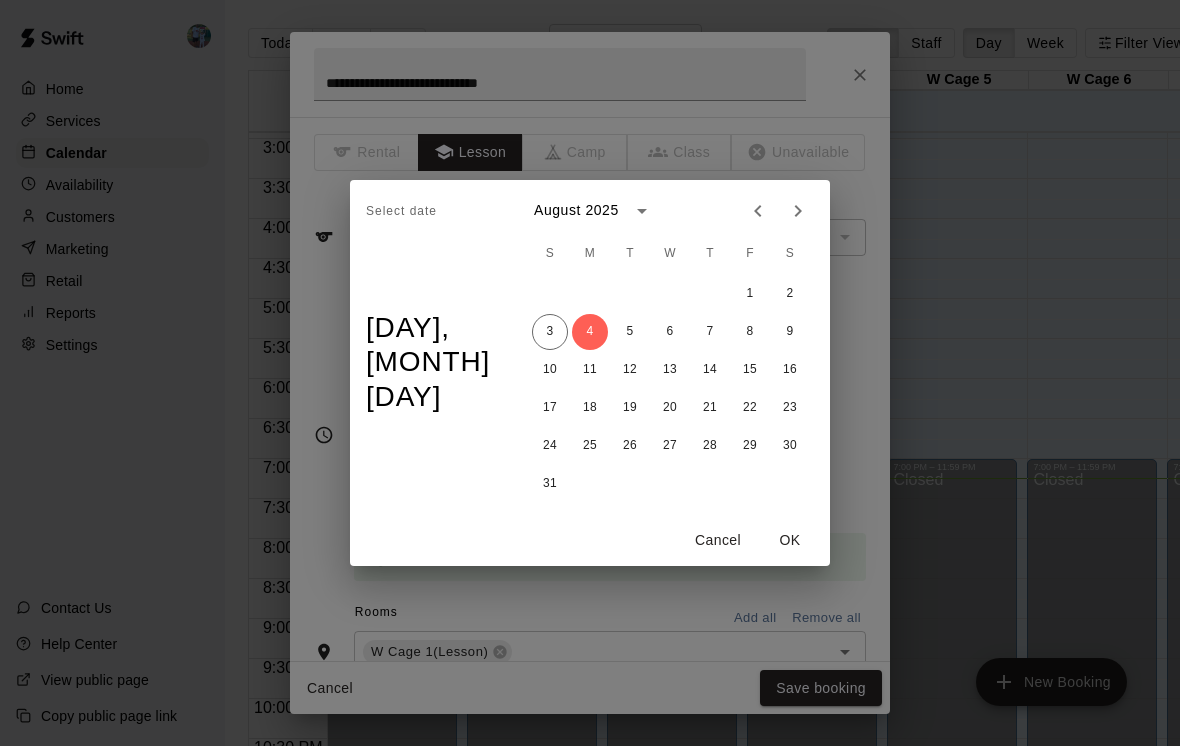 click on "OK" at bounding box center (790, 540) 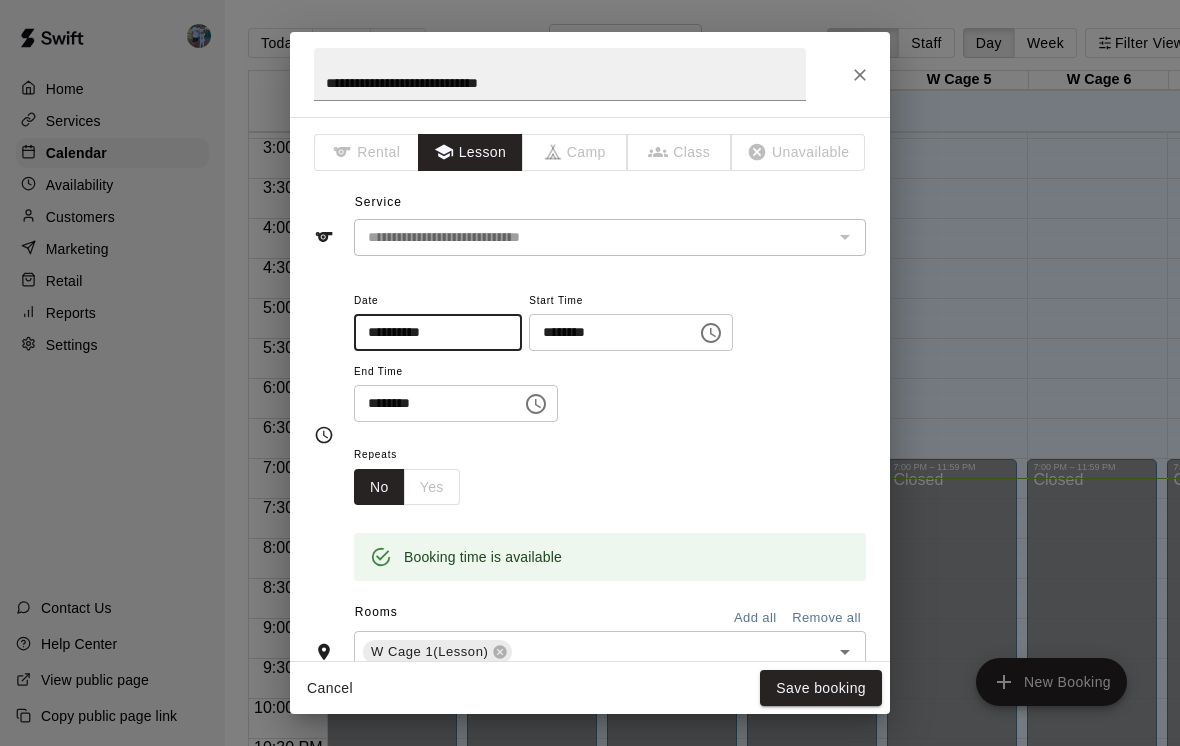 click on "Save booking" at bounding box center [821, 688] 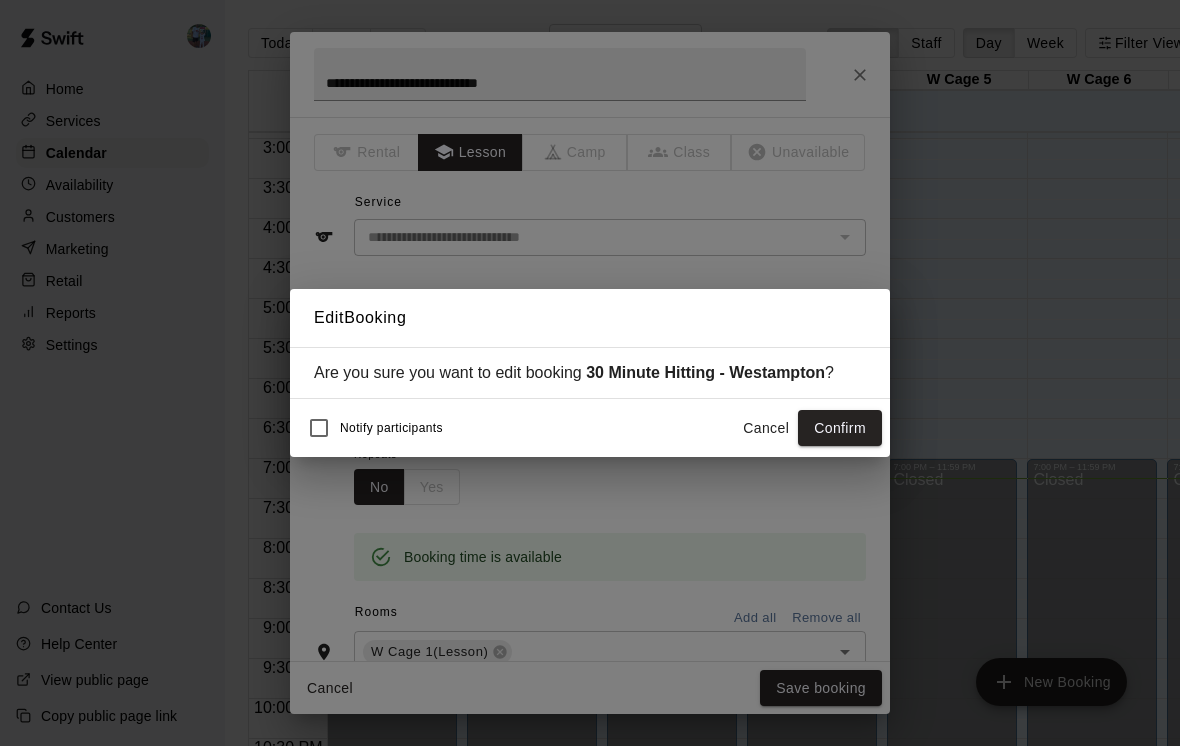 click on "Confirm" at bounding box center (840, 428) 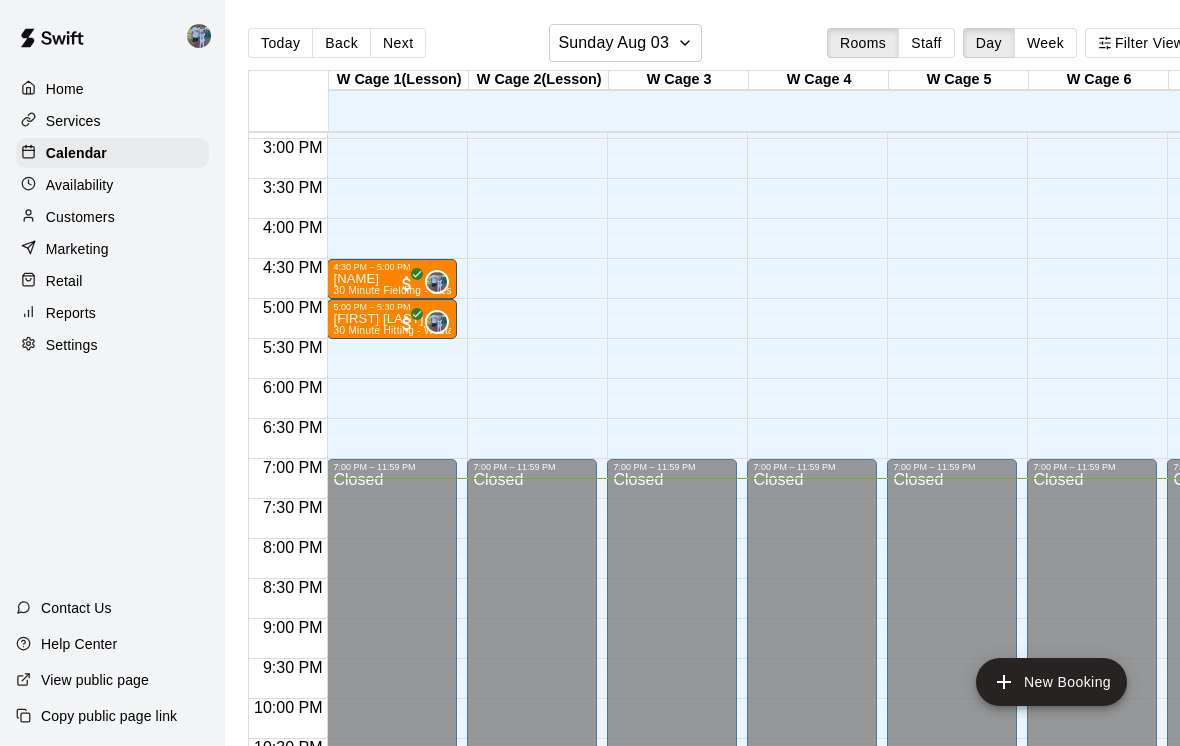 click at bounding box center [437, 282] 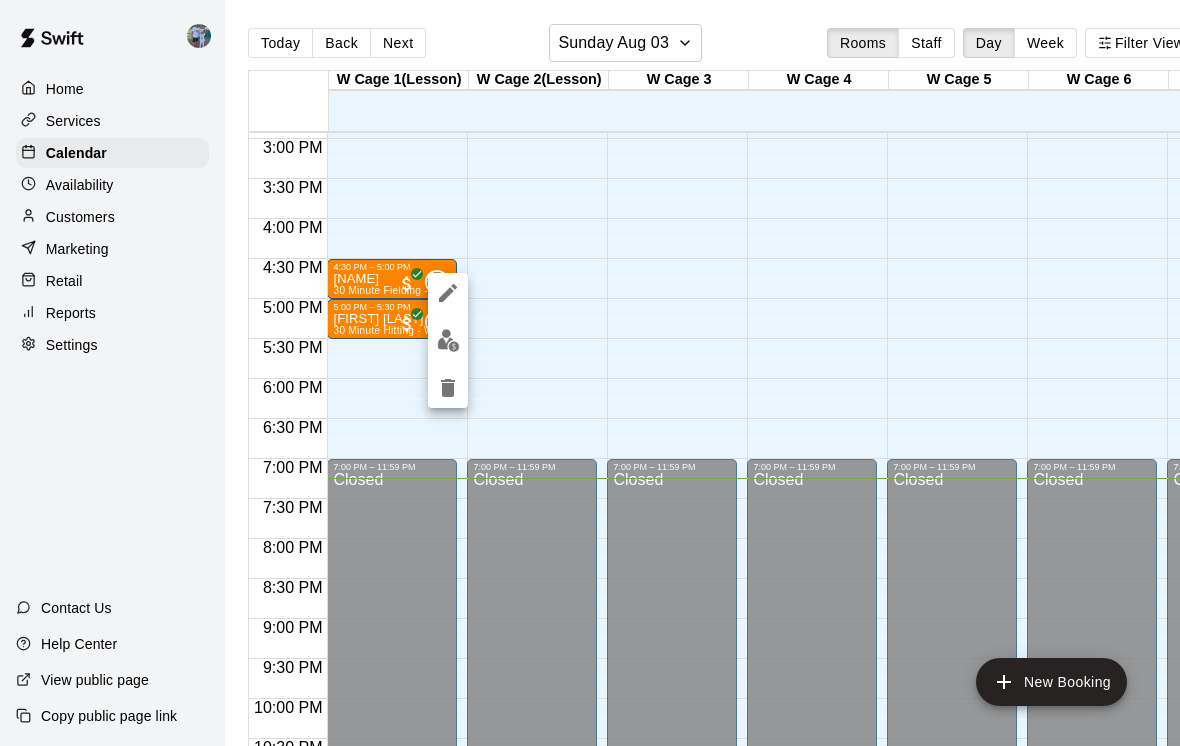 click 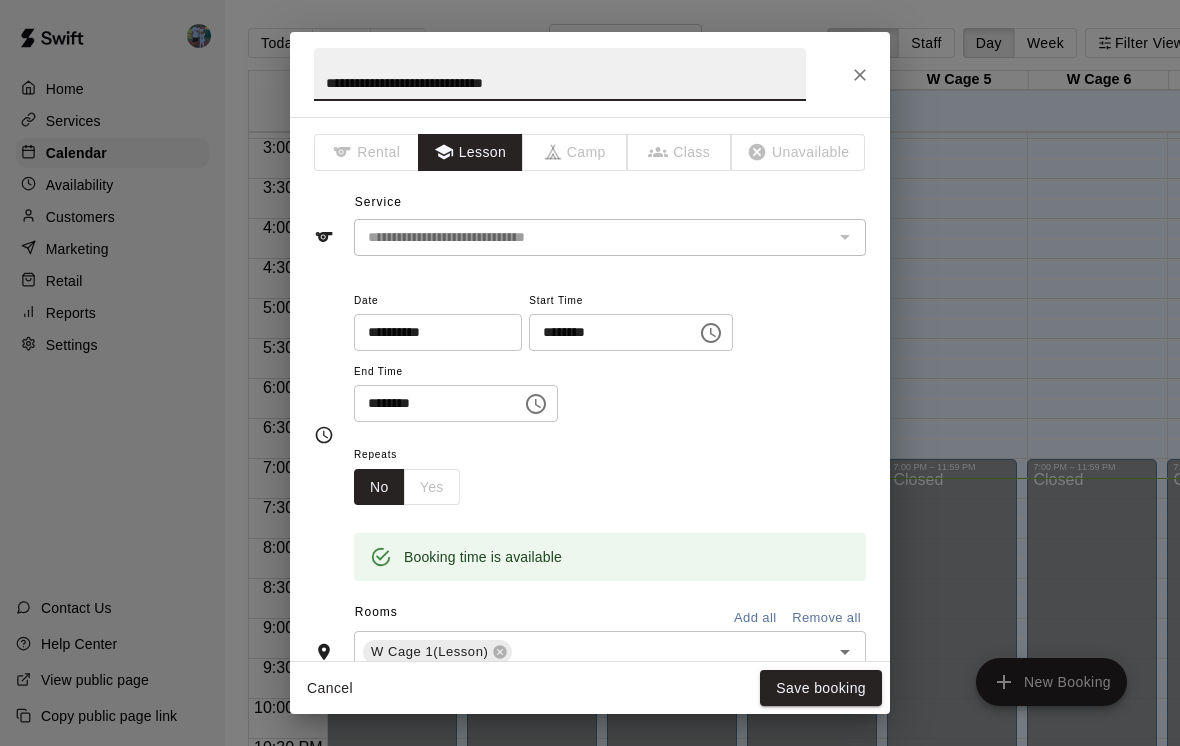 click on "**********" at bounding box center [431, 332] 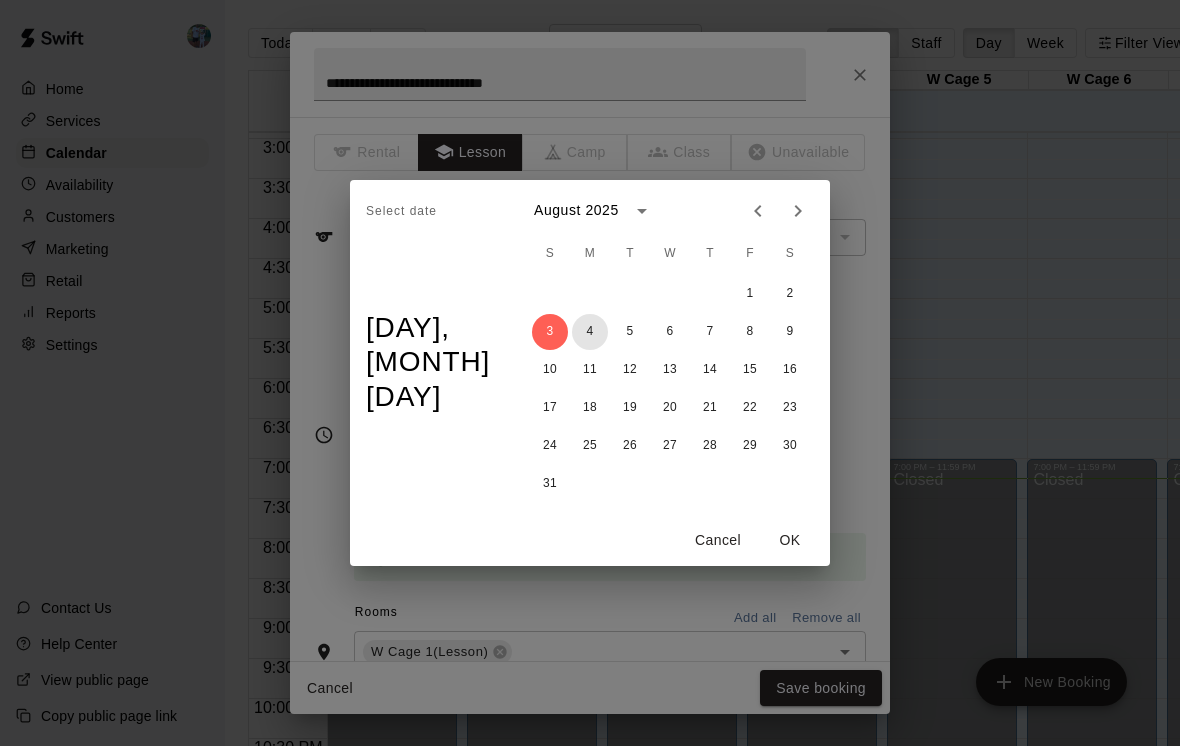 click on "4" at bounding box center (590, 332) 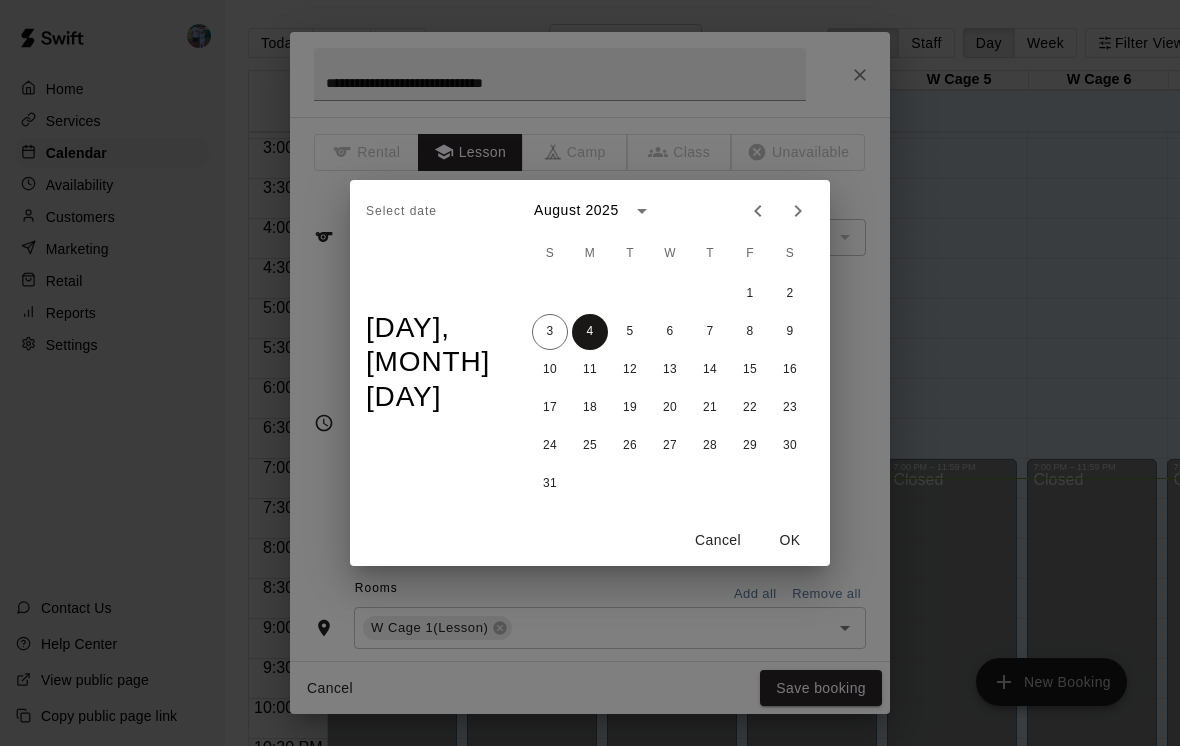 type on "**********" 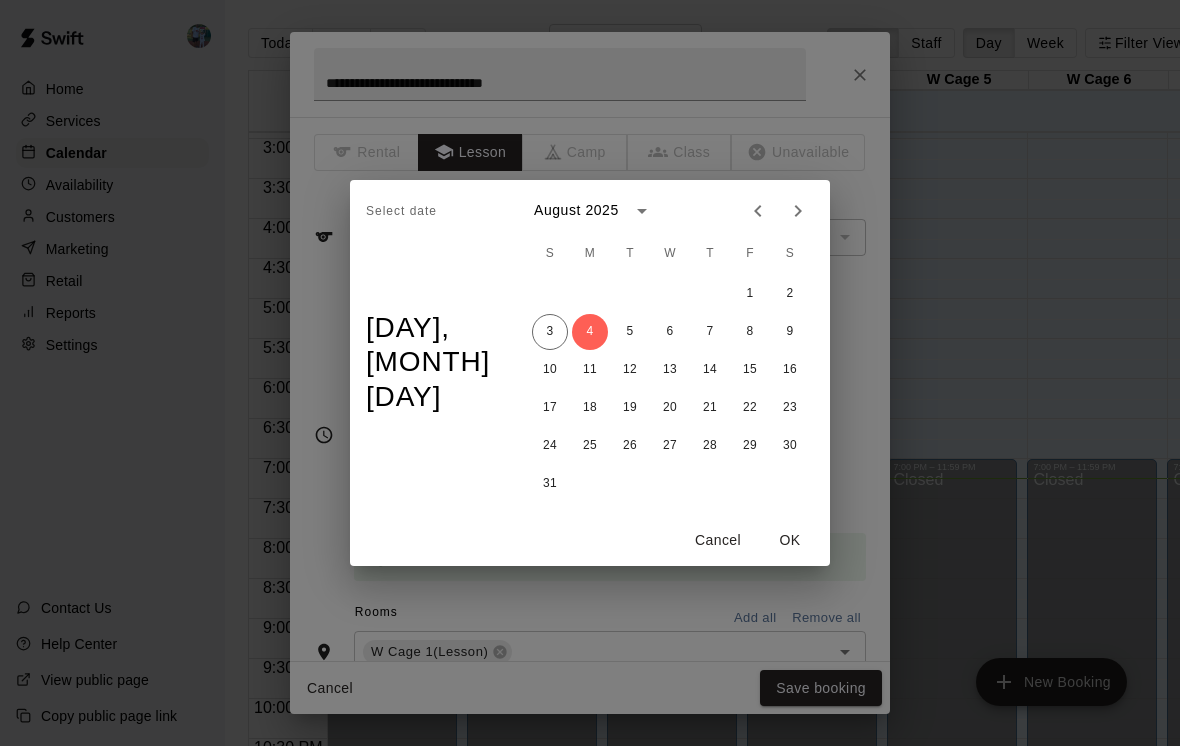click on "OK" at bounding box center (790, 540) 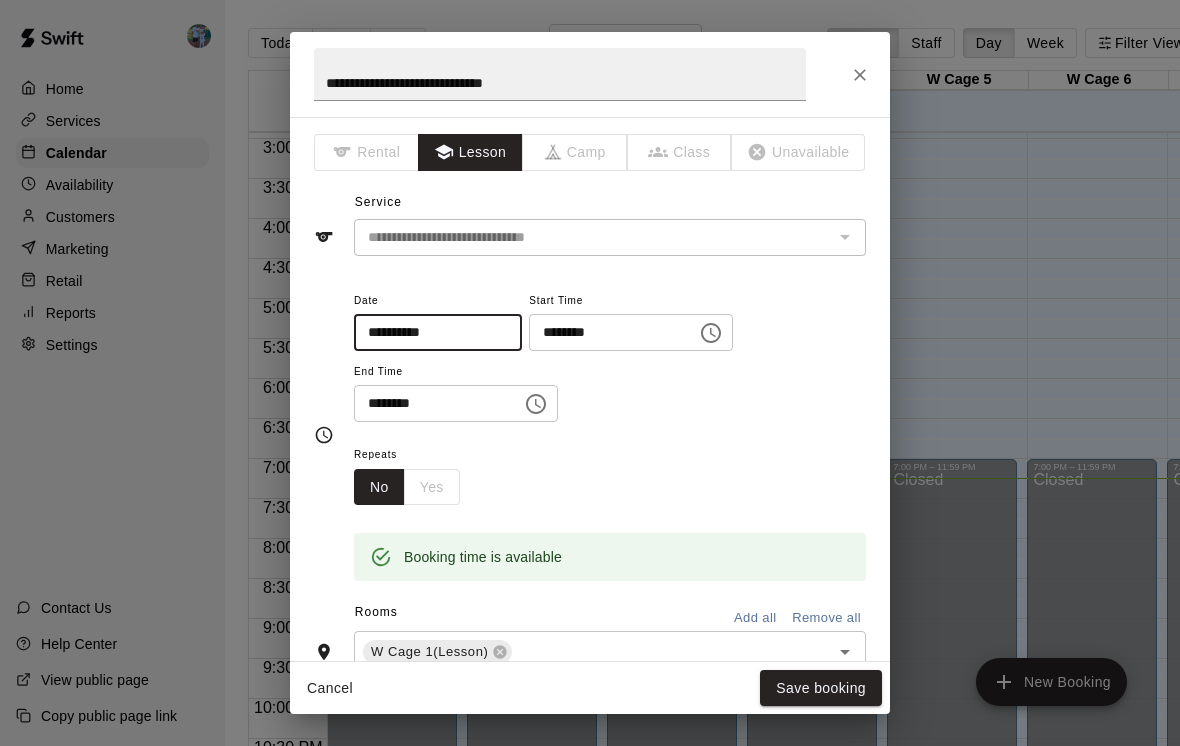 click on "Save booking" at bounding box center [821, 688] 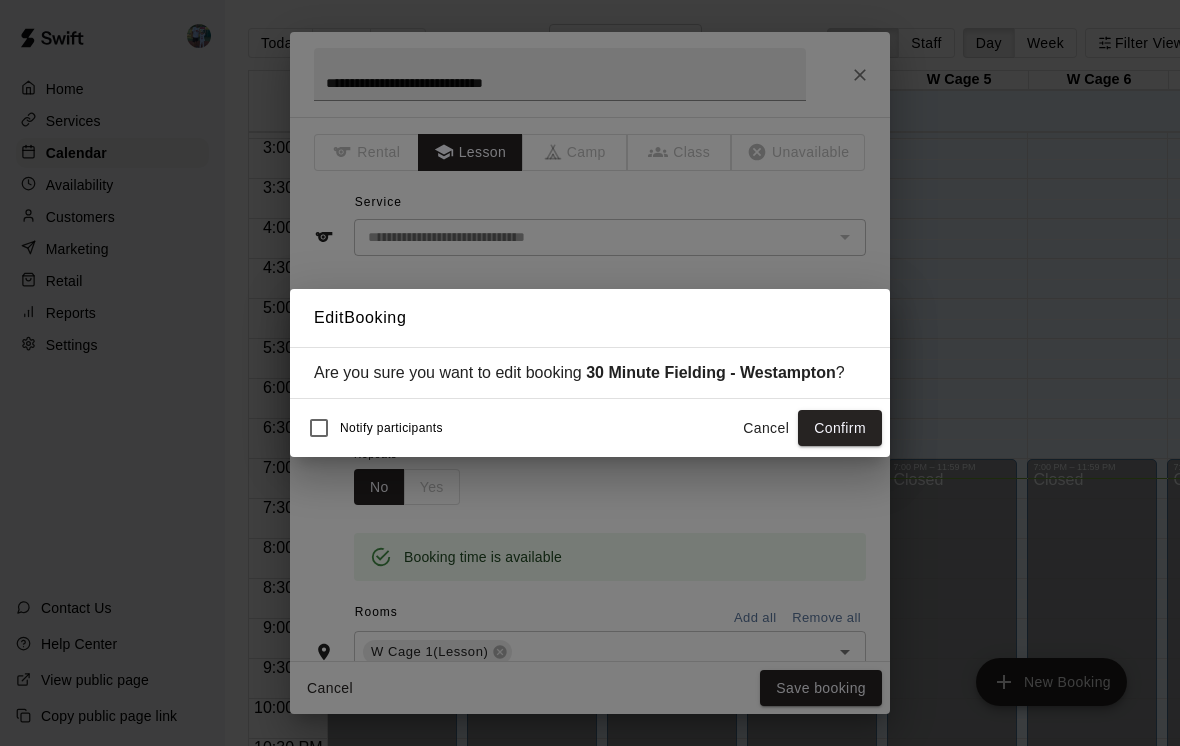 click on "Confirm" at bounding box center [840, 428] 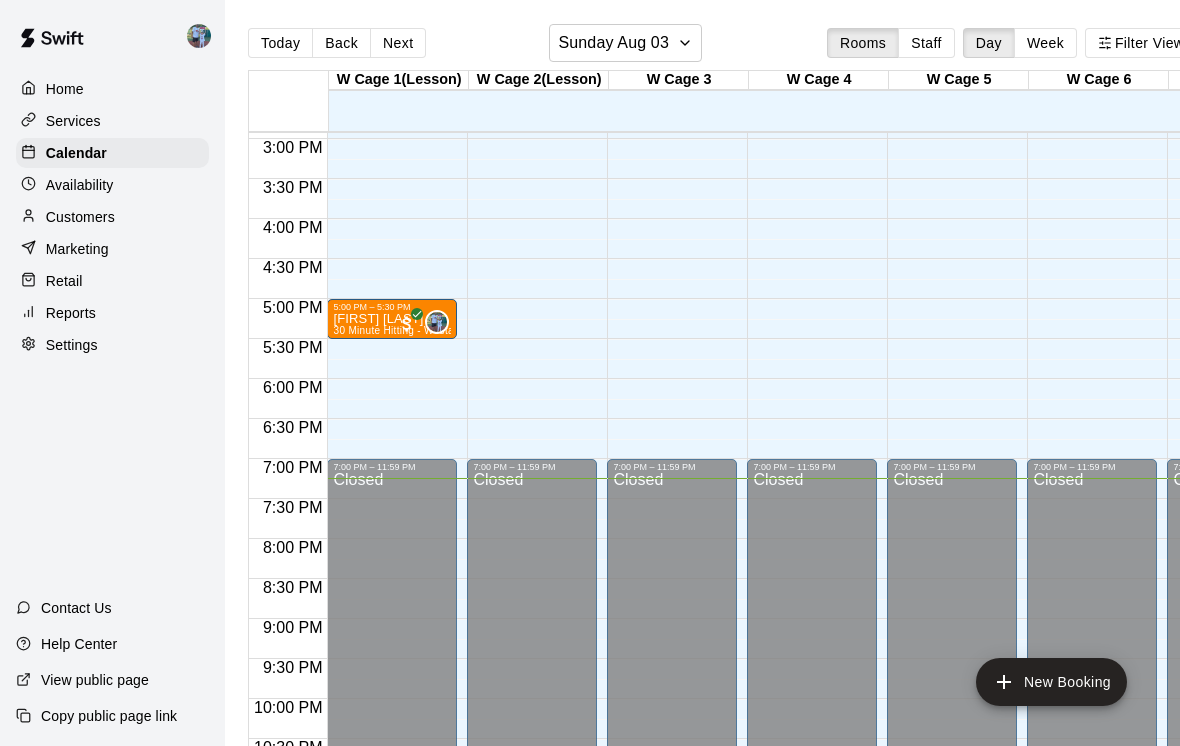 click at bounding box center [437, 322] 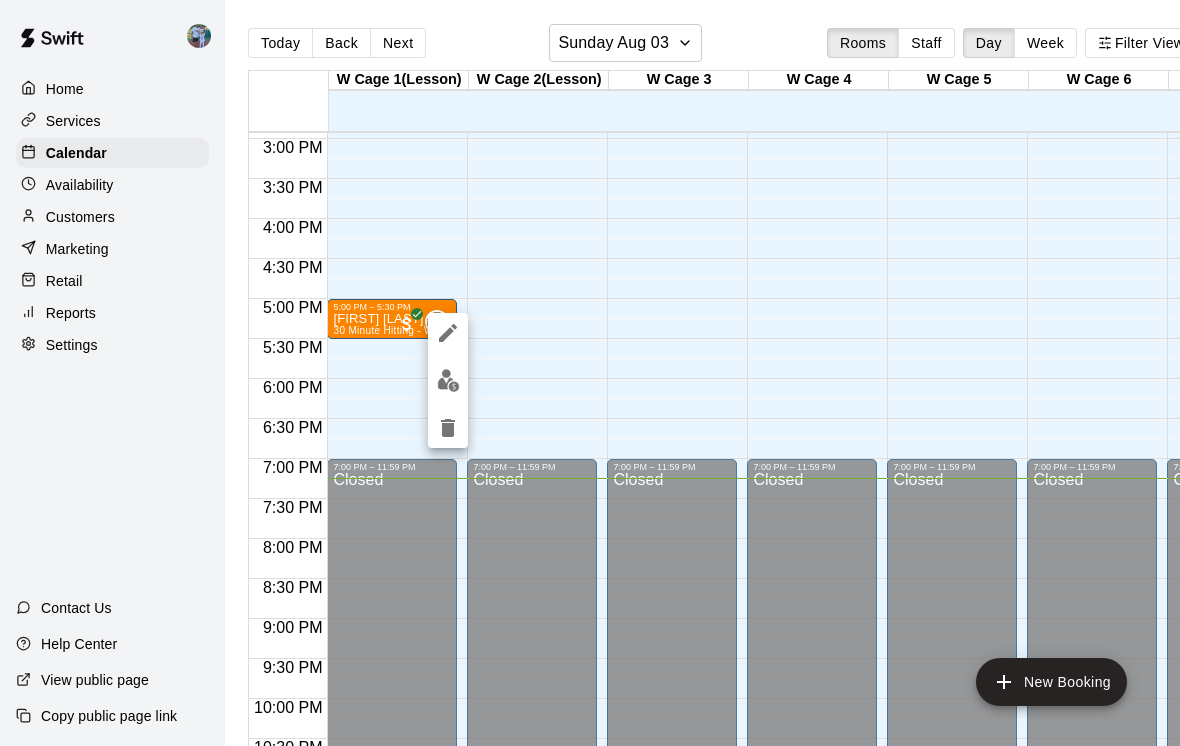 click 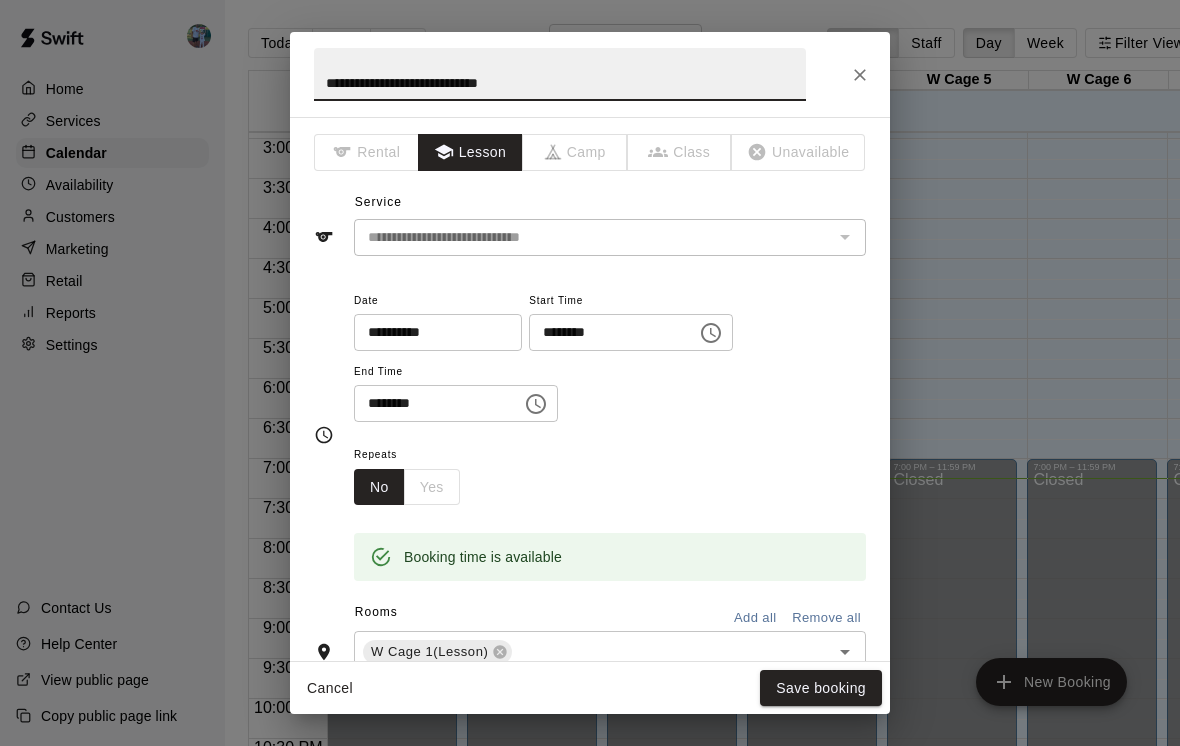 click on "**********" at bounding box center [431, 332] 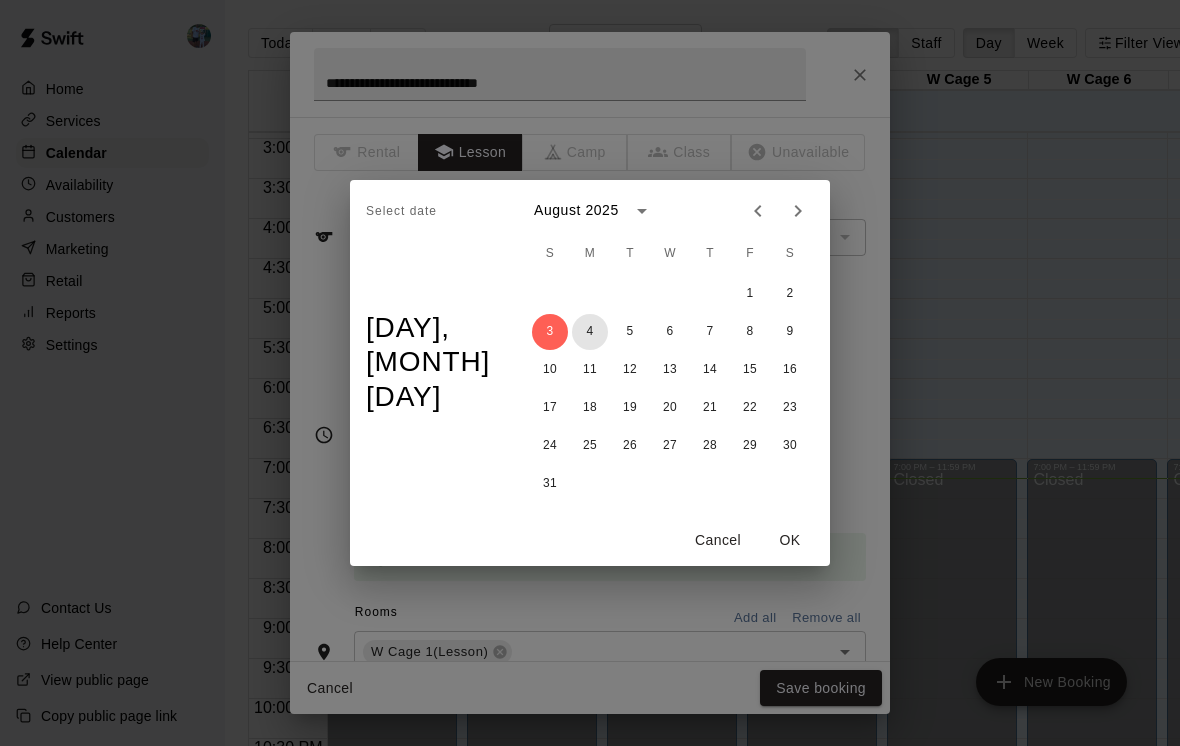 click on "4" at bounding box center (590, 332) 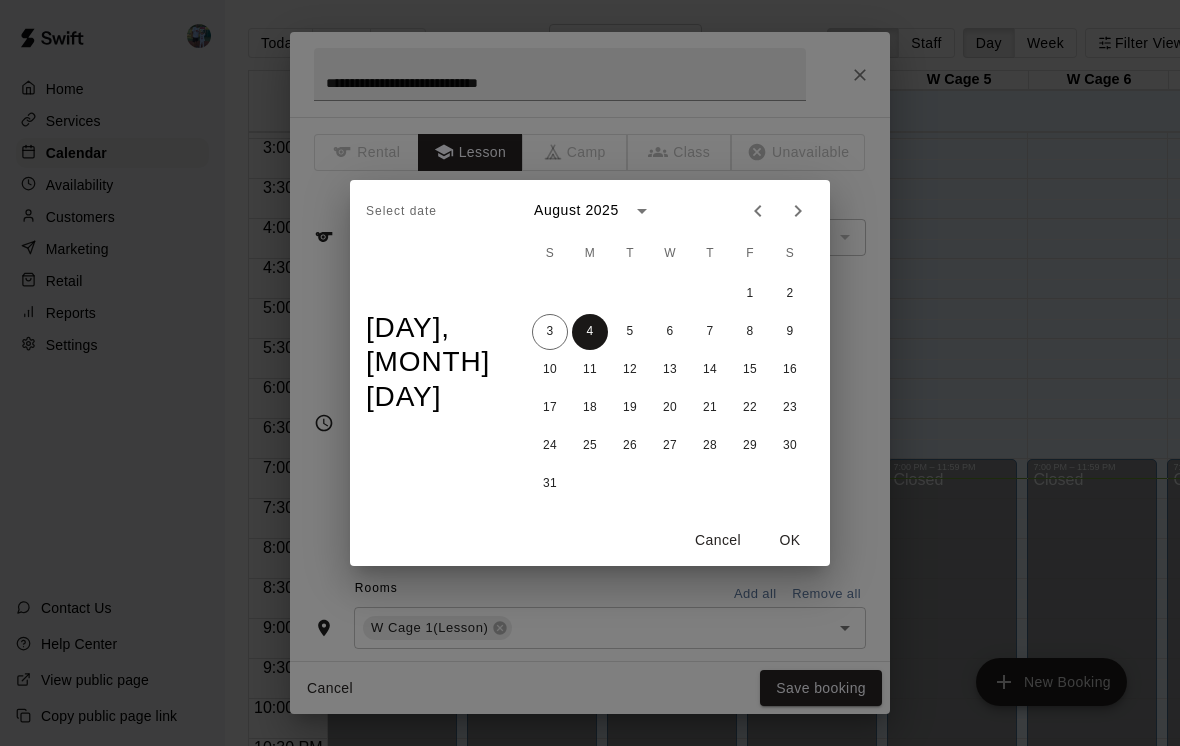 type on "**********" 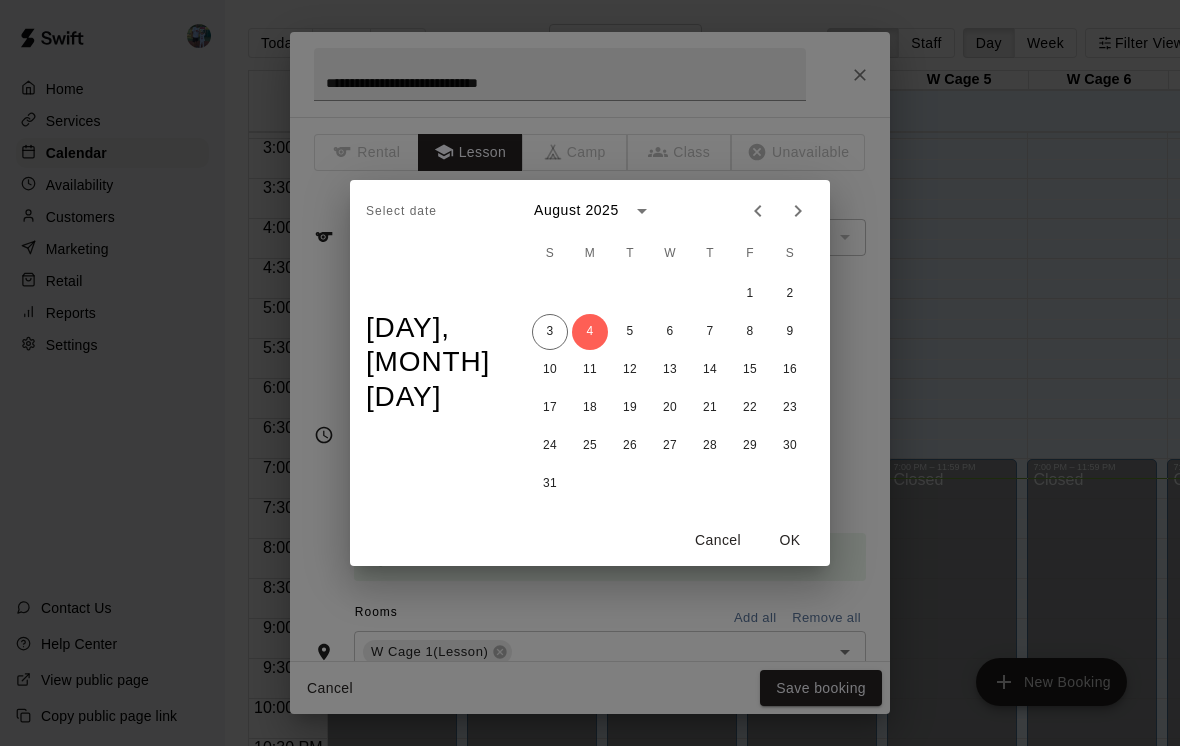 click on "OK" at bounding box center (790, 540) 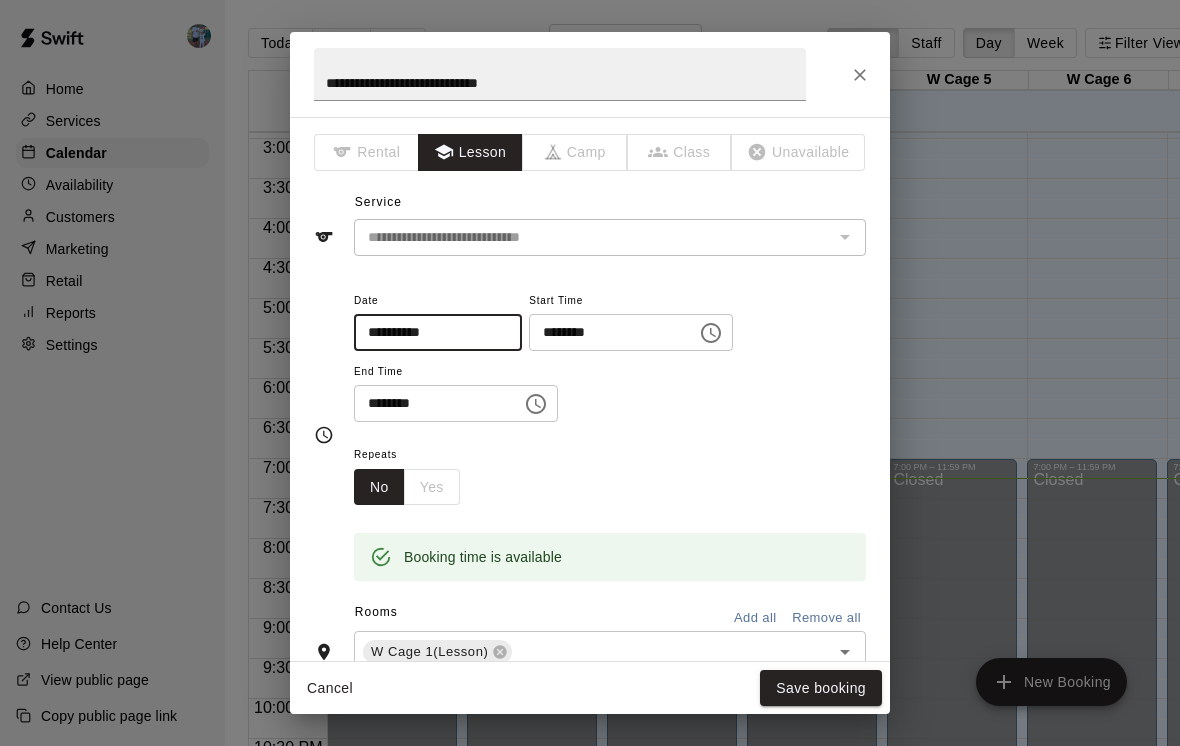 click on "Save booking" at bounding box center [821, 688] 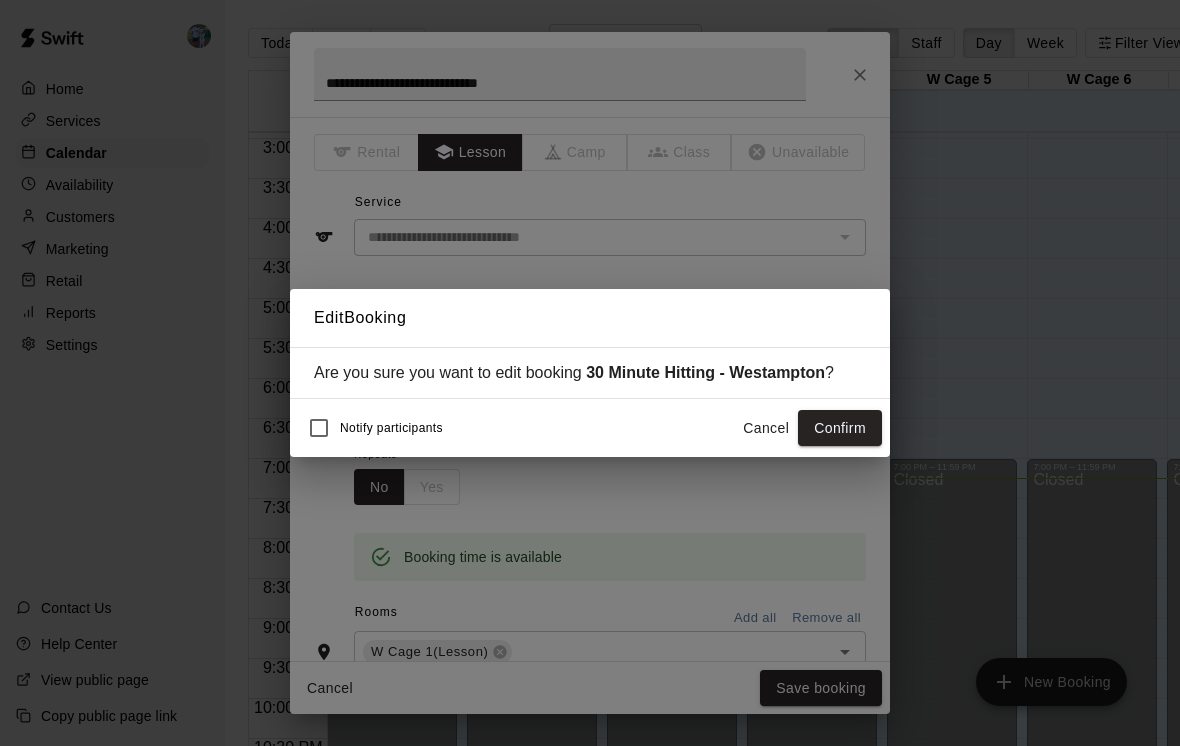 click on "Confirm" at bounding box center (840, 428) 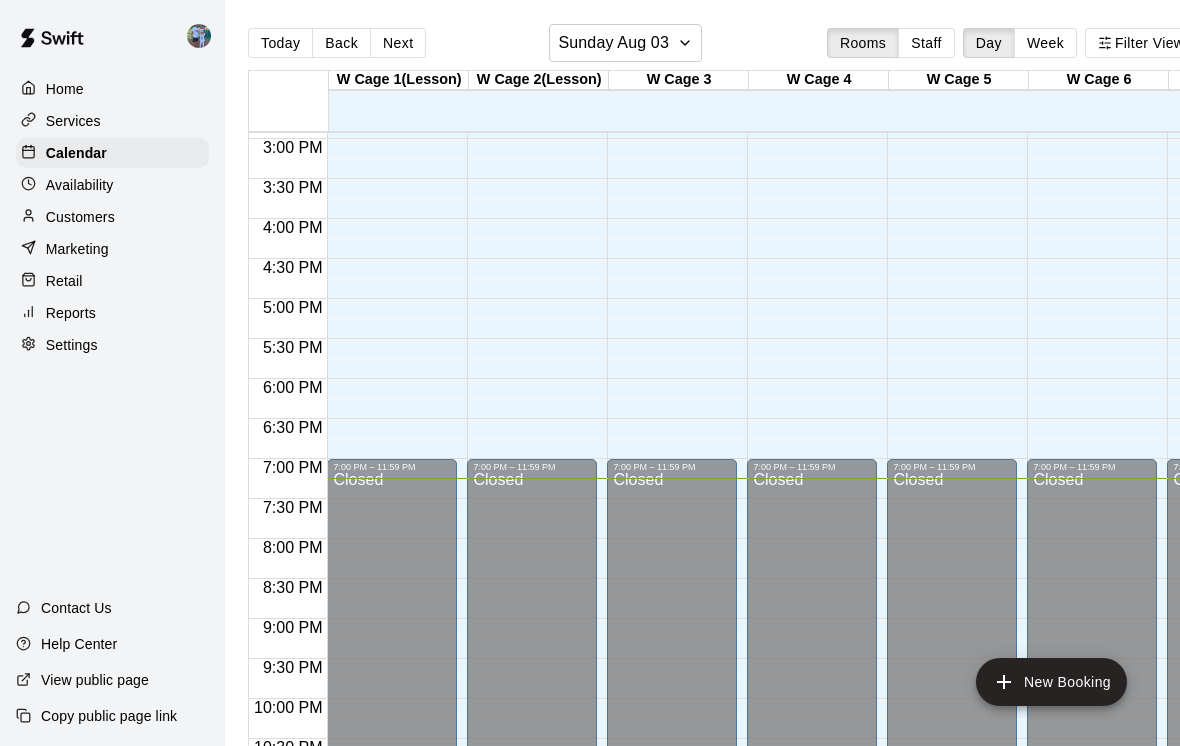 click on "Availability" at bounding box center [80, 185] 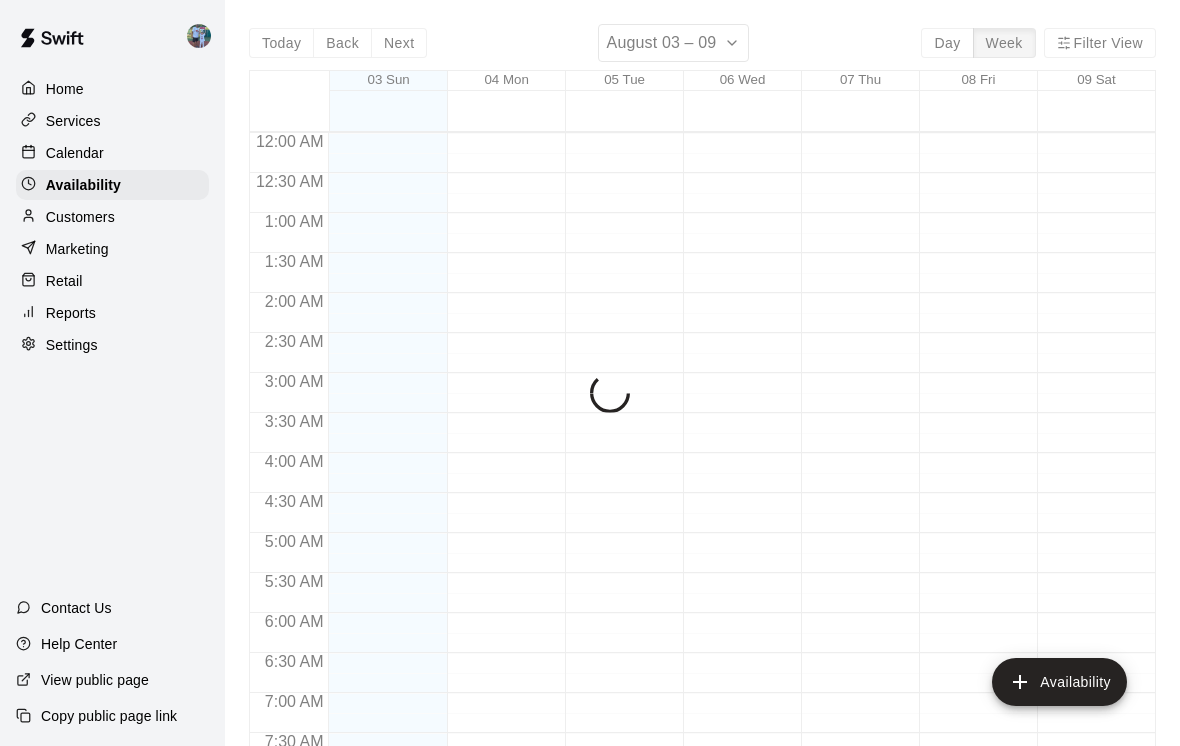 scroll, scrollTop: 1254, scrollLeft: 0, axis: vertical 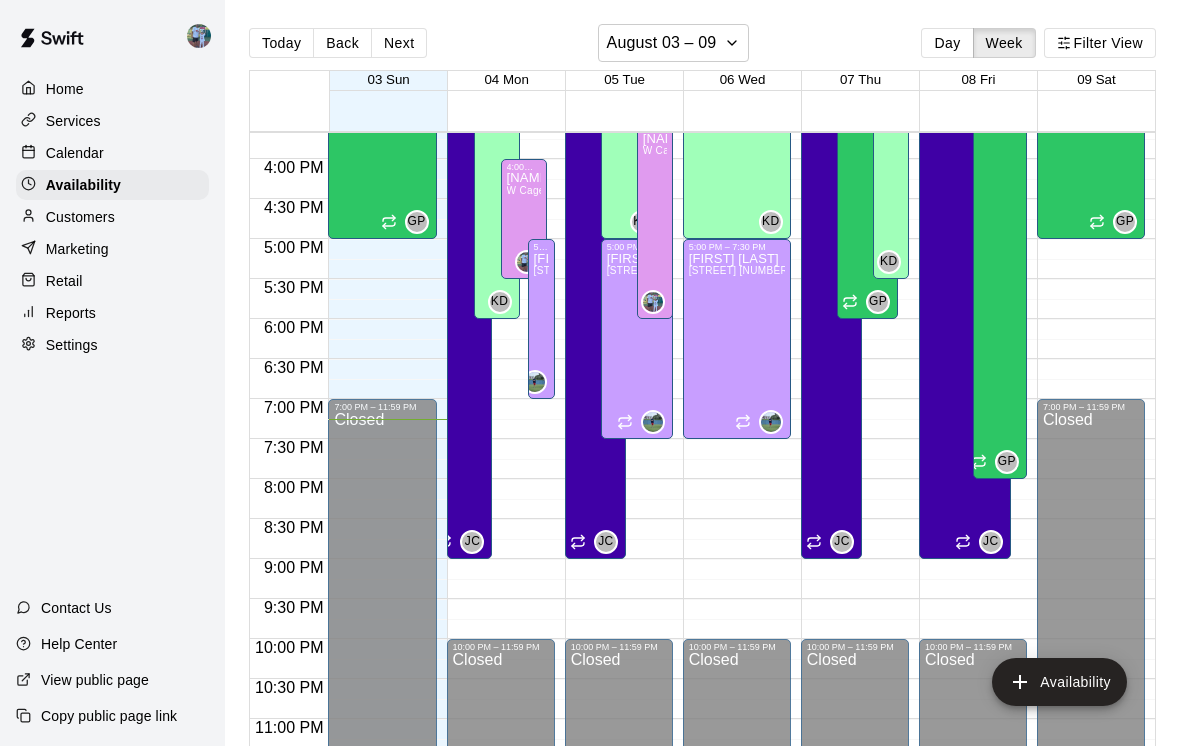 click on "Day" at bounding box center [947, 43] 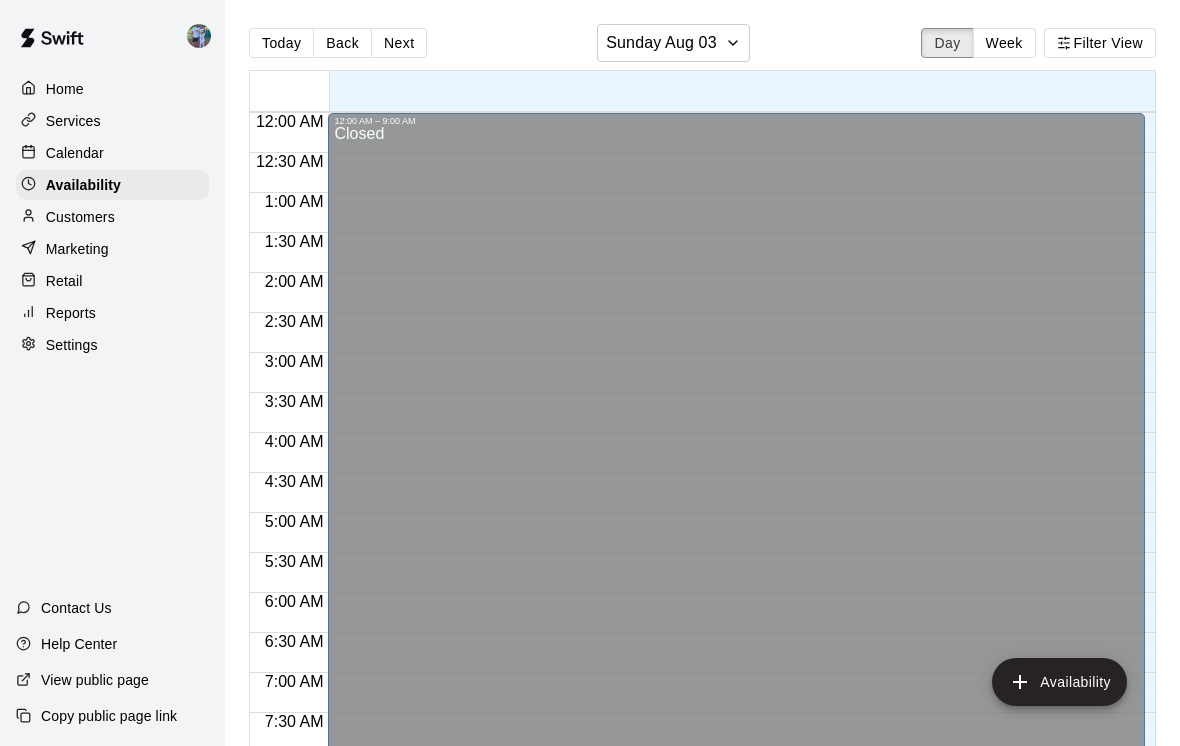 scroll, scrollTop: 0, scrollLeft: 0, axis: both 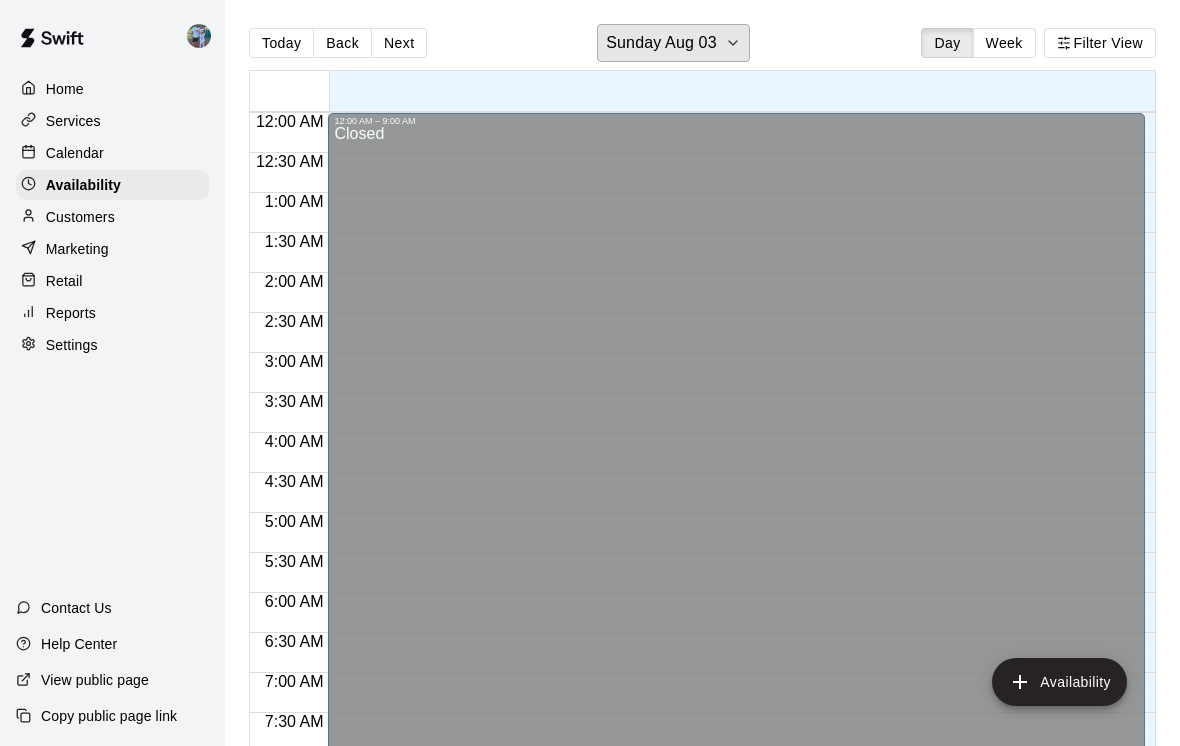 click on "Sunday Aug 03" at bounding box center (661, 43) 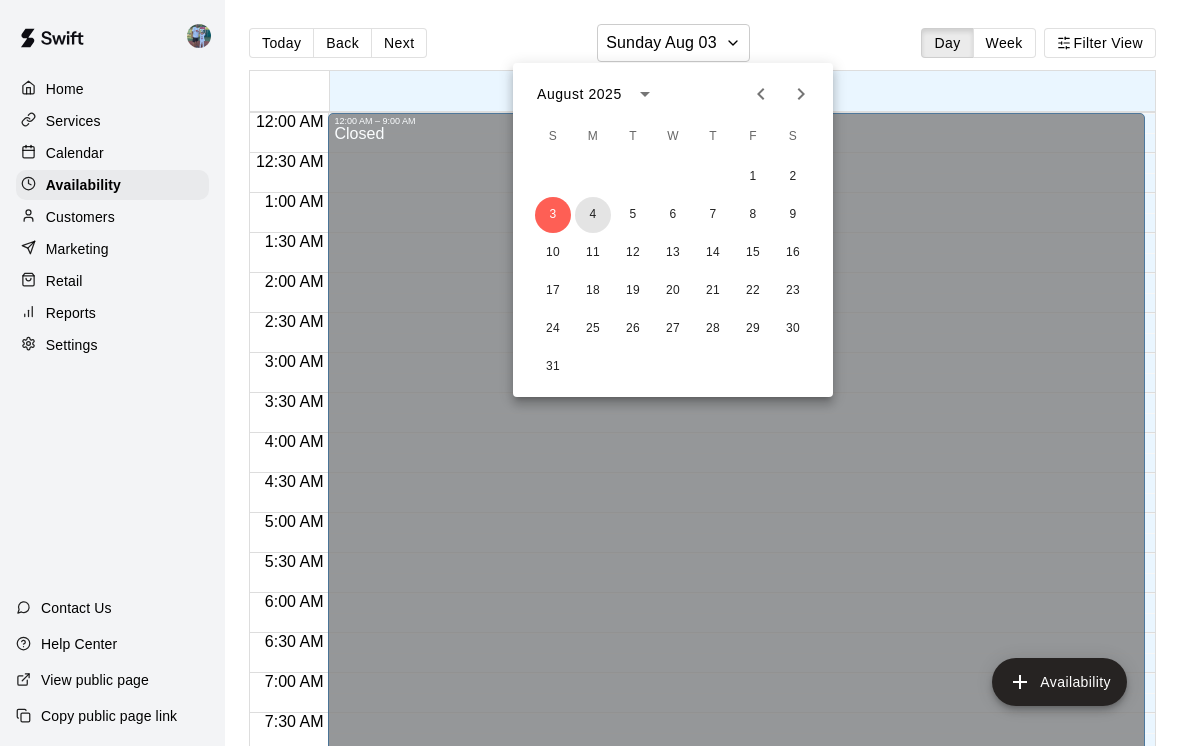 click on "4" at bounding box center (593, 215) 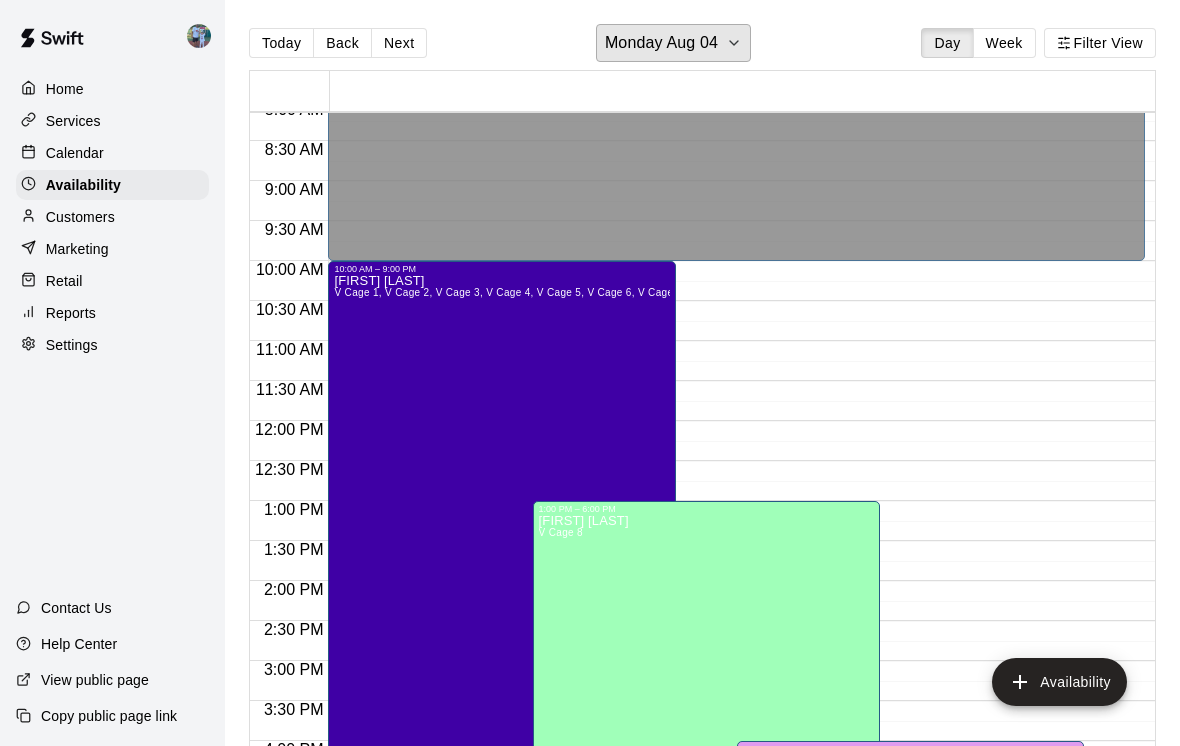 scroll, scrollTop: 653, scrollLeft: 0, axis: vertical 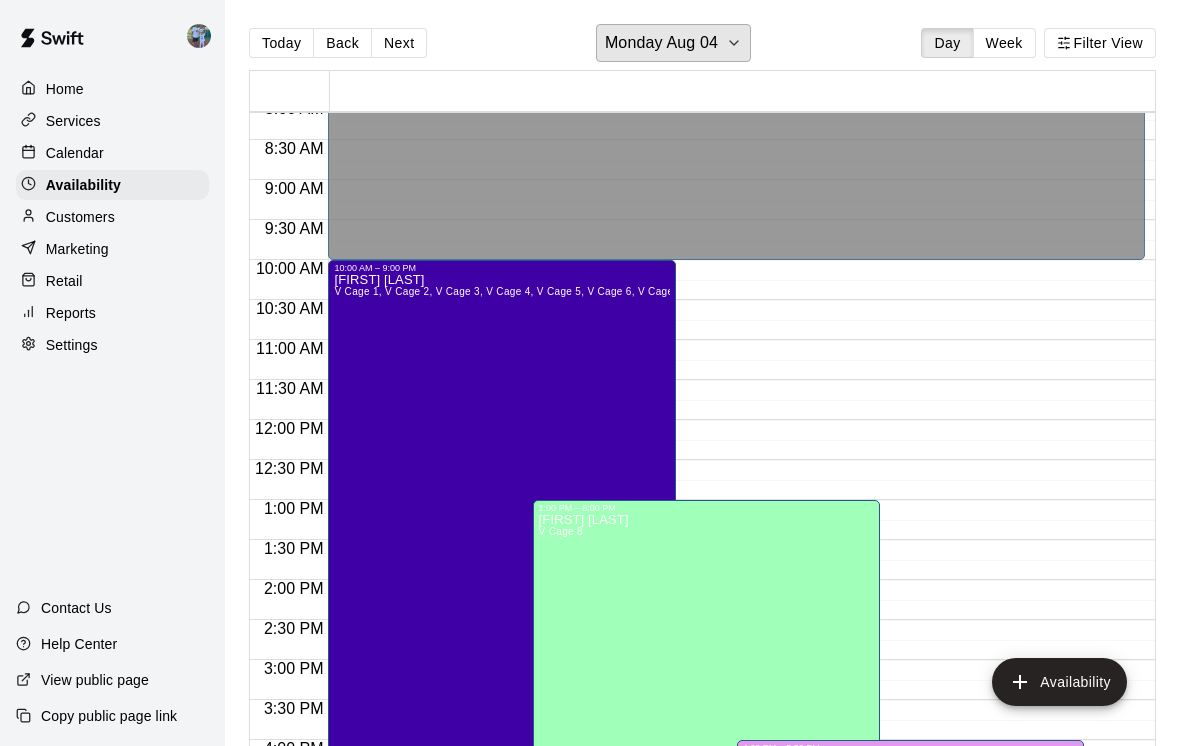 click 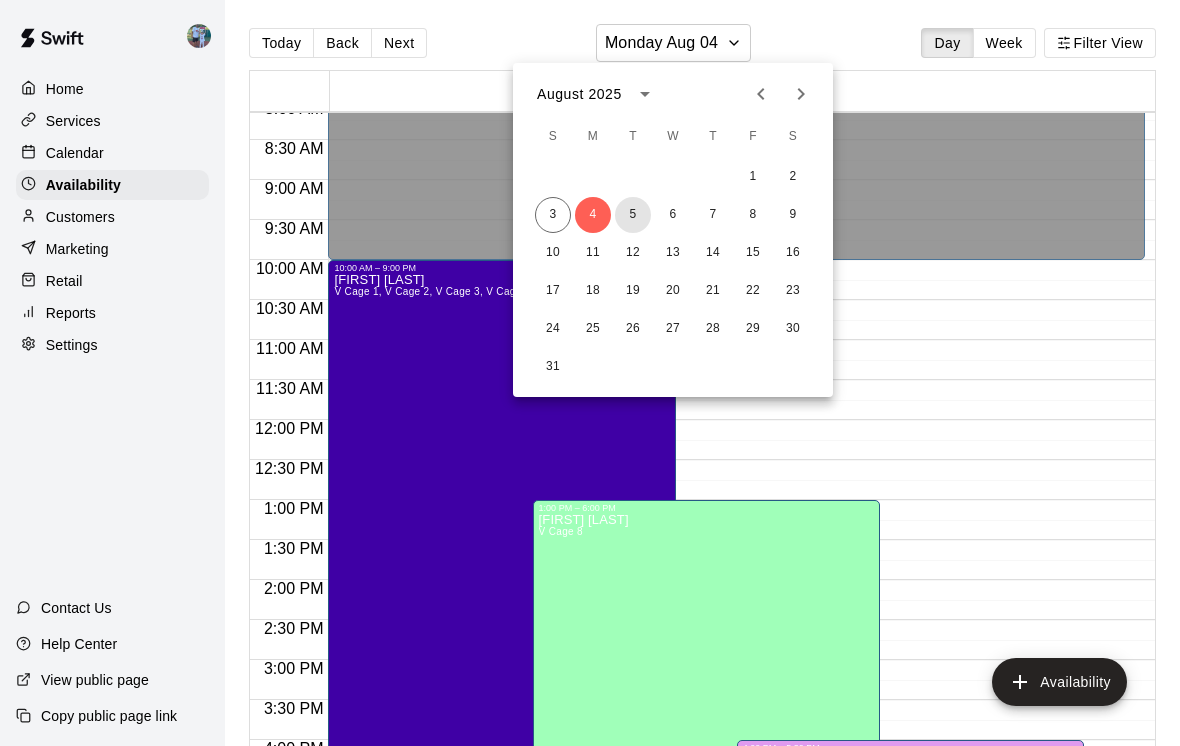 click on "5" at bounding box center (633, 215) 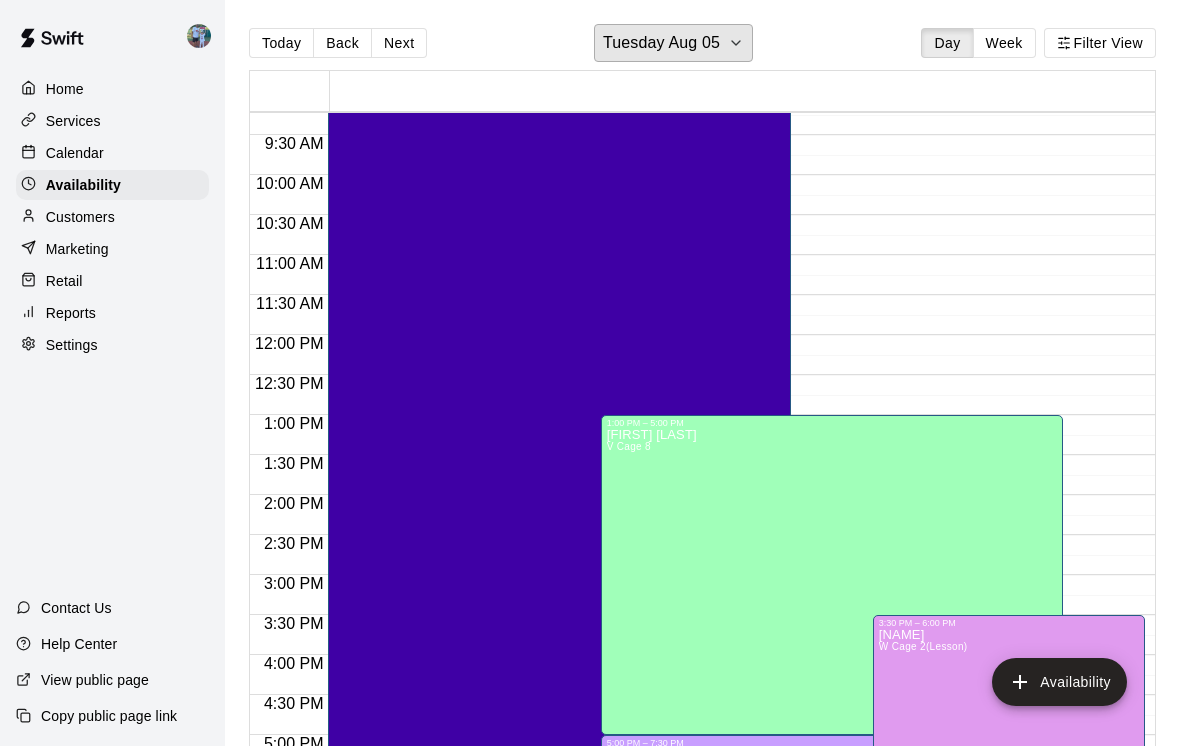scroll, scrollTop: 737, scrollLeft: 0, axis: vertical 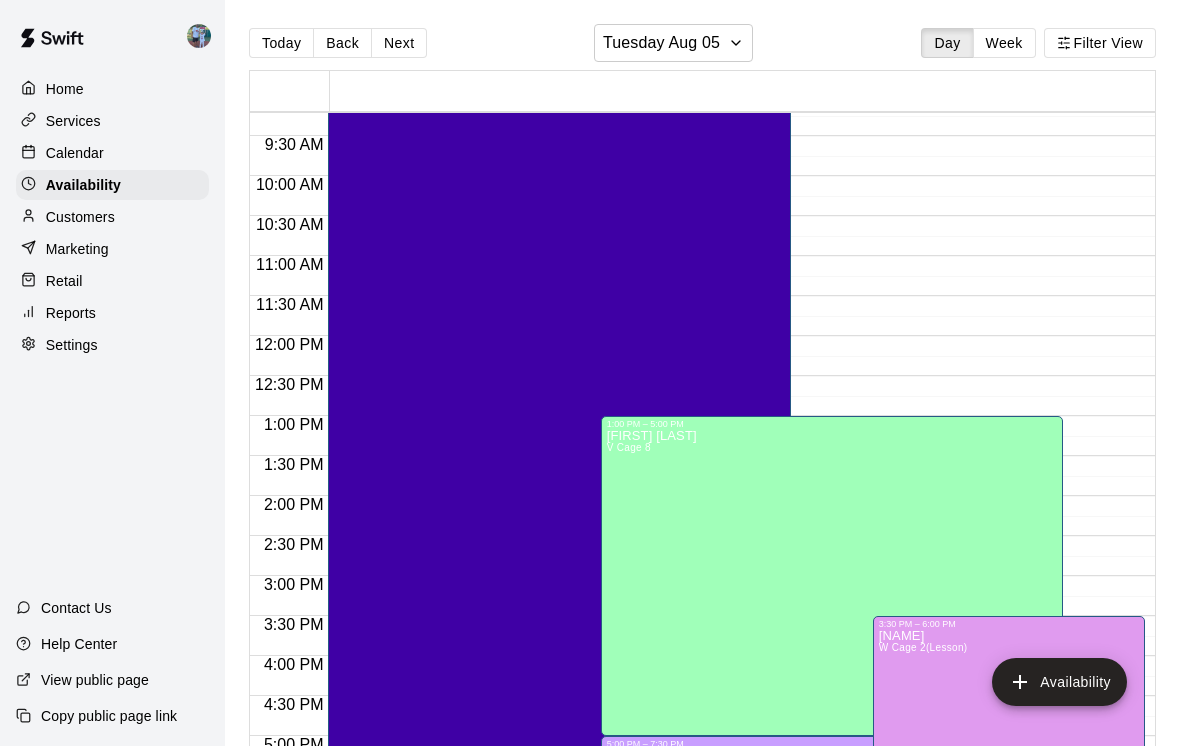 click on "Calendar" at bounding box center (75, 153) 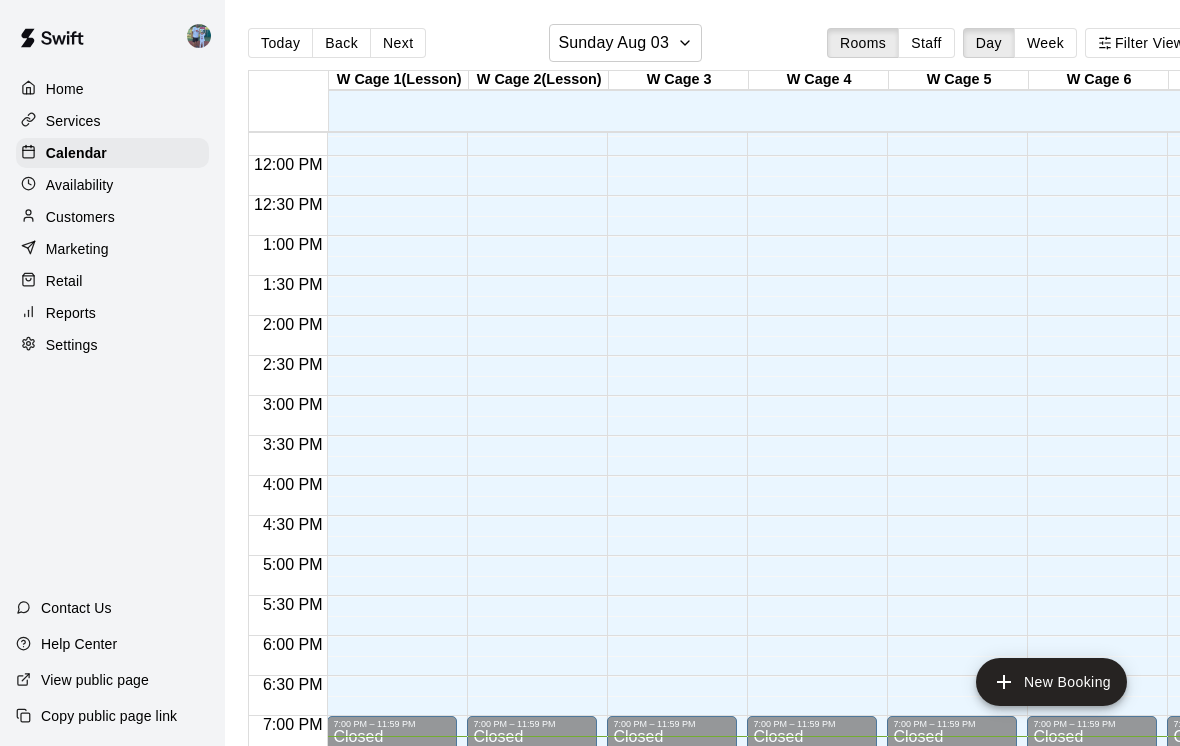 scroll, scrollTop: 911, scrollLeft: 5, axis: both 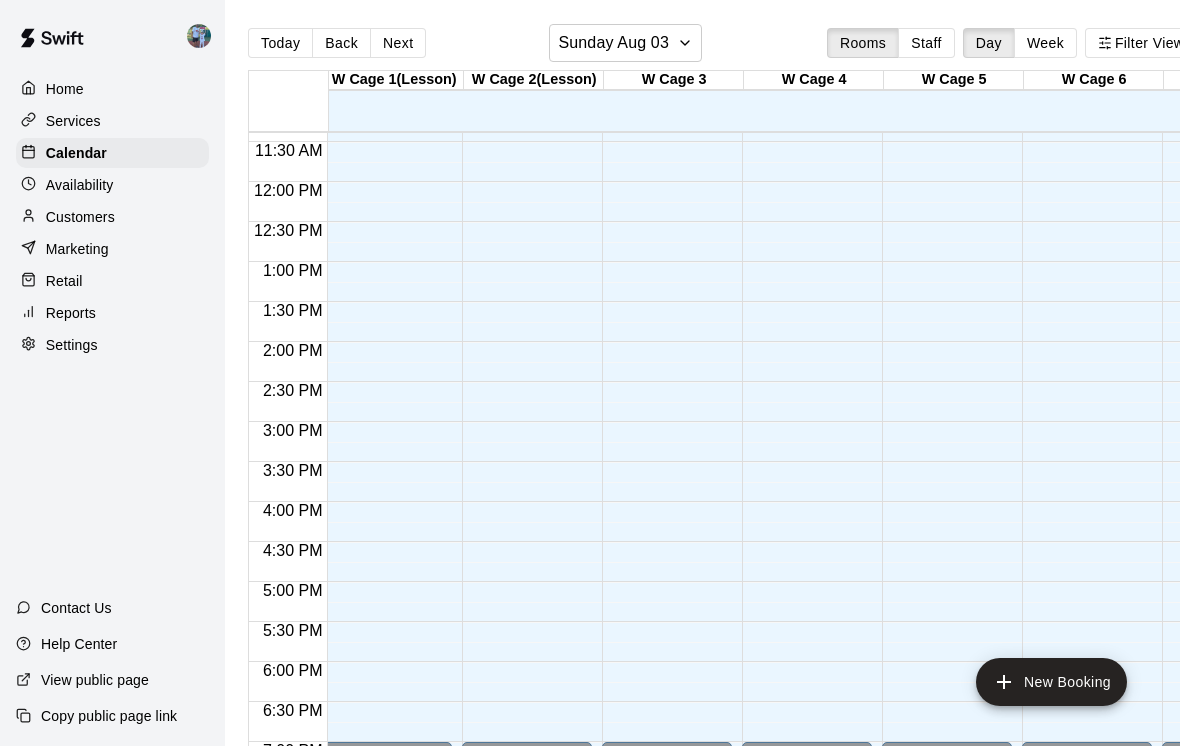 click on "Next" at bounding box center (398, 43) 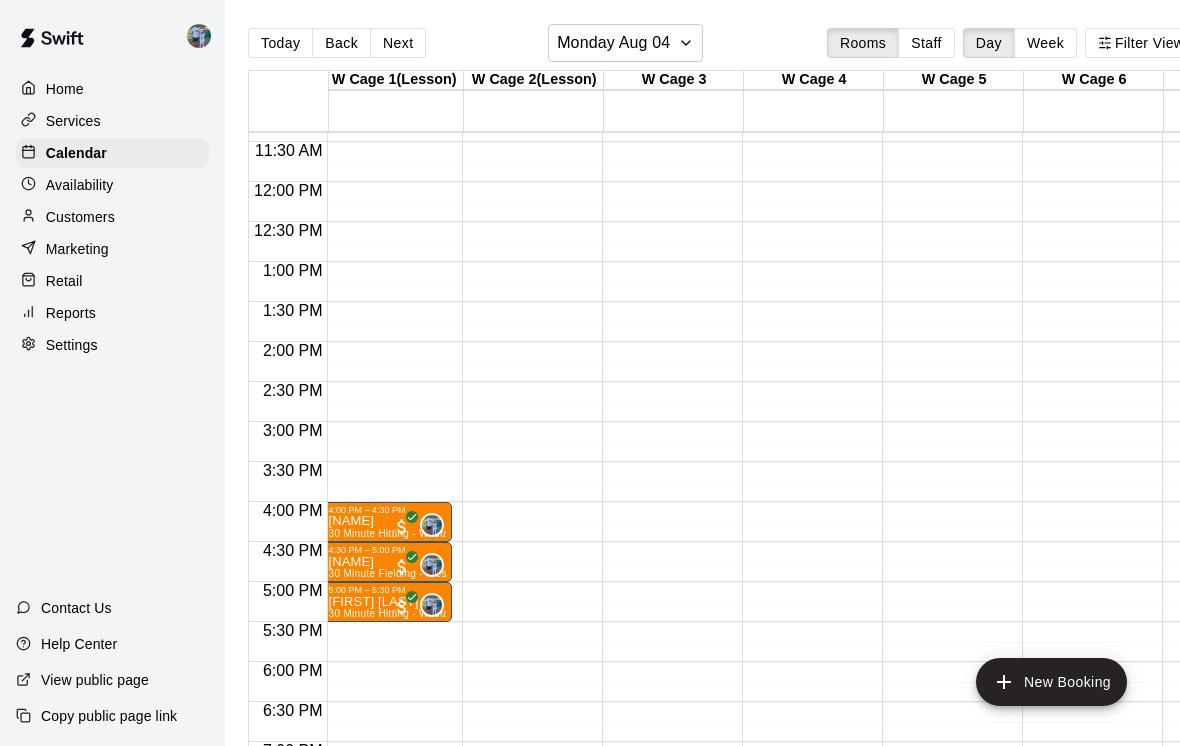 click on "Next" at bounding box center [398, 43] 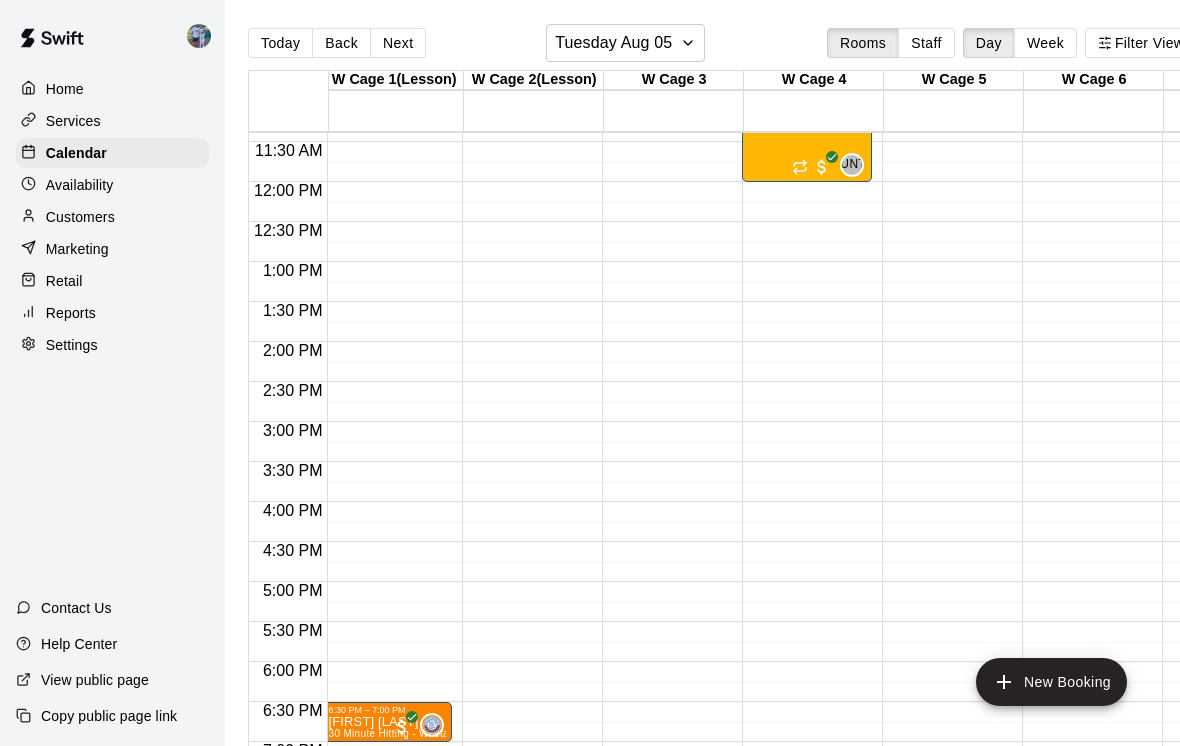 scroll, scrollTop: 959, scrollLeft: -23, axis: both 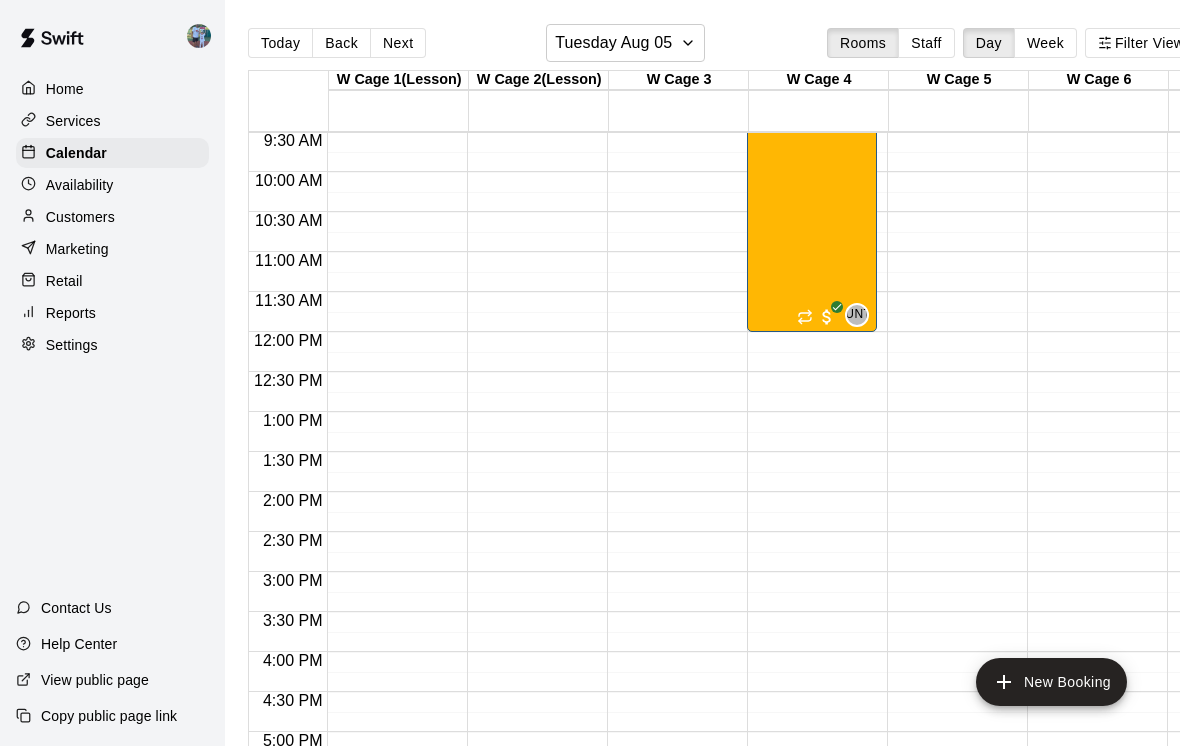 click on "New Booking" at bounding box center (1051, 682) 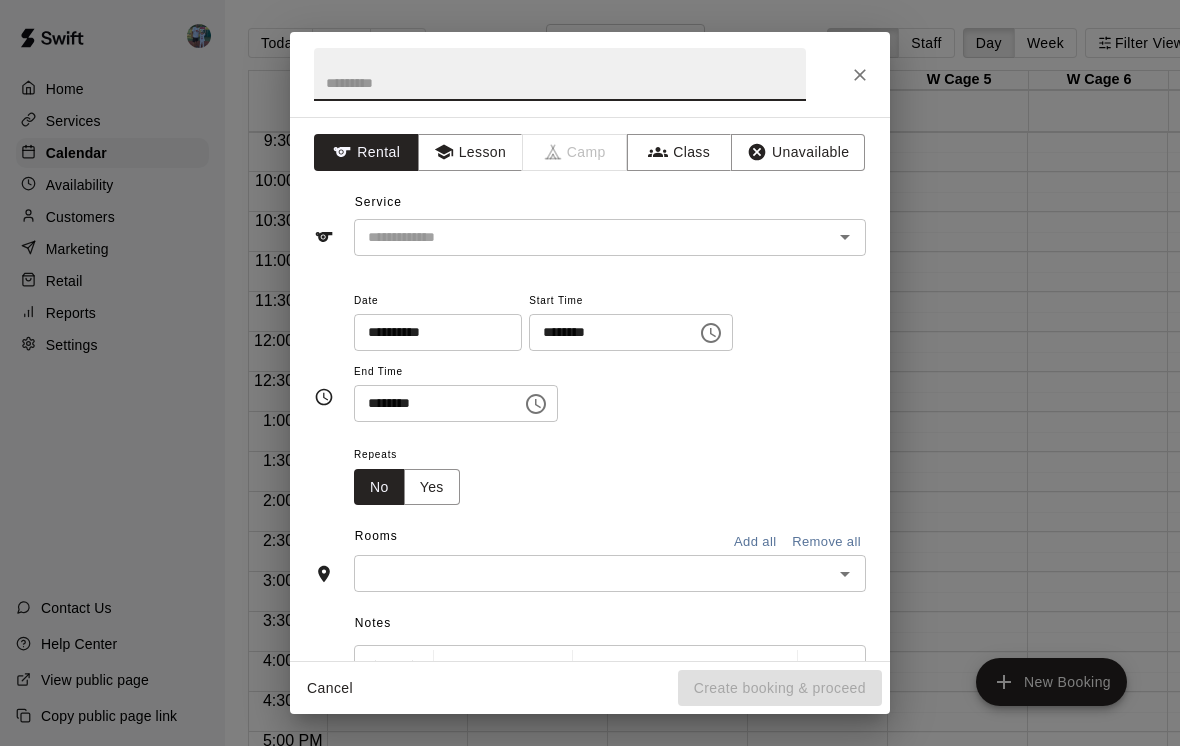 scroll, scrollTop: 755, scrollLeft: 0, axis: vertical 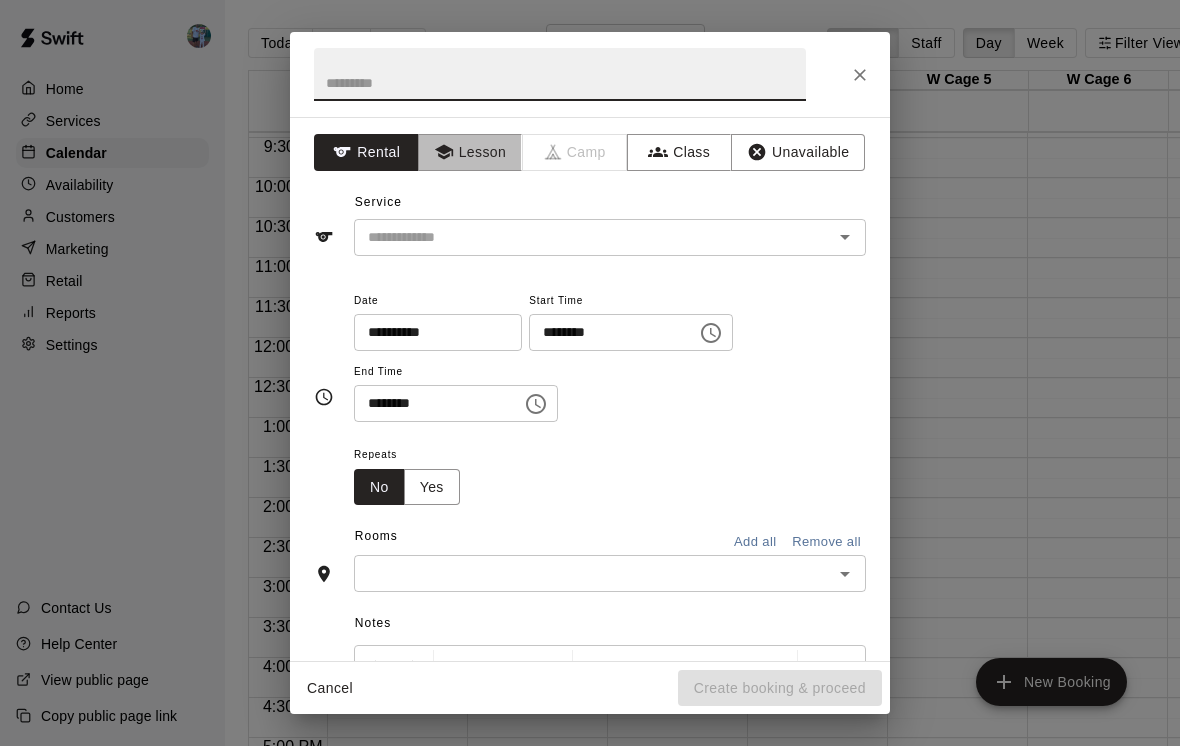 click on "Lesson" at bounding box center [470, 152] 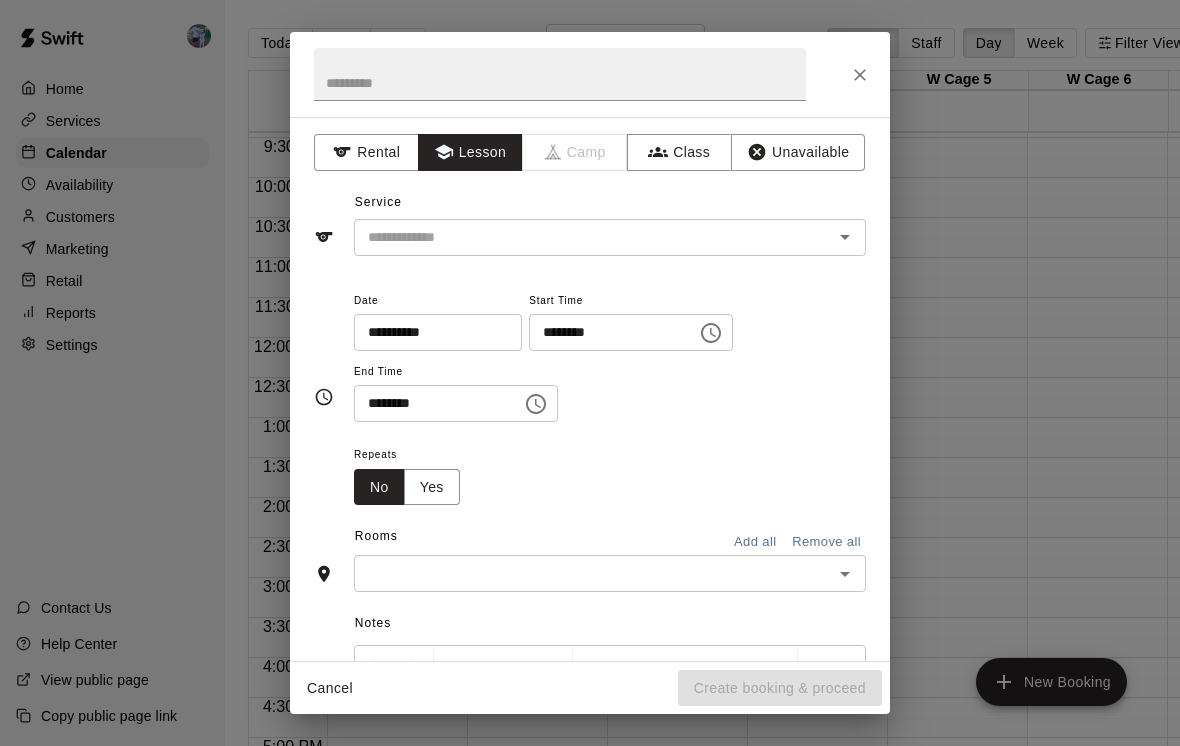 click at bounding box center [580, 237] 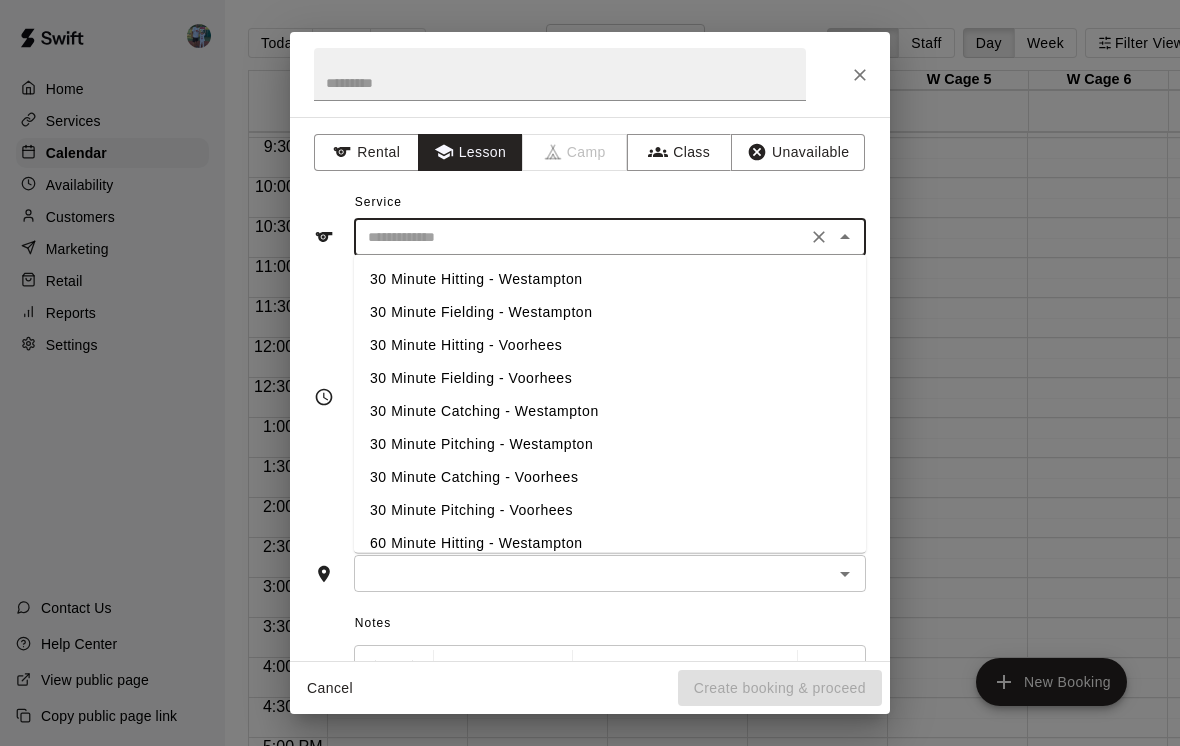click on "30 Minute Hitting - Westampton" at bounding box center (610, 279) 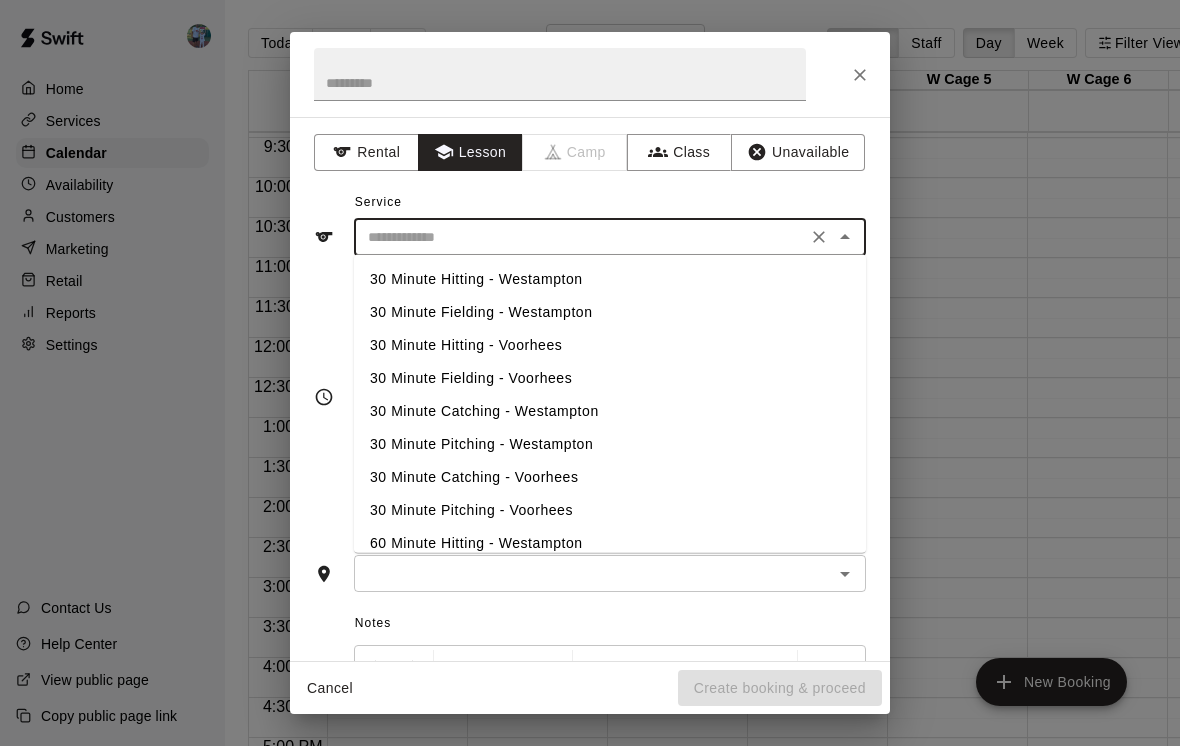 type on "**********" 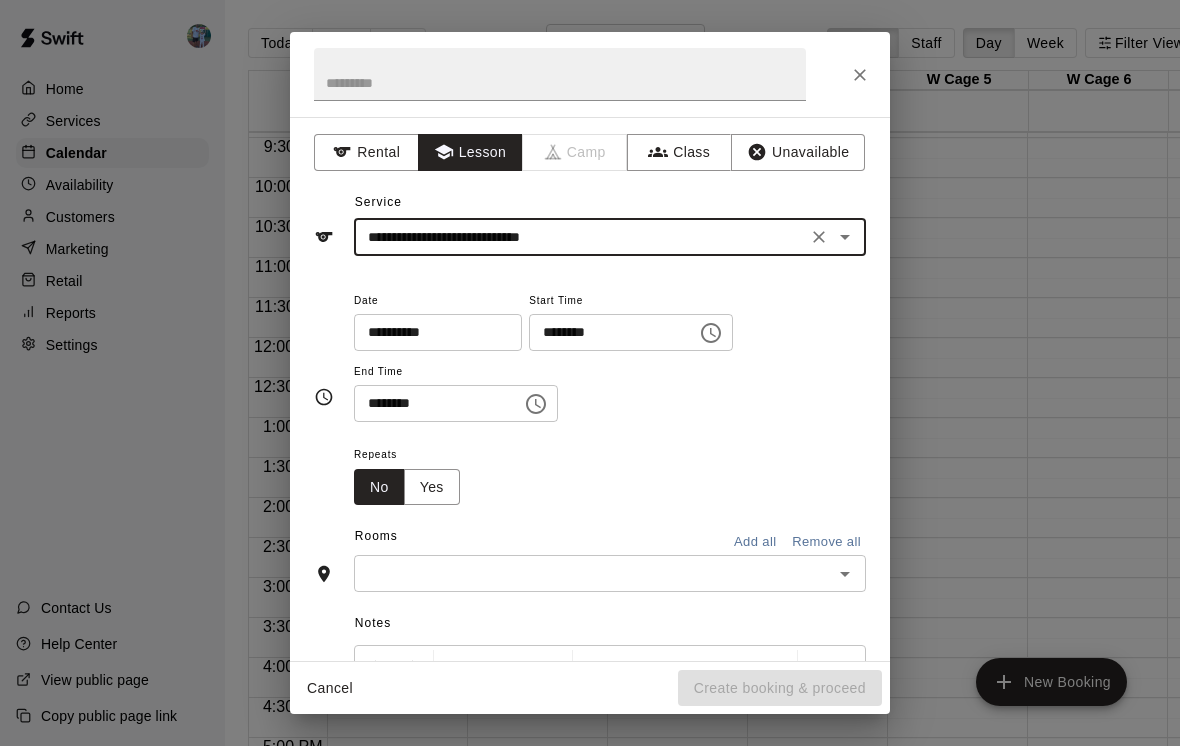 click 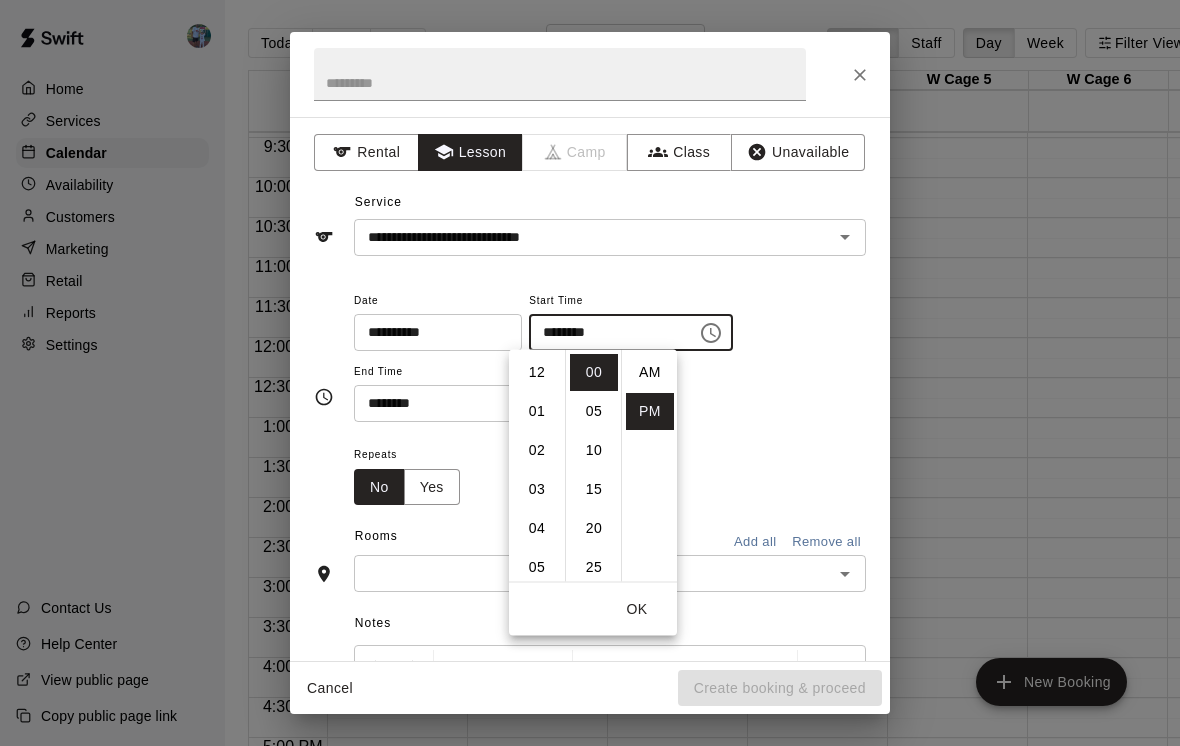scroll, scrollTop: 273, scrollLeft: 0, axis: vertical 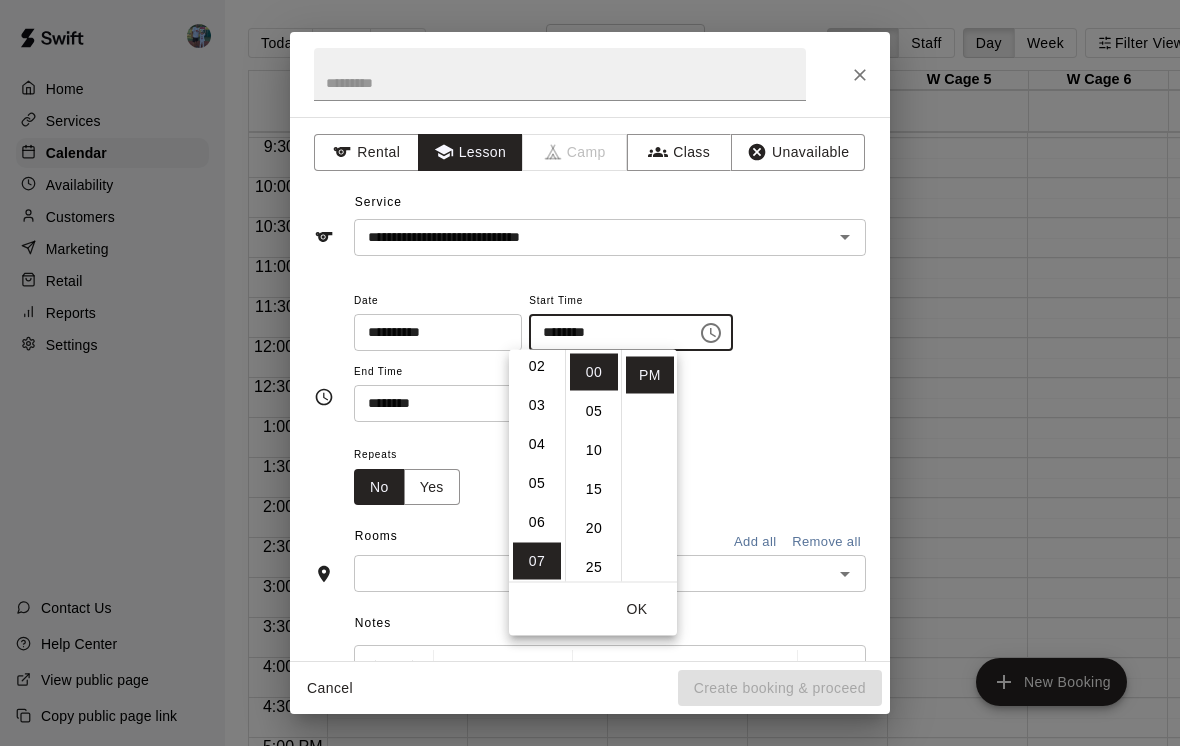 click on "03" at bounding box center (537, 405) 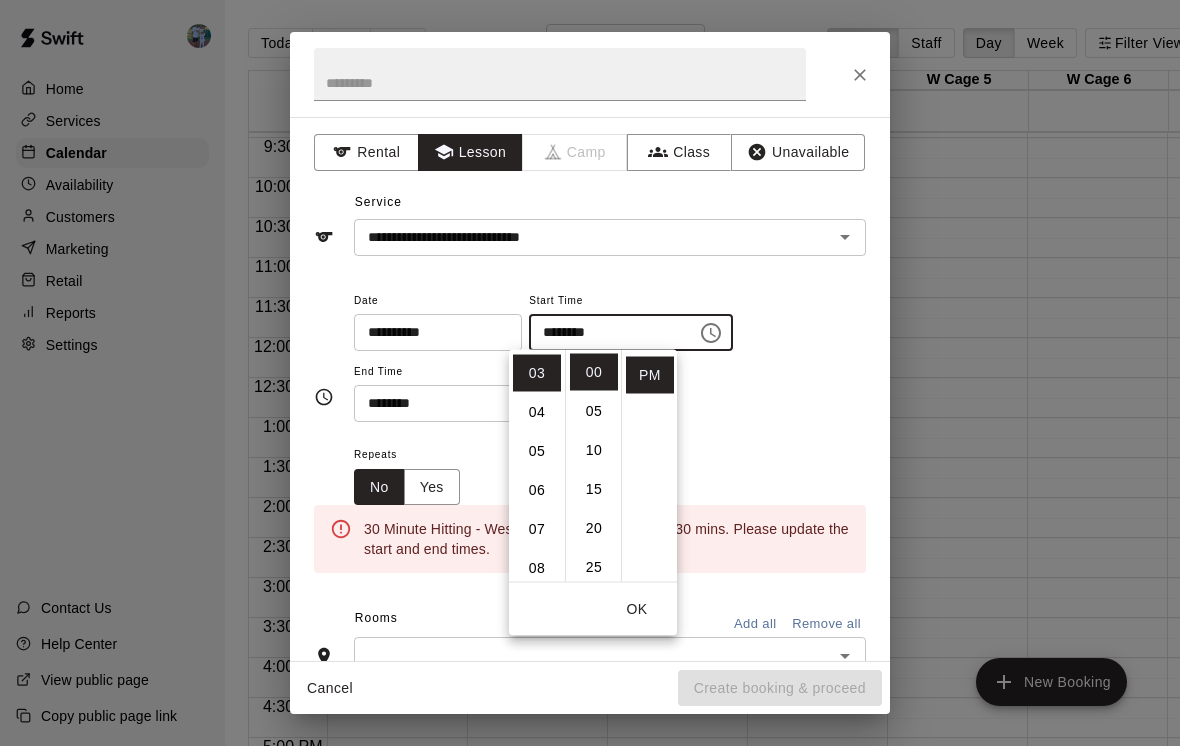 scroll, scrollTop: 117, scrollLeft: 0, axis: vertical 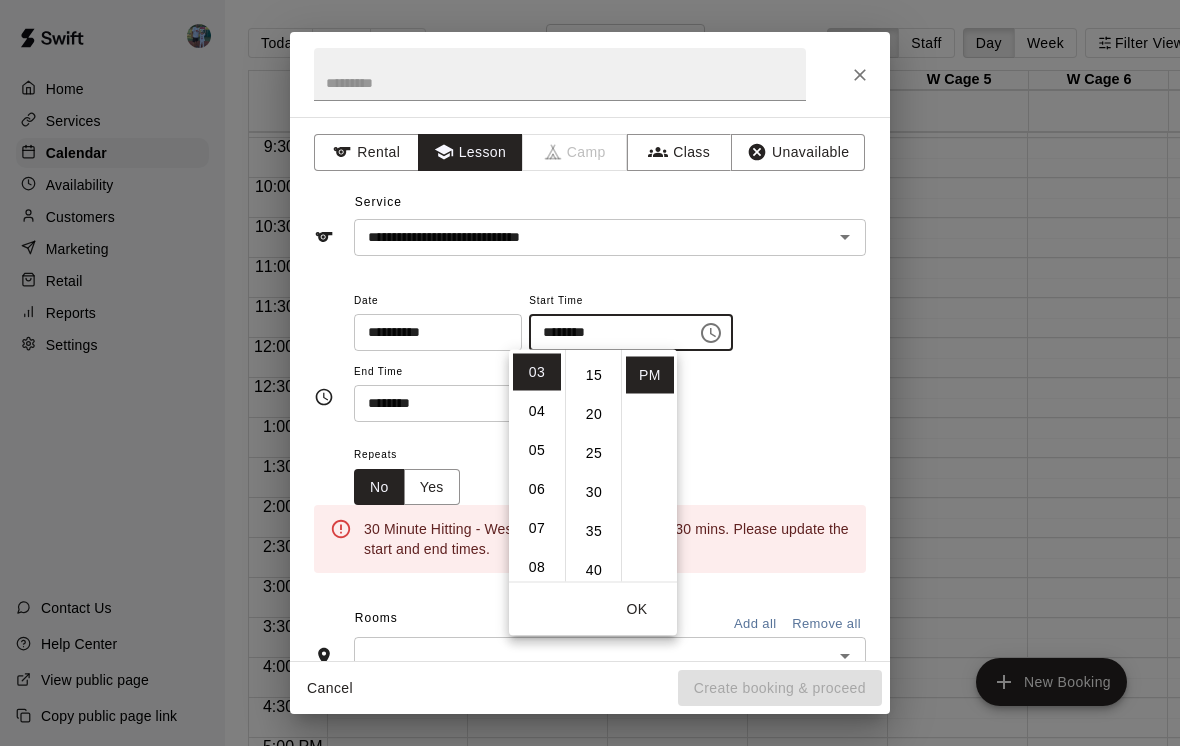 click on "30" at bounding box center (594, 492) 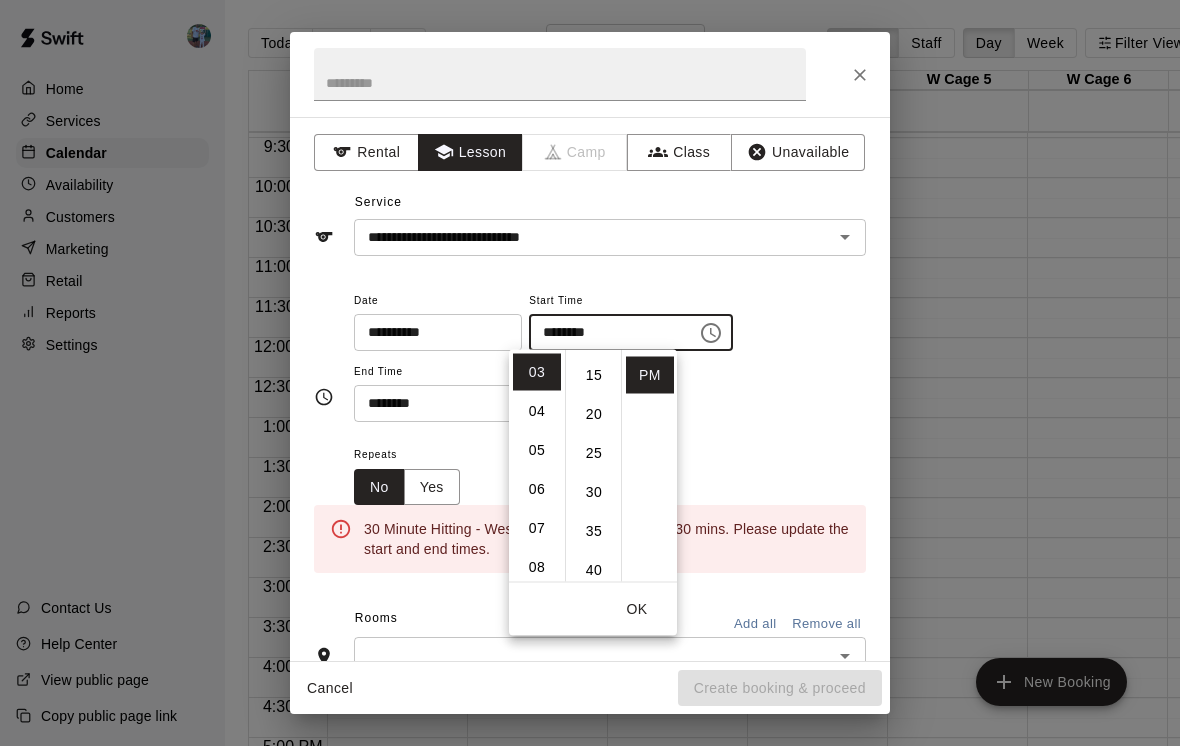 type on "********" 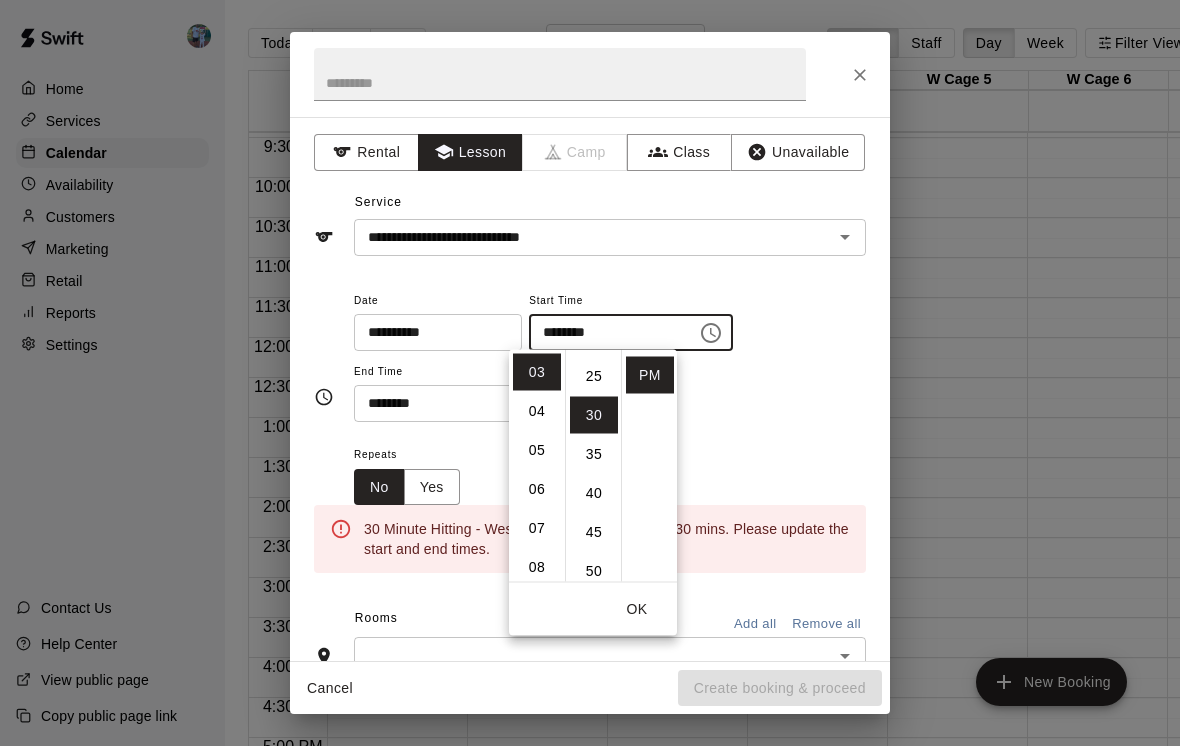 scroll, scrollTop: 234, scrollLeft: 0, axis: vertical 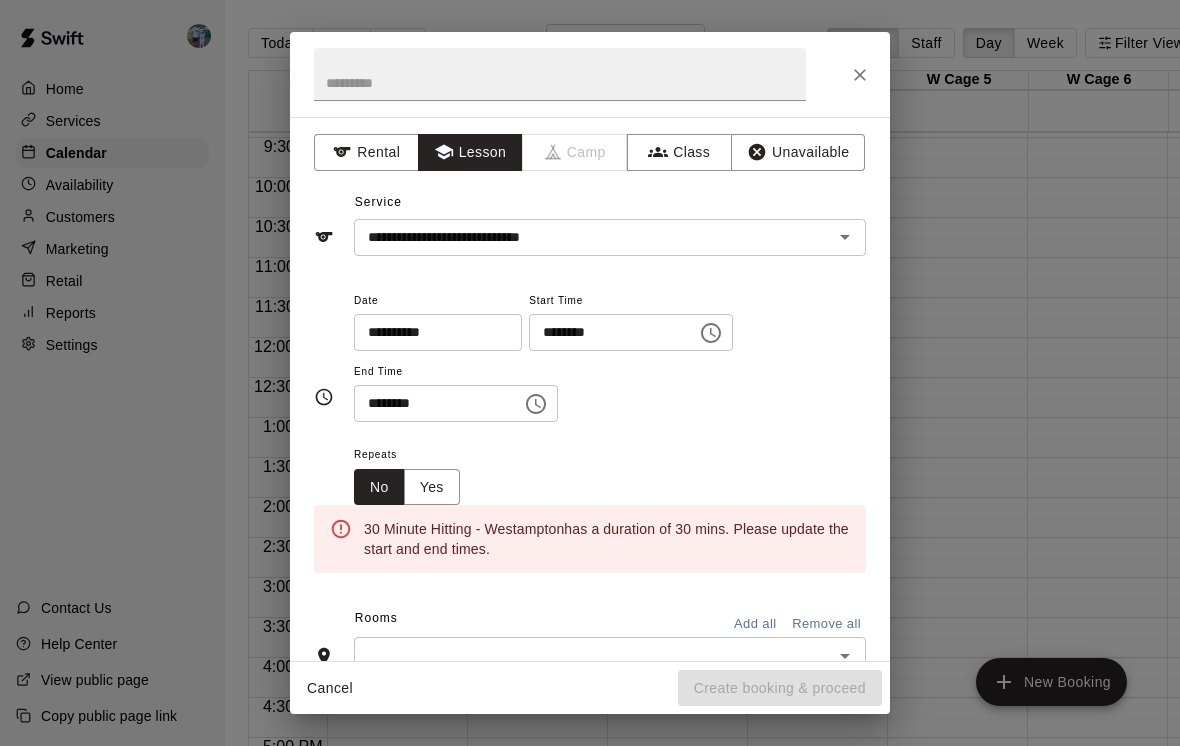 click on "**********" at bounding box center (610, 355) 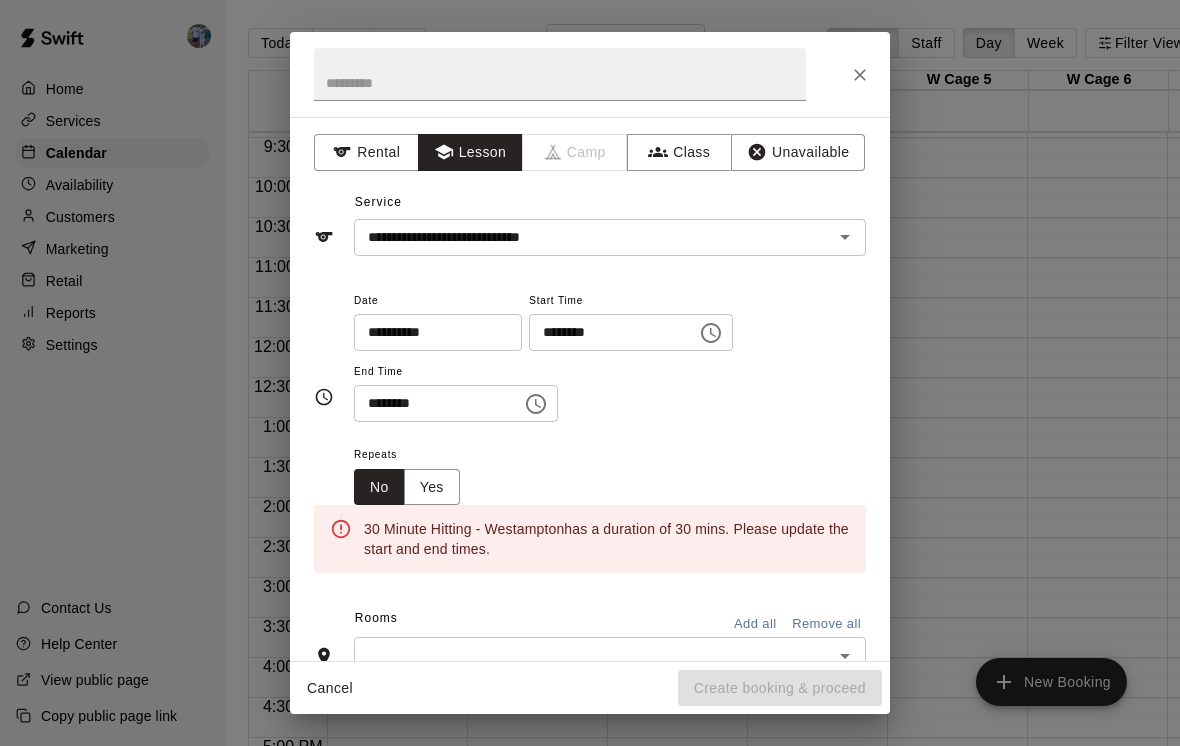 click on "**********" at bounding box center [610, 355] 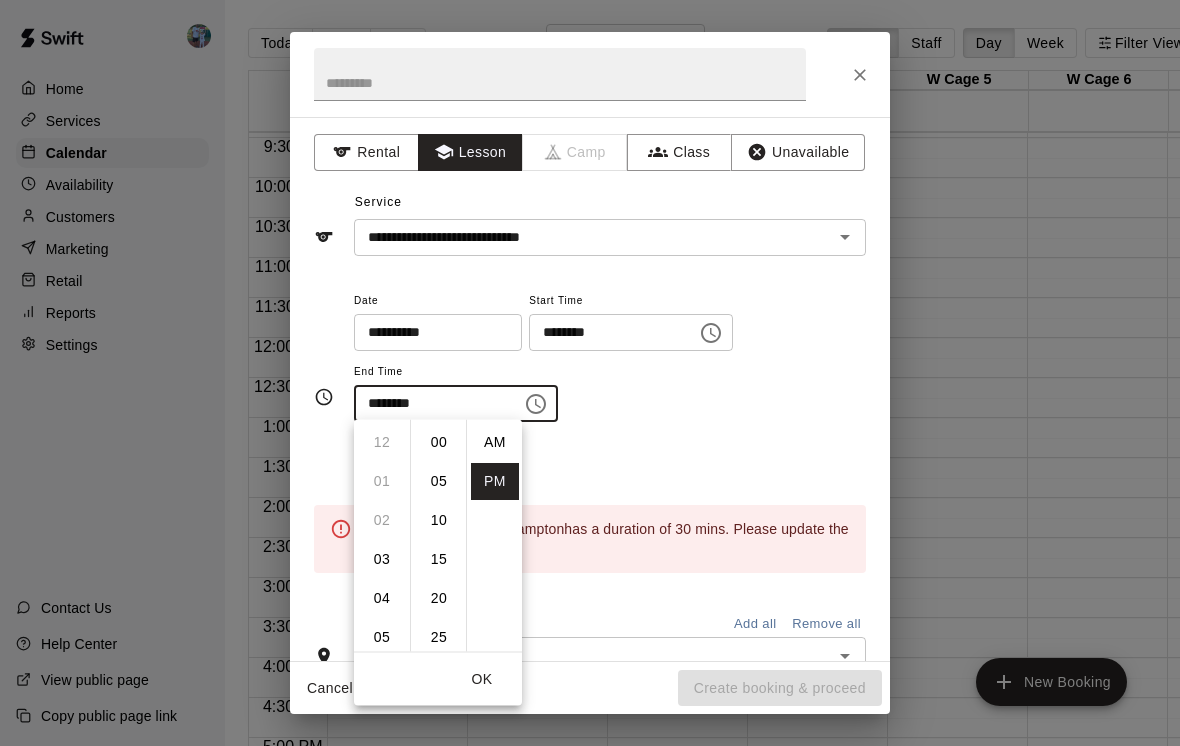 scroll, scrollTop: 273, scrollLeft: 0, axis: vertical 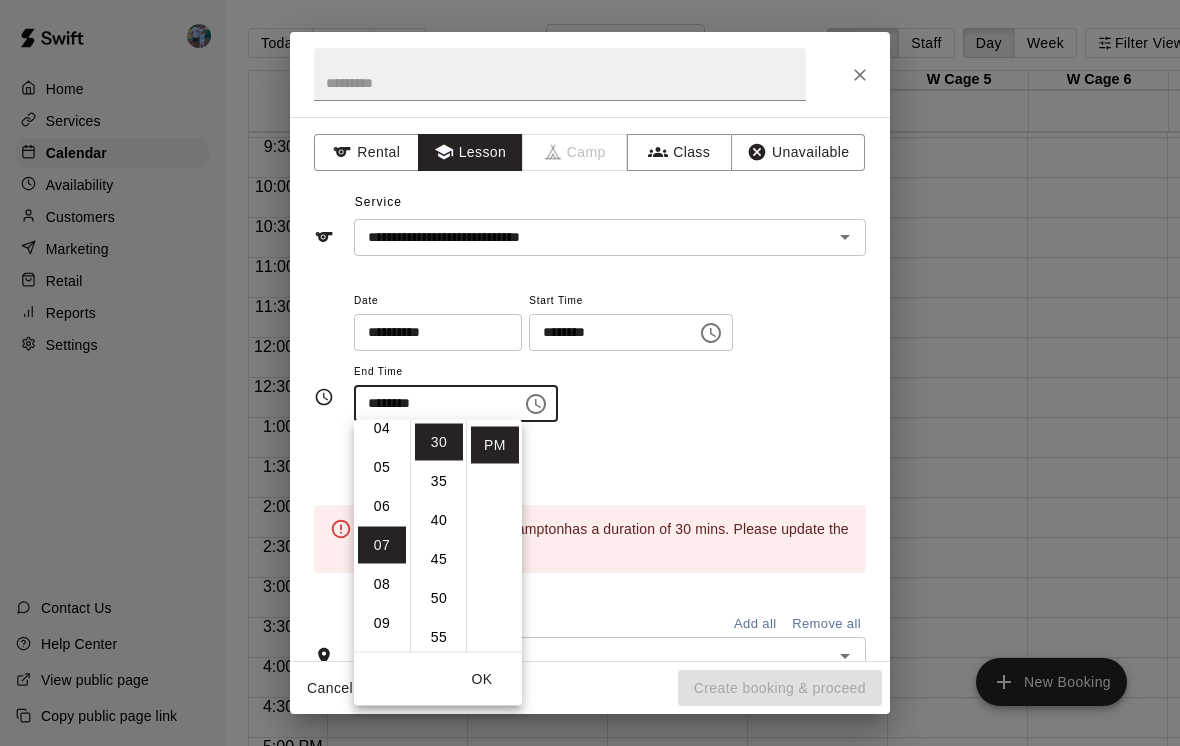 click on "04" at bounding box center (382, 428) 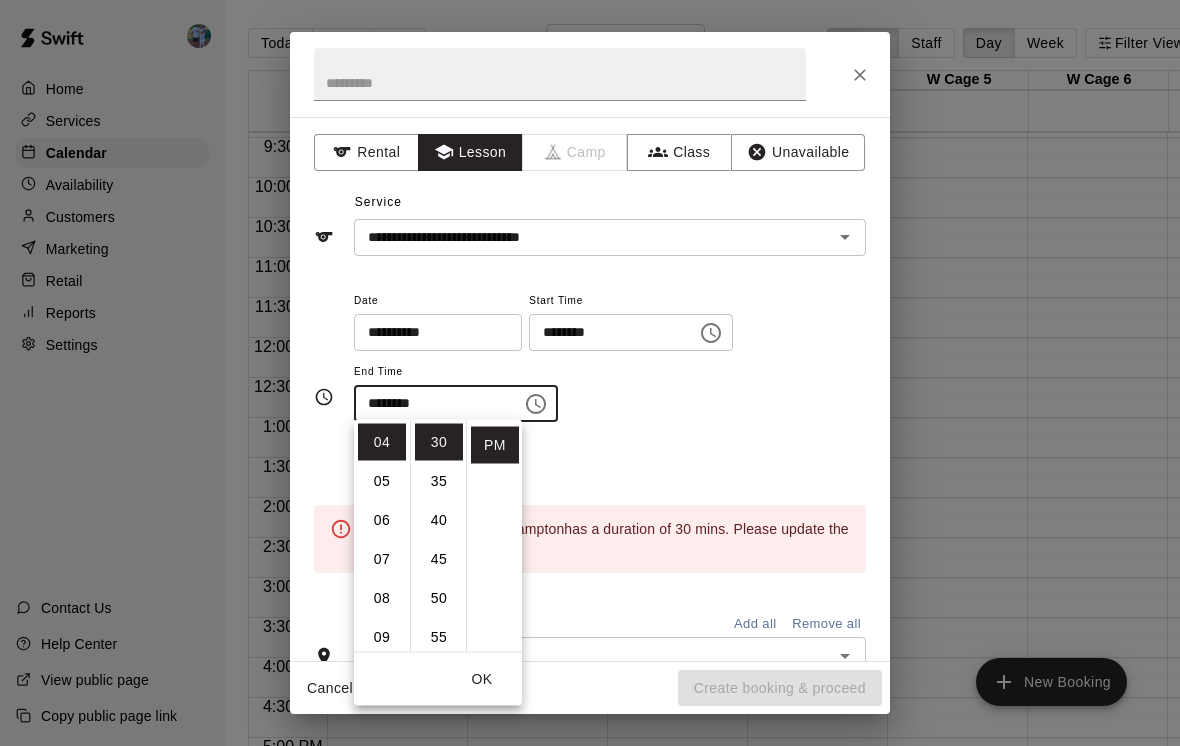 scroll, scrollTop: 156, scrollLeft: 0, axis: vertical 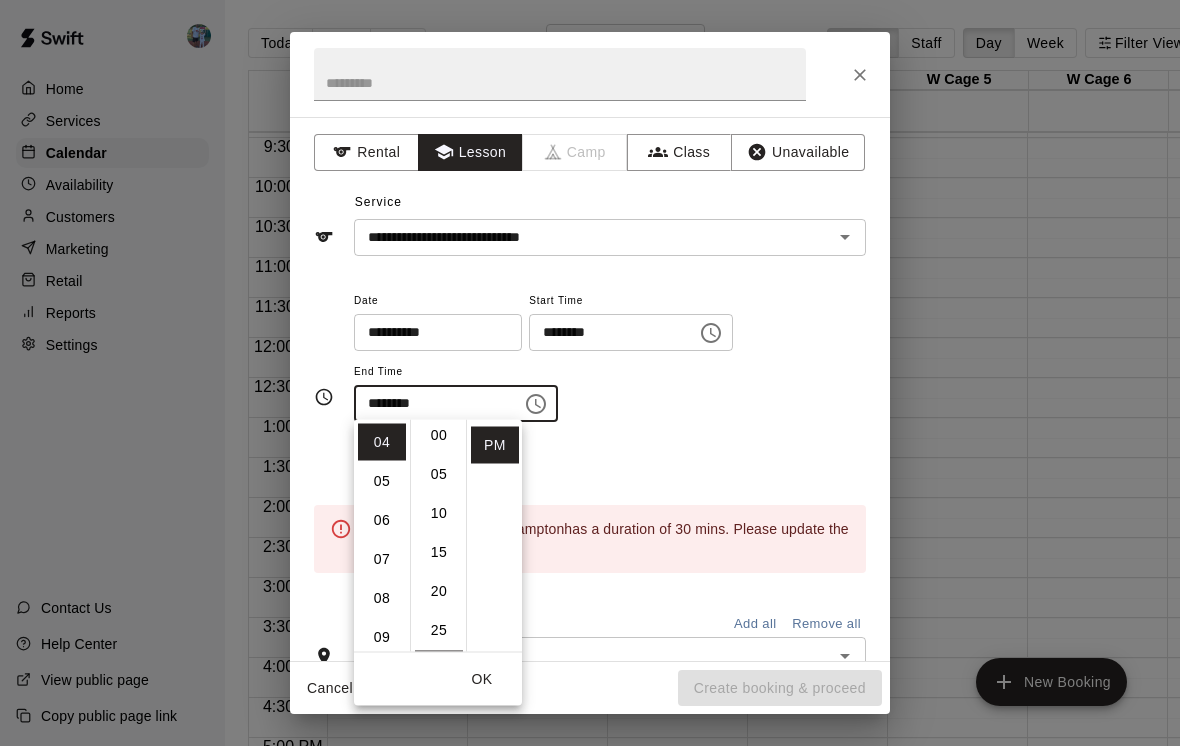 click on "00" at bounding box center (439, 435) 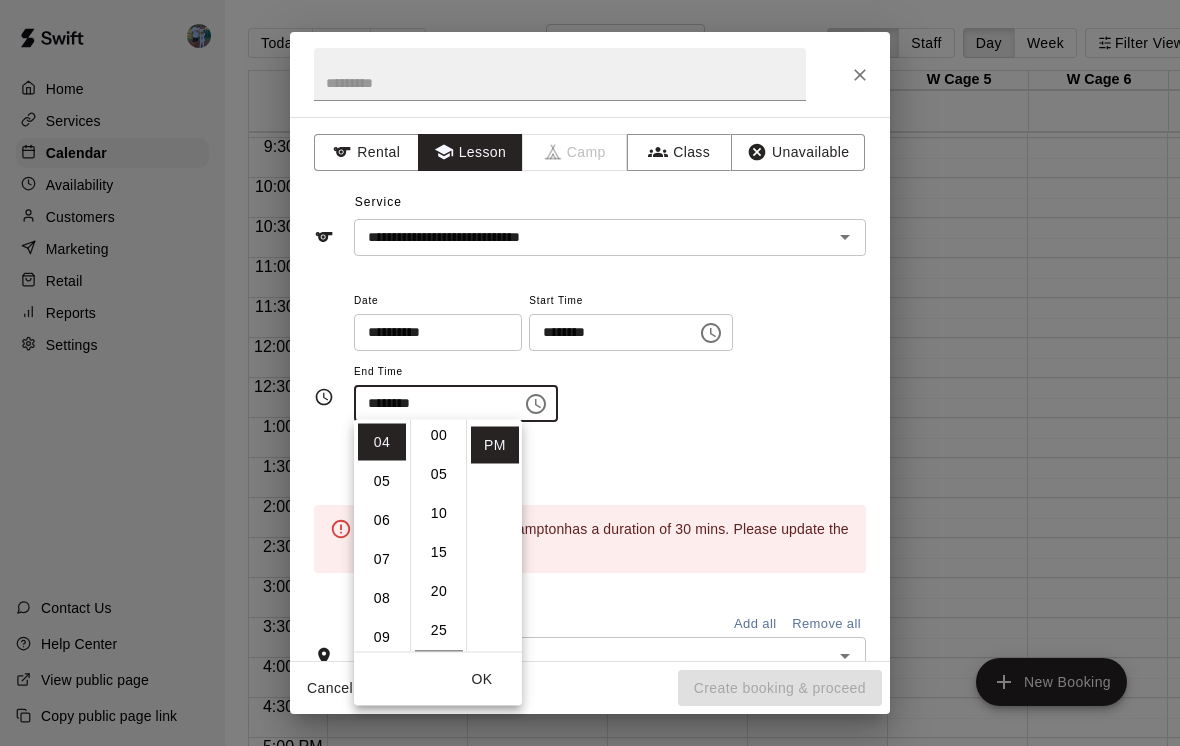 type on "********" 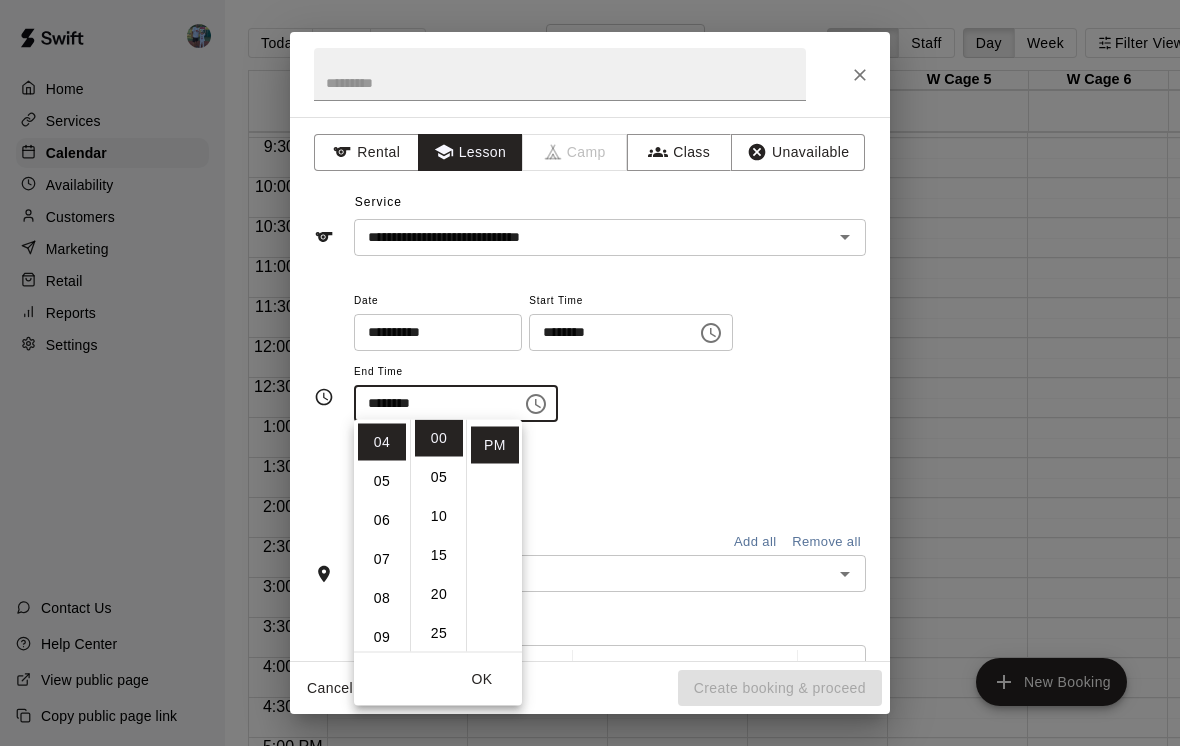 scroll, scrollTop: 1, scrollLeft: 0, axis: vertical 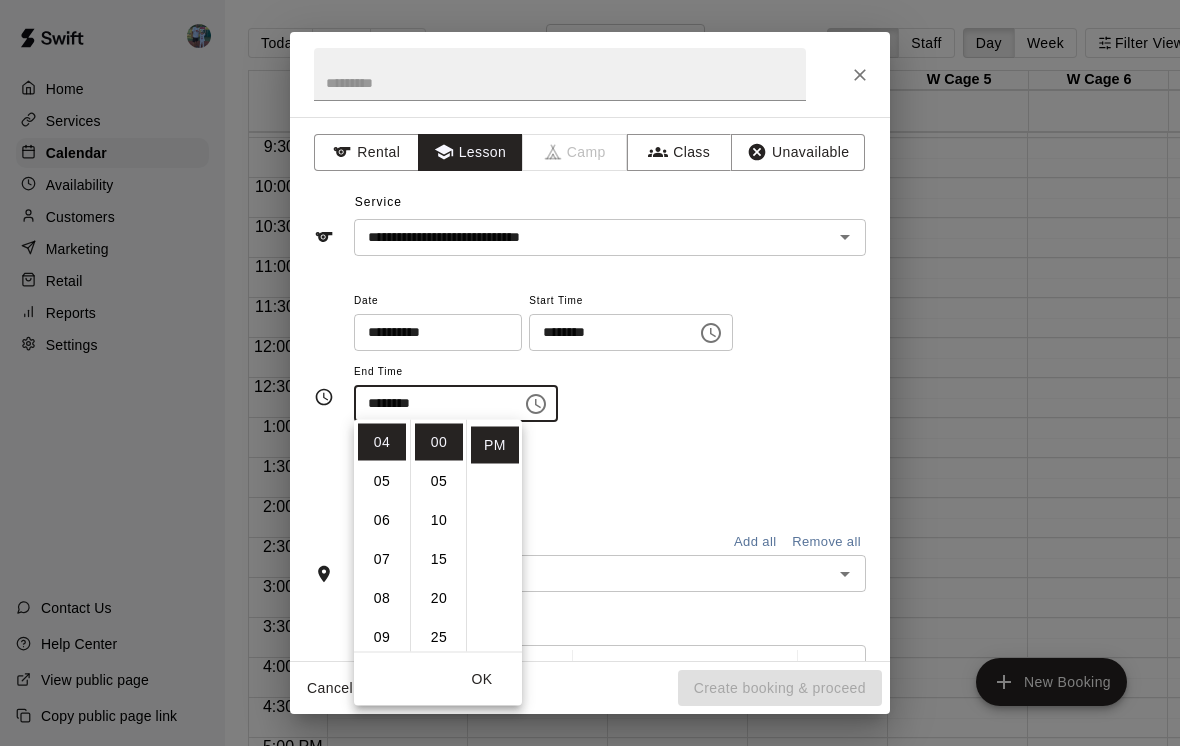 click on "OK" at bounding box center (482, 679) 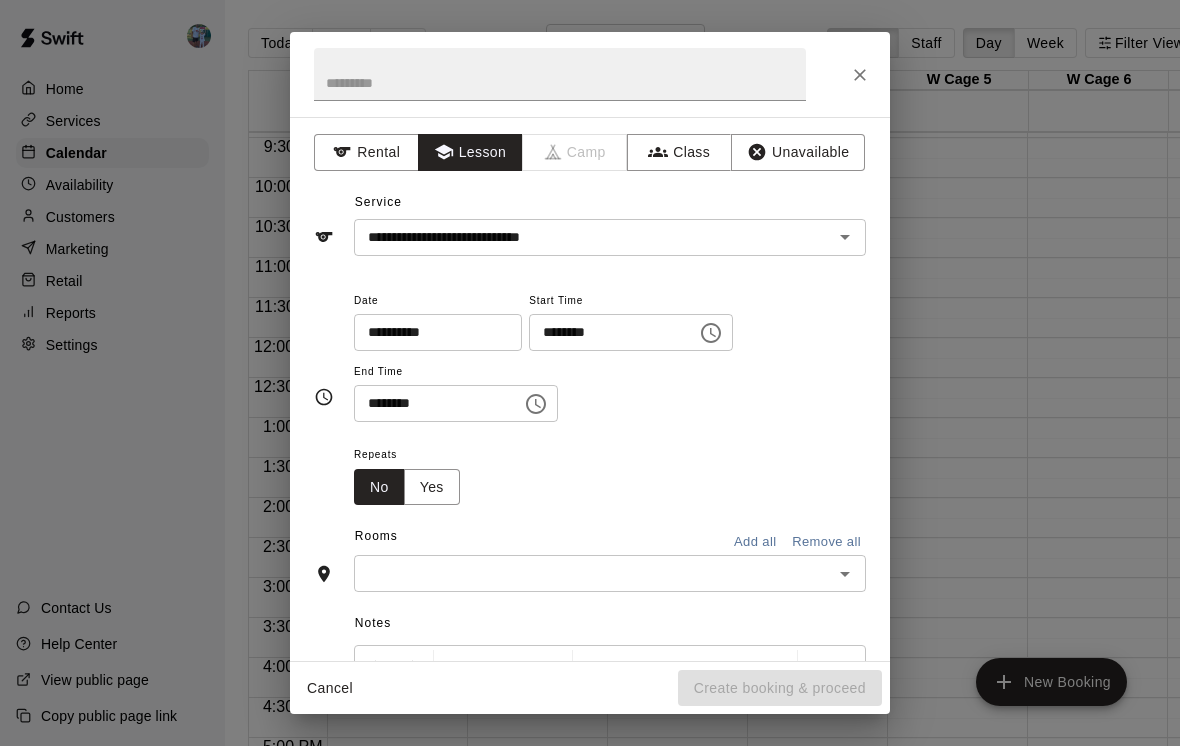 click at bounding box center (593, 573) 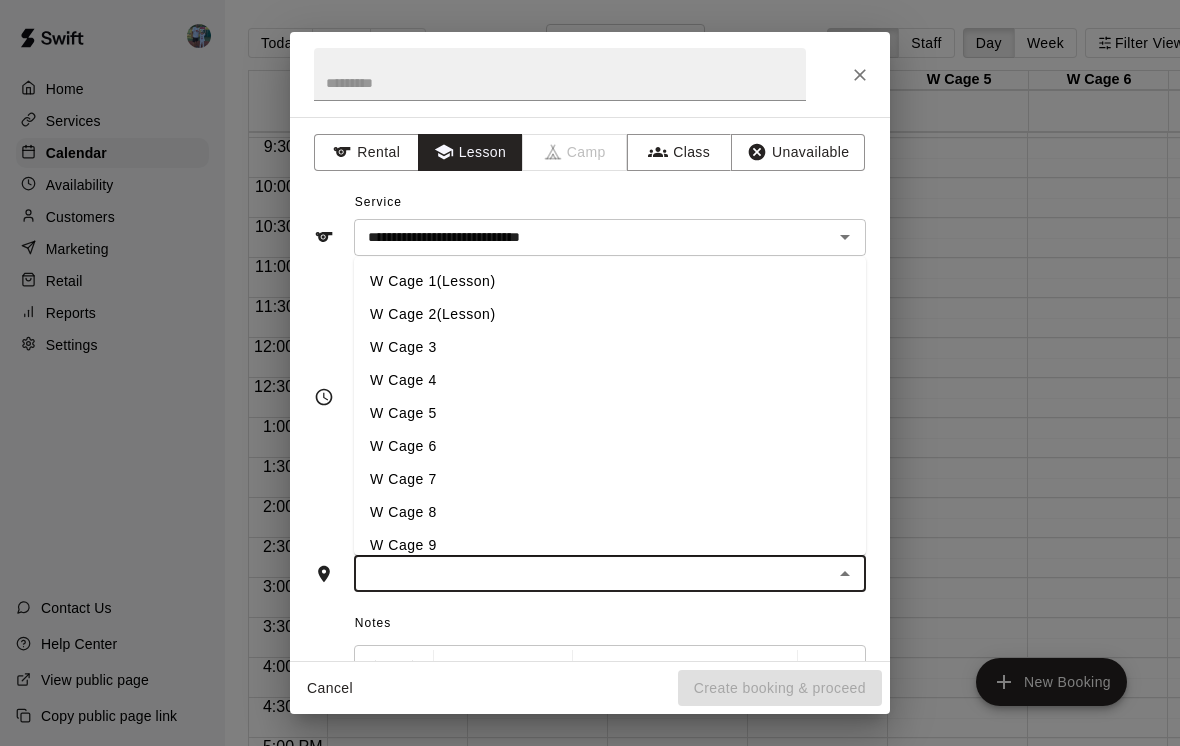 click on "W Cage 2(Lesson)" at bounding box center (610, 314) 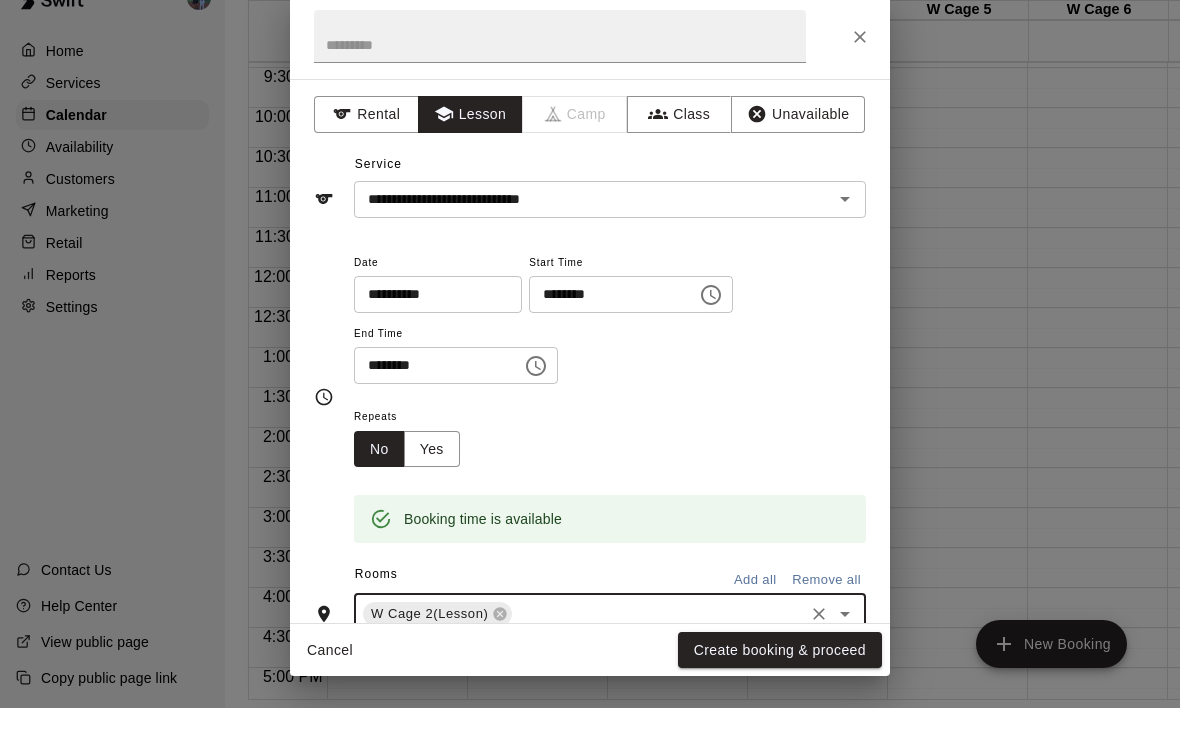 click on "Create booking & proceed" at bounding box center [780, 688] 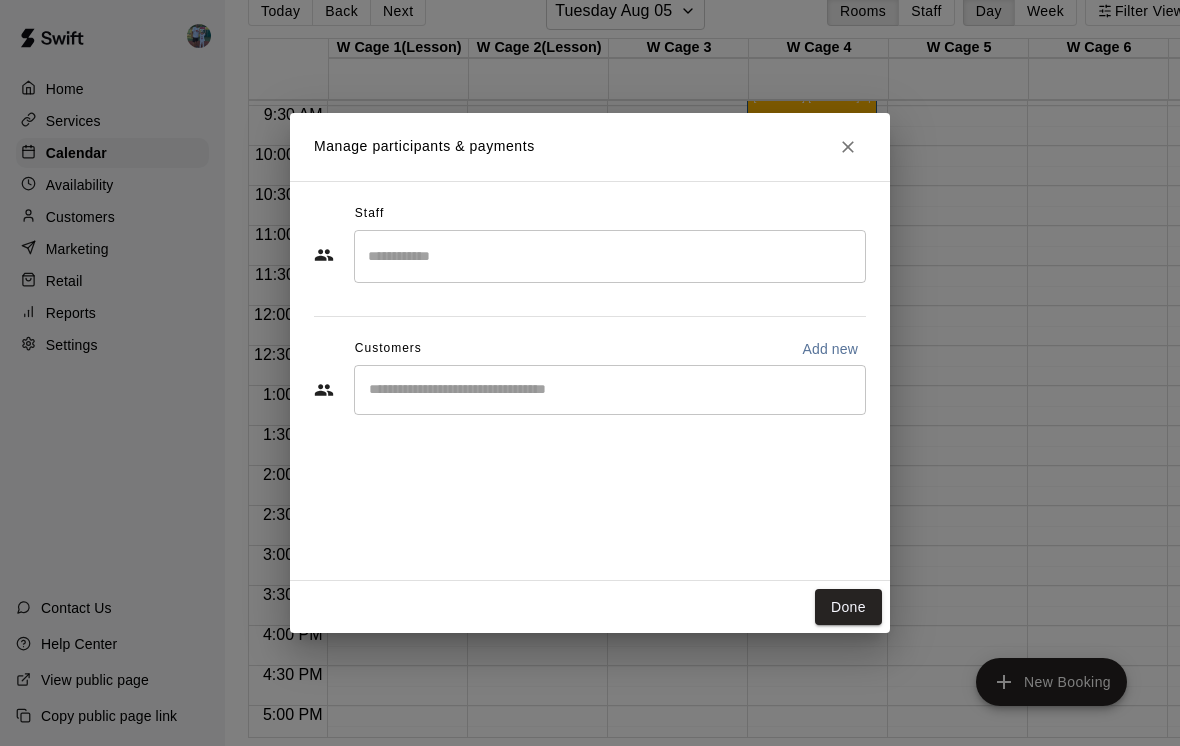 click at bounding box center [610, 256] 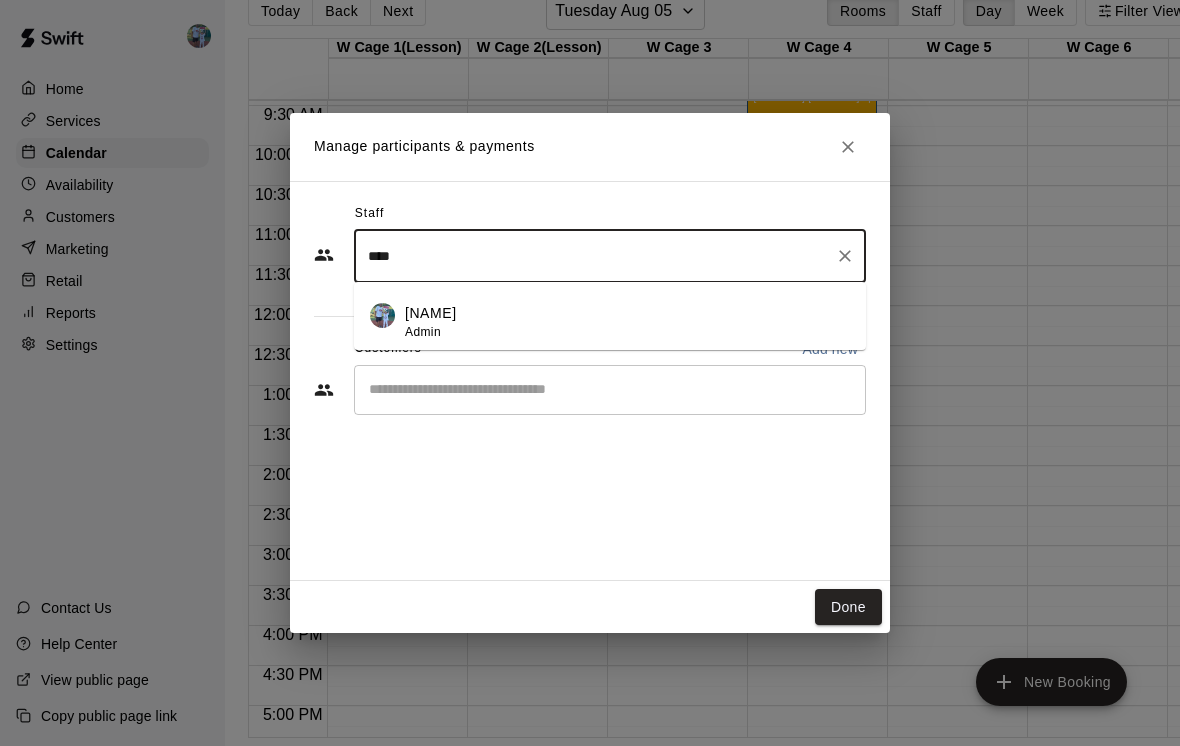 click on "[FIRST] [LAST] Admin" at bounding box center [627, 322] 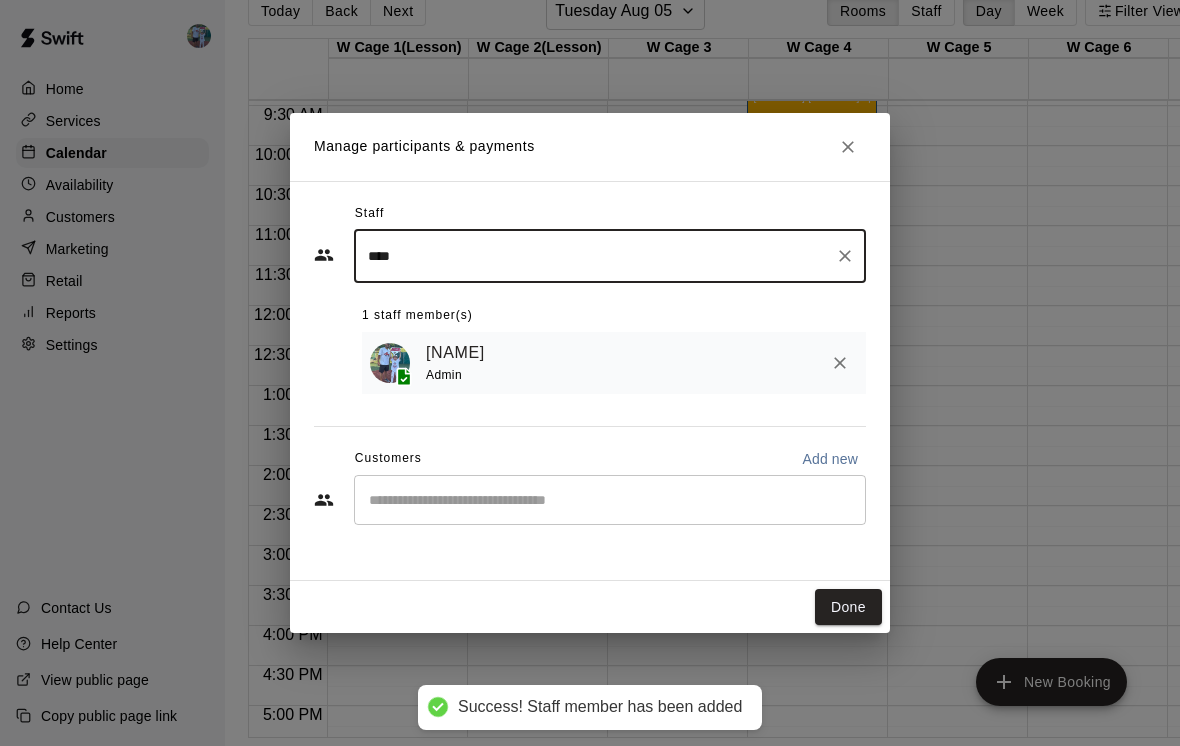 type on "****" 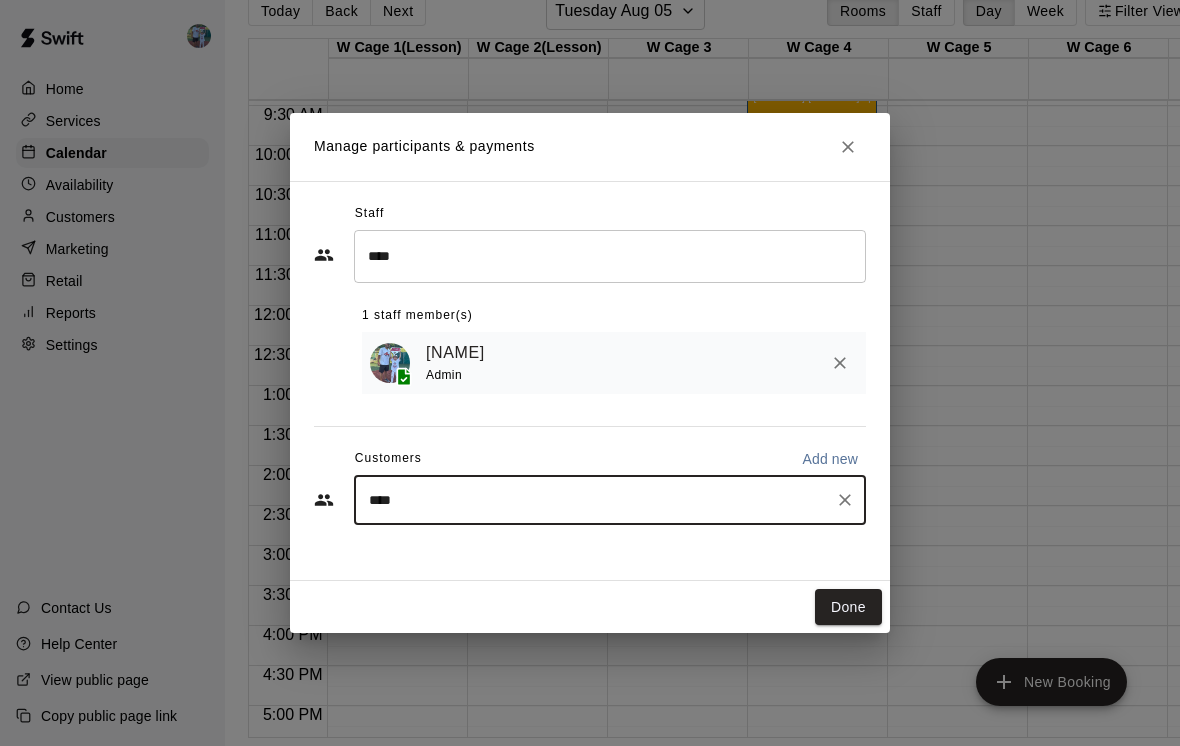 type on "*****" 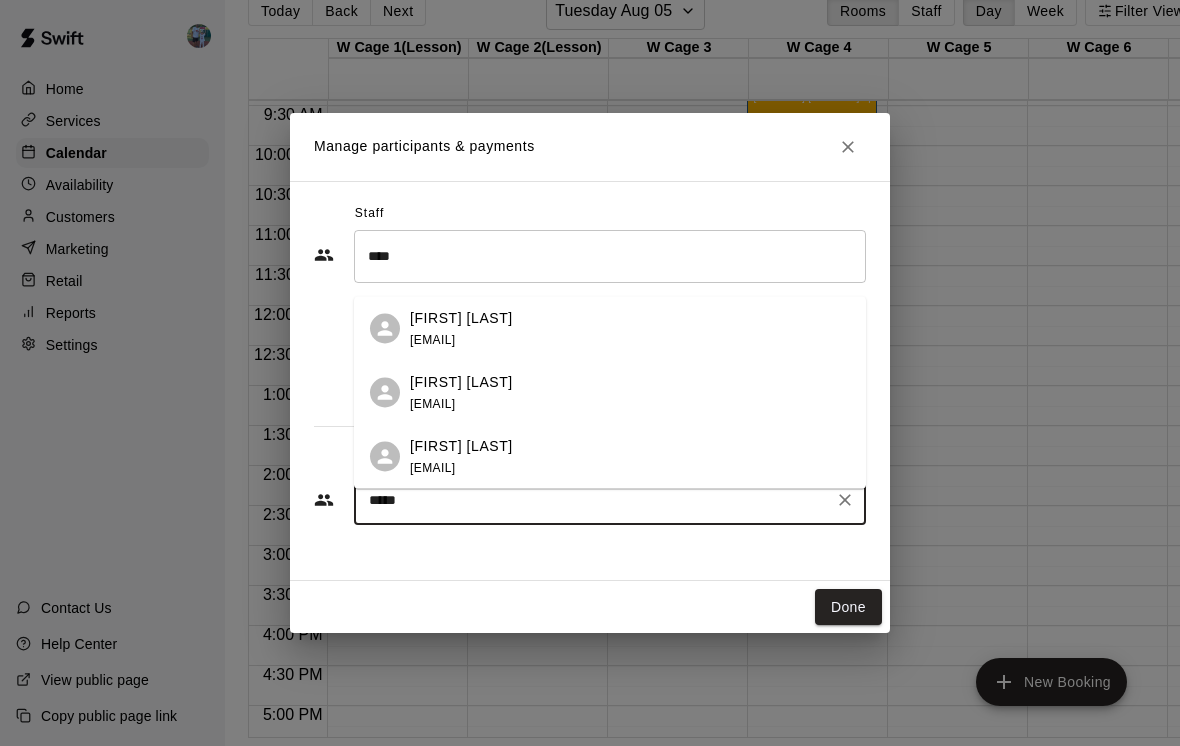 click on "Myles Kuntz" at bounding box center (461, 445) 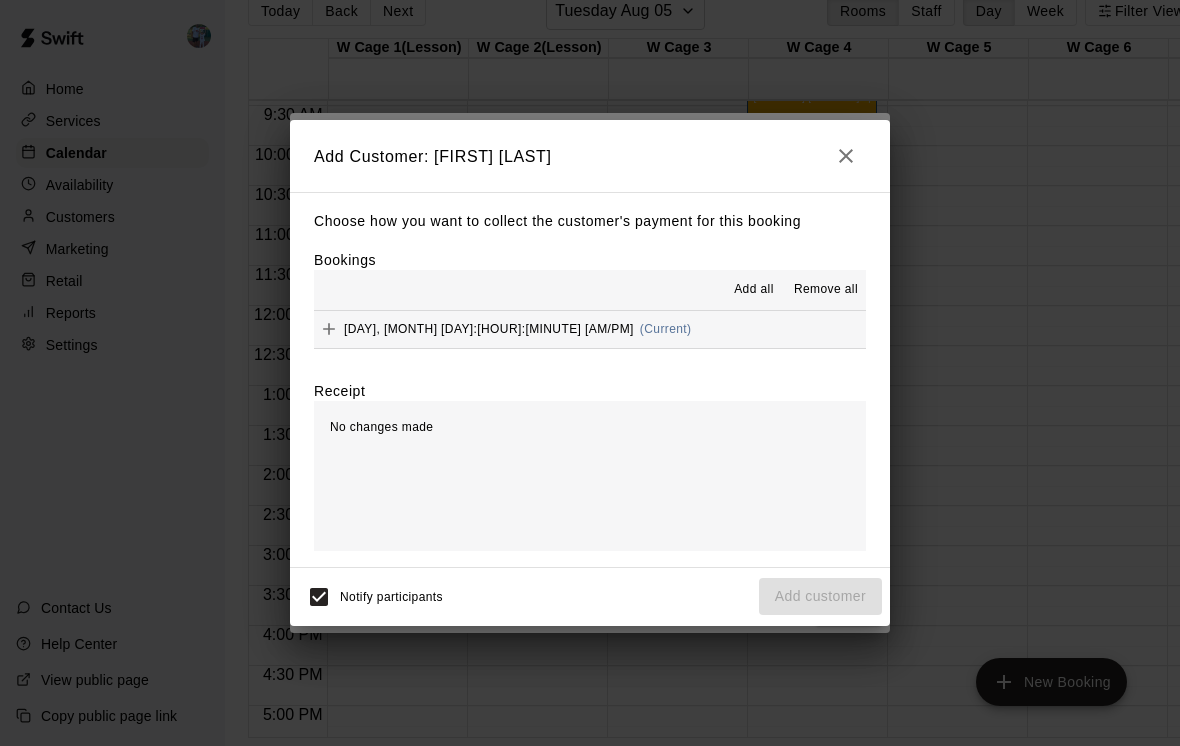click on "Tuesday, August 05: 03:30 PM (Current)" at bounding box center (590, 329) 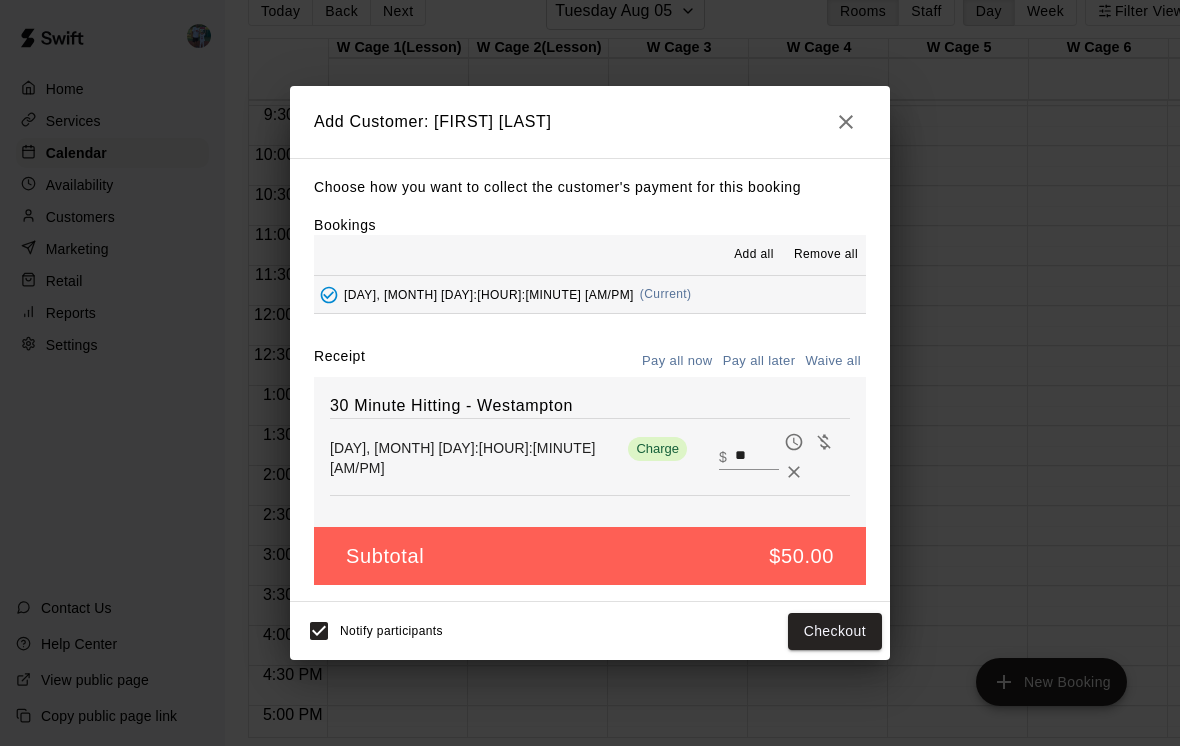 click on "Checkout" at bounding box center [835, 631] 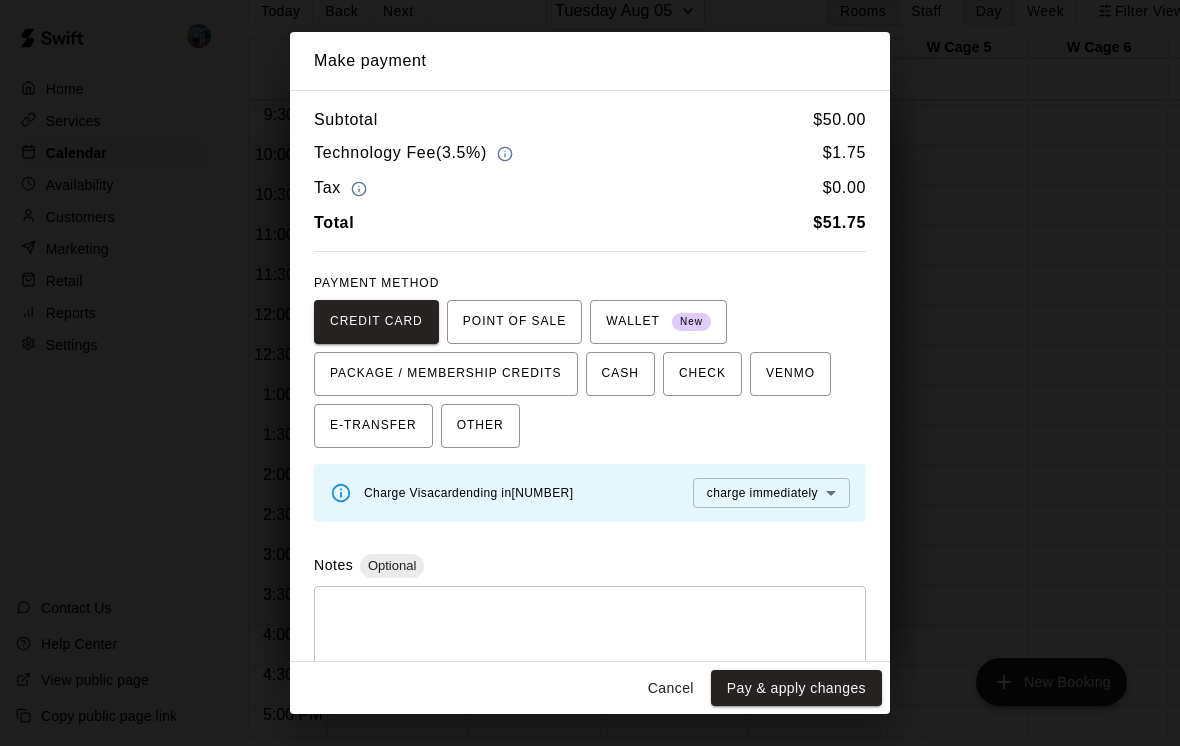 click on "Cancel" at bounding box center [671, 688] 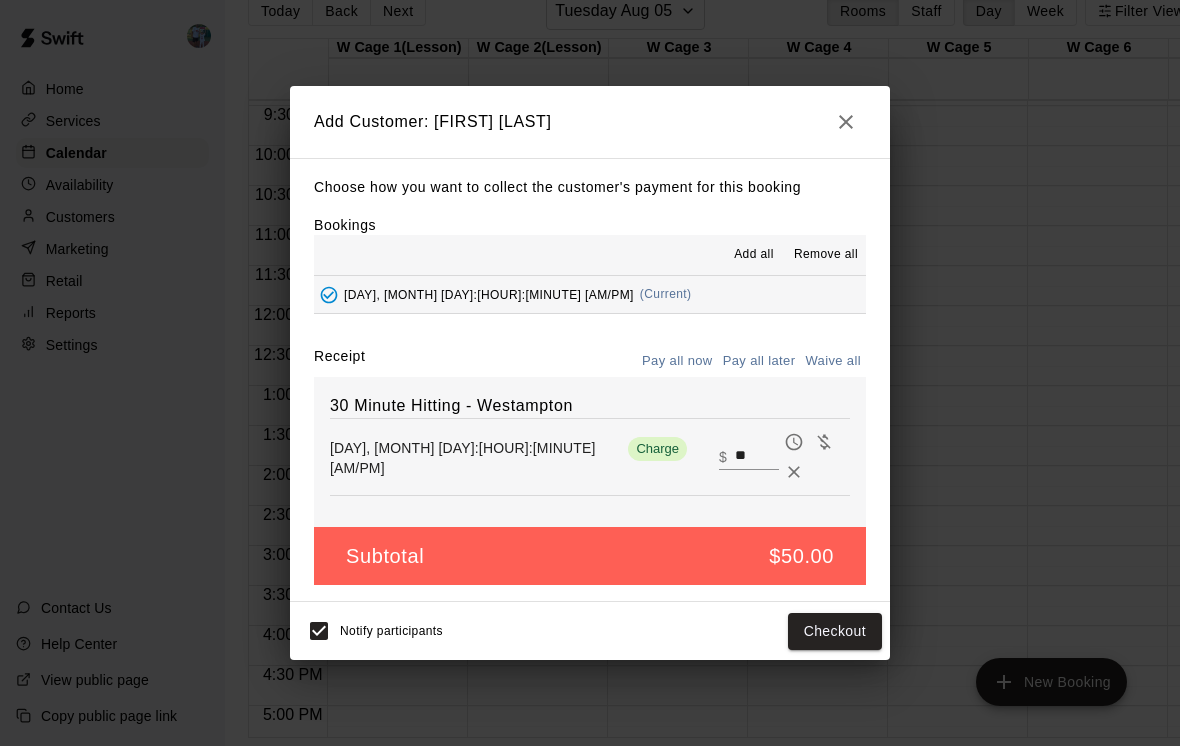 click at bounding box center (846, 122) 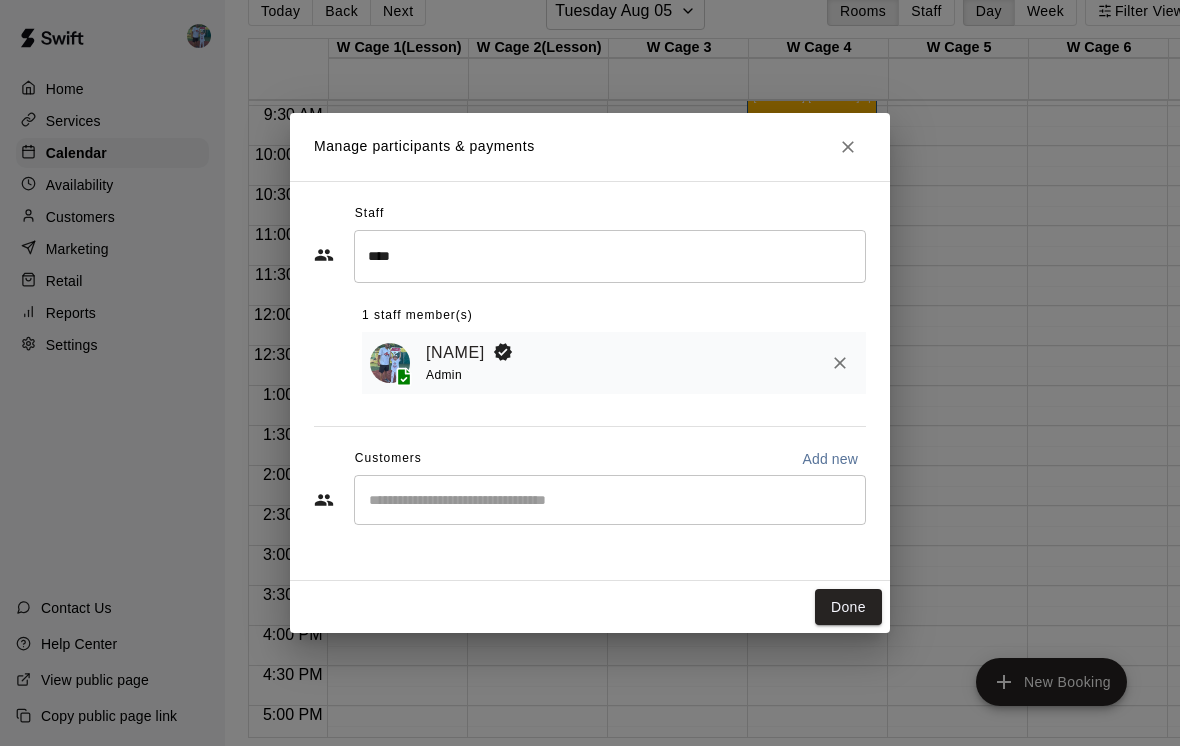 click at bounding box center (848, 147) 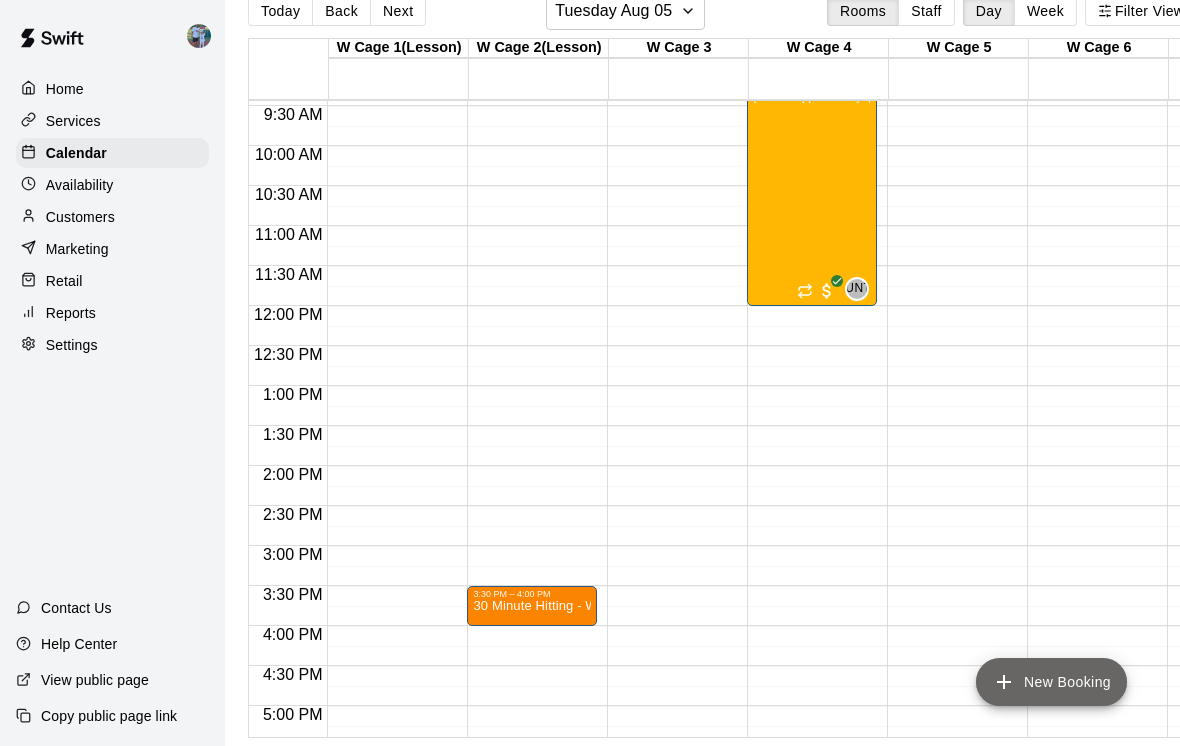 click on "New Booking" at bounding box center [1051, 682] 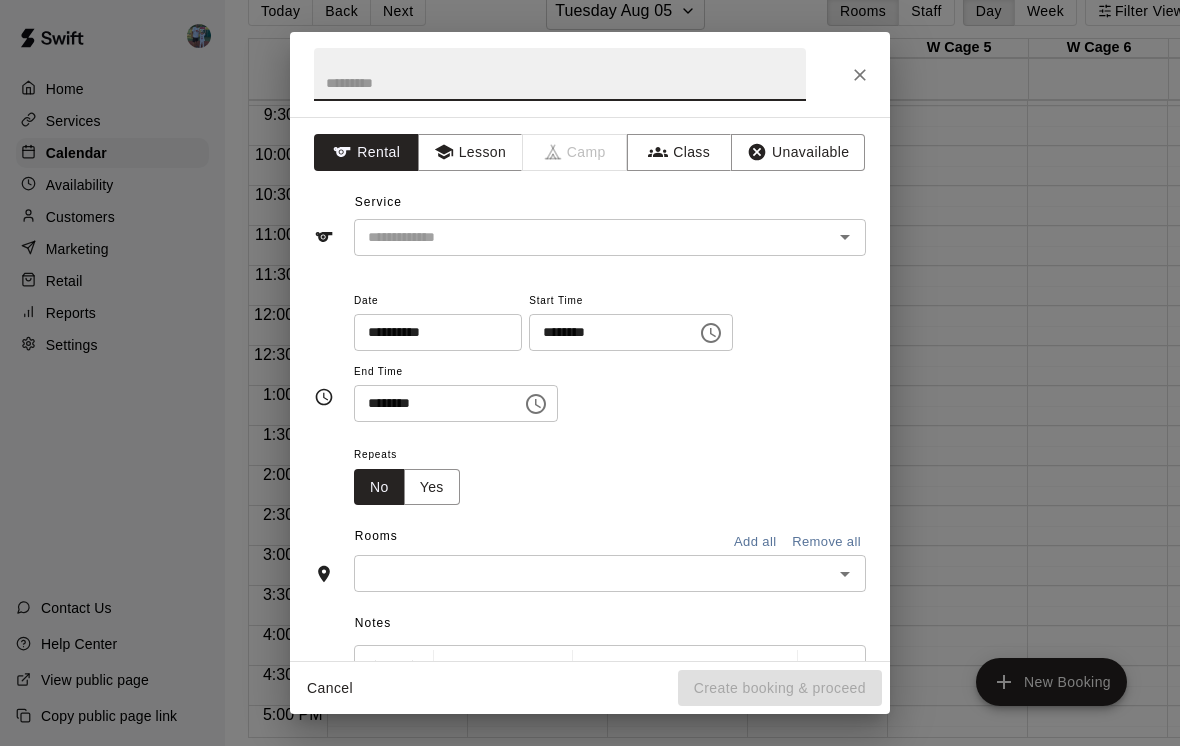 click on "Lesson" at bounding box center (470, 152) 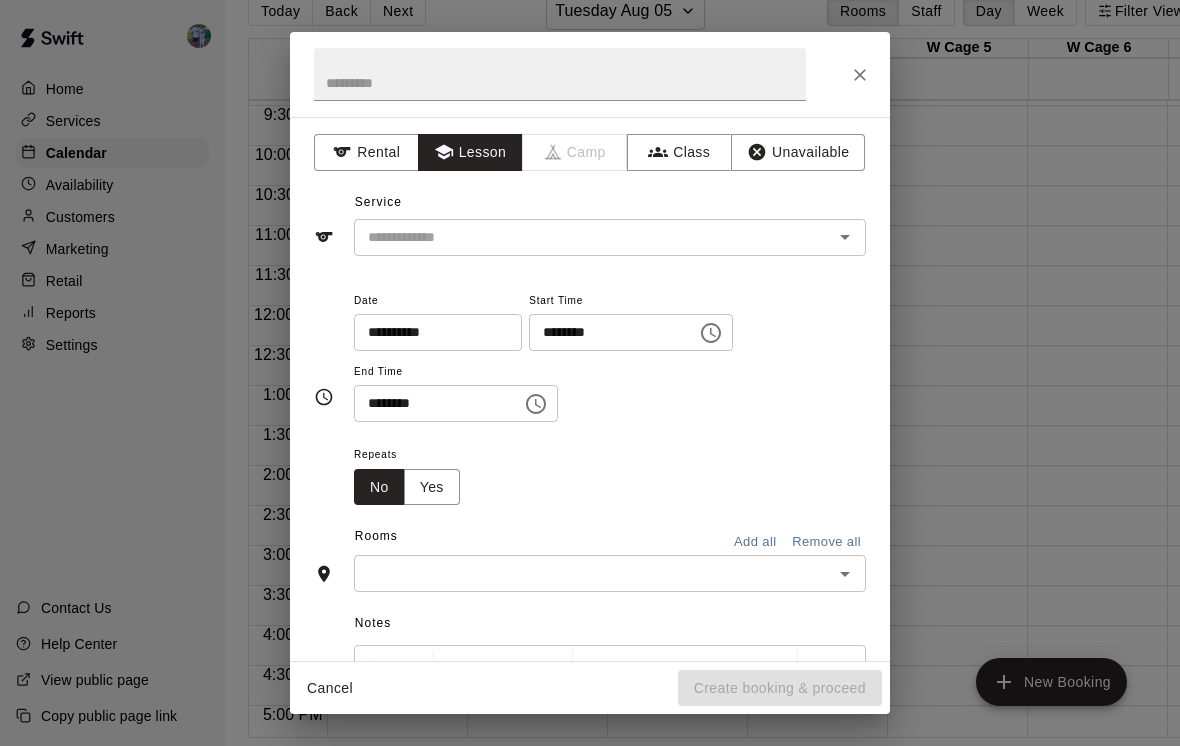 click at bounding box center (580, 237) 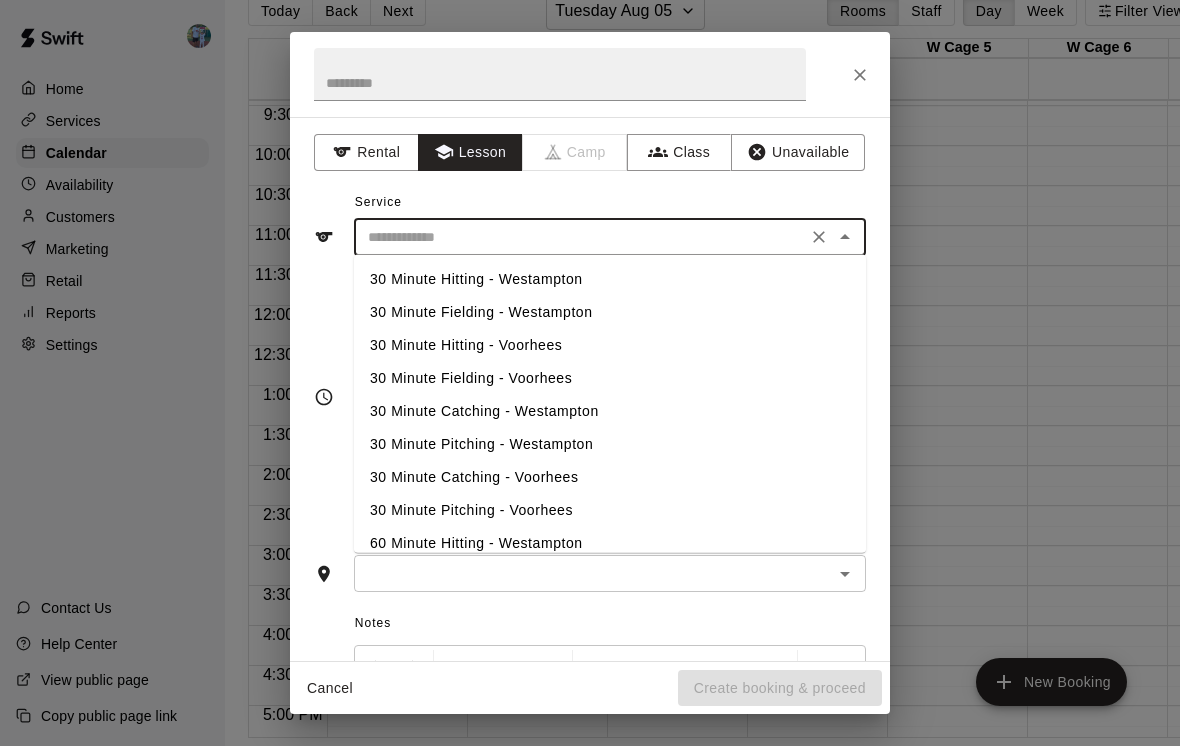click on "30 Minute Hitting - Westampton" at bounding box center [610, 279] 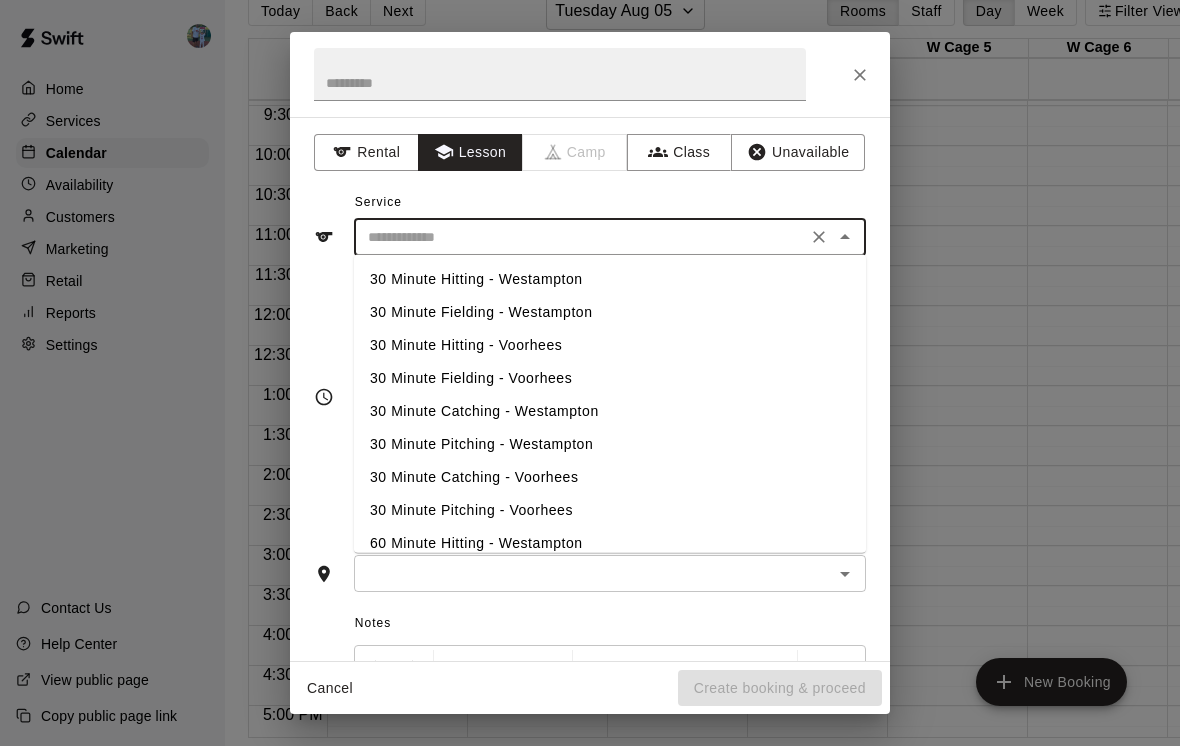 type on "**********" 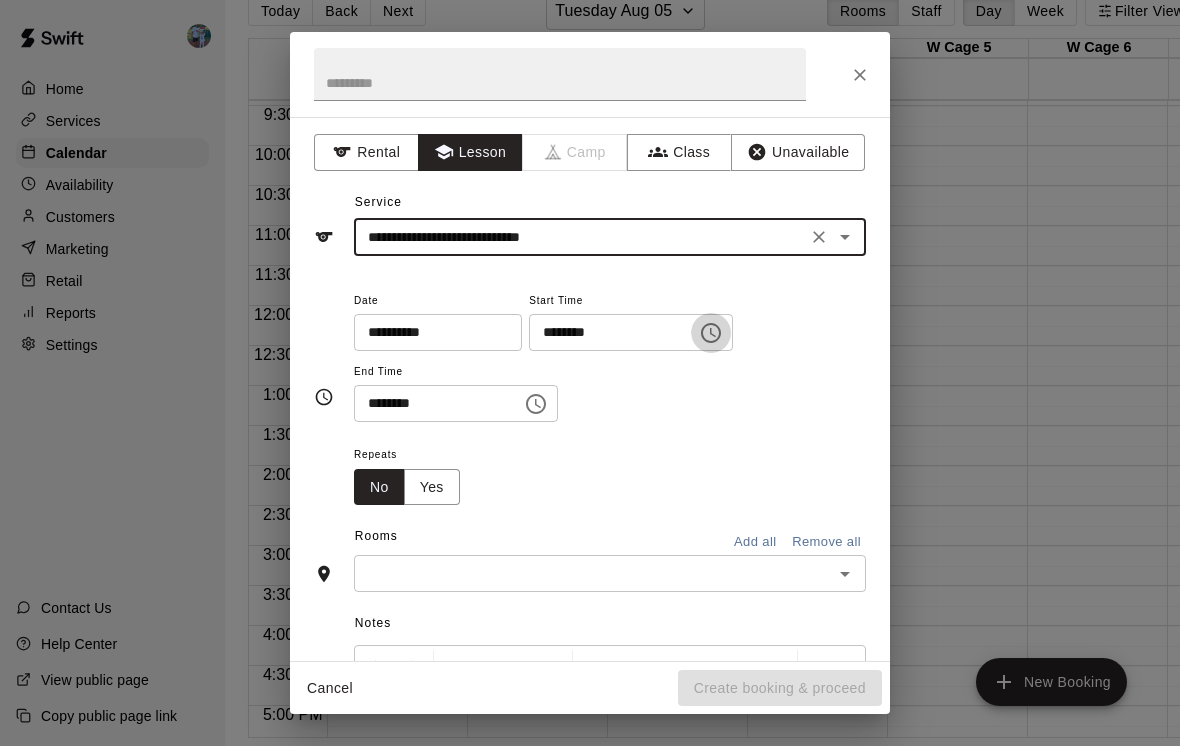 click 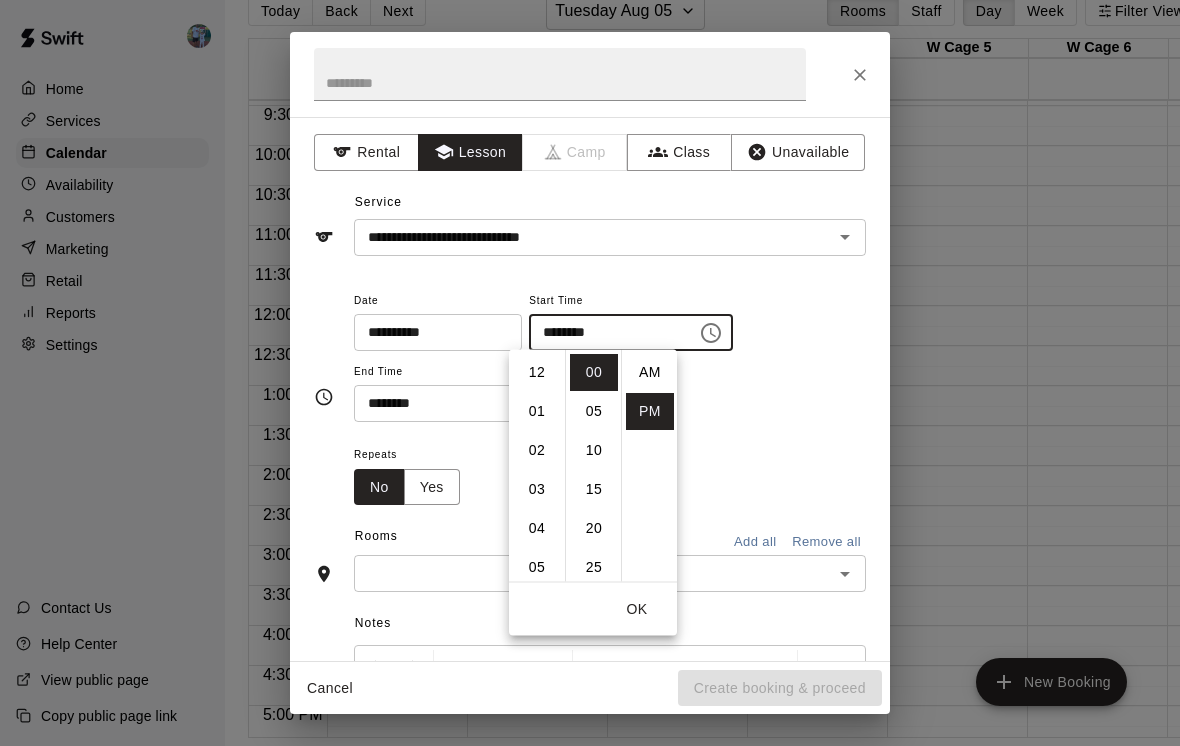 scroll, scrollTop: 273, scrollLeft: 0, axis: vertical 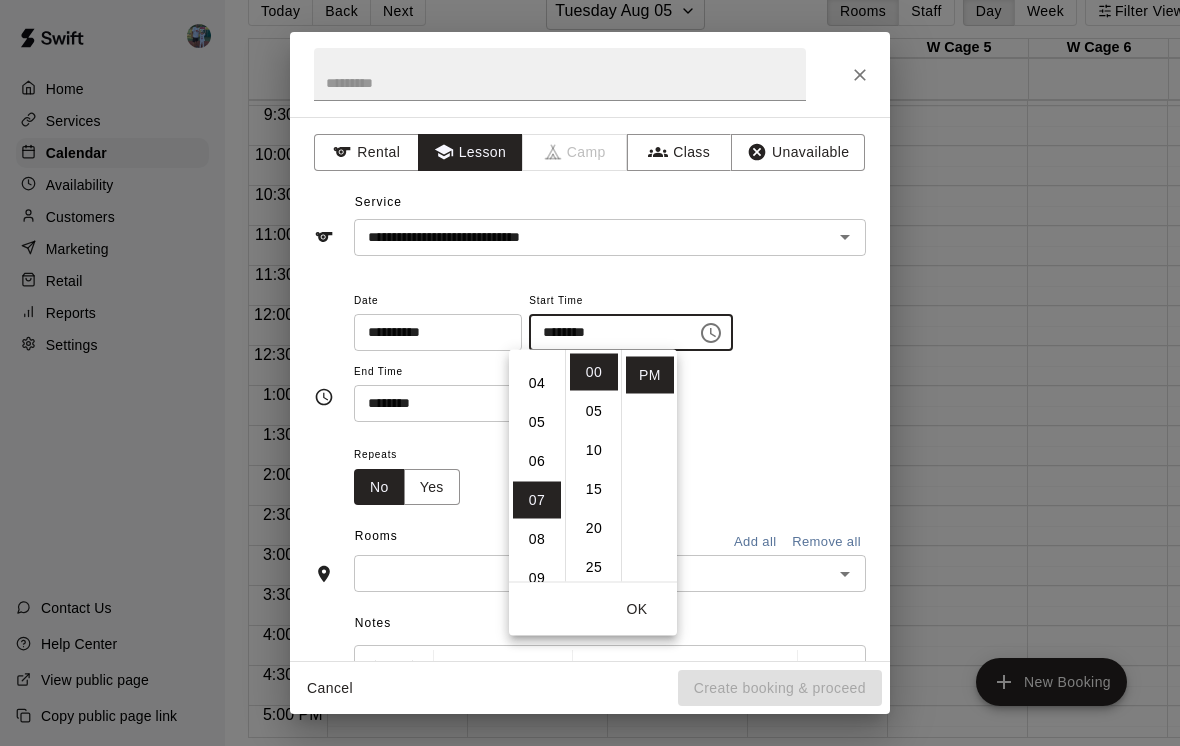 click on "04" at bounding box center (537, 383) 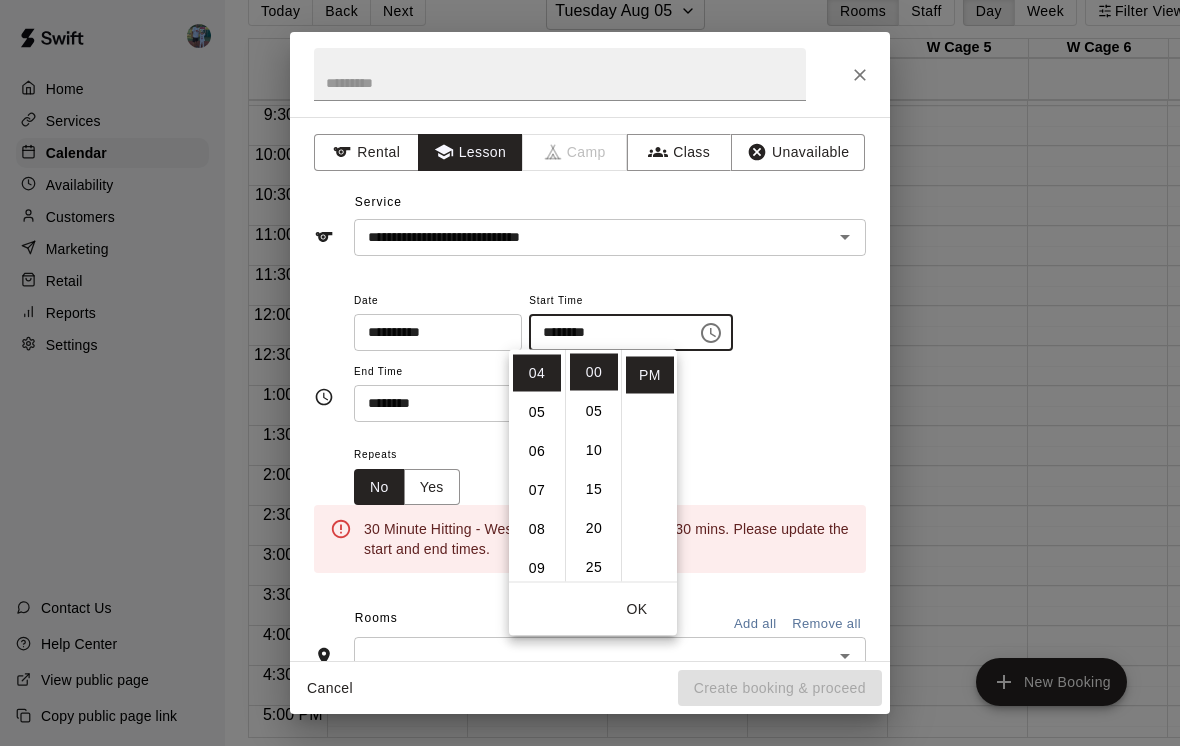 scroll, scrollTop: 156, scrollLeft: 0, axis: vertical 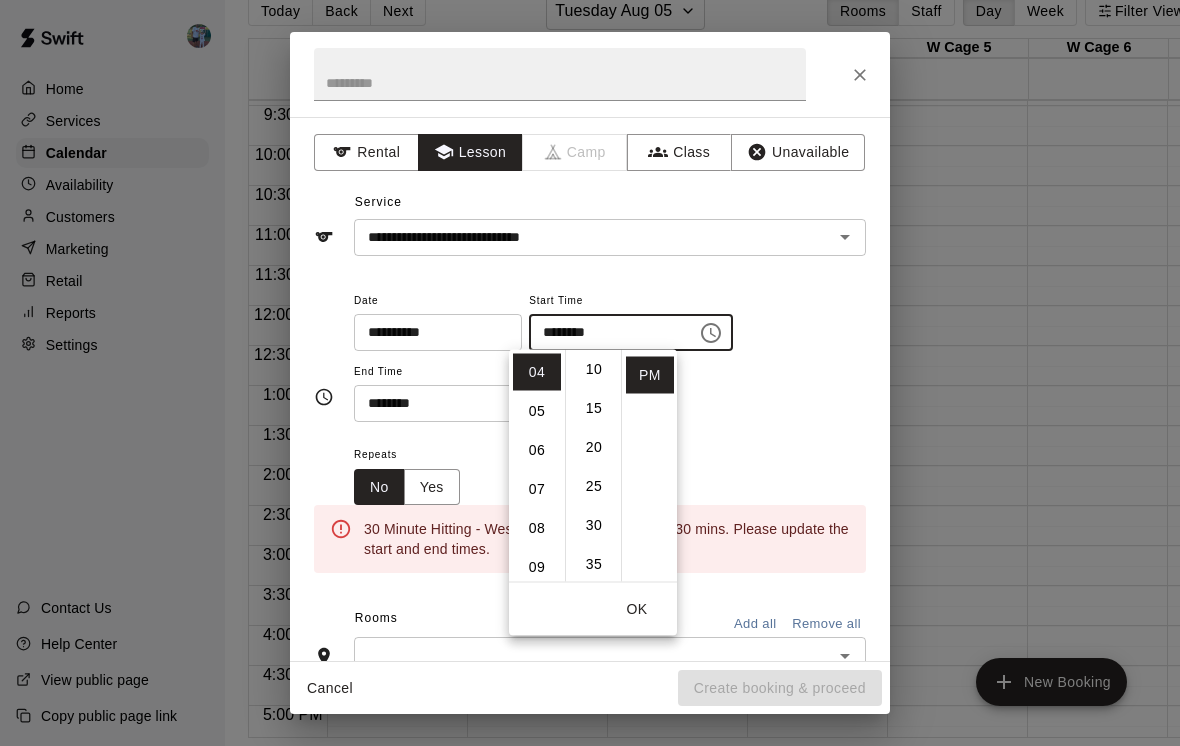 click on "30" at bounding box center (594, 525) 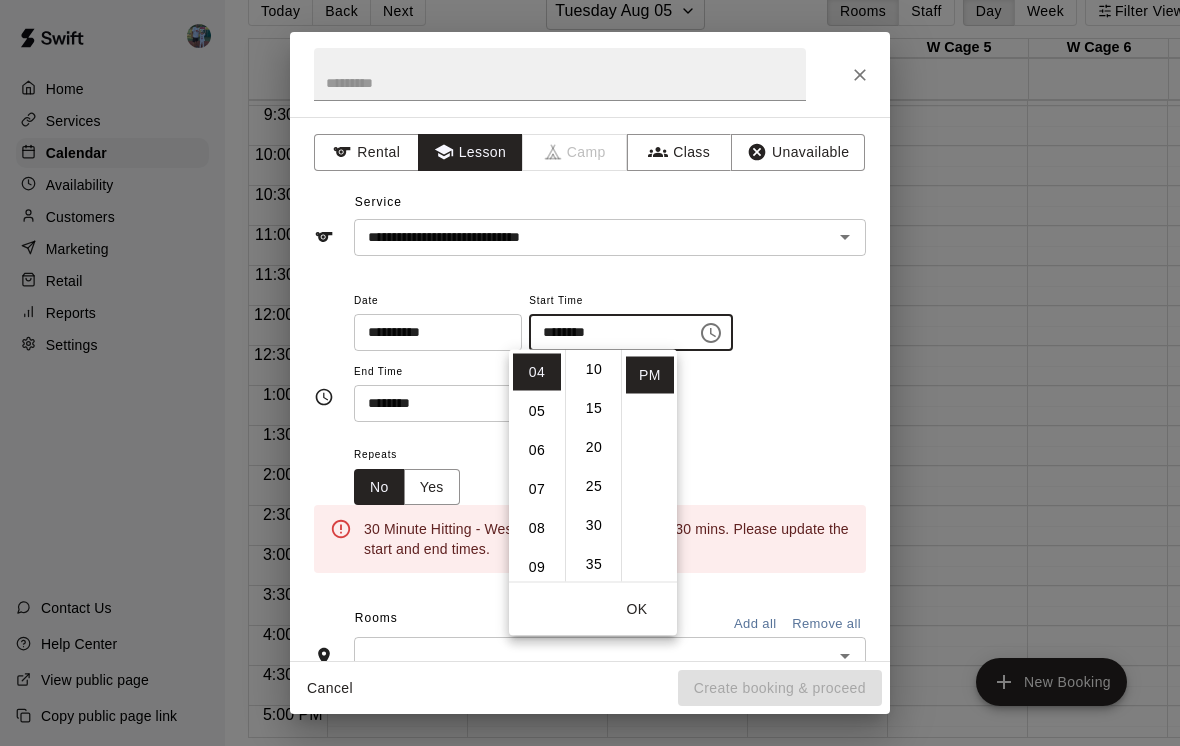type on "********" 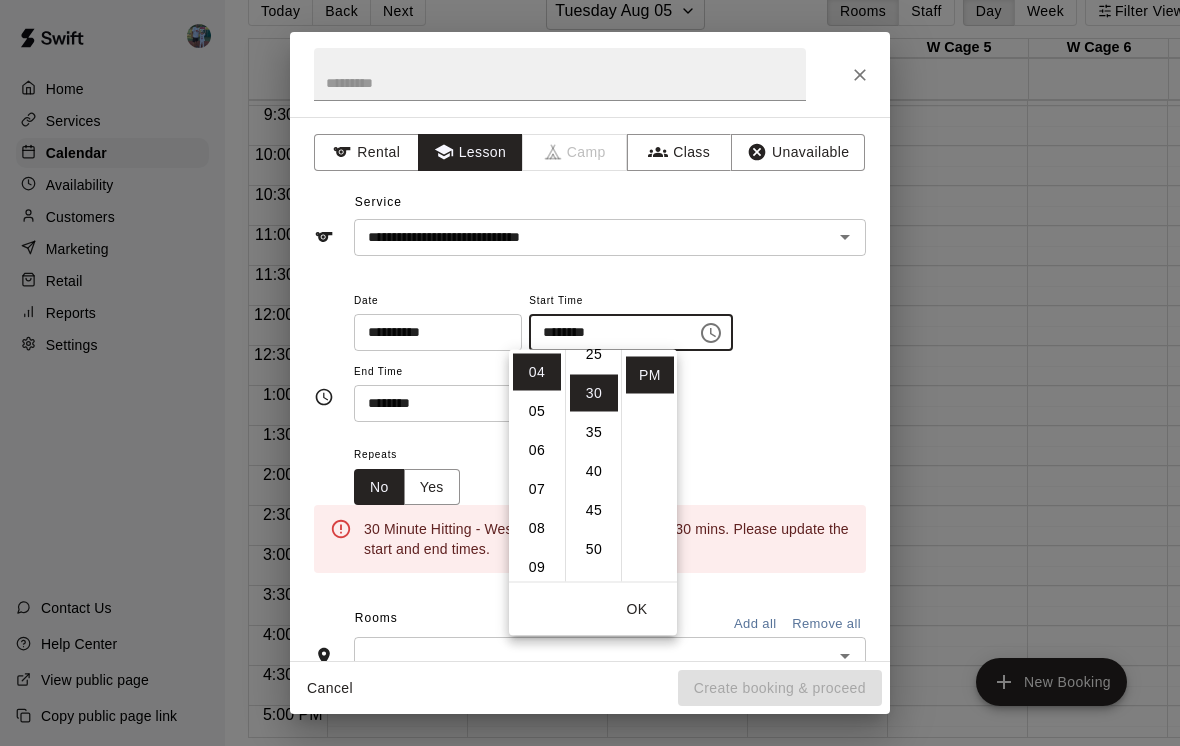 scroll, scrollTop: 234, scrollLeft: 0, axis: vertical 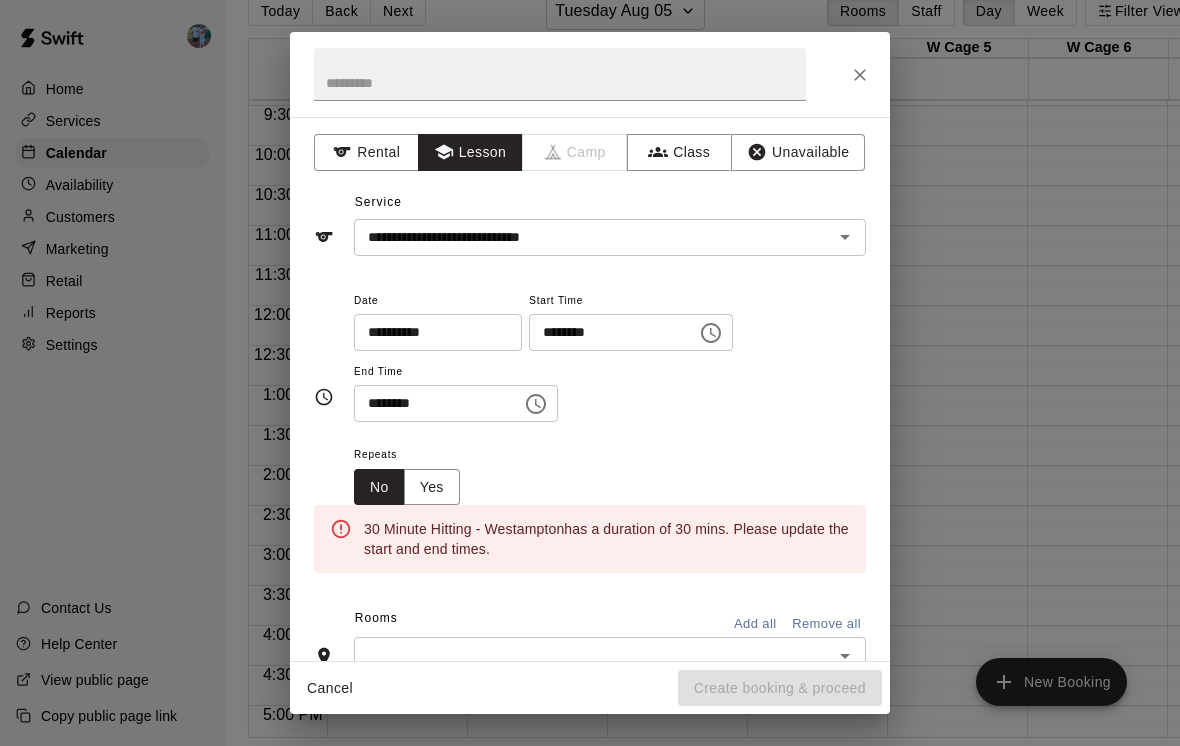 click on "**********" at bounding box center (610, 355) 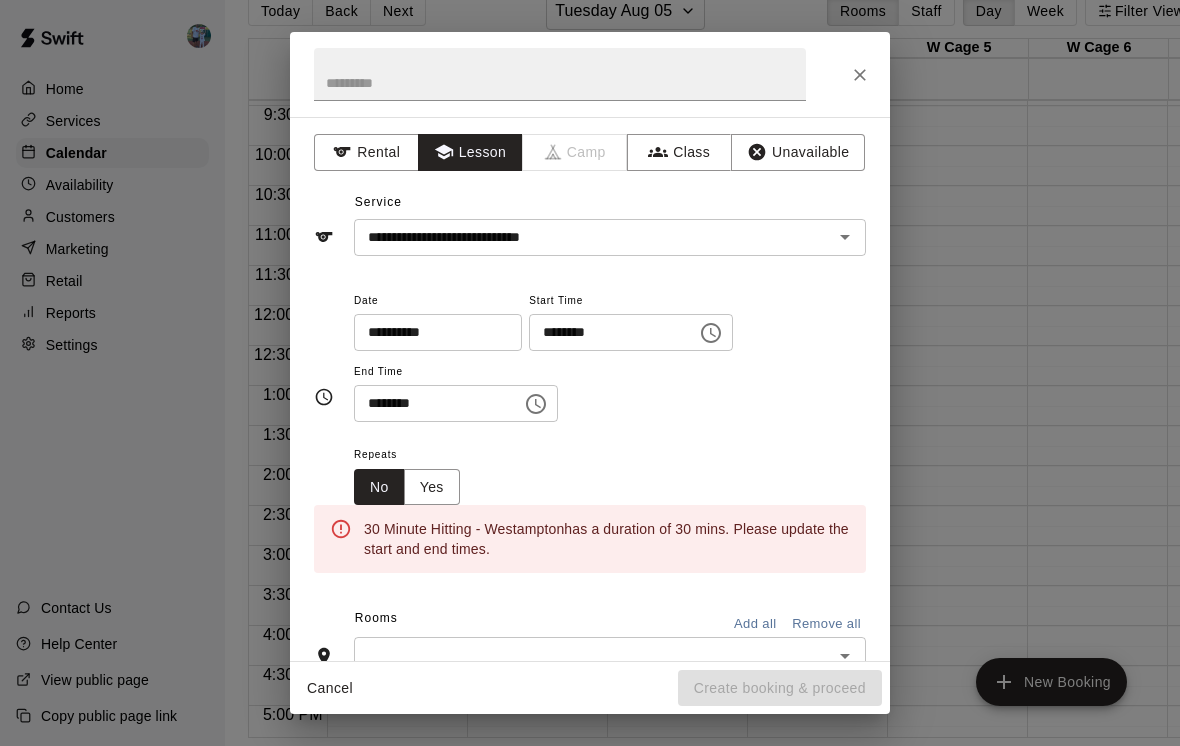 click 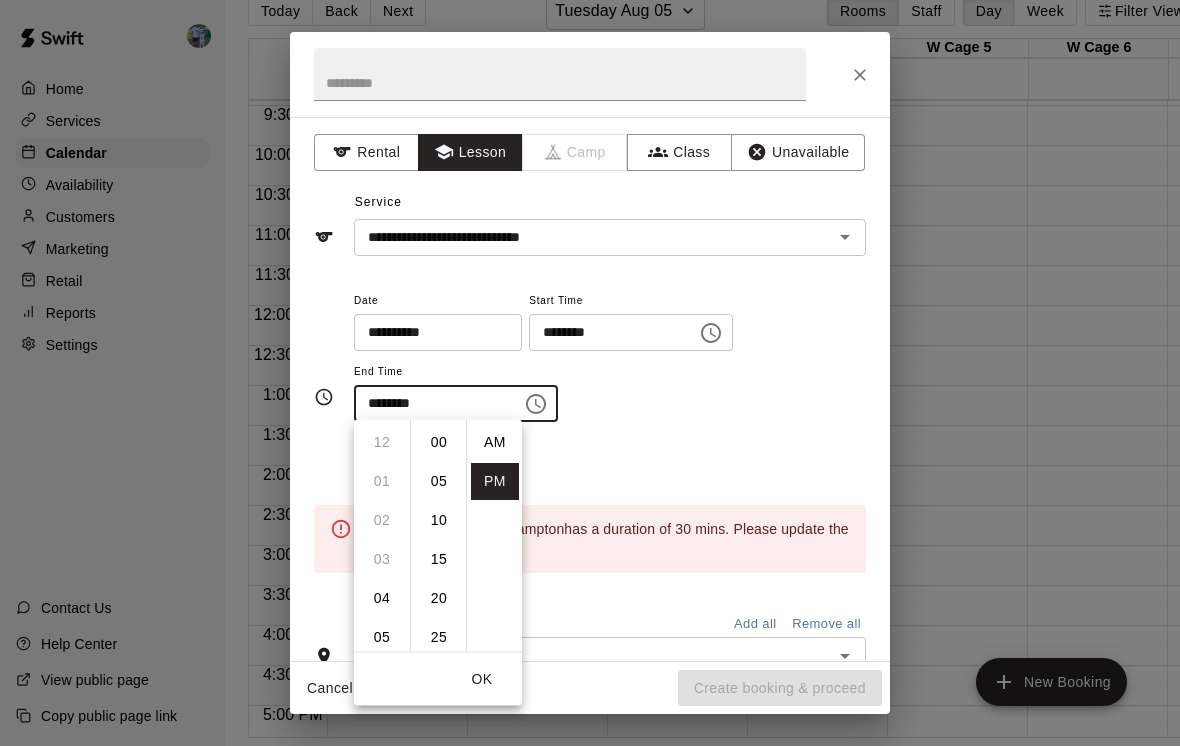 scroll, scrollTop: 273, scrollLeft: 0, axis: vertical 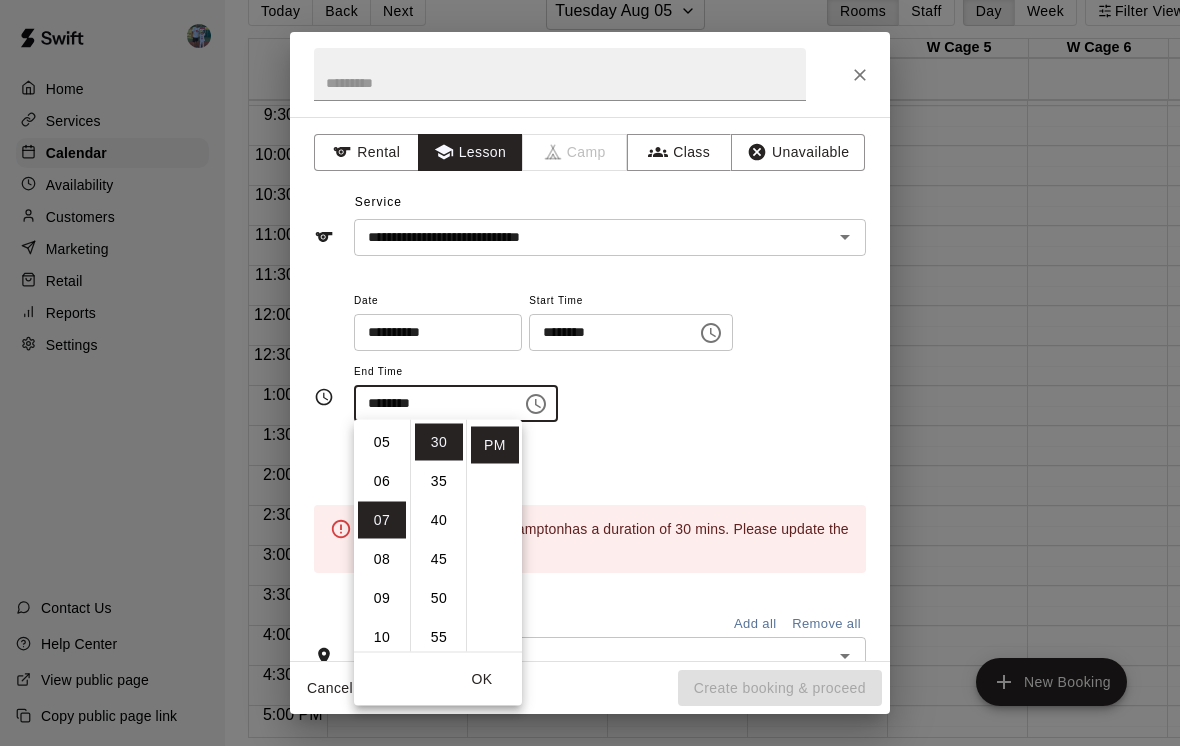 click on "05" at bounding box center [382, 442] 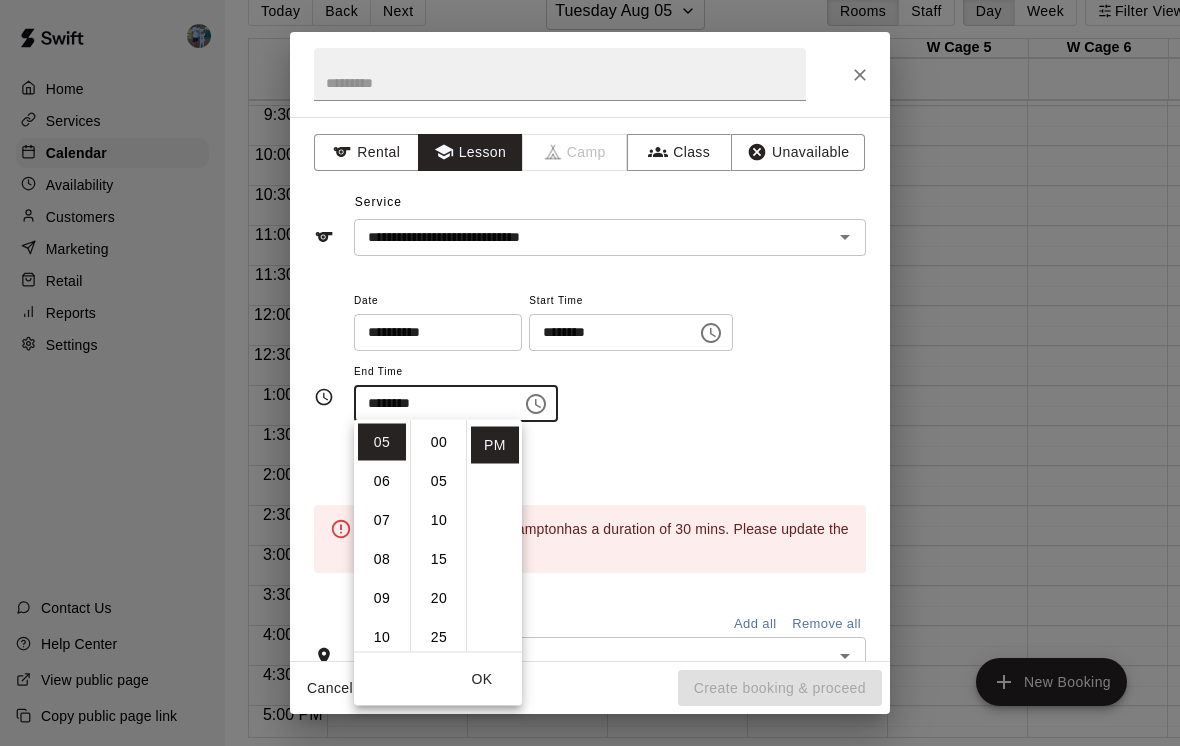 scroll, scrollTop: 0, scrollLeft: 0, axis: both 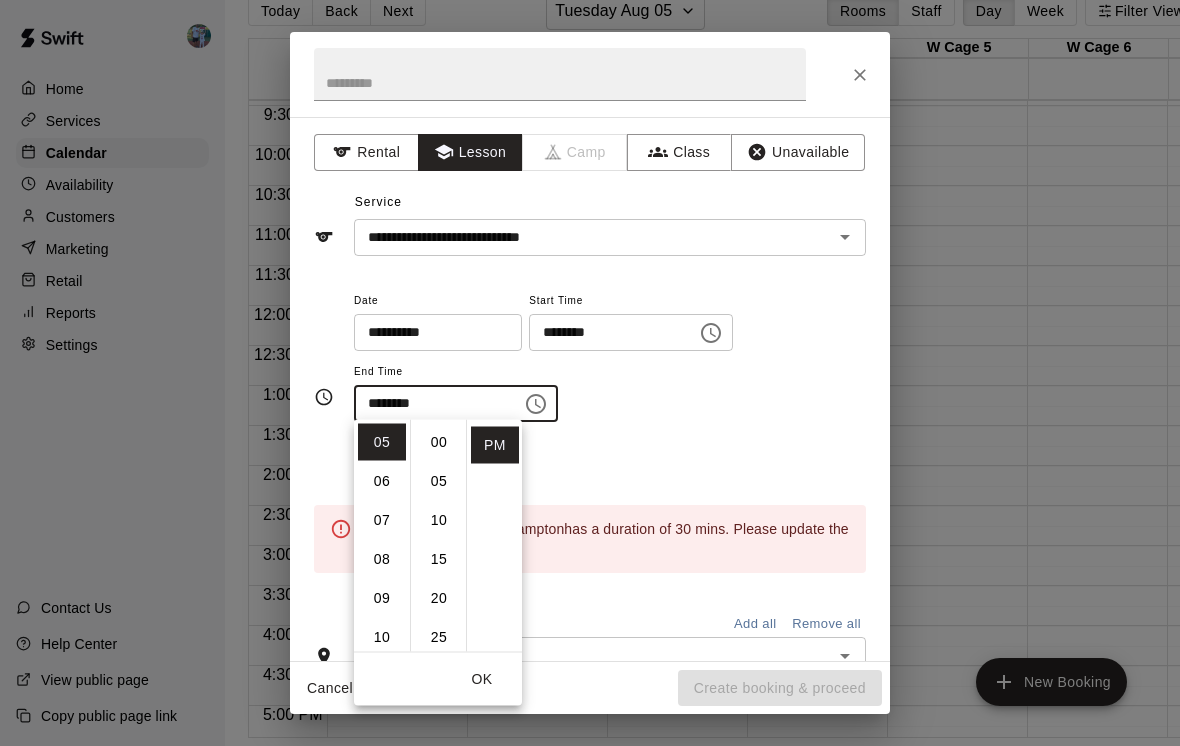 click on "00" at bounding box center [439, 442] 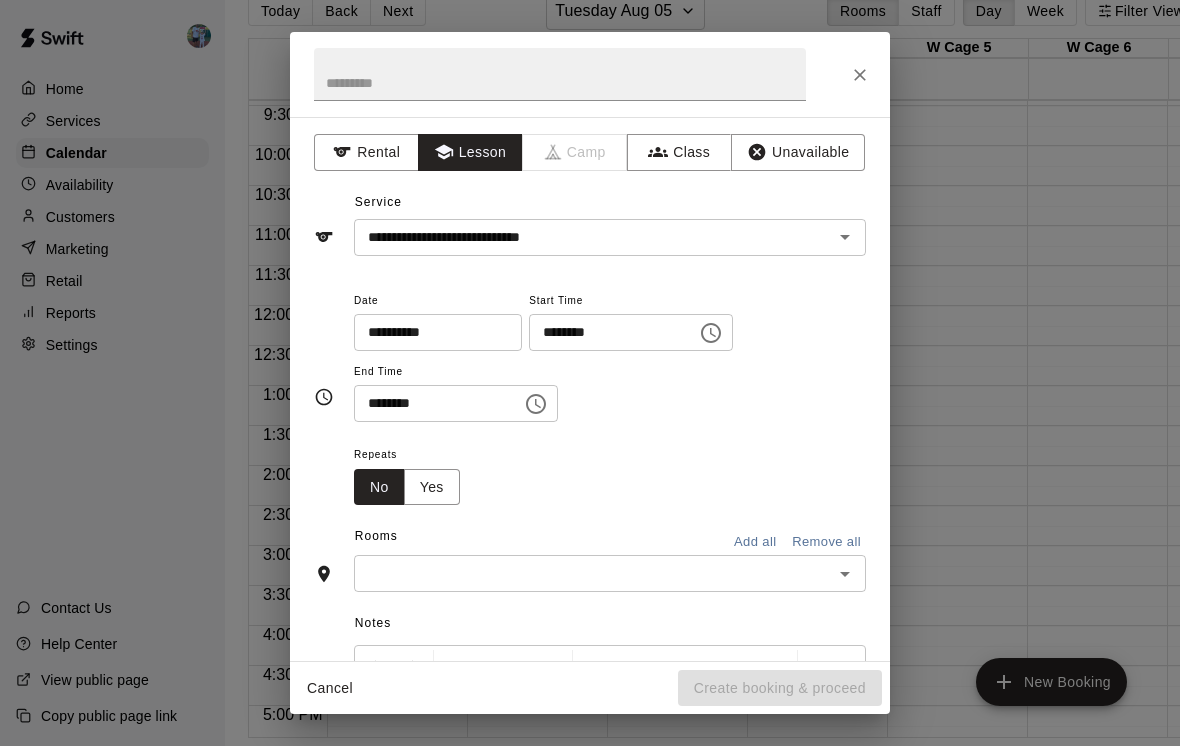 click on "**********" at bounding box center (610, 365) 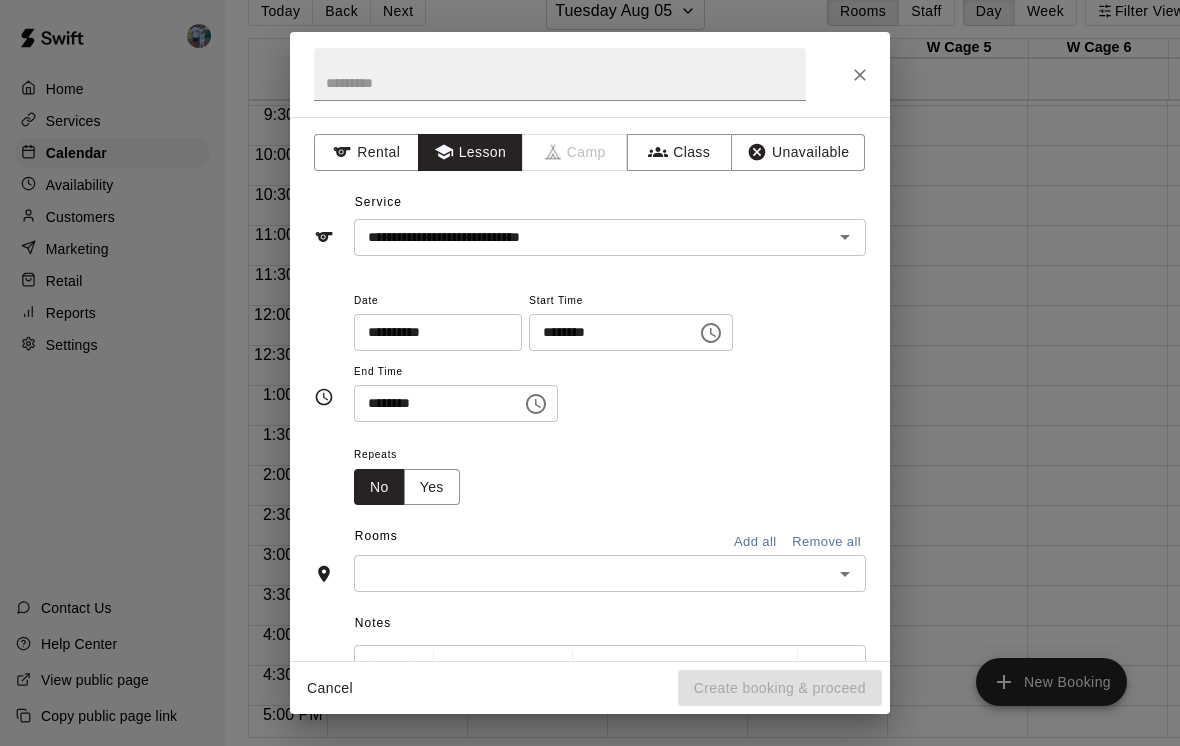 click 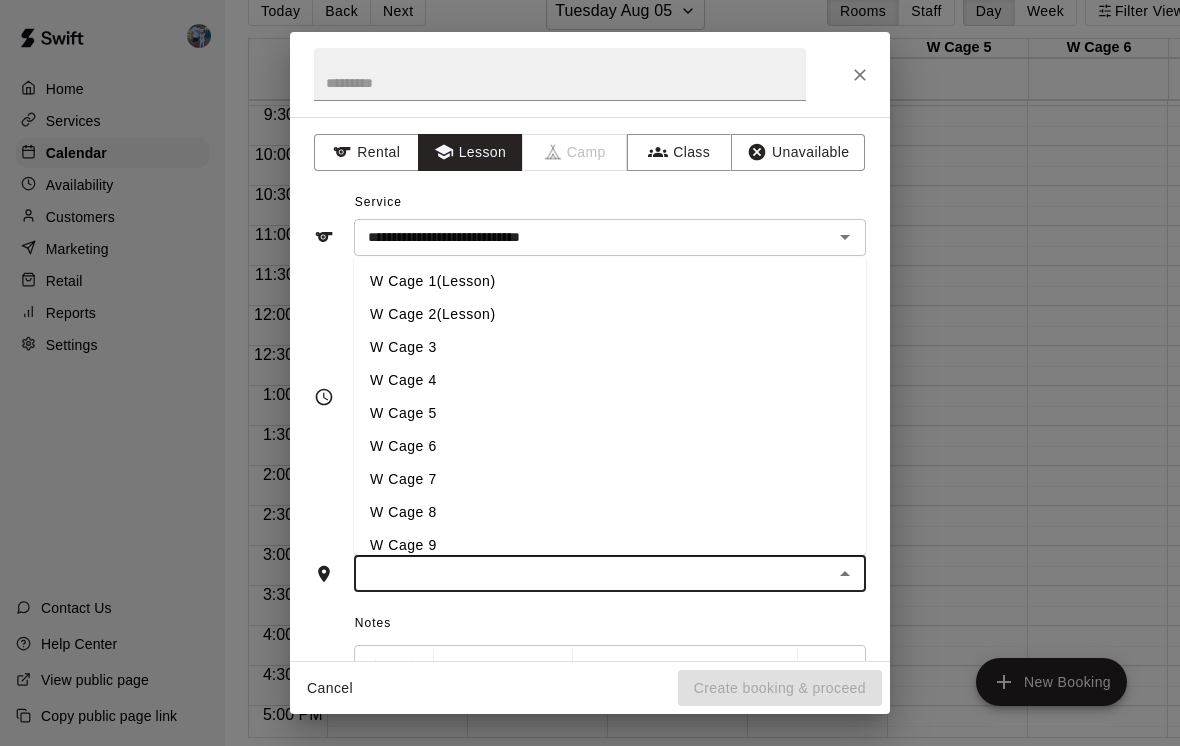 click on "W Cage 2(Lesson)" at bounding box center [610, 314] 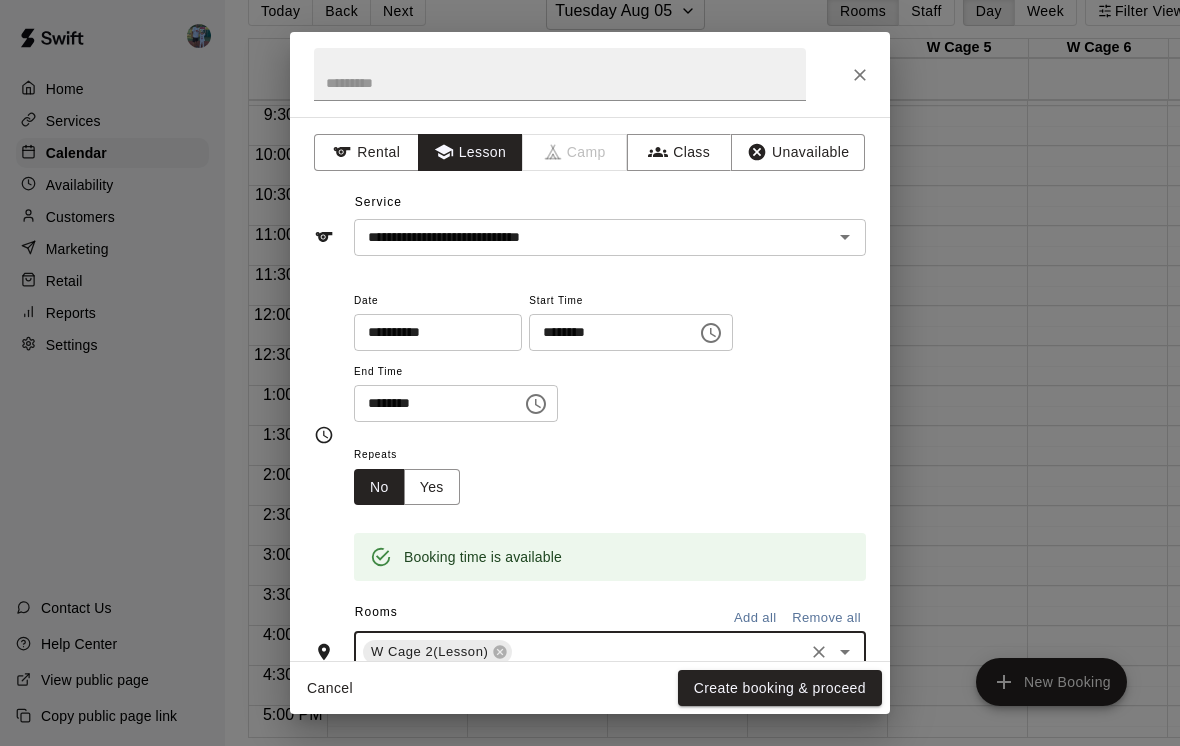 scroll, scrollTop: 63, scrollLeft: 0, axis: vertical 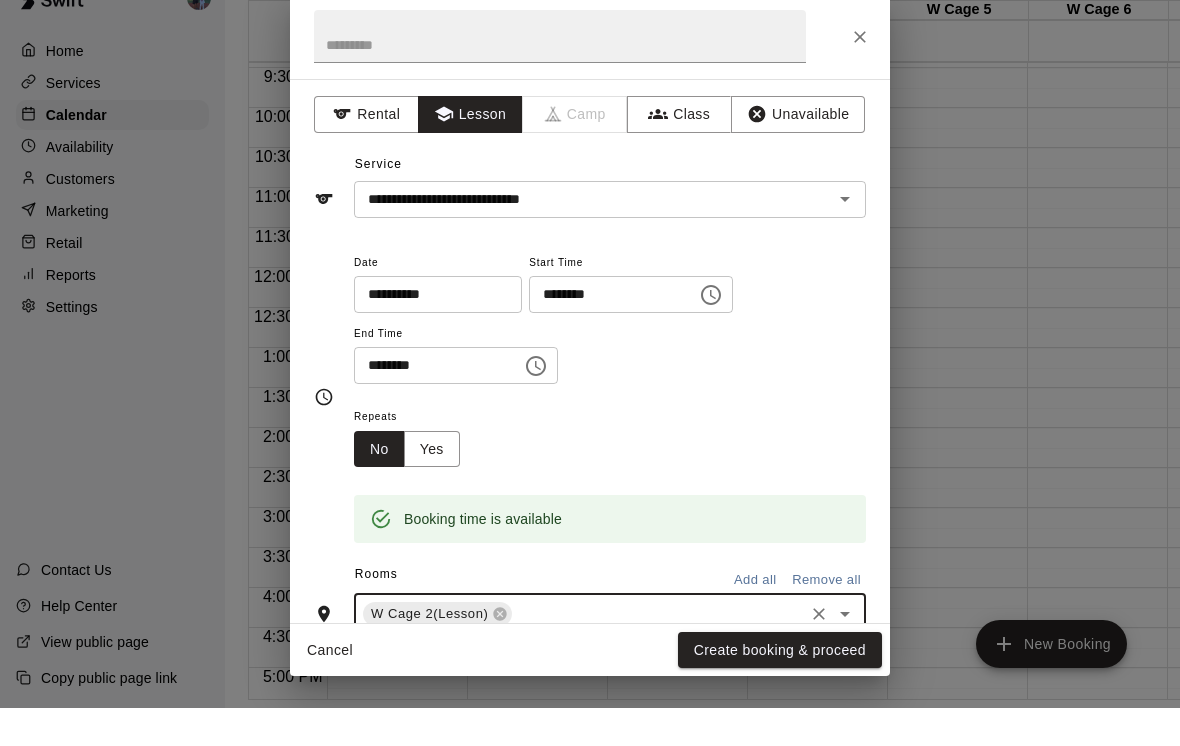 click on "Create booking & proceed" at bounding box center (780, 688) 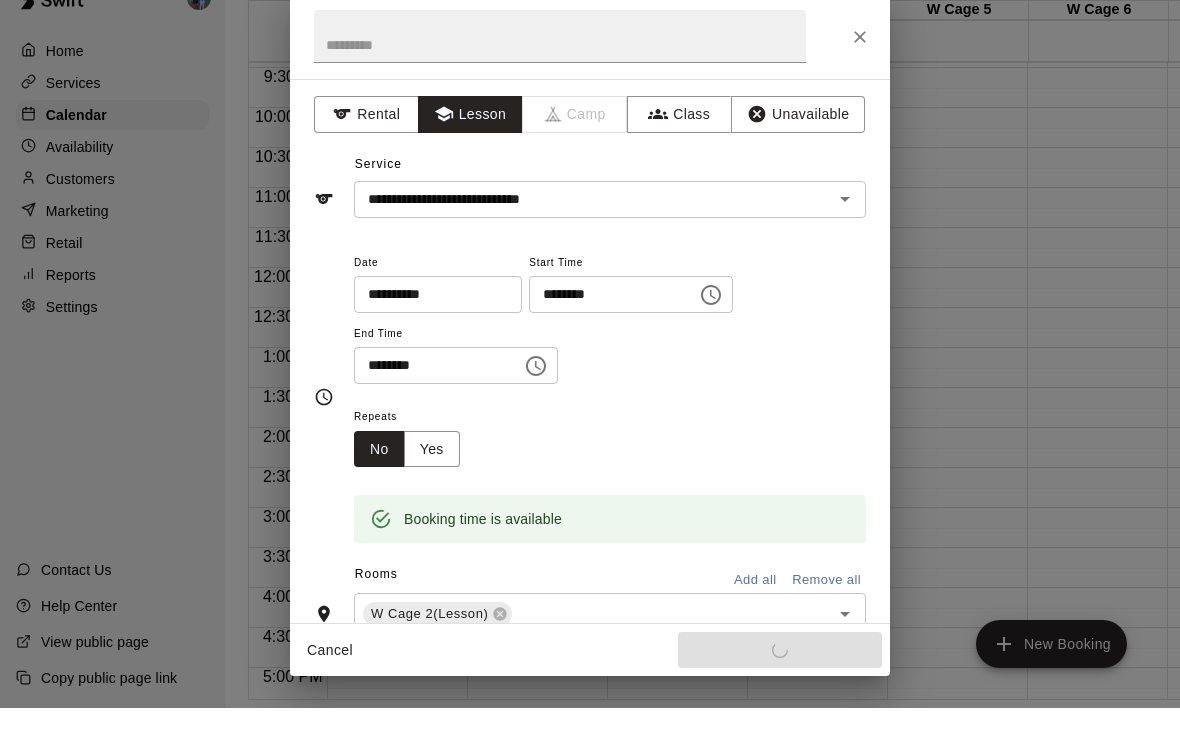 scroll, scrollTop: 32, scrollLeft: 0, axis: vertical 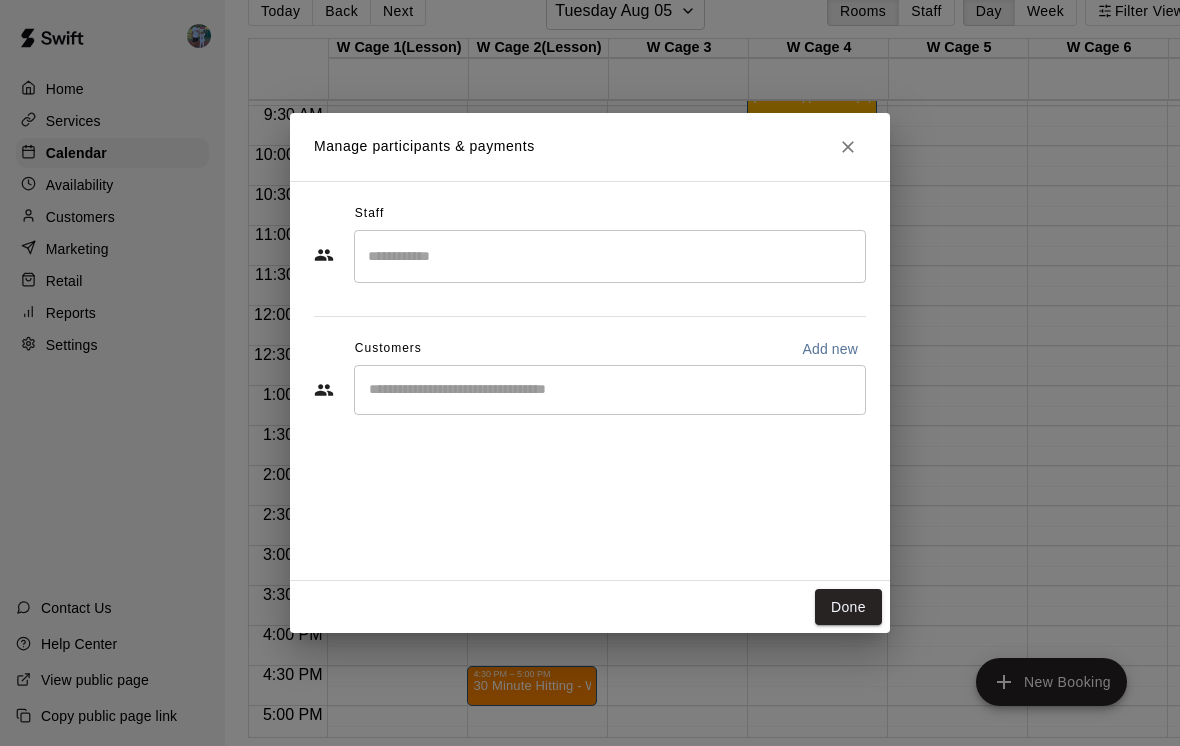 click at bounding box center (610, 256) 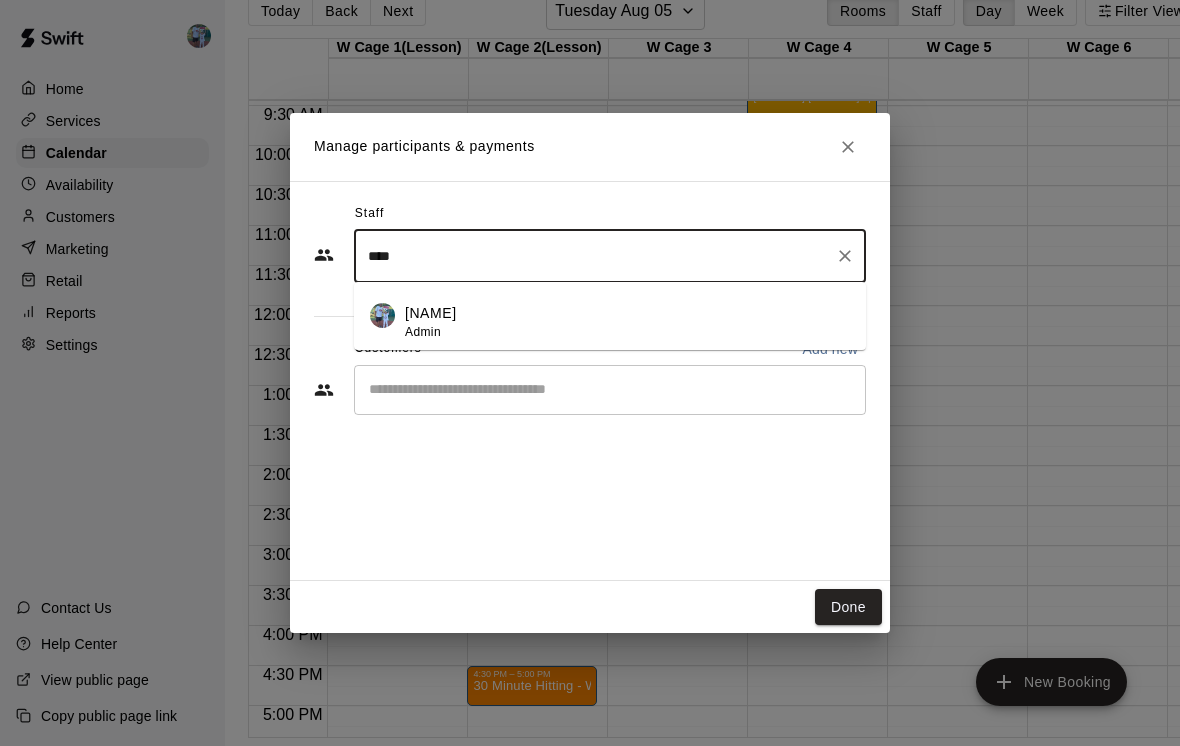 click on "[FIRST] [LAST] Admin" at bounding box center (627, 322) 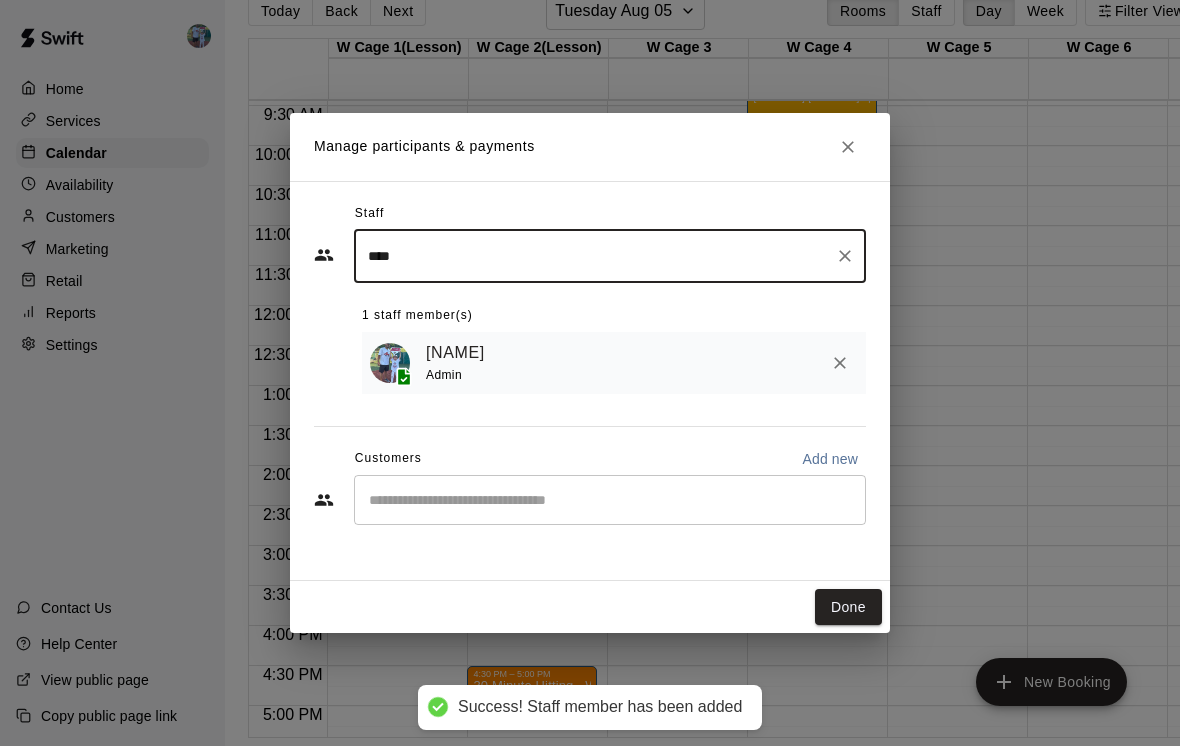 type on "****" 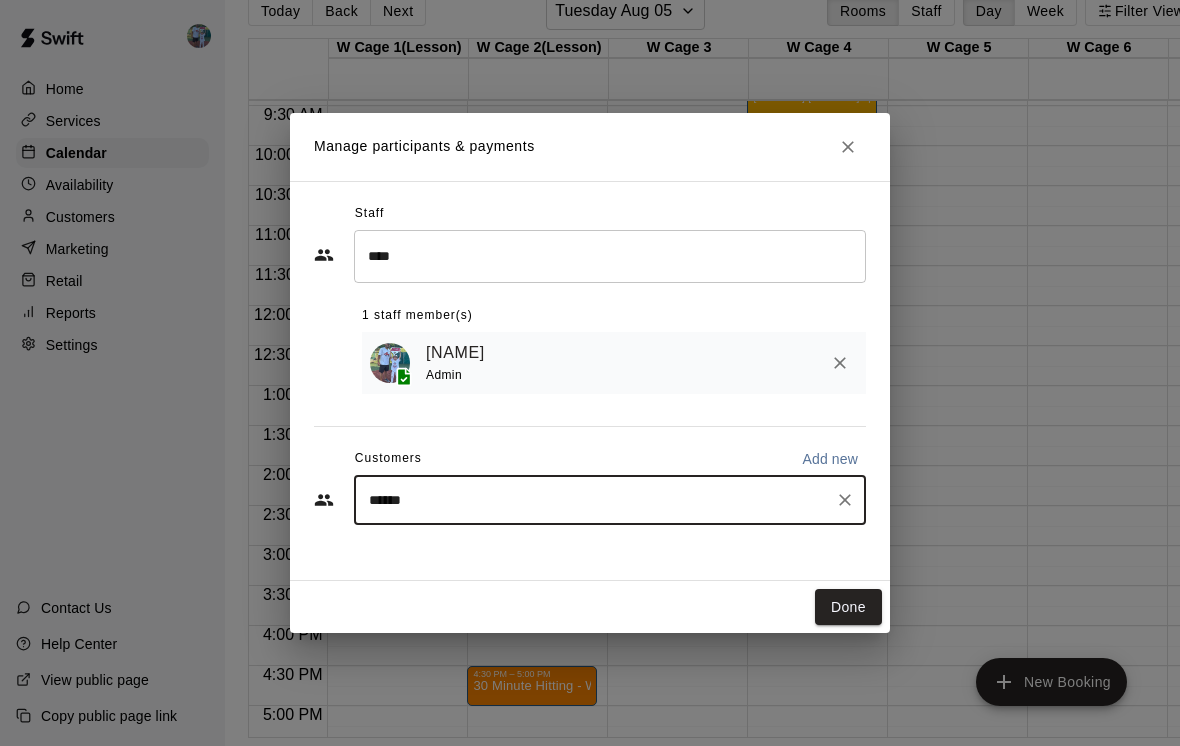type on "*******" 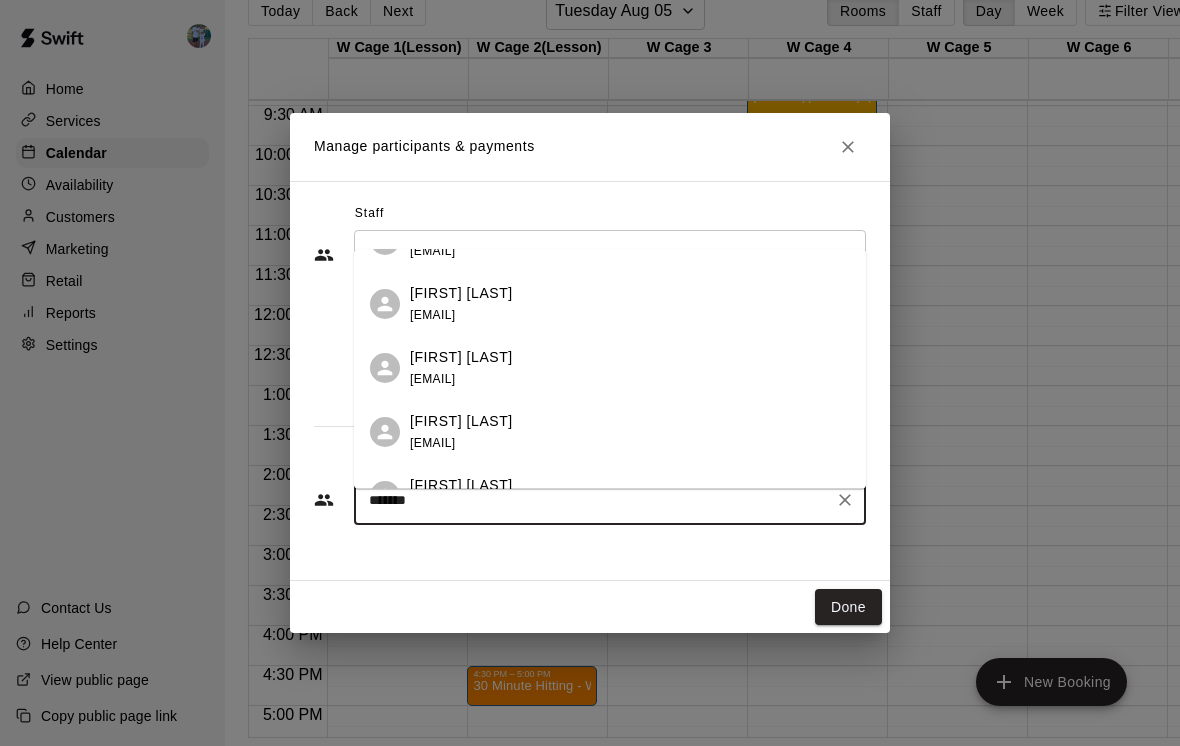 scroll, scrollTop: 222, scrollLeft: 0, axis: vertical 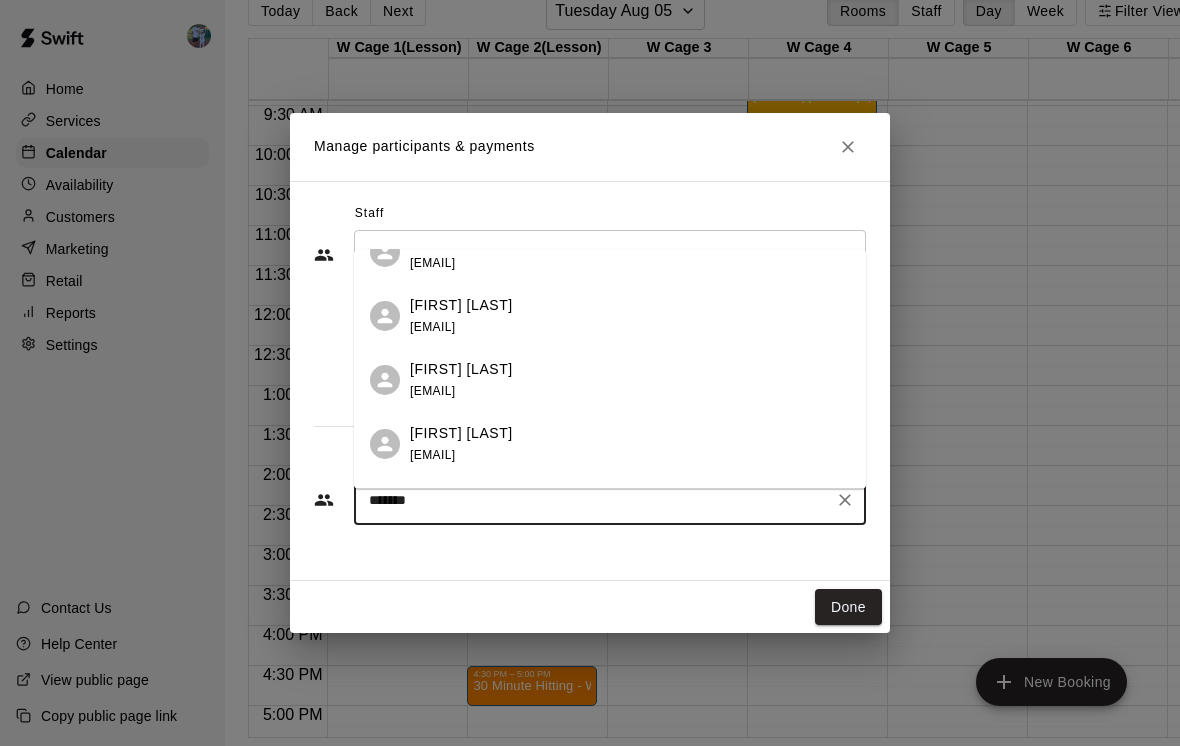click on "Michael Gliottone mgliottone@gmail.com" at bounding box center (630, 315) 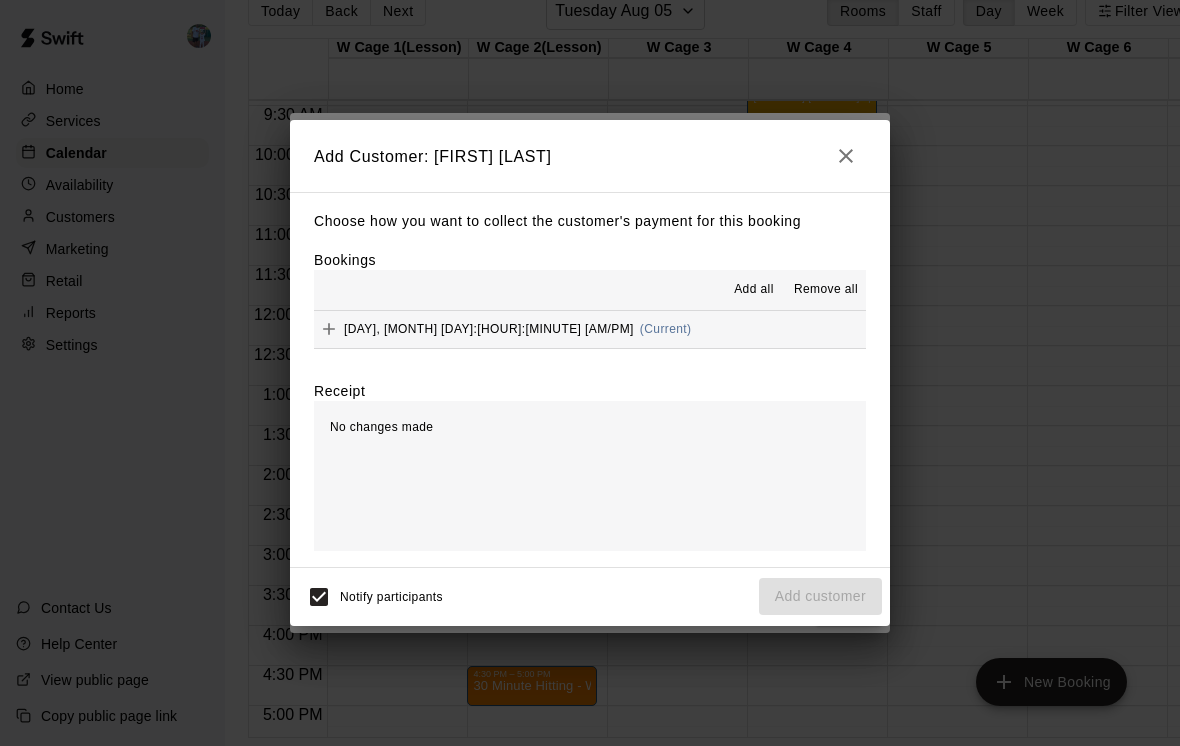 click on "Tuesday, August 05: 04:30 PM (Current)" at bounding box center (590, 329) 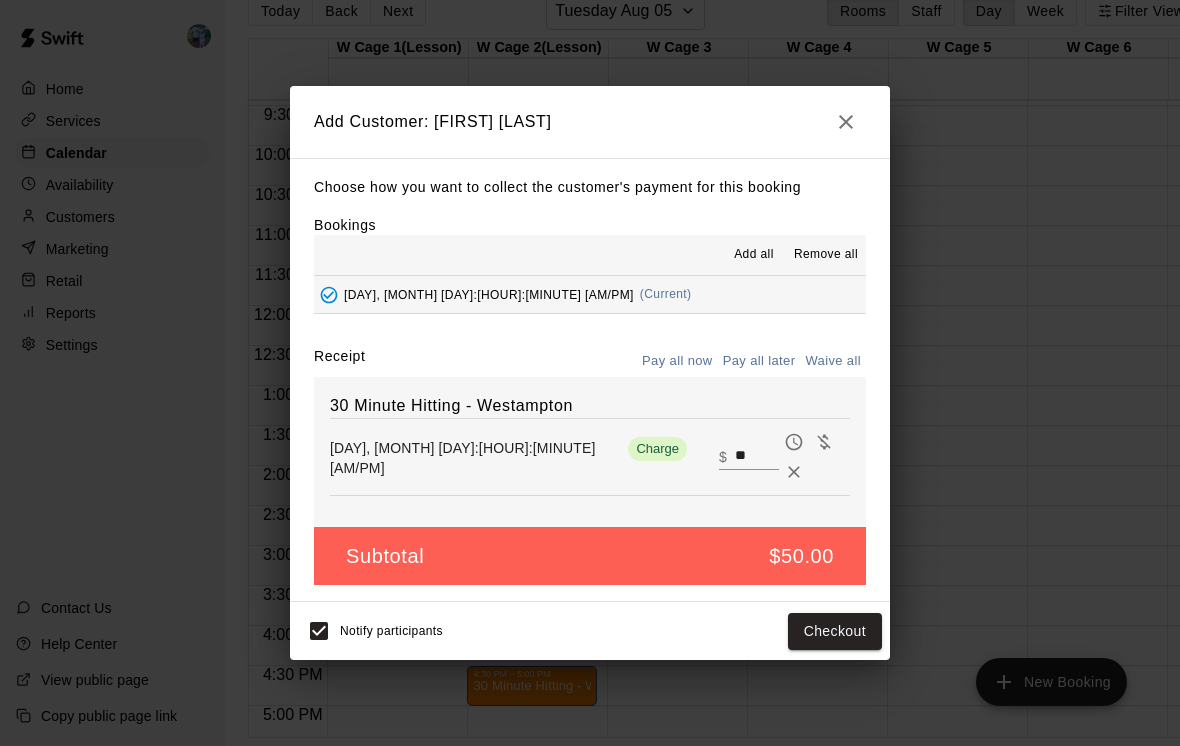 click on "Checkout" at bounding box center (835, 631) 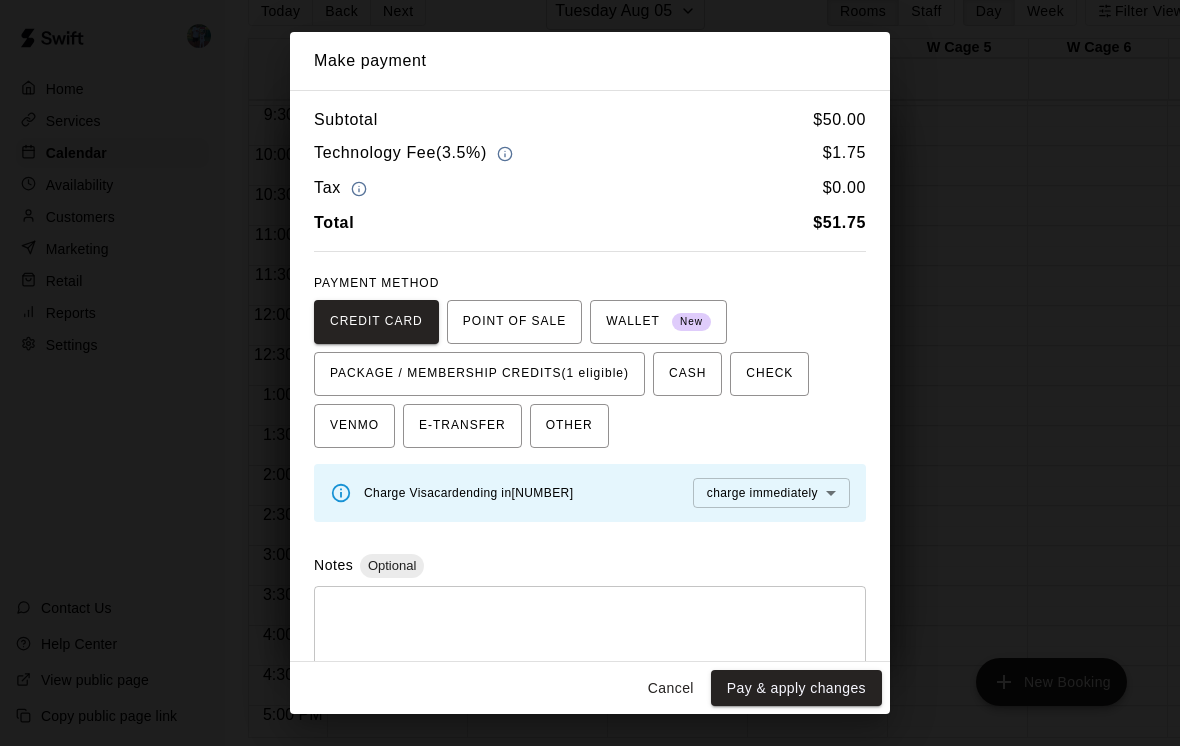 click on "PACKAGE / MEMBERSHIP CREDITS  (1 eligible)" at bounding box center [479, 374] 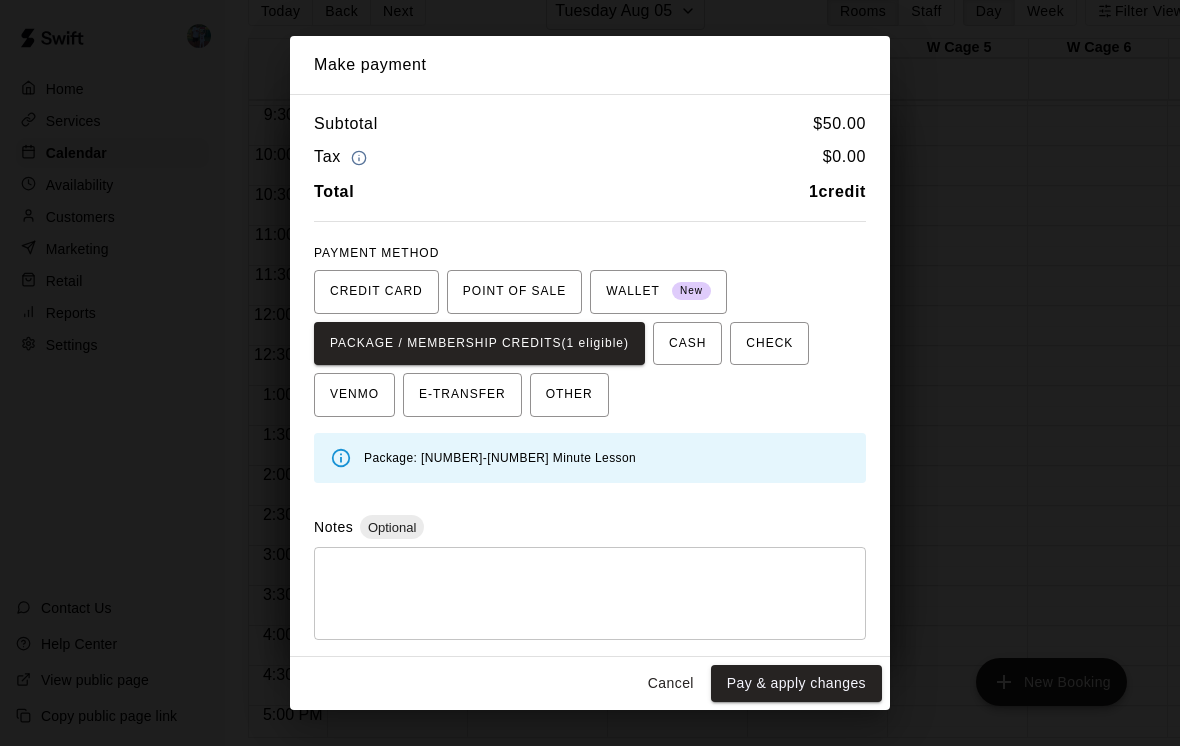 click on "Pay & apply changes" at bounding box center [796, 683] 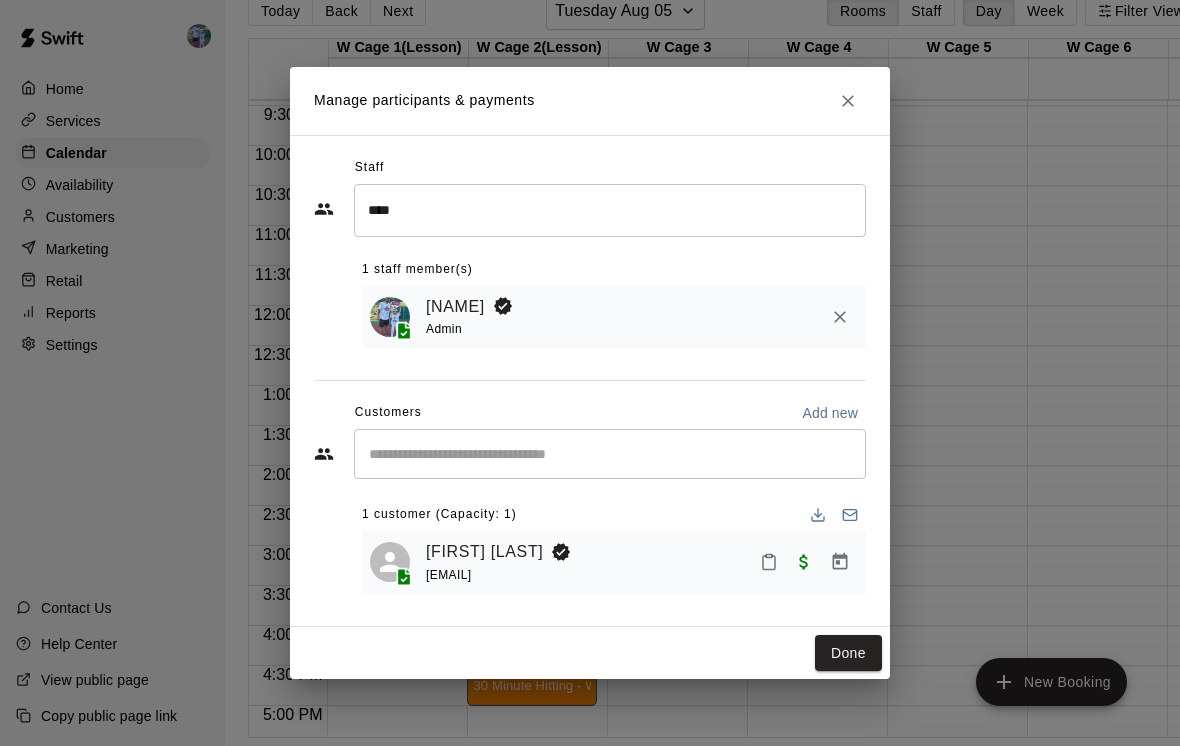click on "Done" at bounding box center [848, 653] 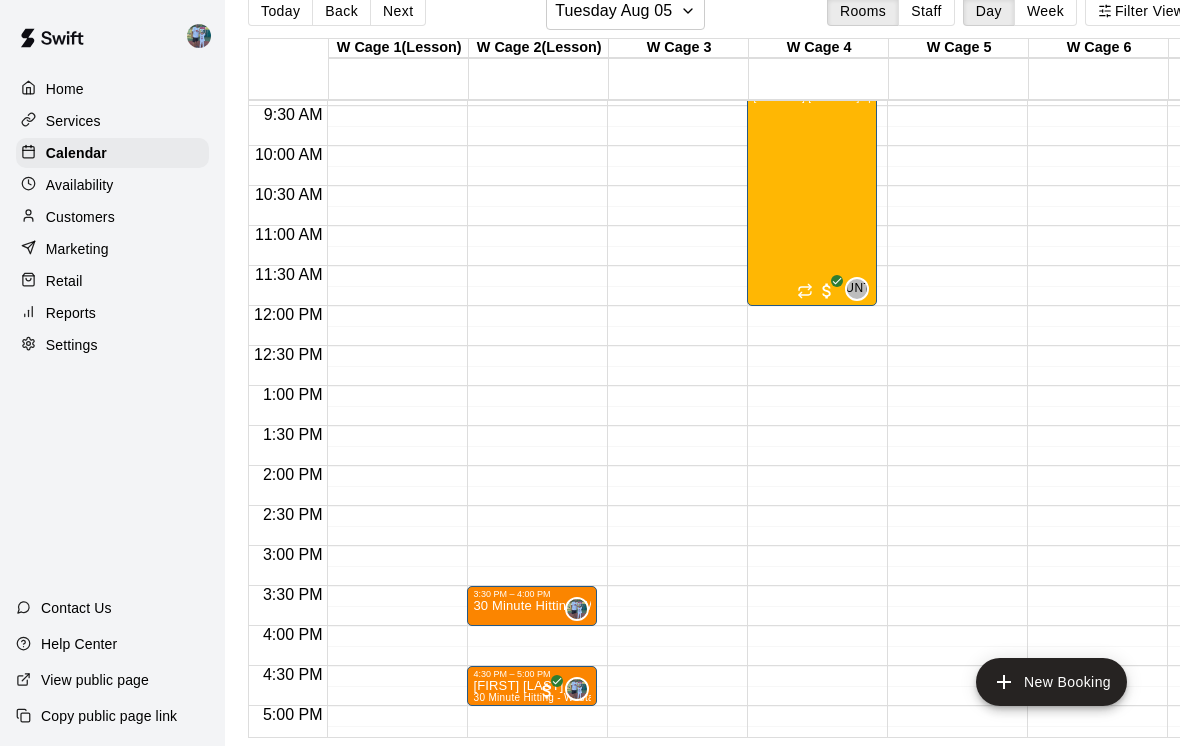 click at bounding box center [537, 716] 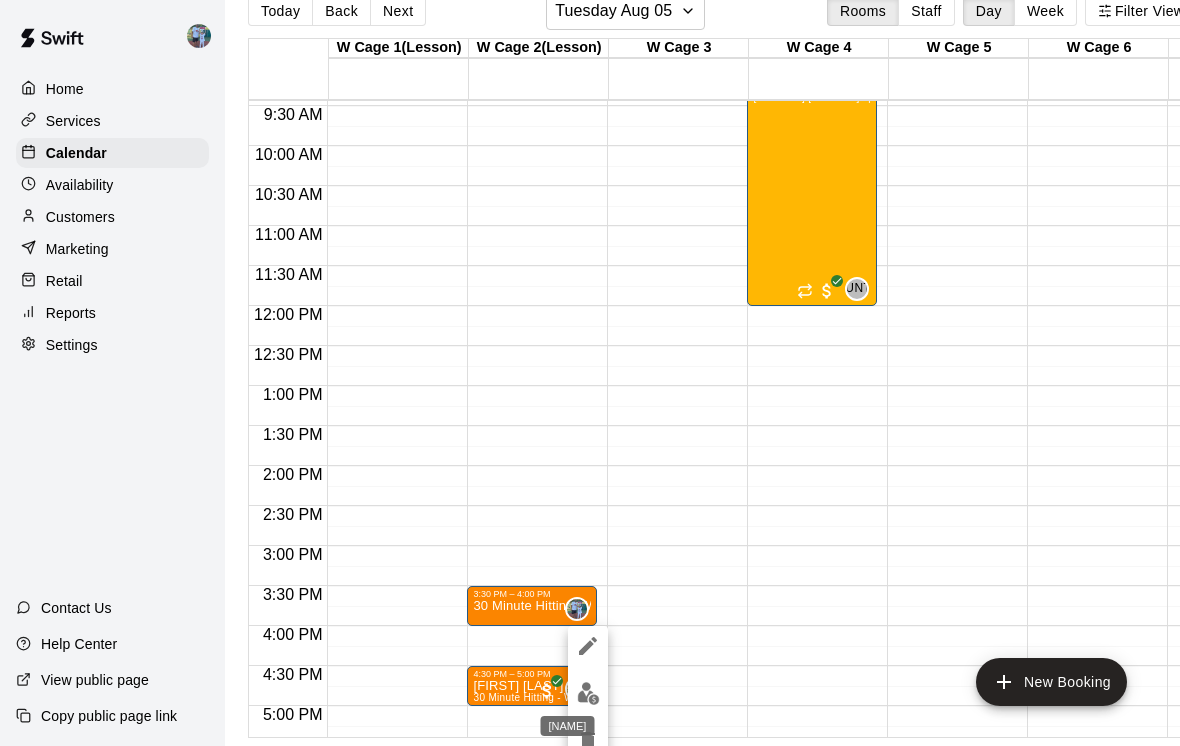 click 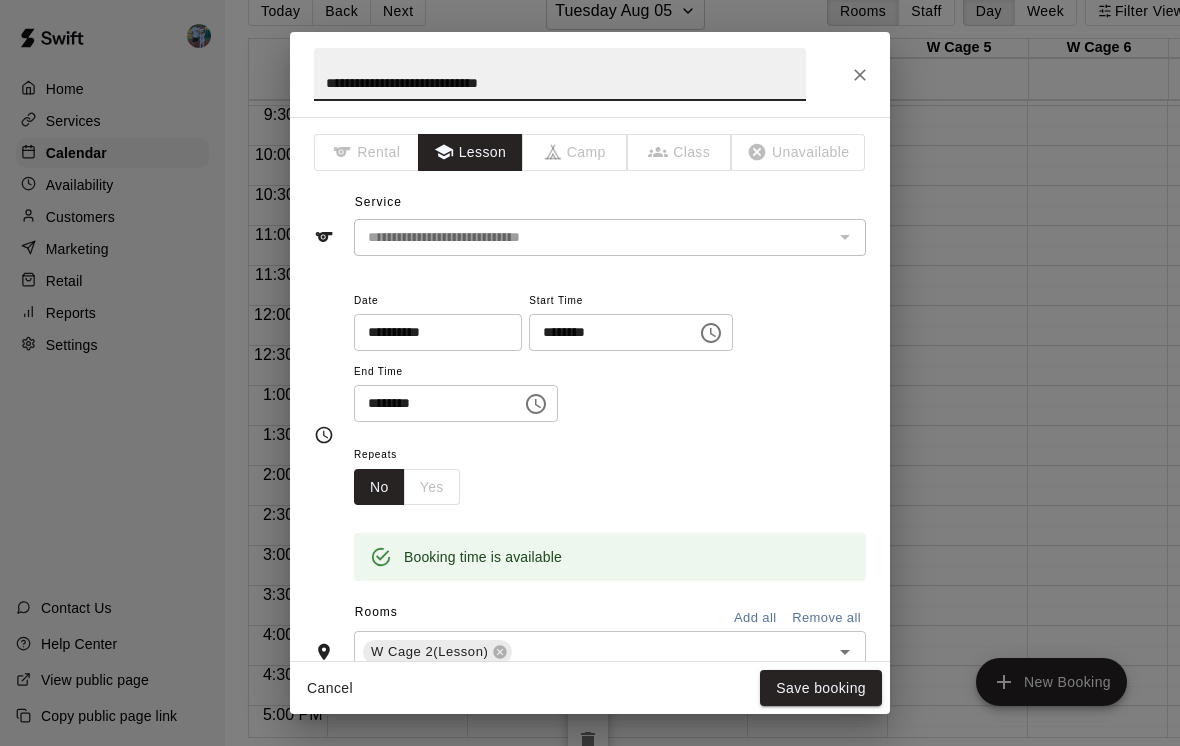 click at bounding box center [711, 333] 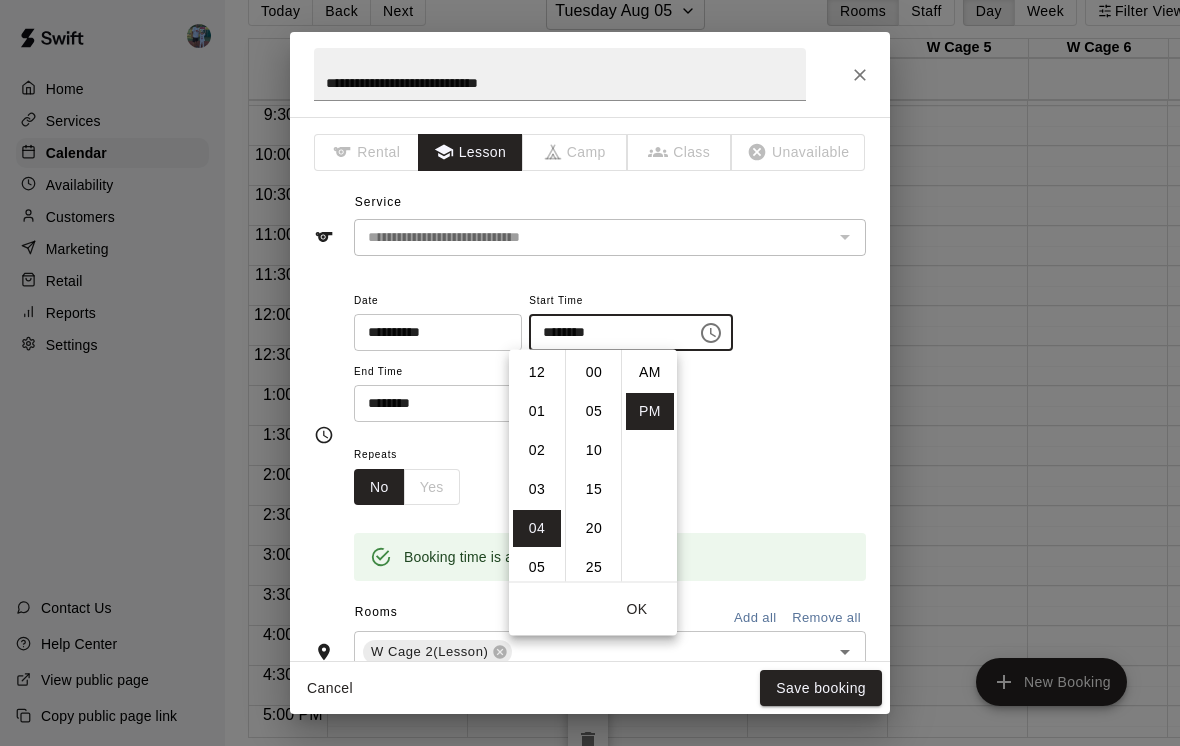 scroll, scrollTop: 156, scrollLeft: 0, axis: vertical 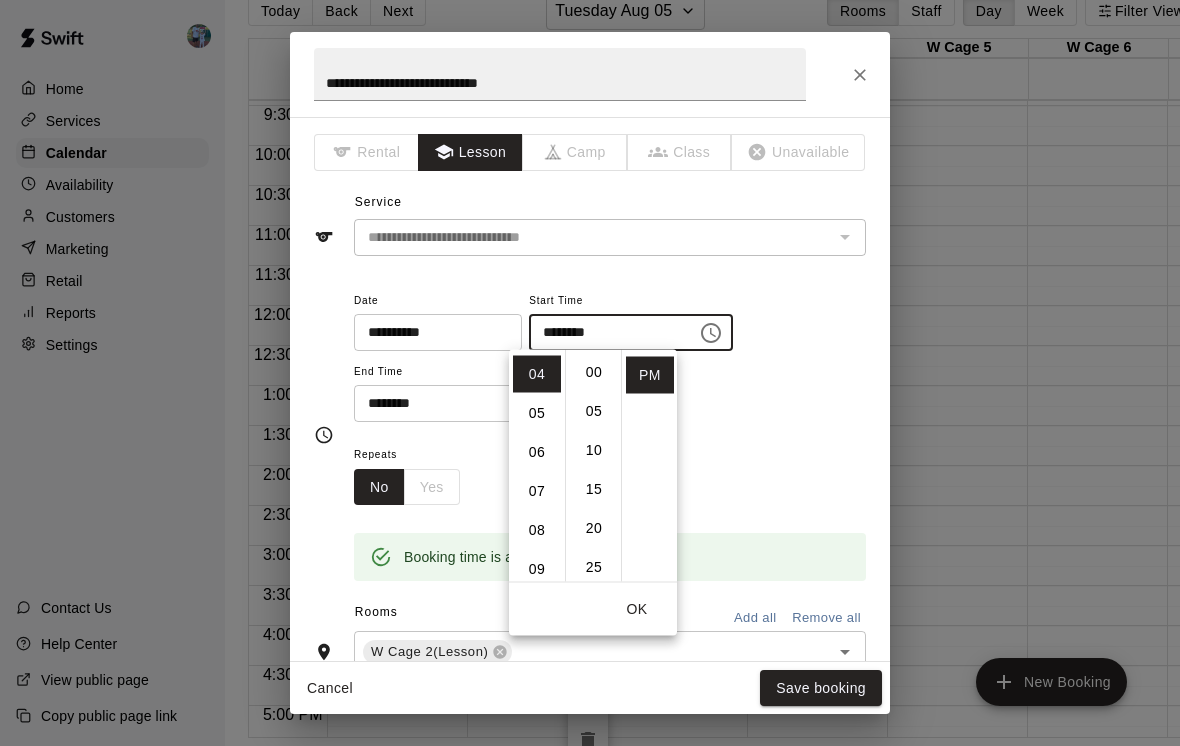 click on "00" at bounding box center (594, 372) 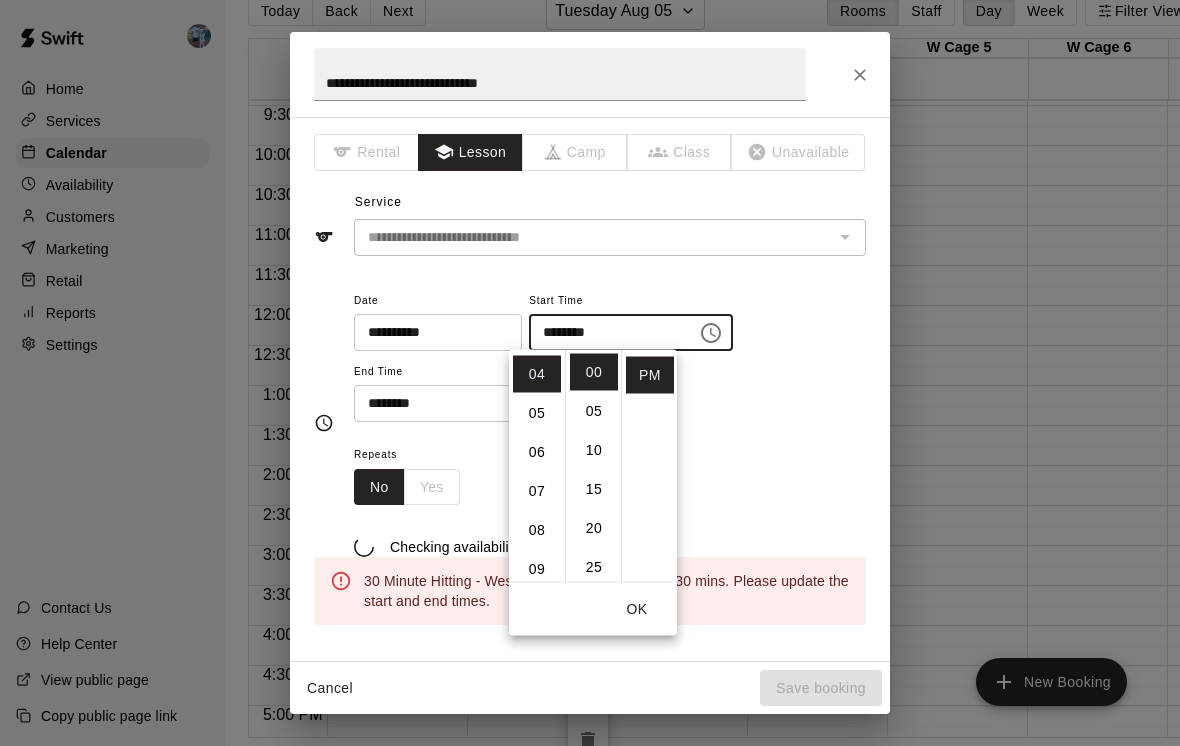 type on "********" 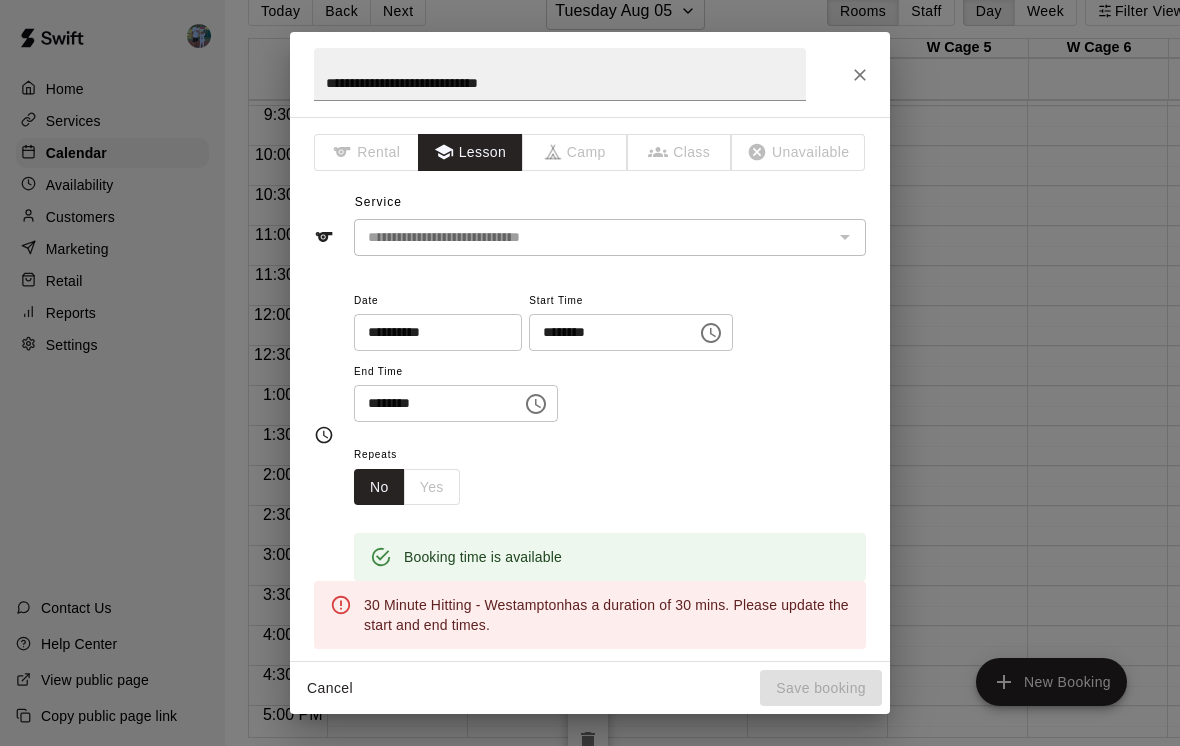 click on "Repeats No Yes" at bounding box center [610, 473] 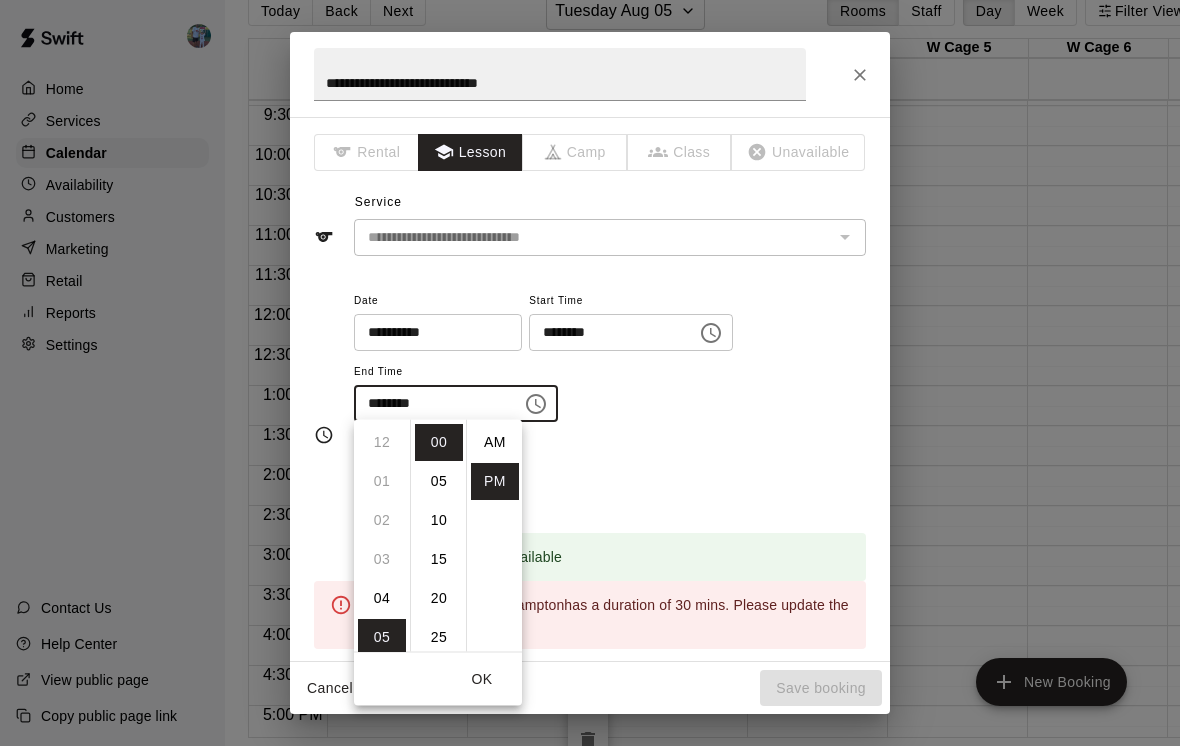 scroll, scrollTop: 195, scrollLeft: 0, axis: vertical 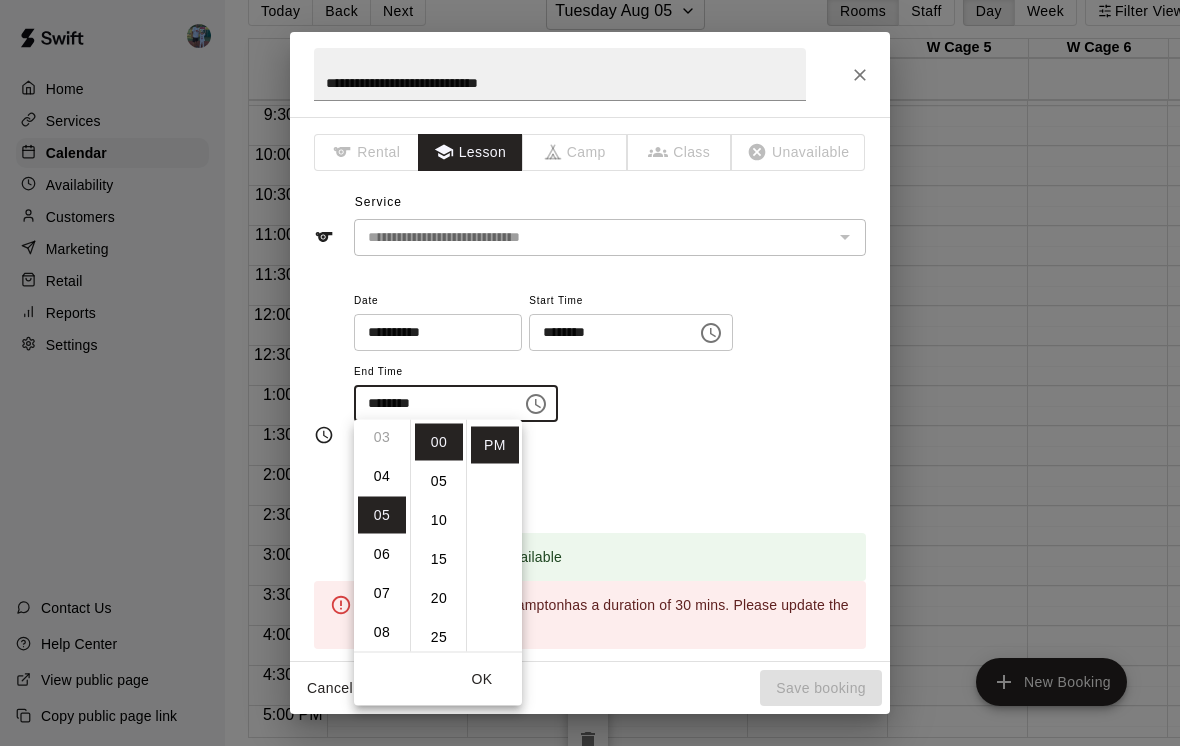 click on "04" at bounding box center [382, 476] 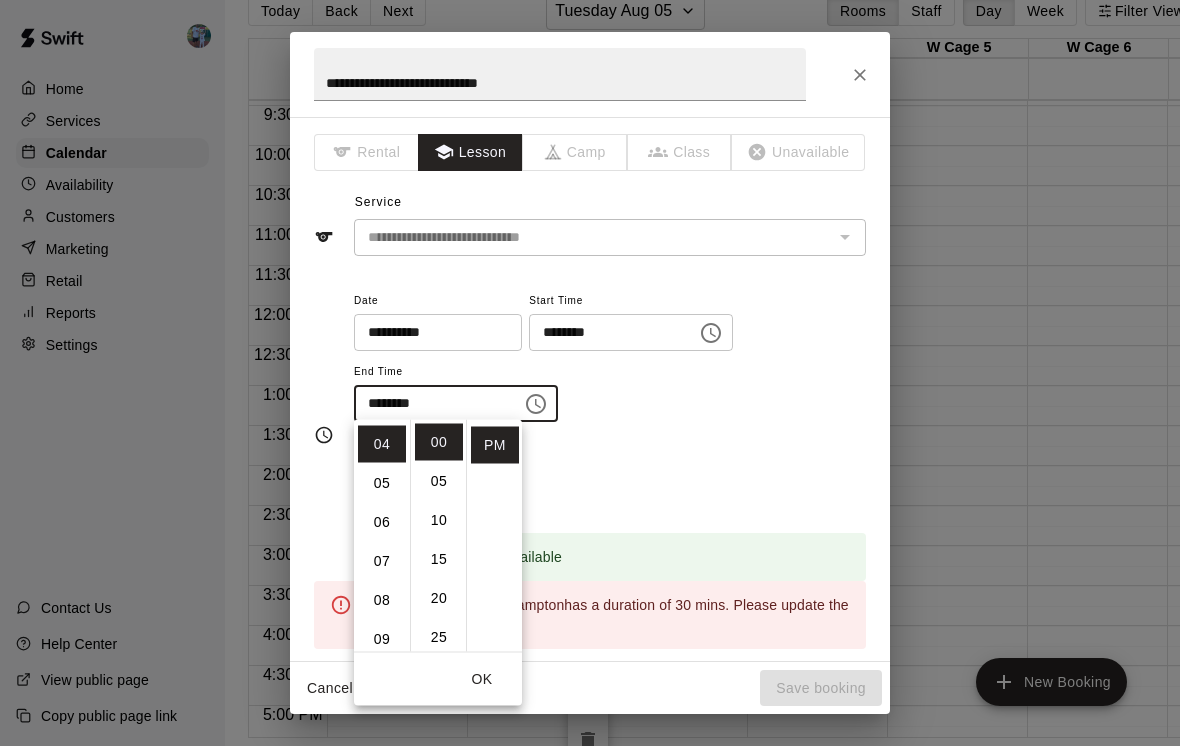 scroll, scrollTop: 156, scrollLeft: 0, axis: vertical 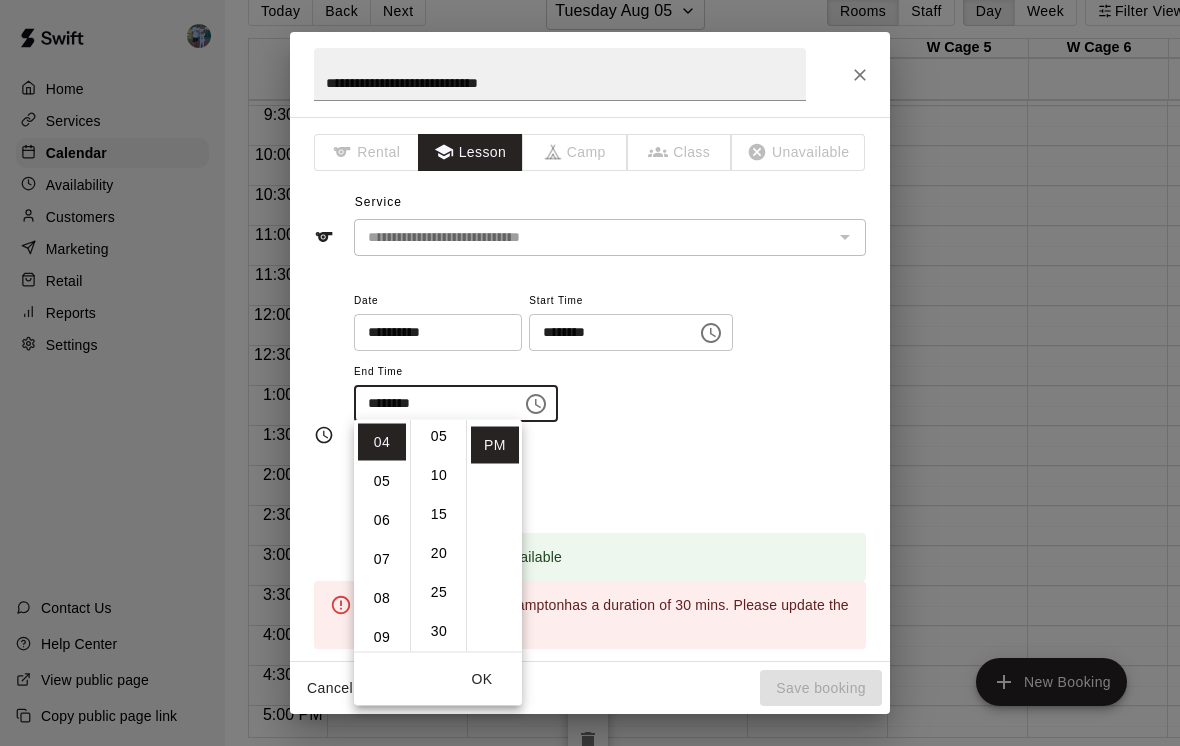click on "30" at bounding box center [439, 631] 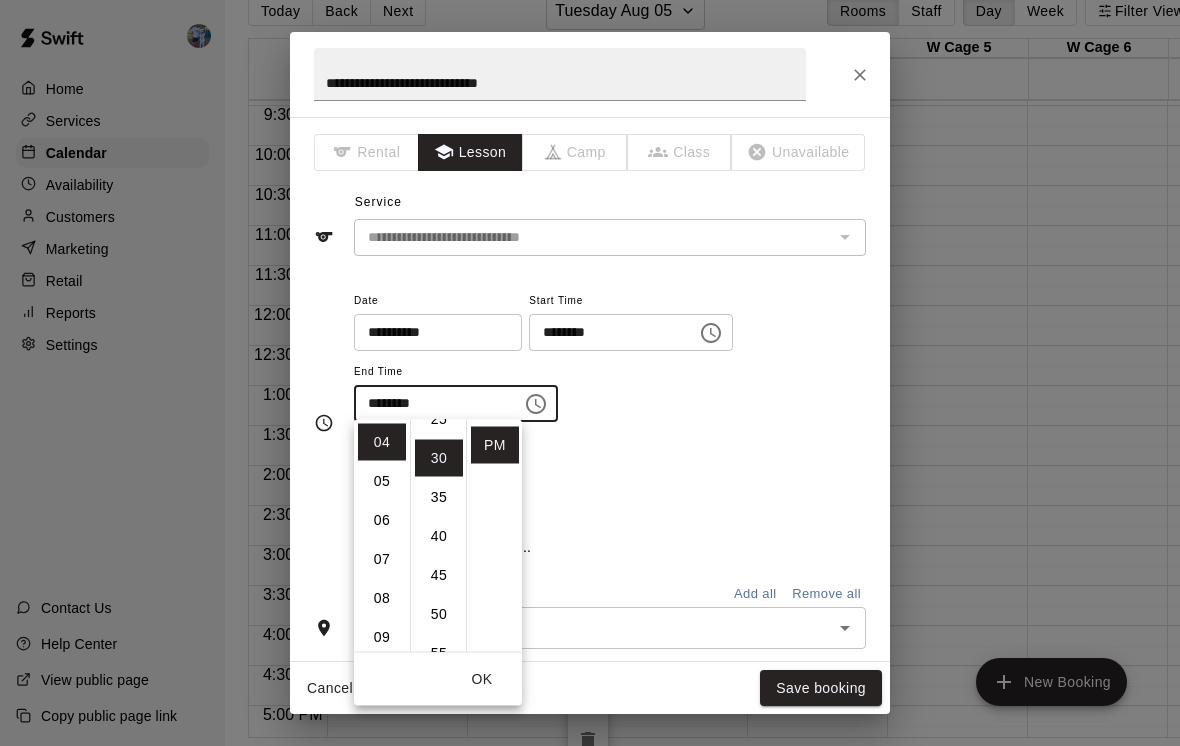 scroll, scrollTop: 234, scrollLeft: 0, axis: vertical 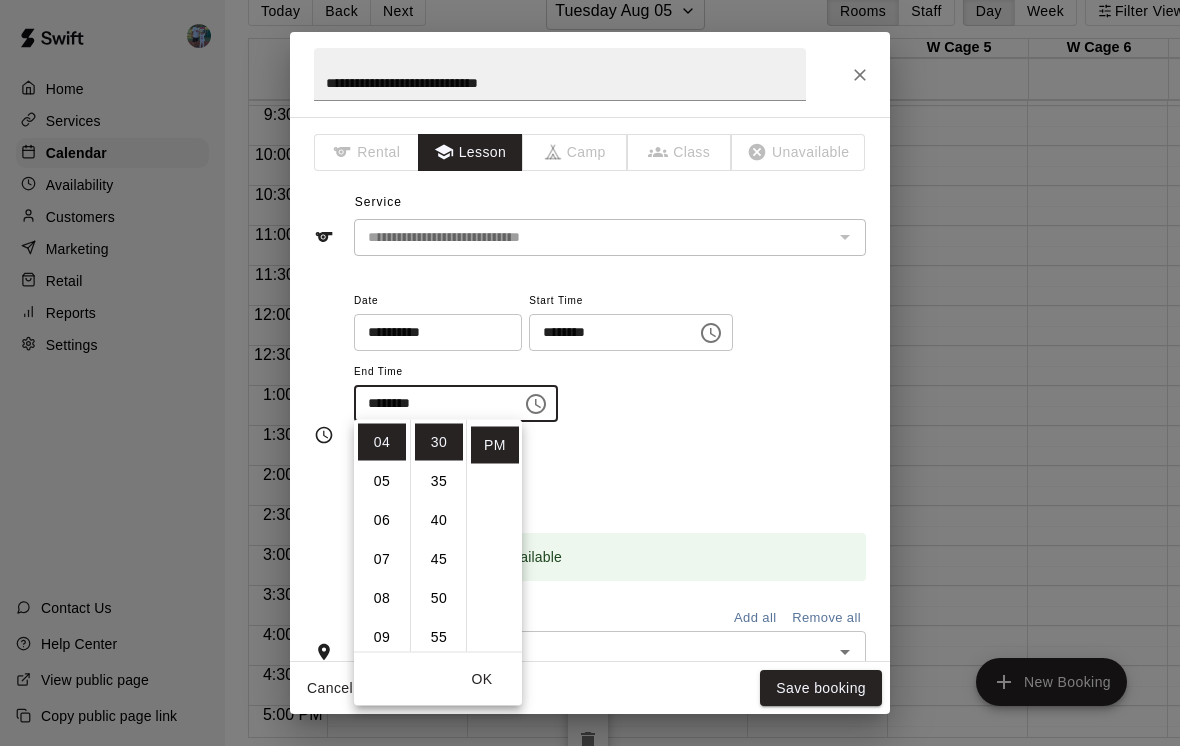 click on "OK" at bounding box center (482, 679) 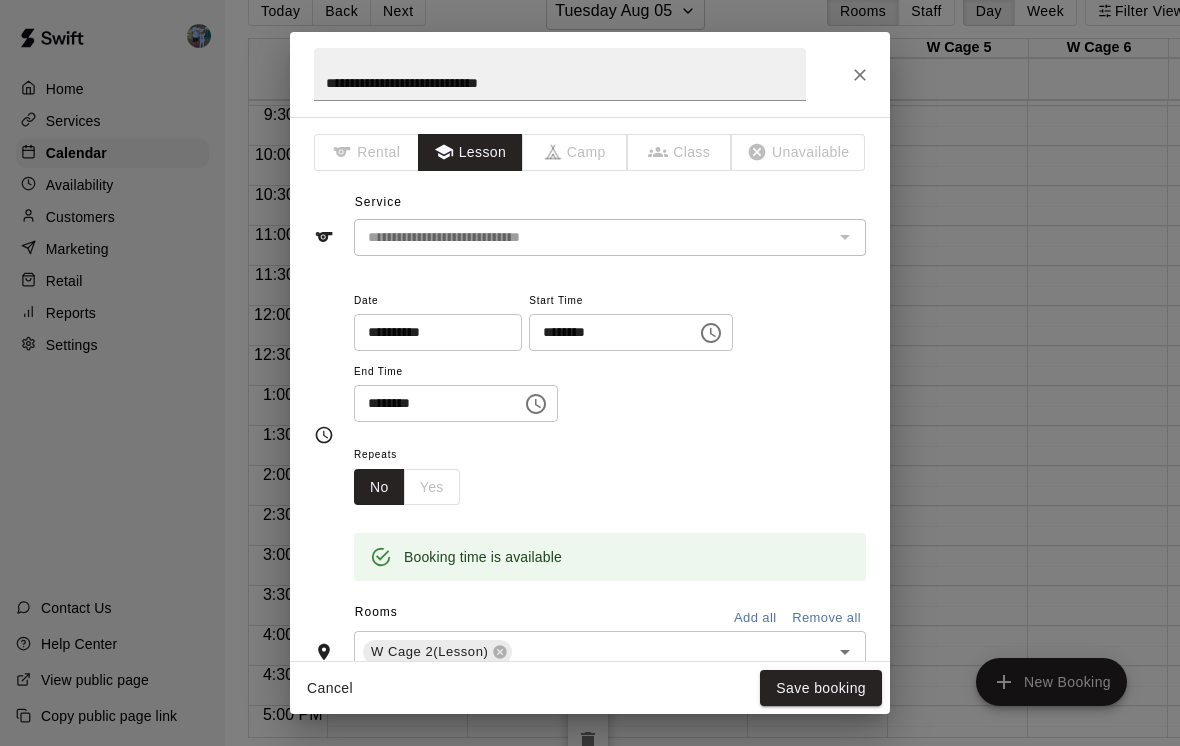 click on "Save booking" at bounding box center [821, 688] 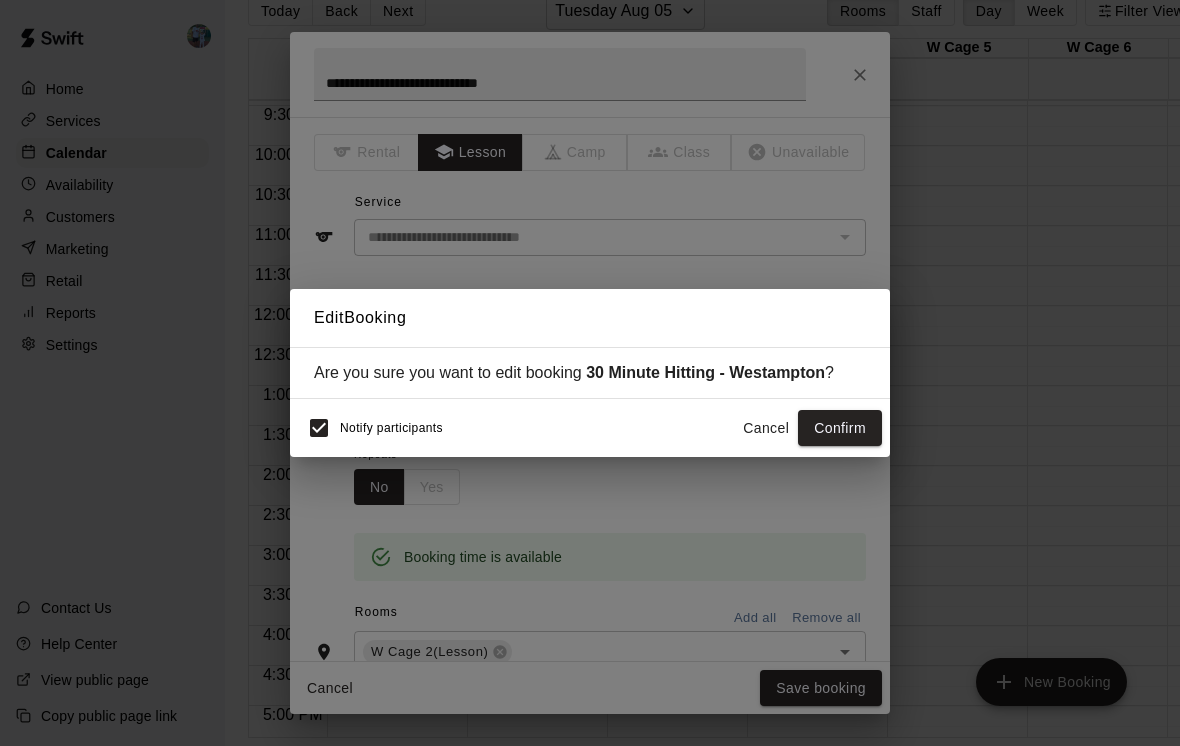 click on "Confirm" at bounding box center (840, 428) 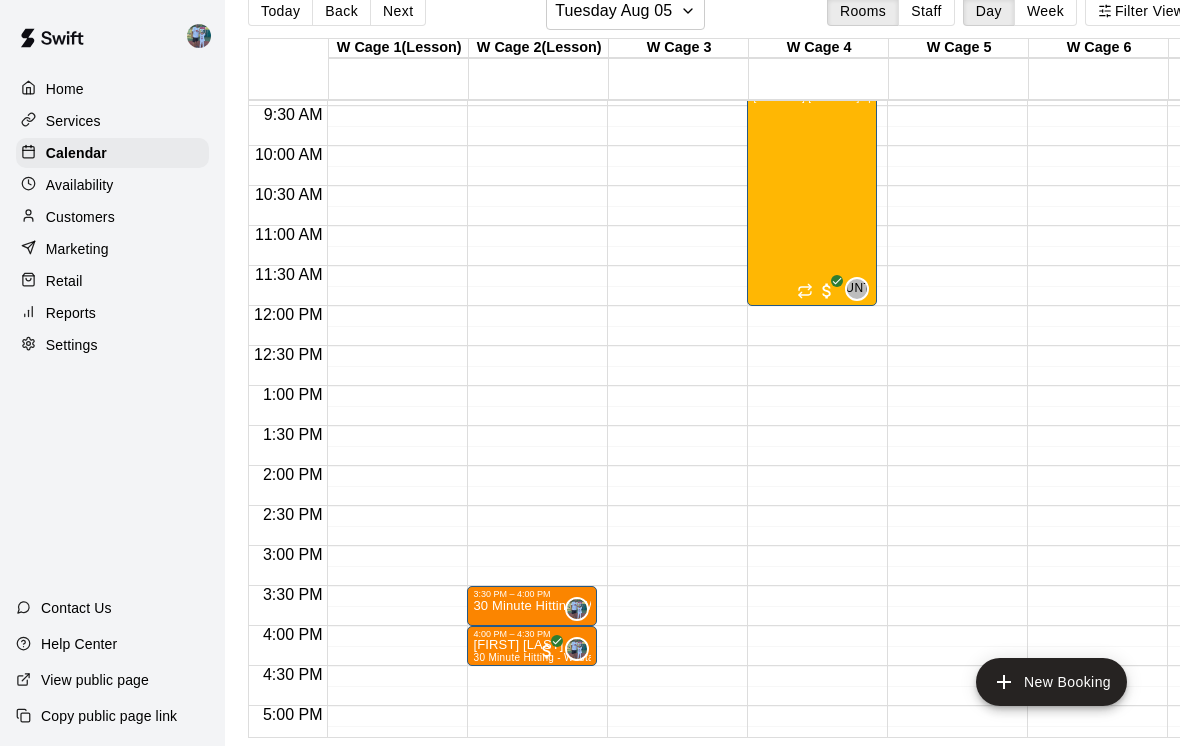 click on "Availability" at bounding box center [80, 185] 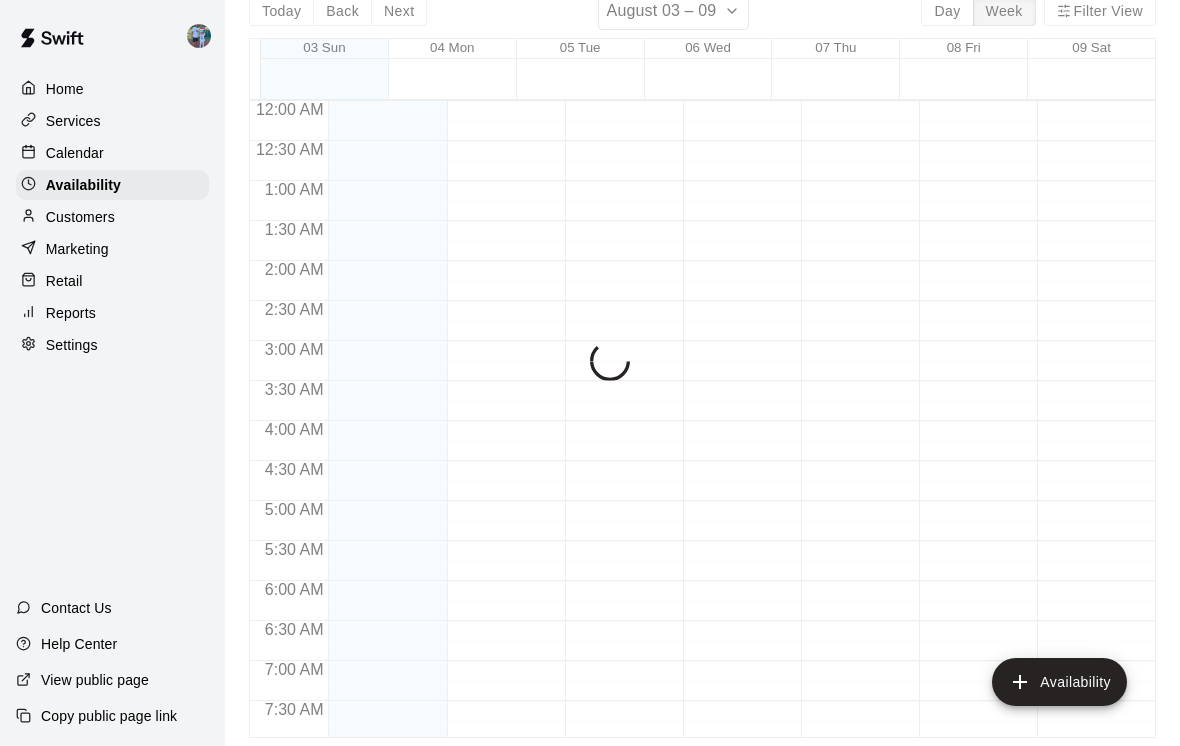 scroll, scrollTop: 0, scrollLeft: 0, axis: both 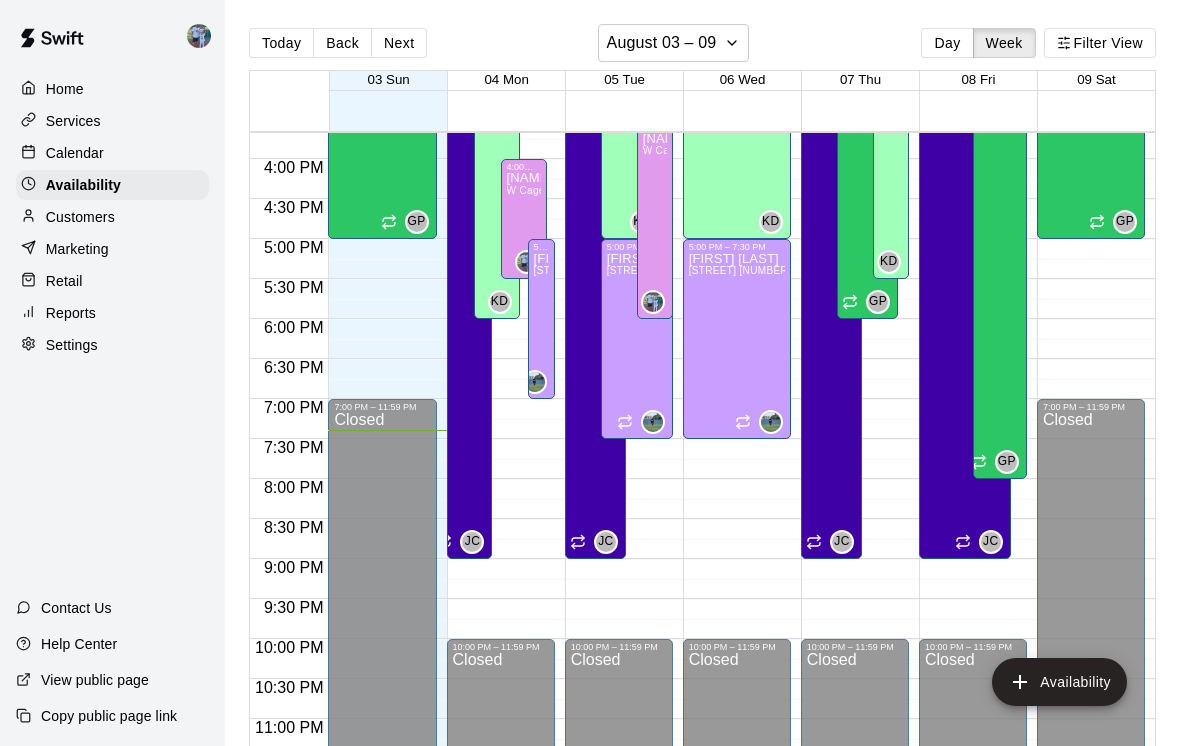 click on "Day" at bounding box center [947, 43] 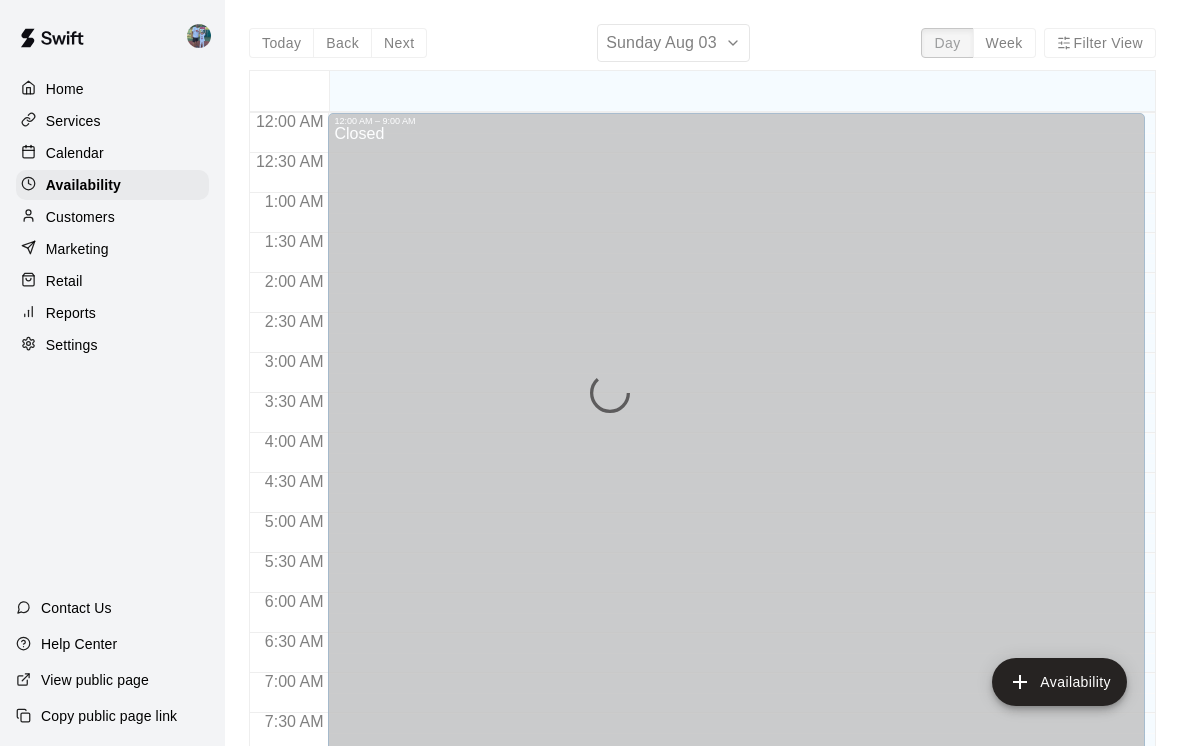 scroll, scrollTop: 1234, scrollLeft: 0, axis: vertical 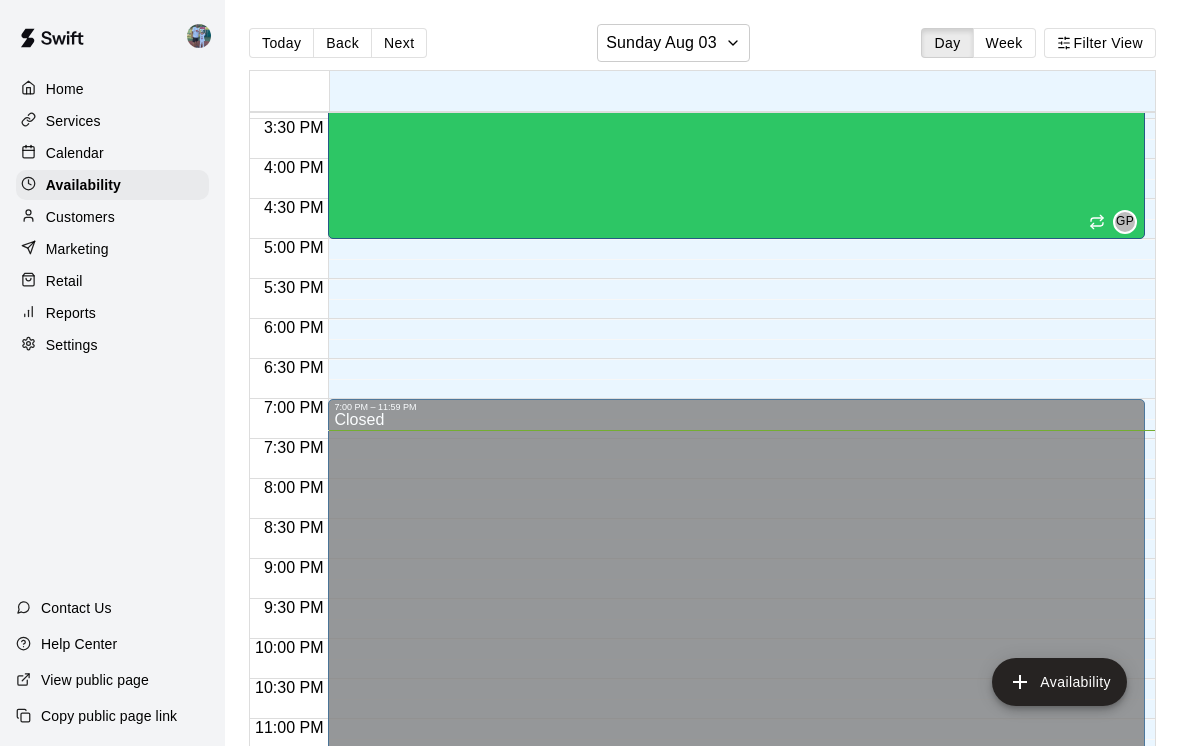 click on "Next" at bounding box center (399, 43) 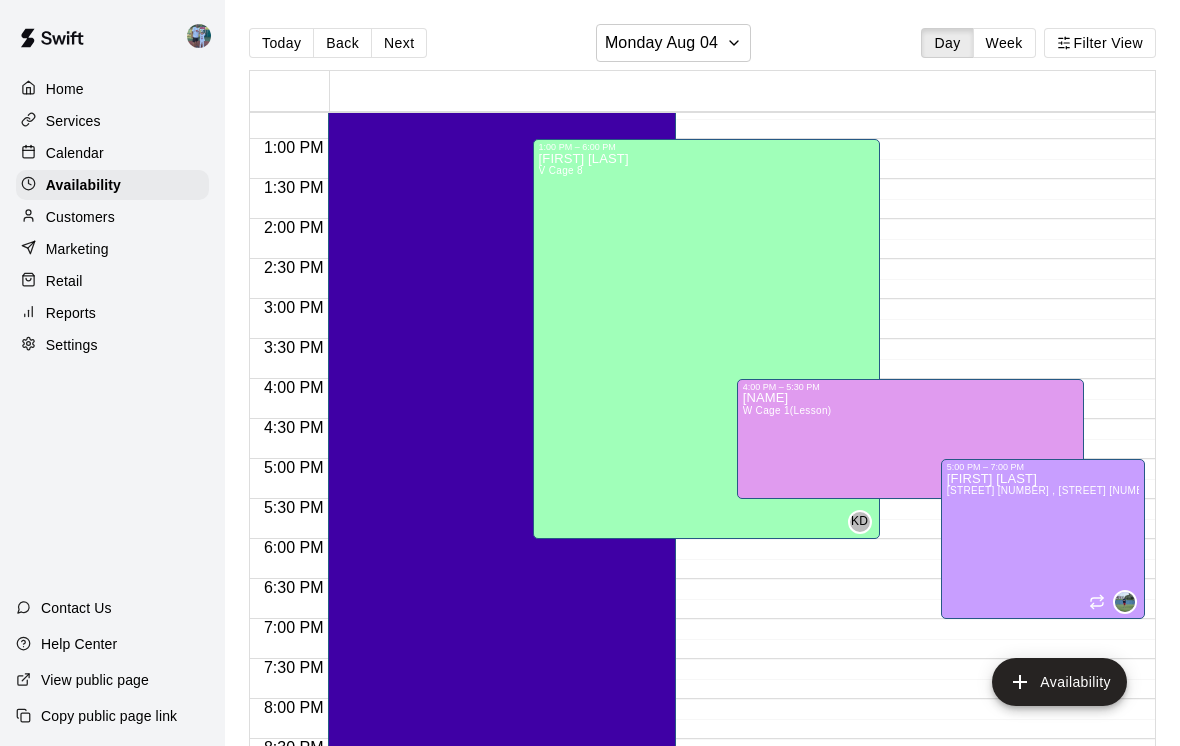 scroll, scrollTop: 1013, scrollLeft: 0, axis: vertical 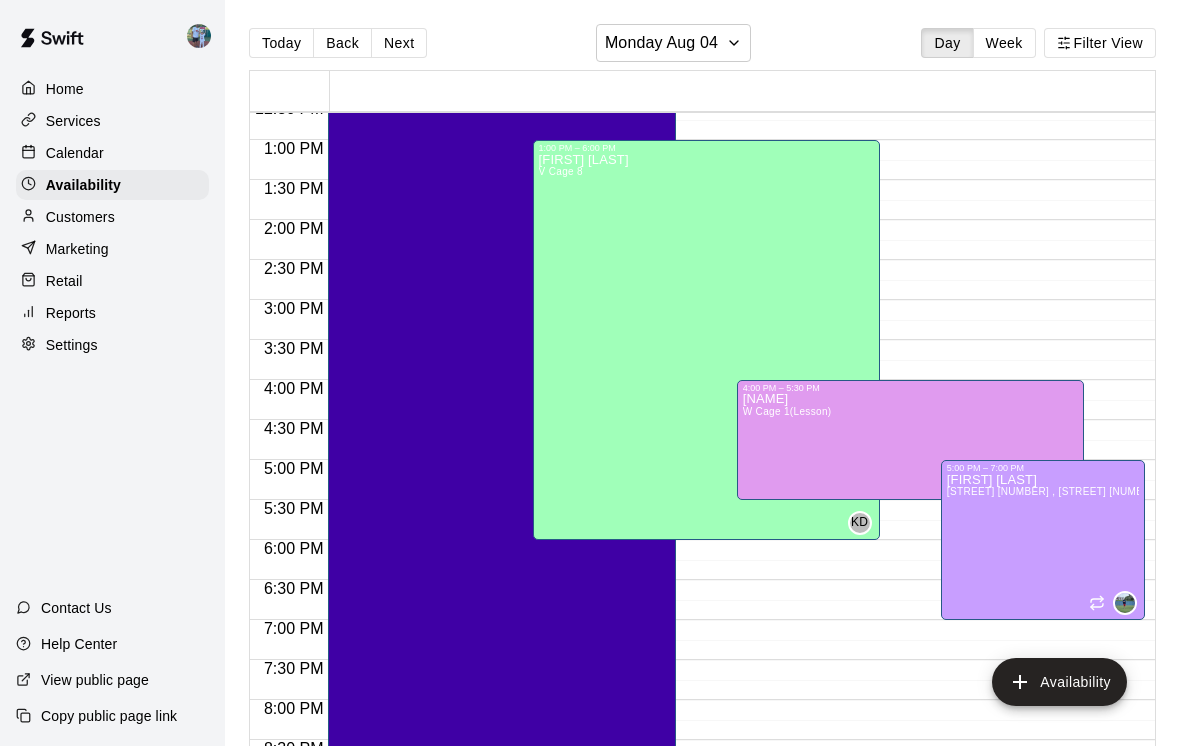 click on "Next" at bounding box center (399, 43) 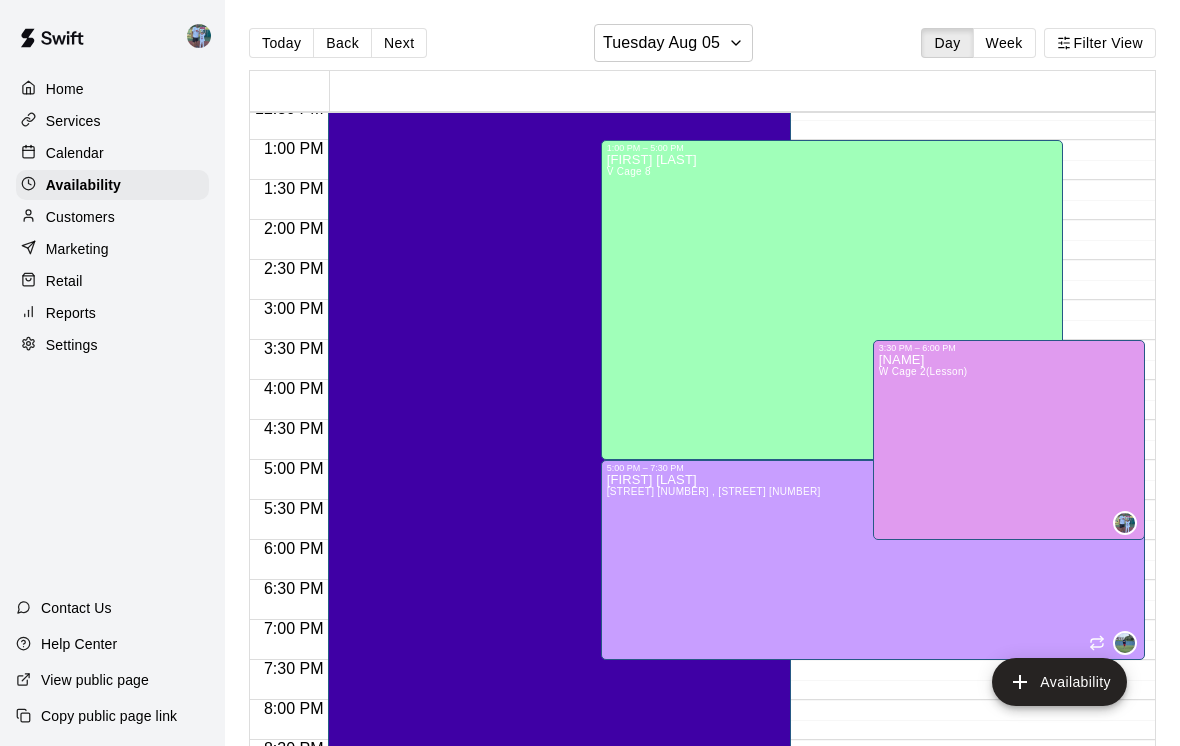 click on "Paul Woodley W Cage 2(Lesson)" at bounding box center [1009, 726] 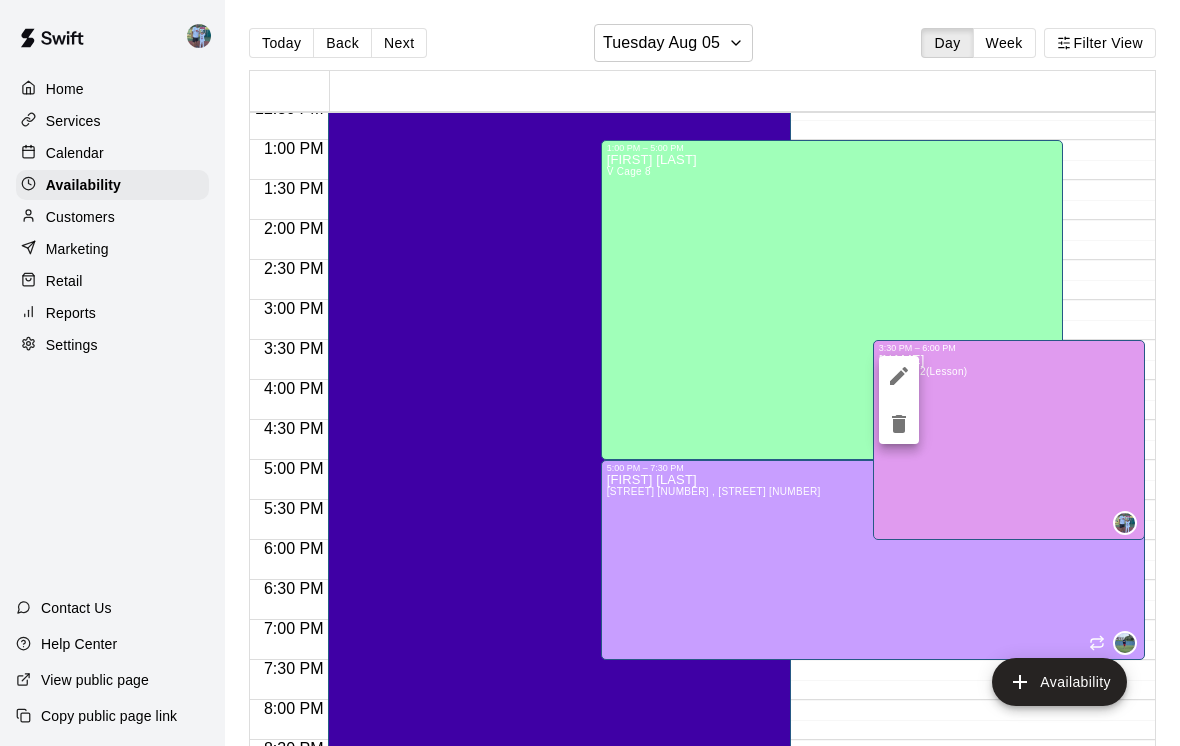 click at bounding box center [899, 376] 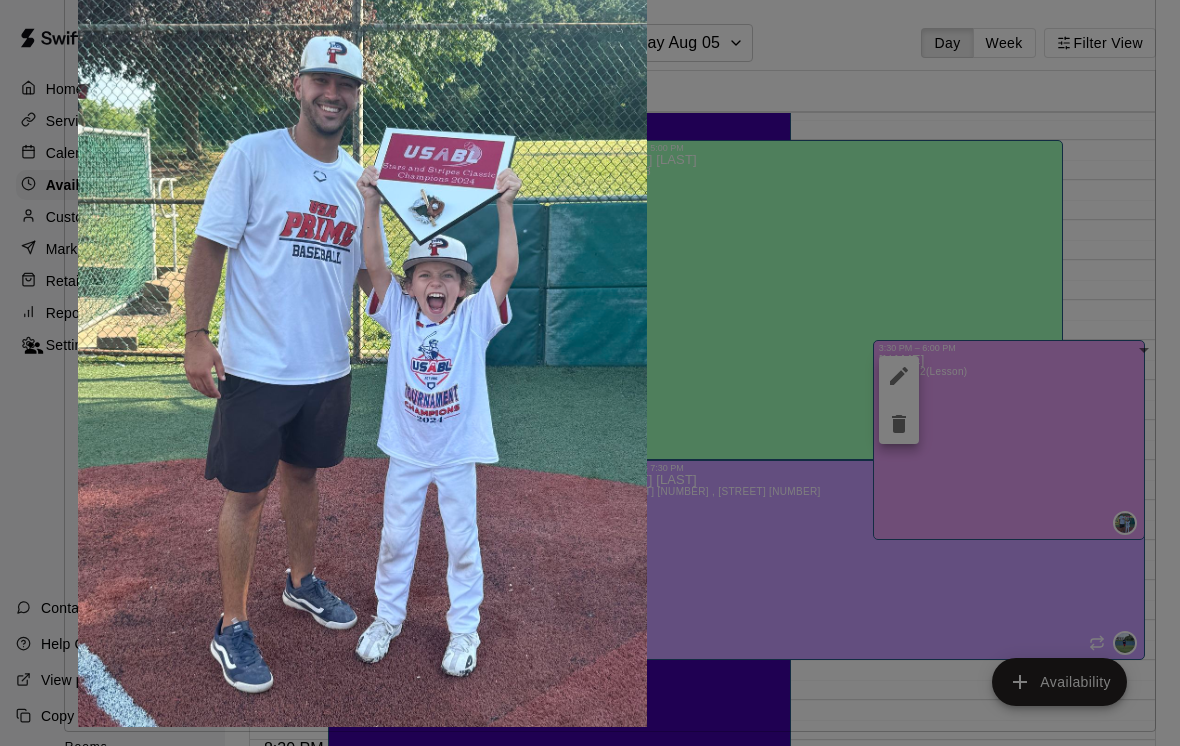 type on "**********" 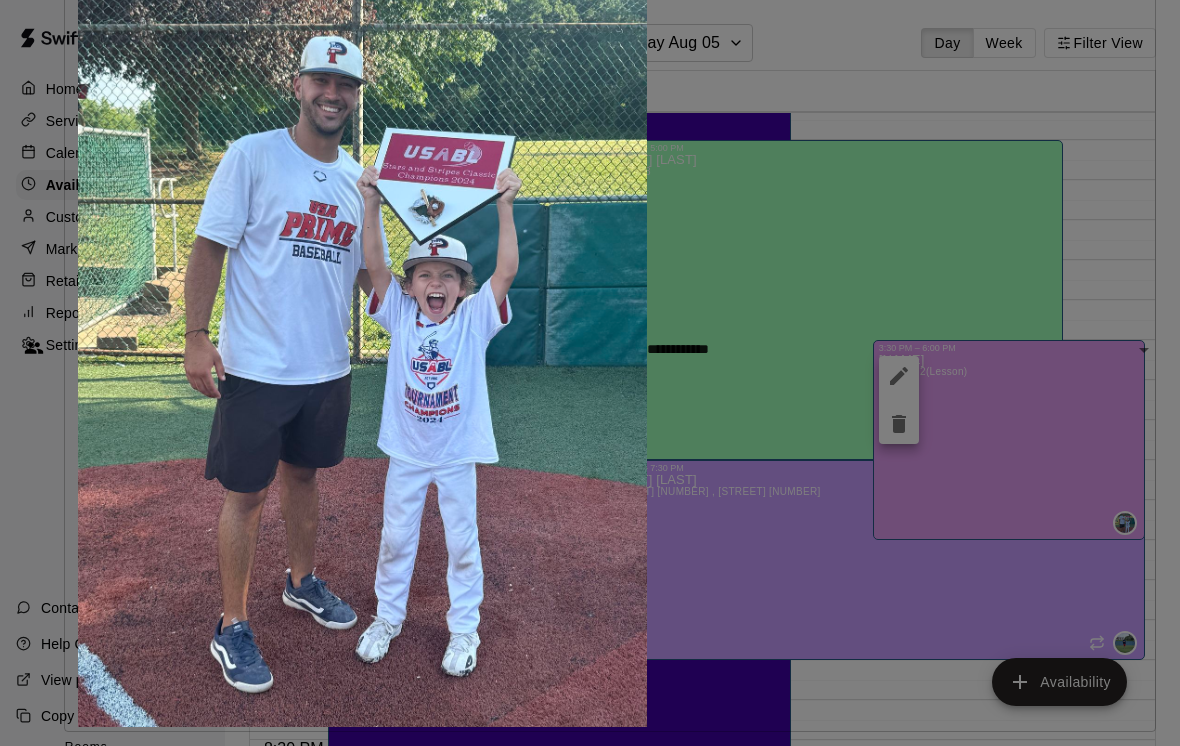 click on "********" at bounding box center [141, -132] 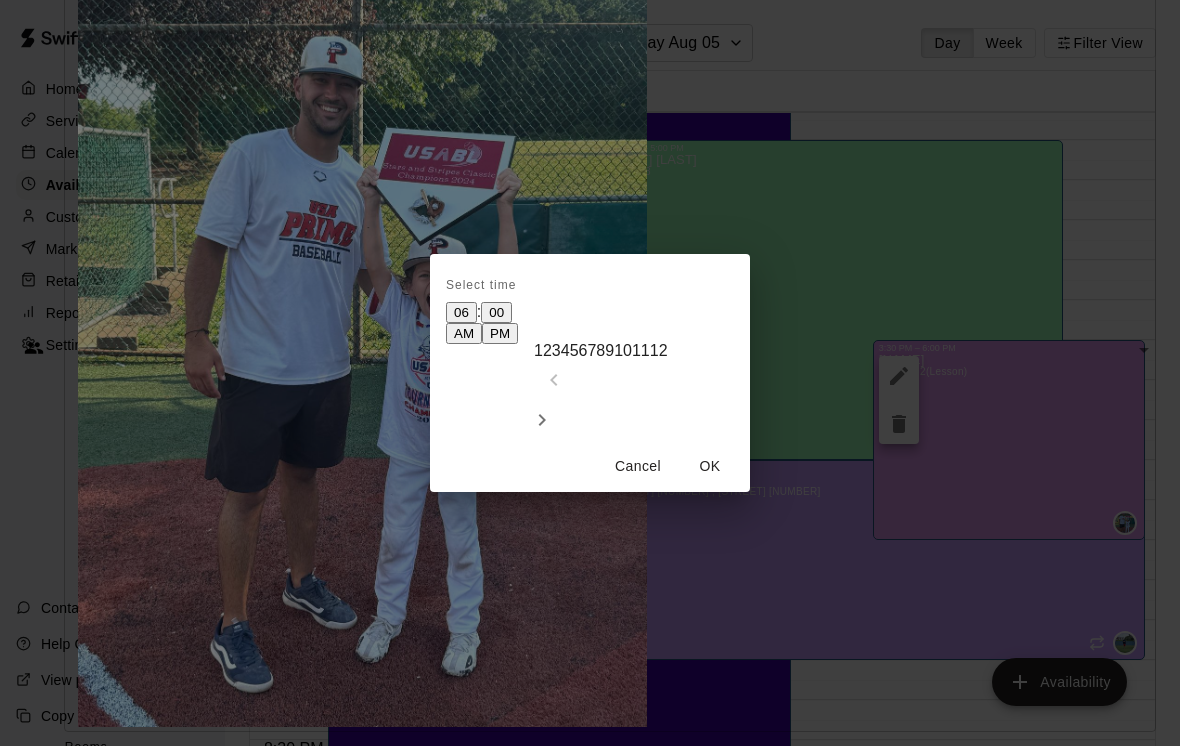 click on "1 2 3 4 5 6 7 8 9 10 11 12" at bounding box center (642, 347) 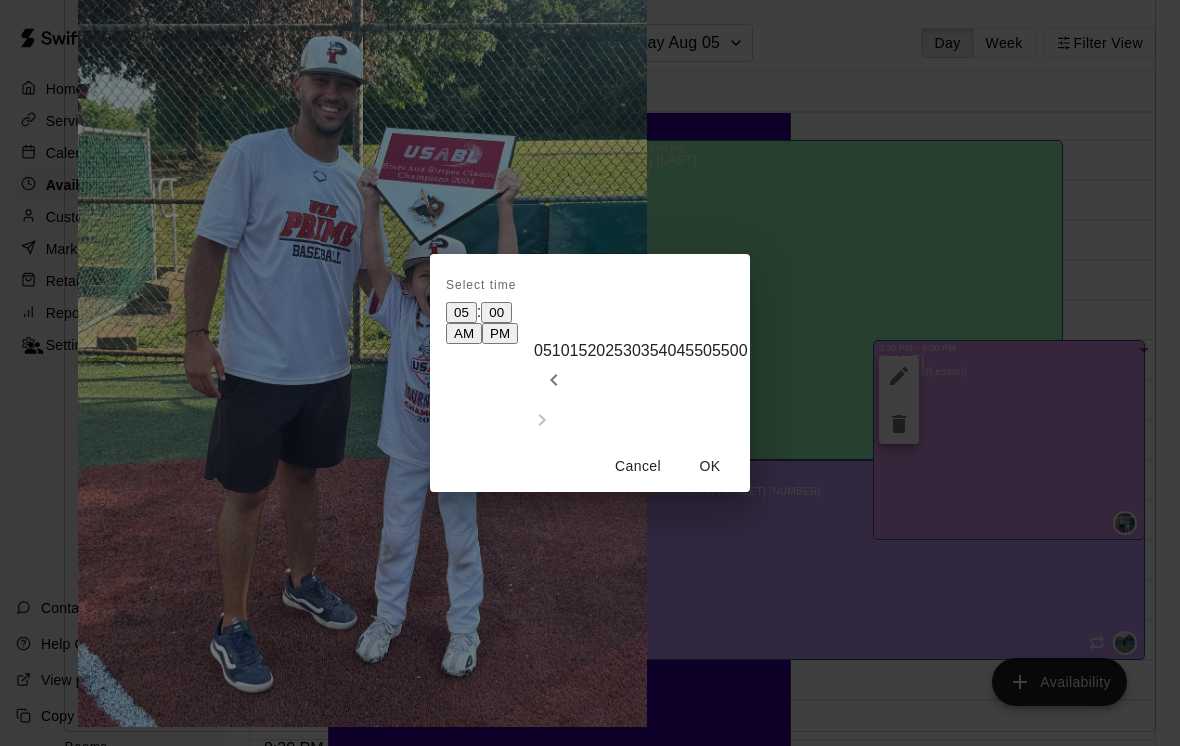 click on "Select time 05 : 00 AM PM 05 10 15 20 25 30 35 40 45 50 55 00 Cancel OK" at bounding box center (590, 373) 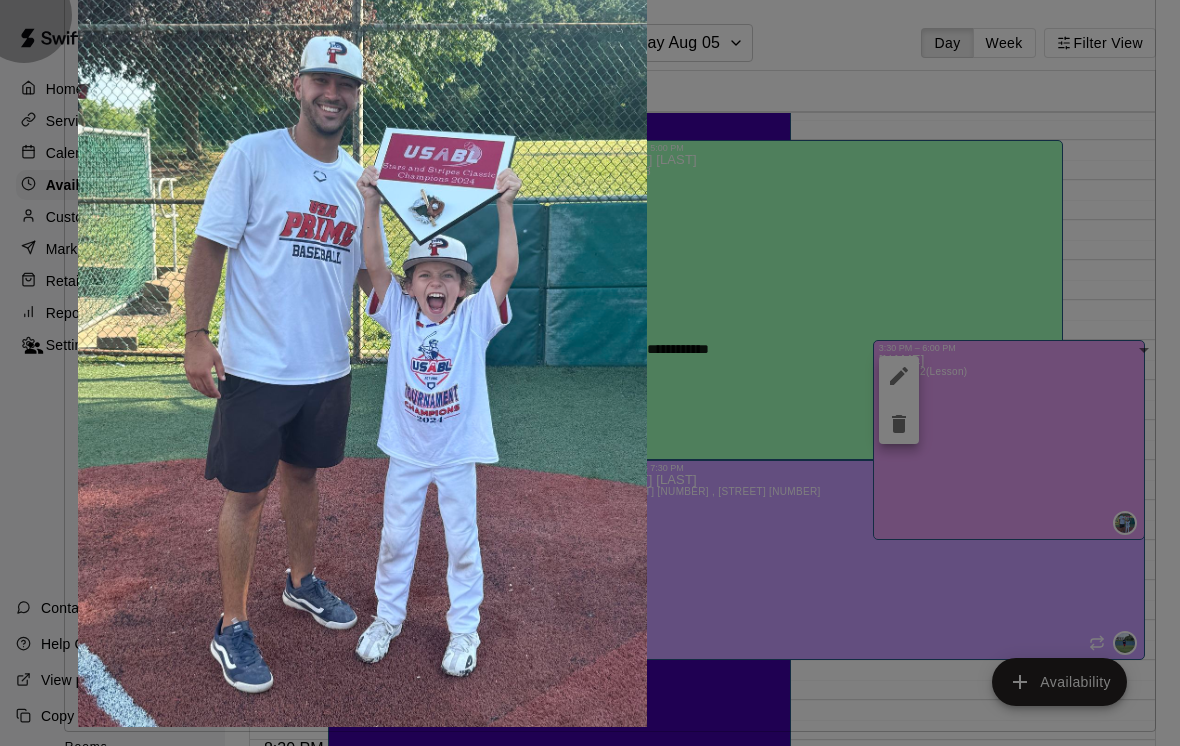 click on "**********" at bounding box center [590, 373] 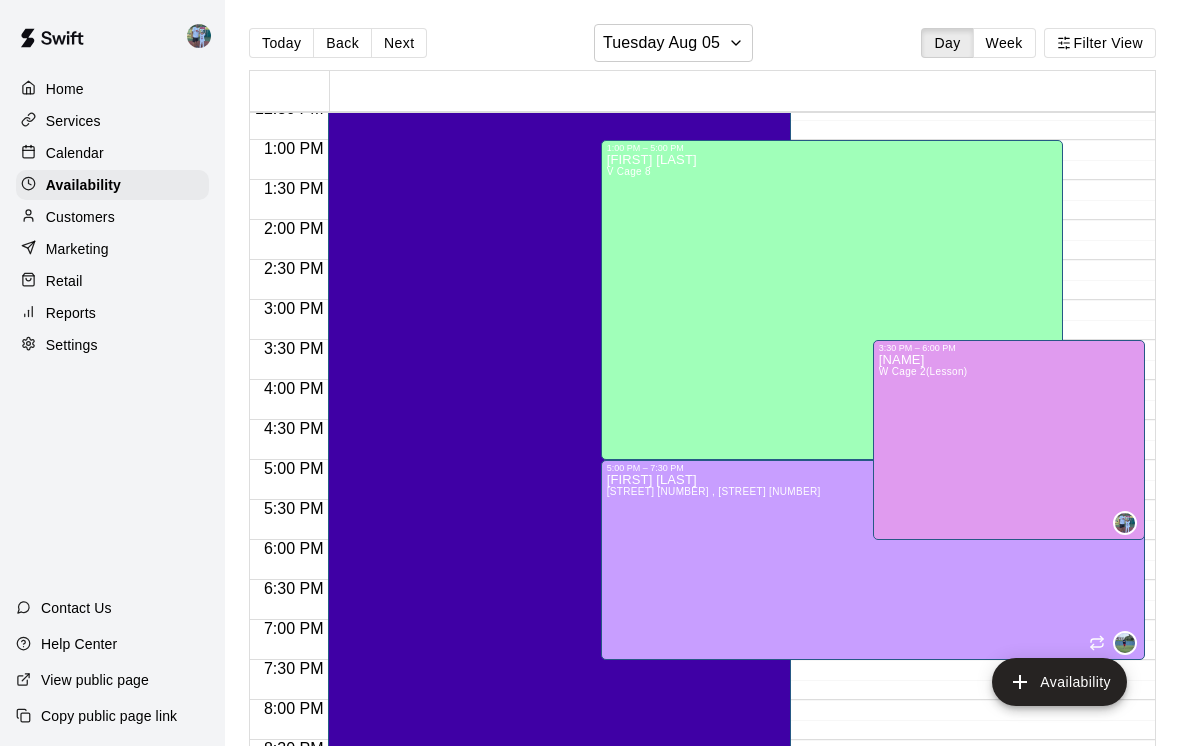 click on "Paul Woodley W Cage 2(Lesson)" at bounding box center [1009, 726] 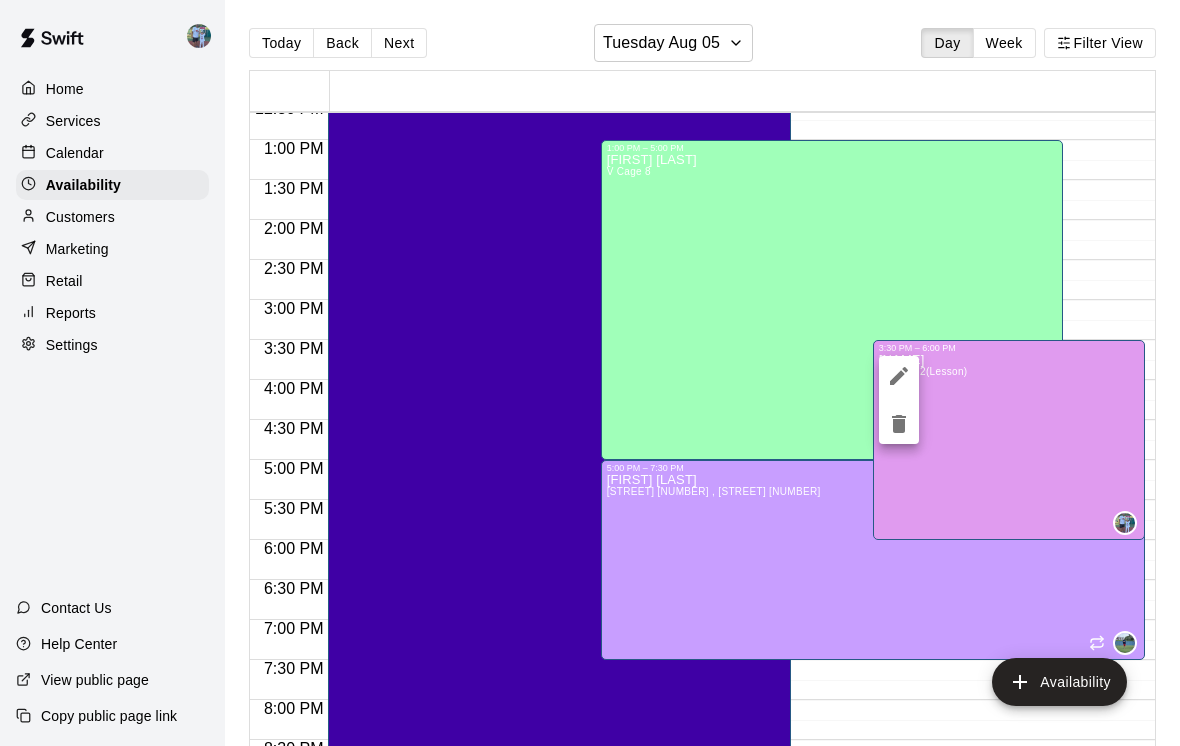 click at bounding box center (899, 424) 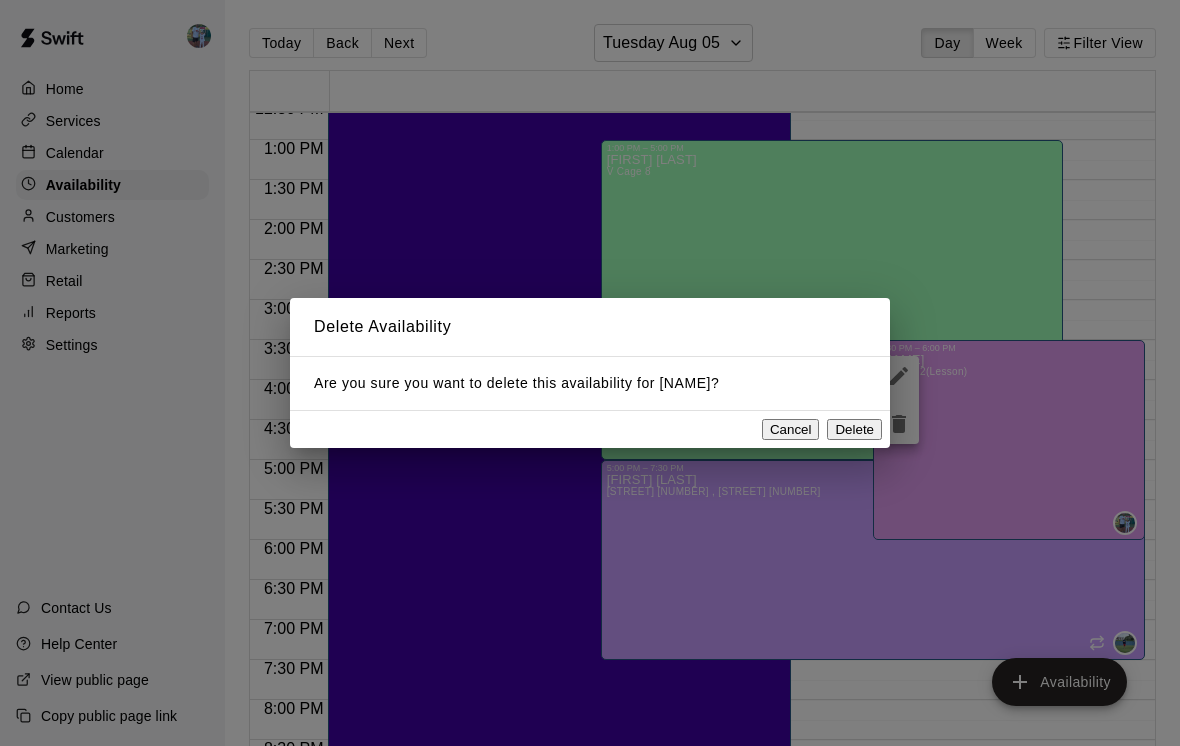 click on "Delete Availability Are you sure you want to delete this availability for   Paul Woodley ? Cancel Delete" at bounding box center [590, 373] 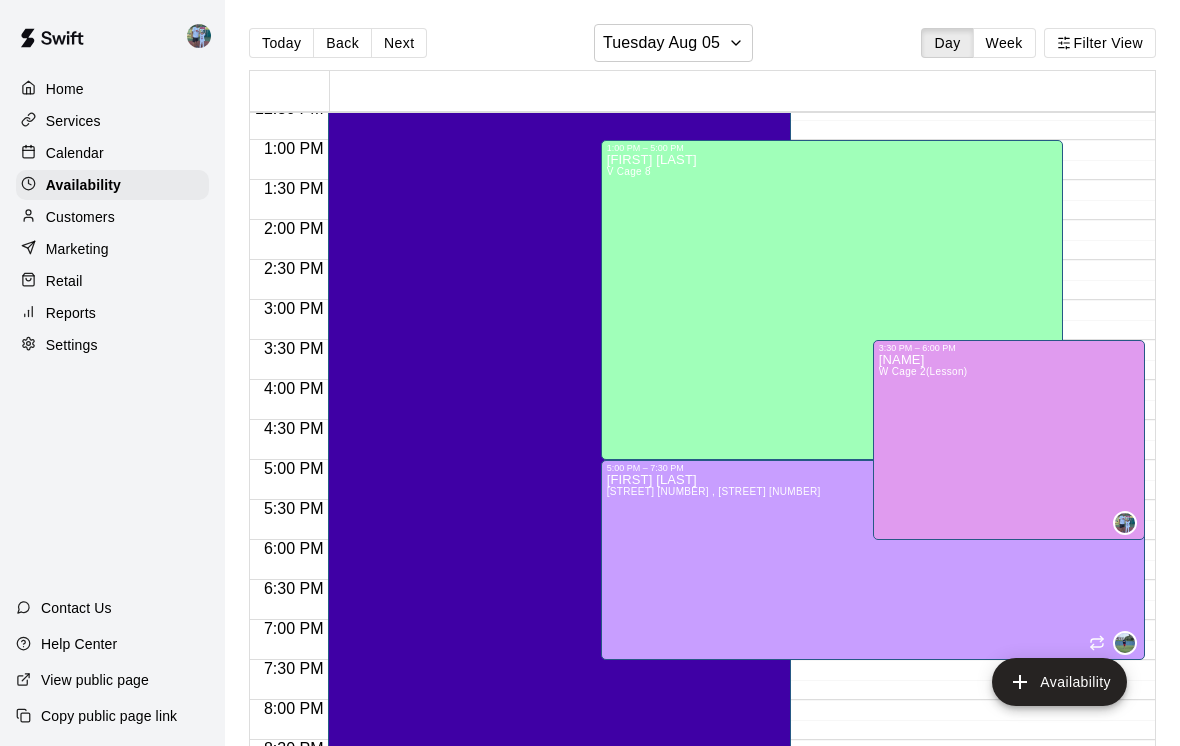 click on "Paul Woodley W Cage 2(Lesson)" at bounding box center [1009, 726] 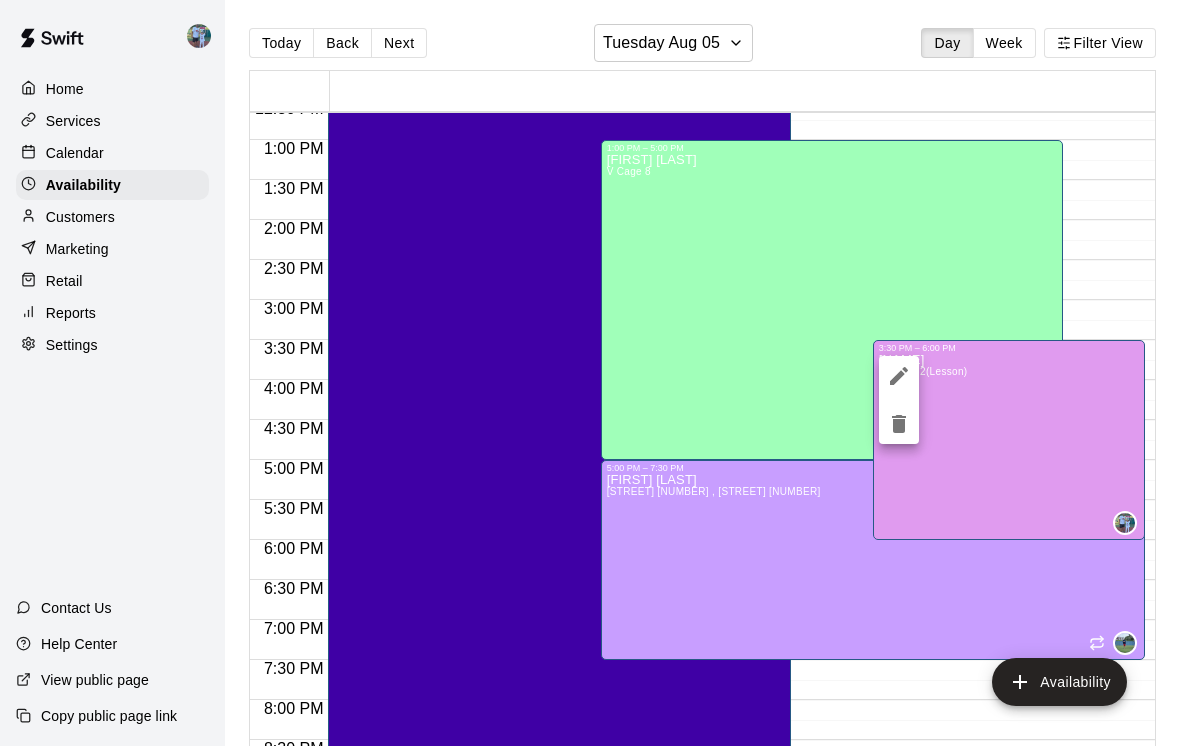 click at bounding box center (899, 376) 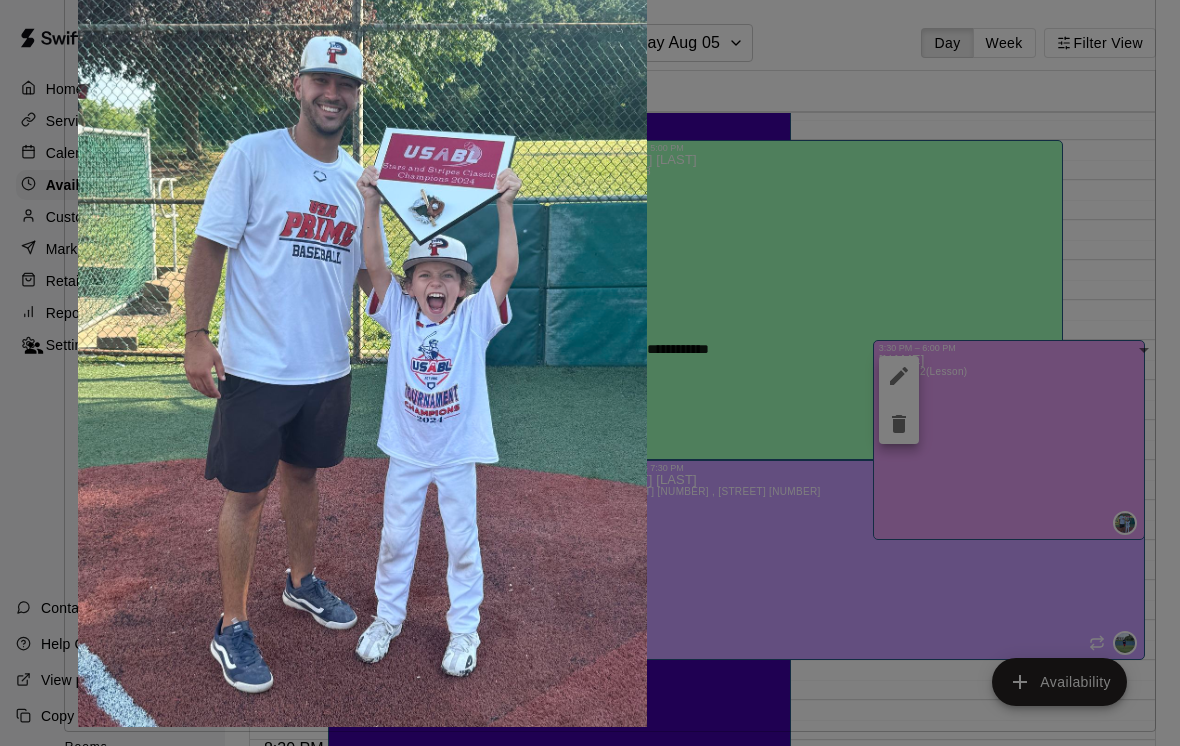 click on "**********" at bounding box center [590, -182] 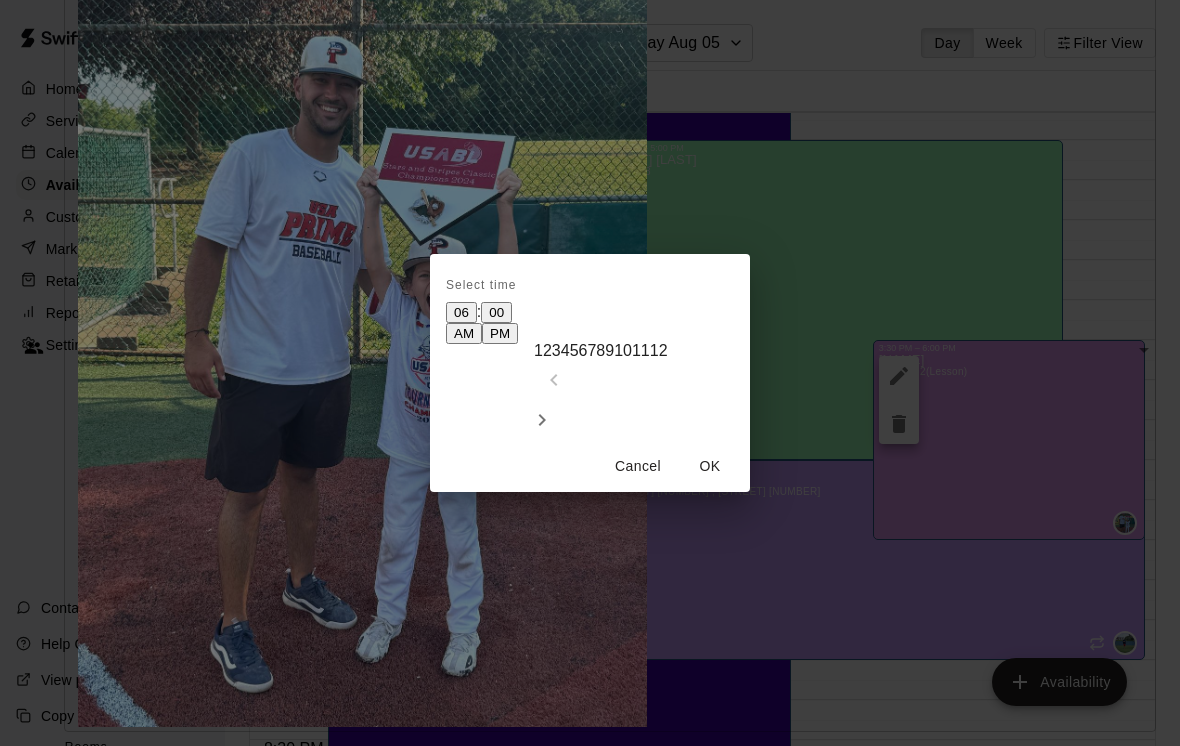 type on "********" 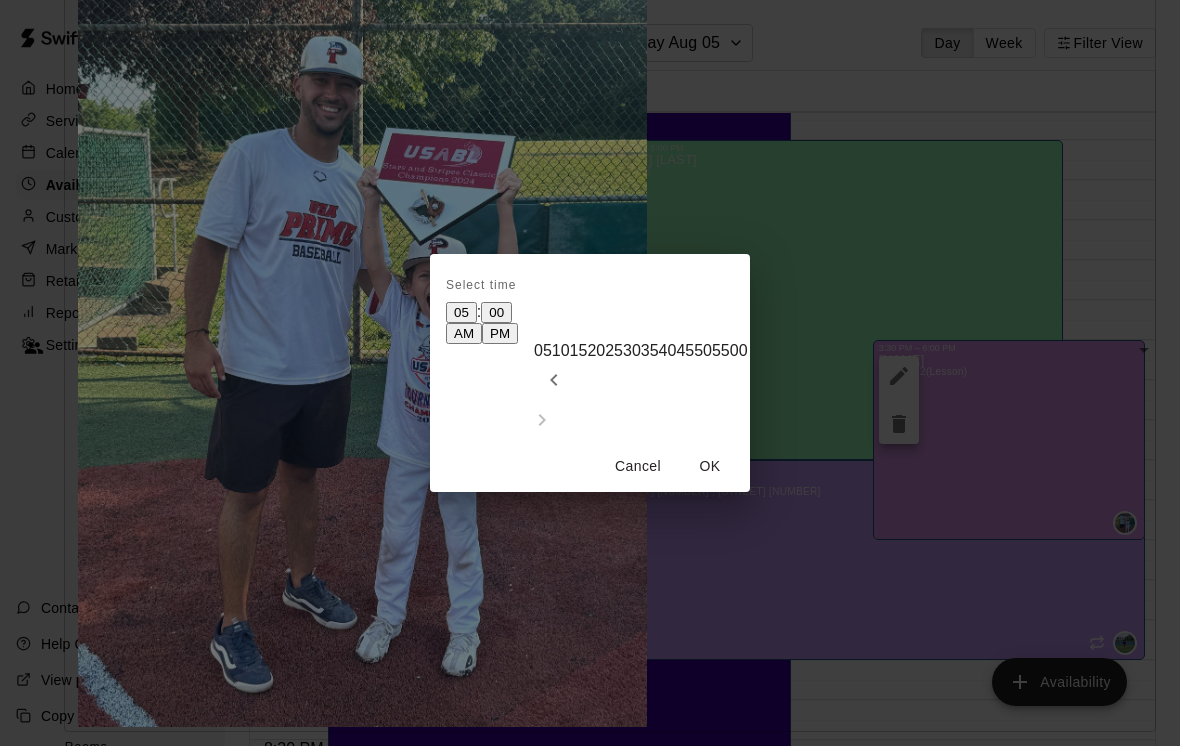 click on "OK" at bounding box center (710, 466) 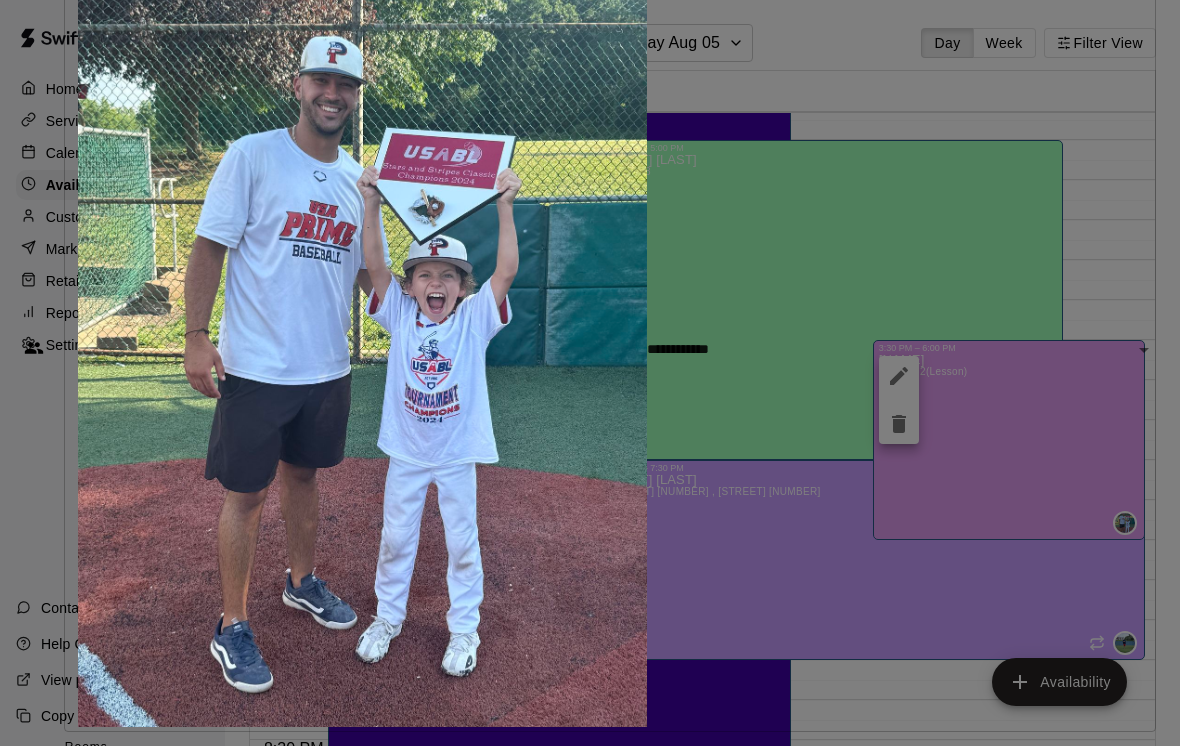 click on "**********" at bounding box center [590, 373] 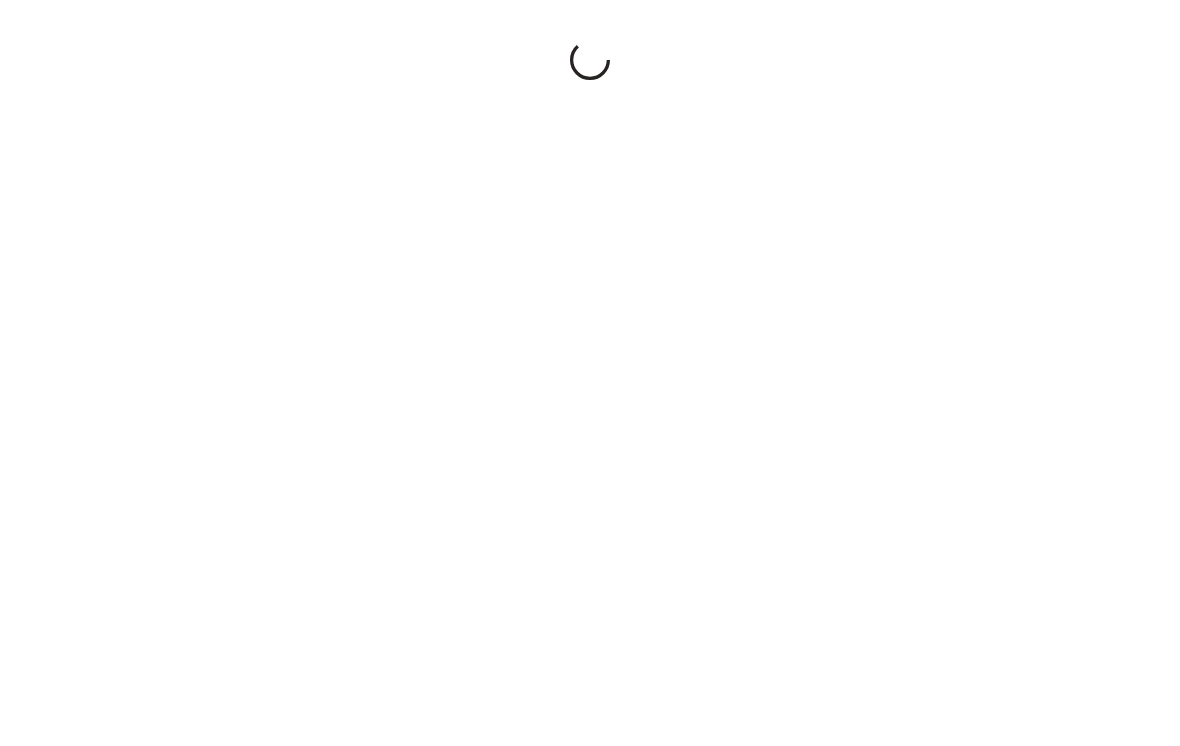 scroll, scrollTop: 0, scrollLeft: 0, axis: both 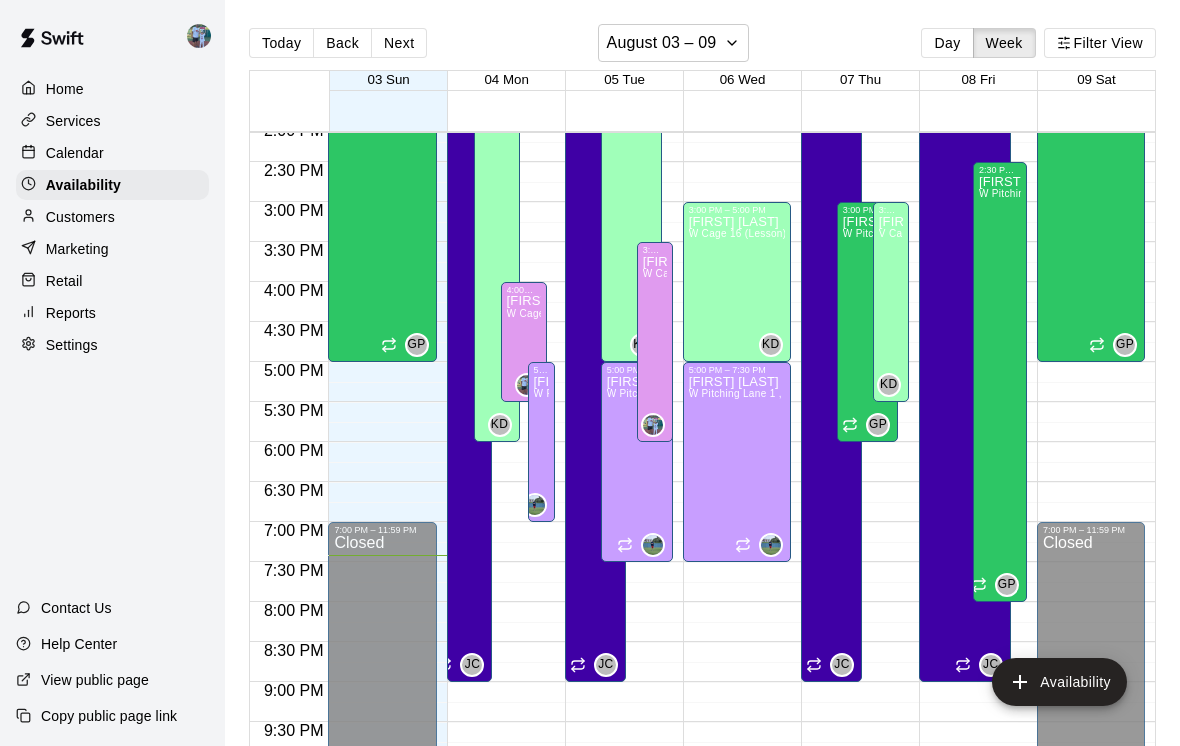 click on "Day" at bounding box center [947, 43] 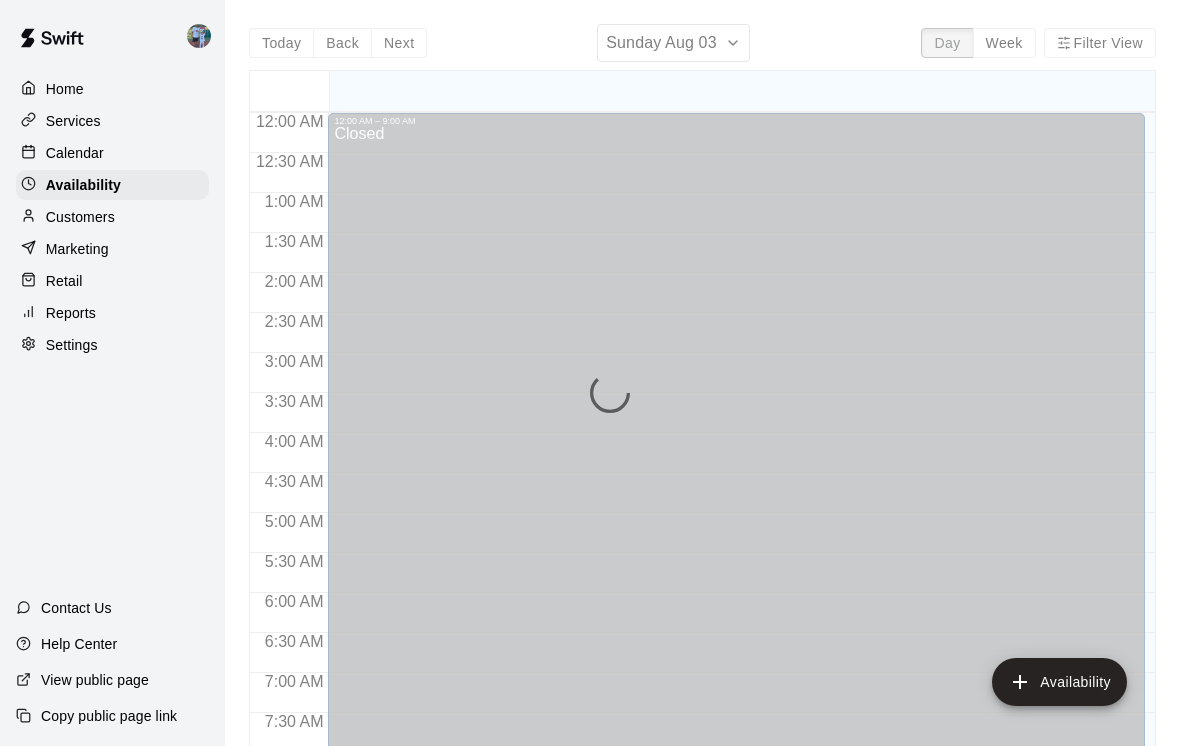 scroll, scrollTop: 1234, scrollLeft: 0, axis: vertical 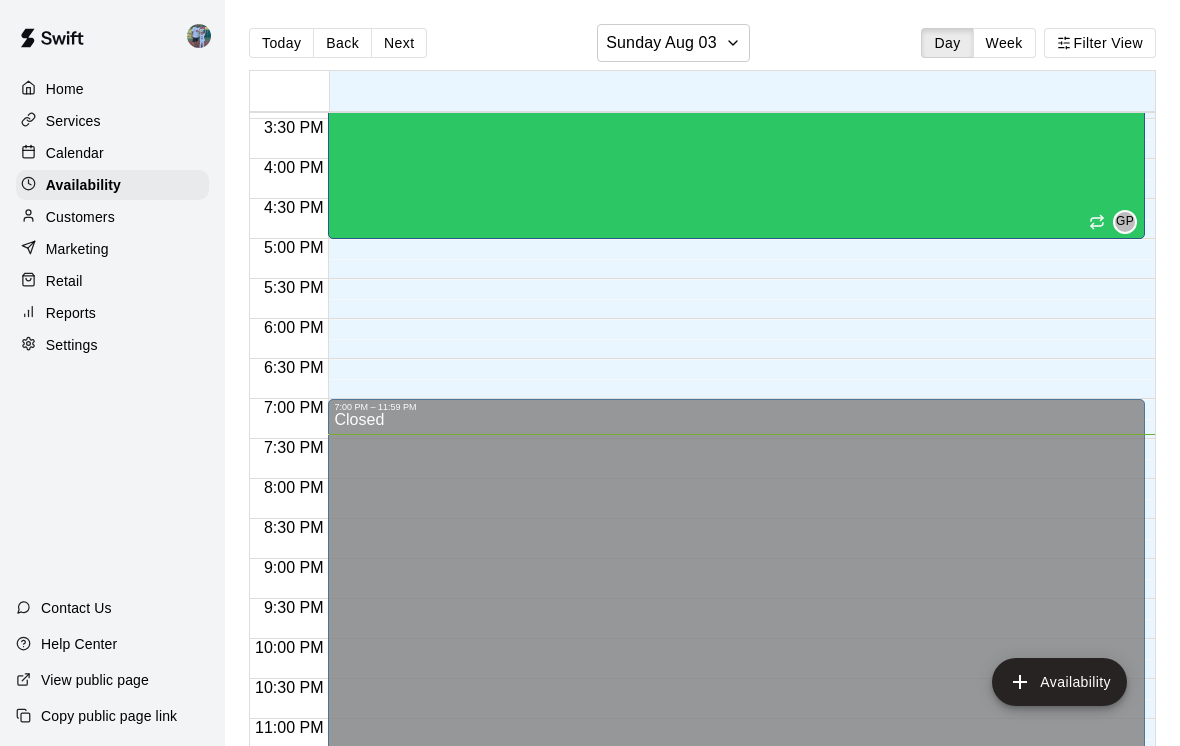click on "Next" at bounding box center [399, 43] 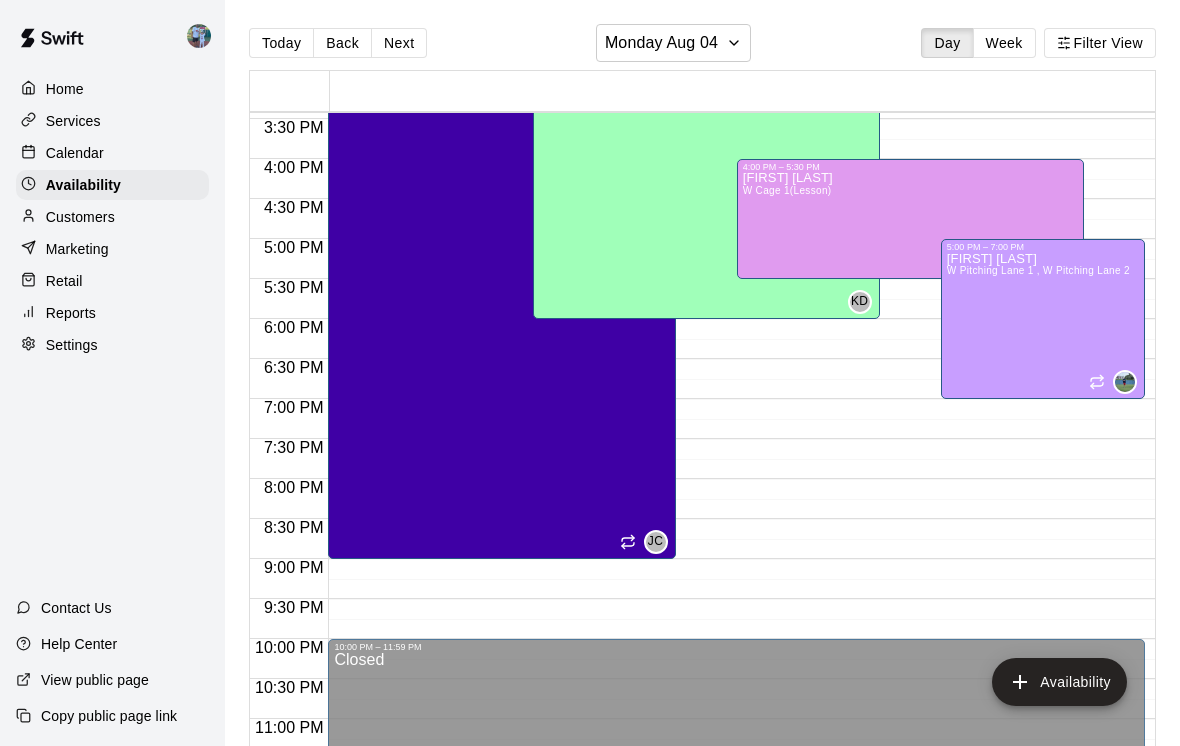 click on "Next" at bounding box center (399, 43) 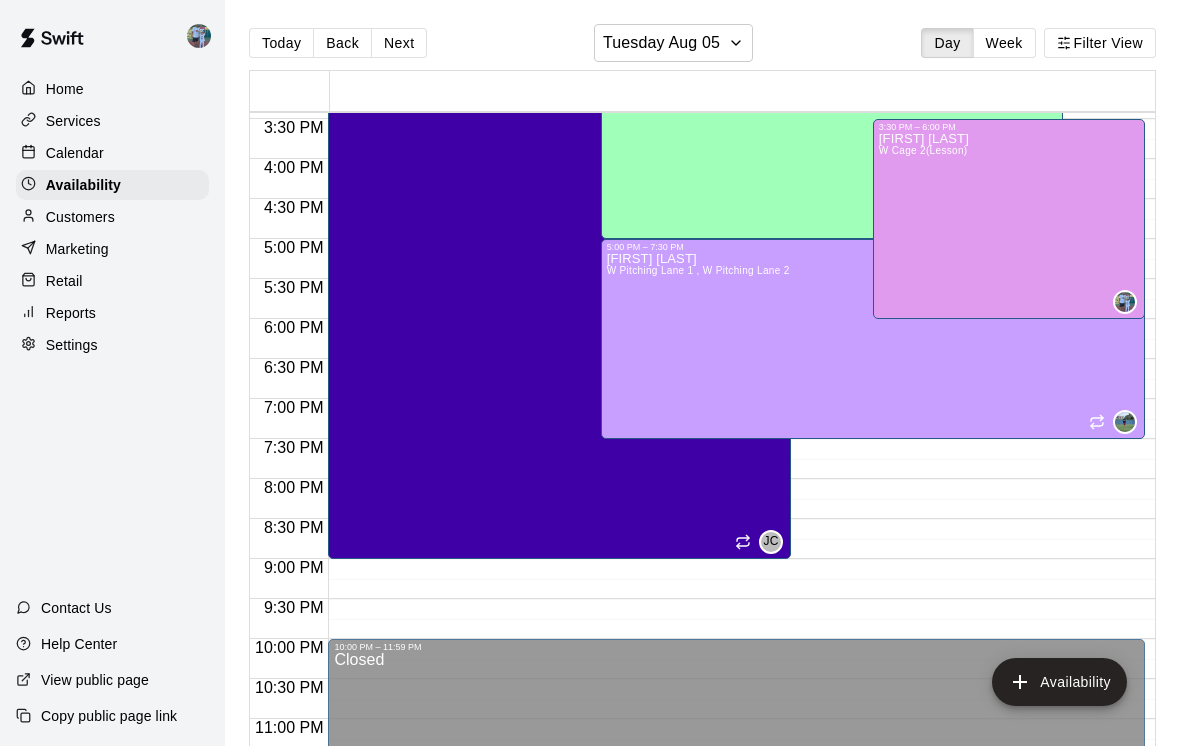 click on "Paul Woodley W Cage 2(Lesson)" at bounding box center [1009, 505] 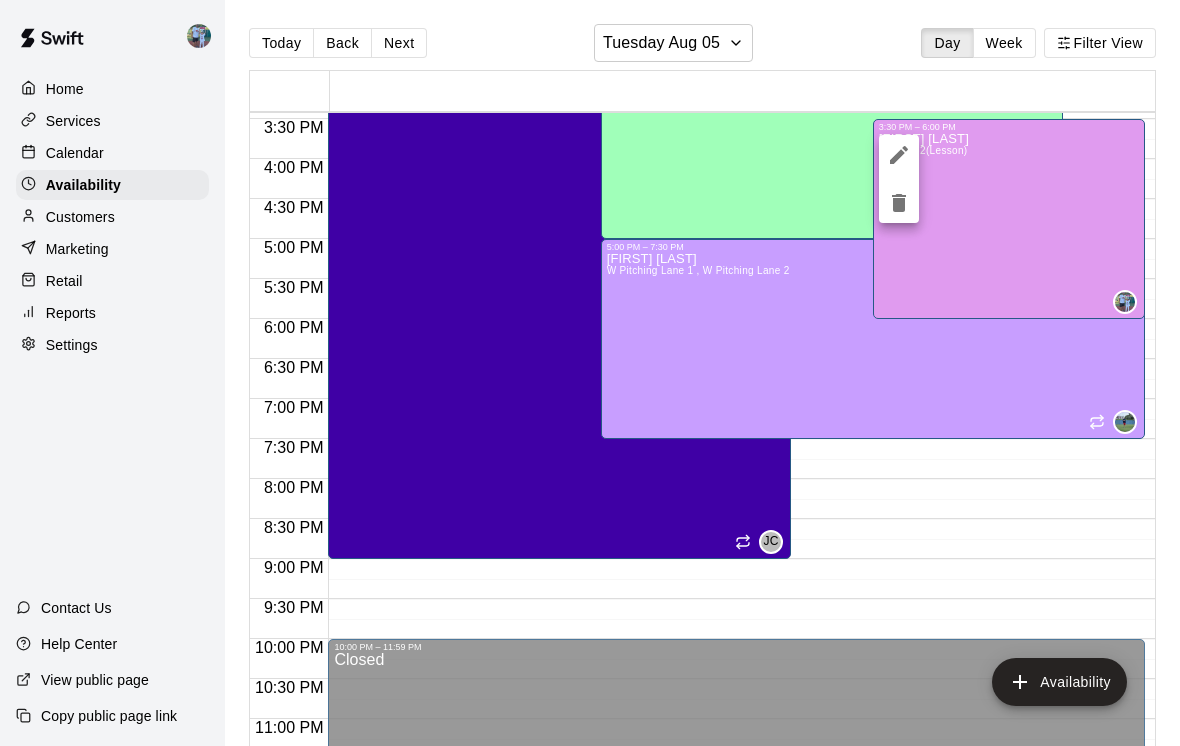 click 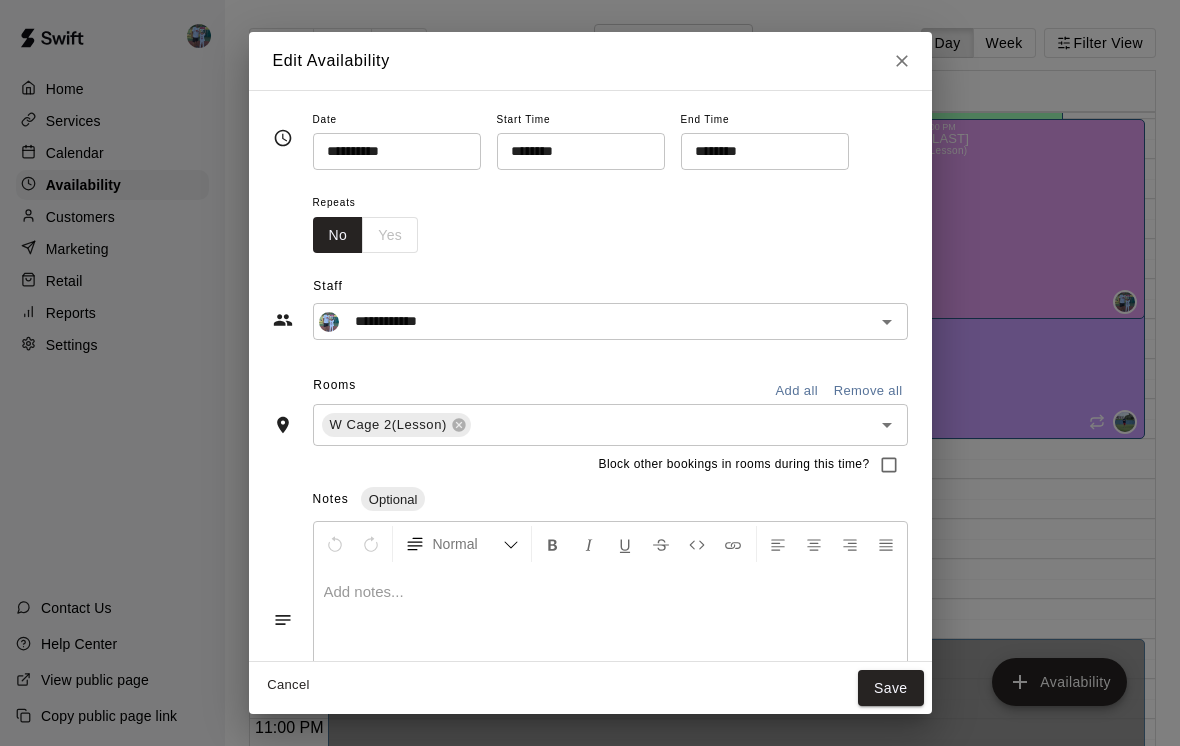 click on "********" at bounding box center [758, 151] 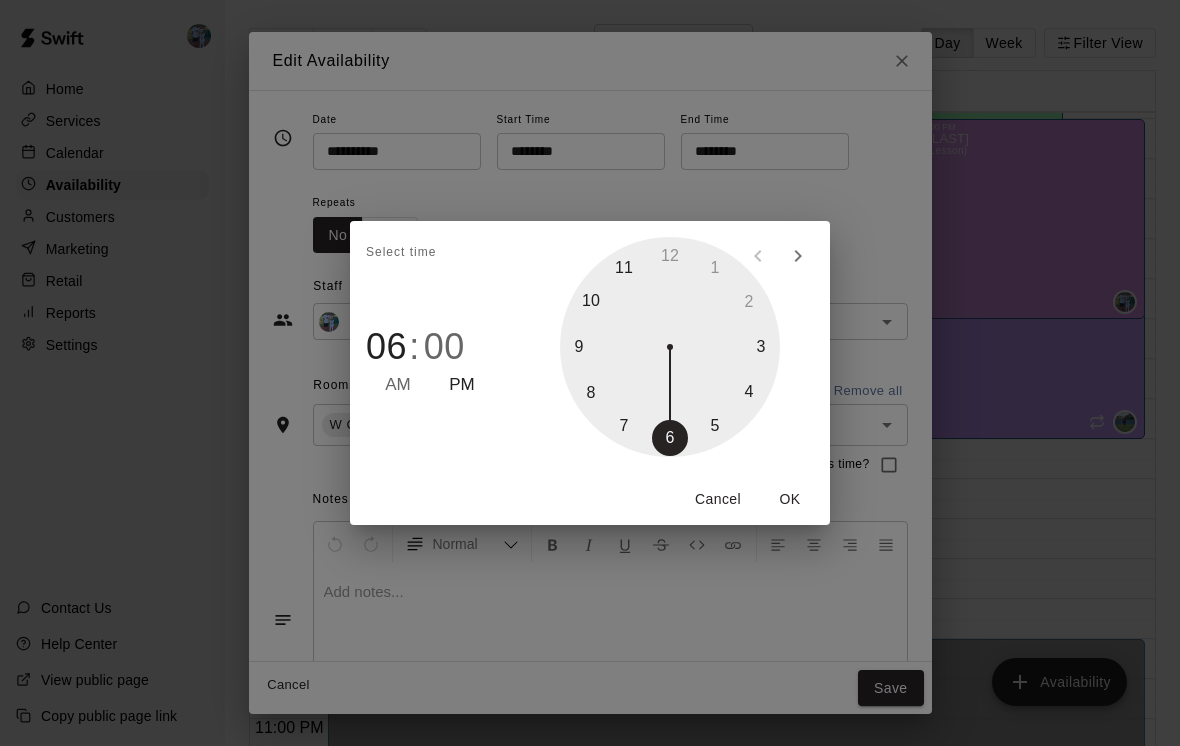 click at bounding box center (670, 347) 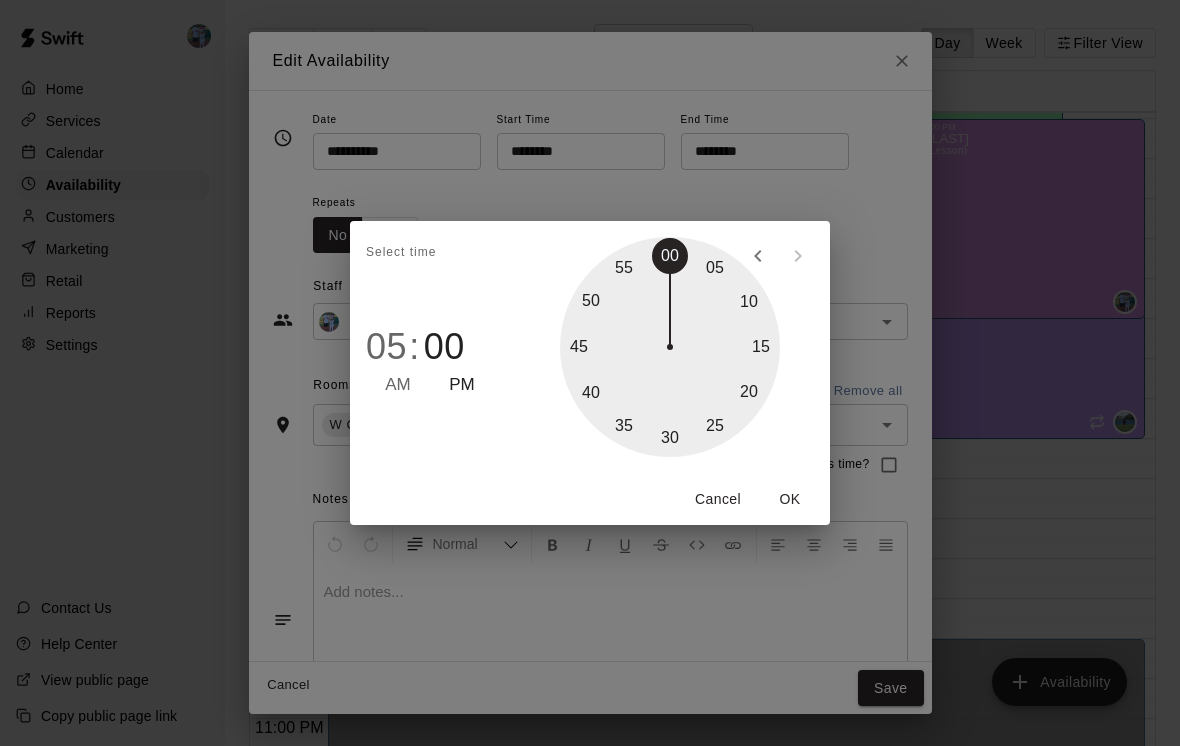 type on "********" 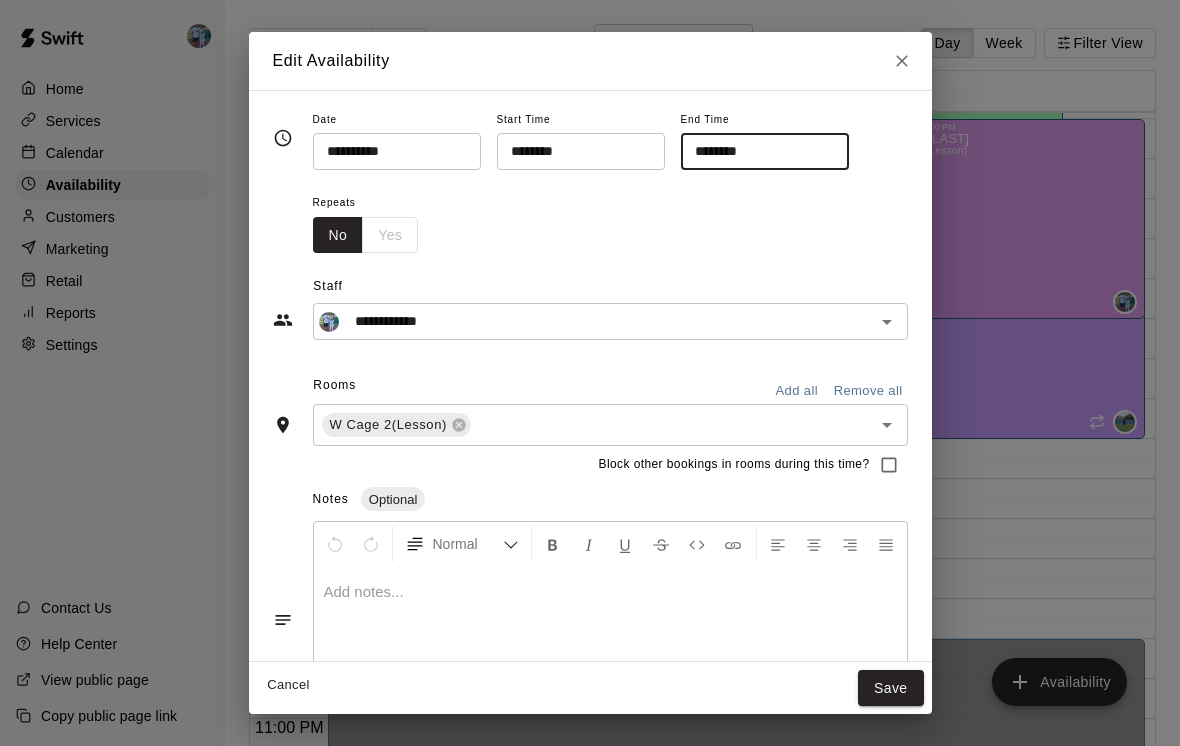 click on "Save" at bounding box center [891, 688] 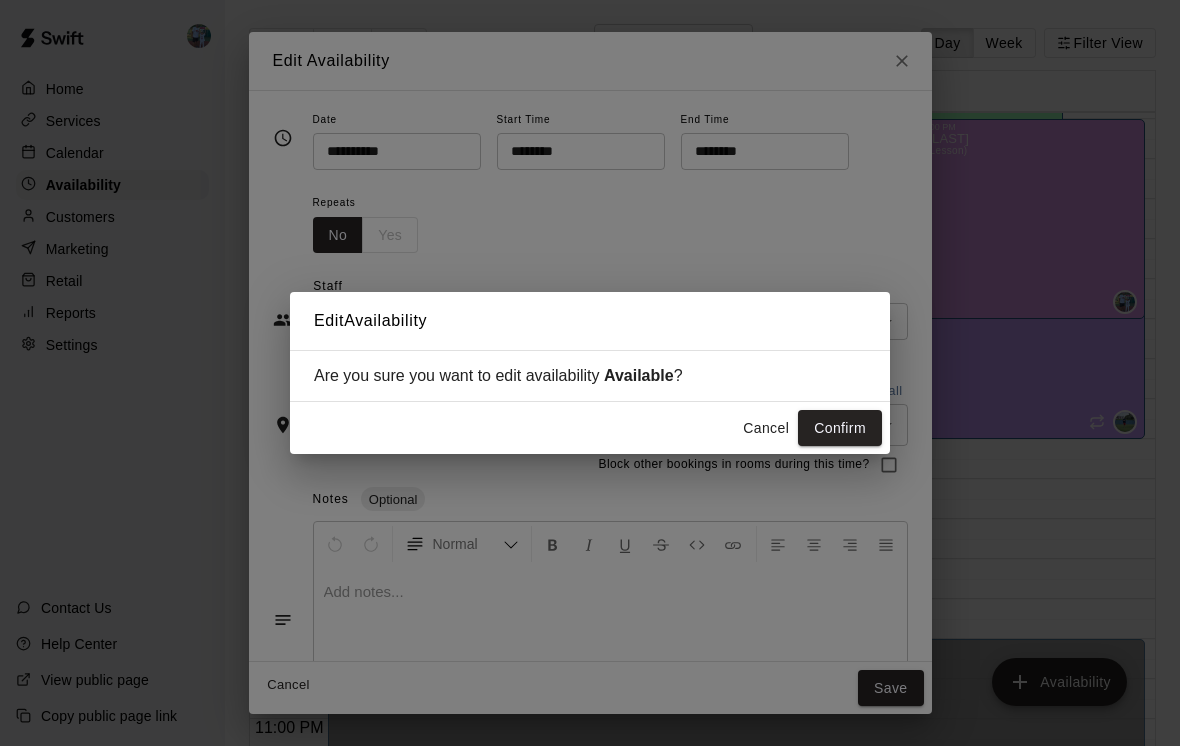 click on "Confirm" at bounding box center [840, 428] 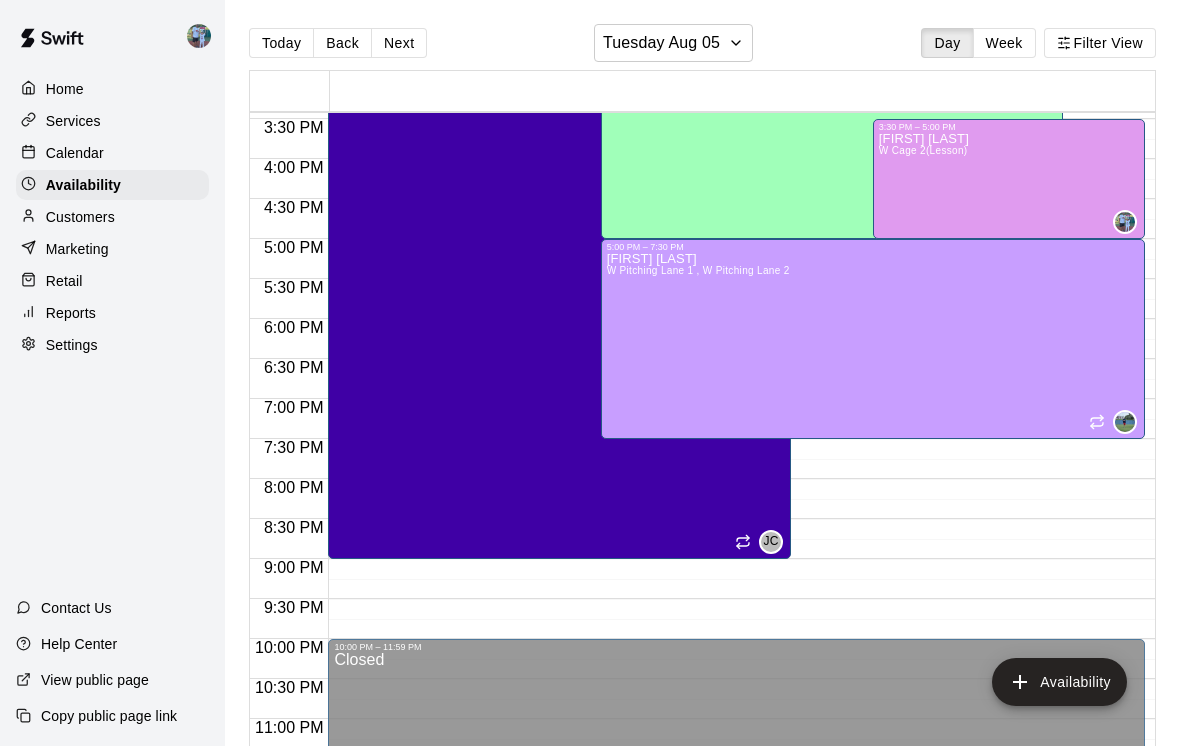 click on "Paul Woodley W Cage 2(Lesson)" at bounding box center [1009, 505] 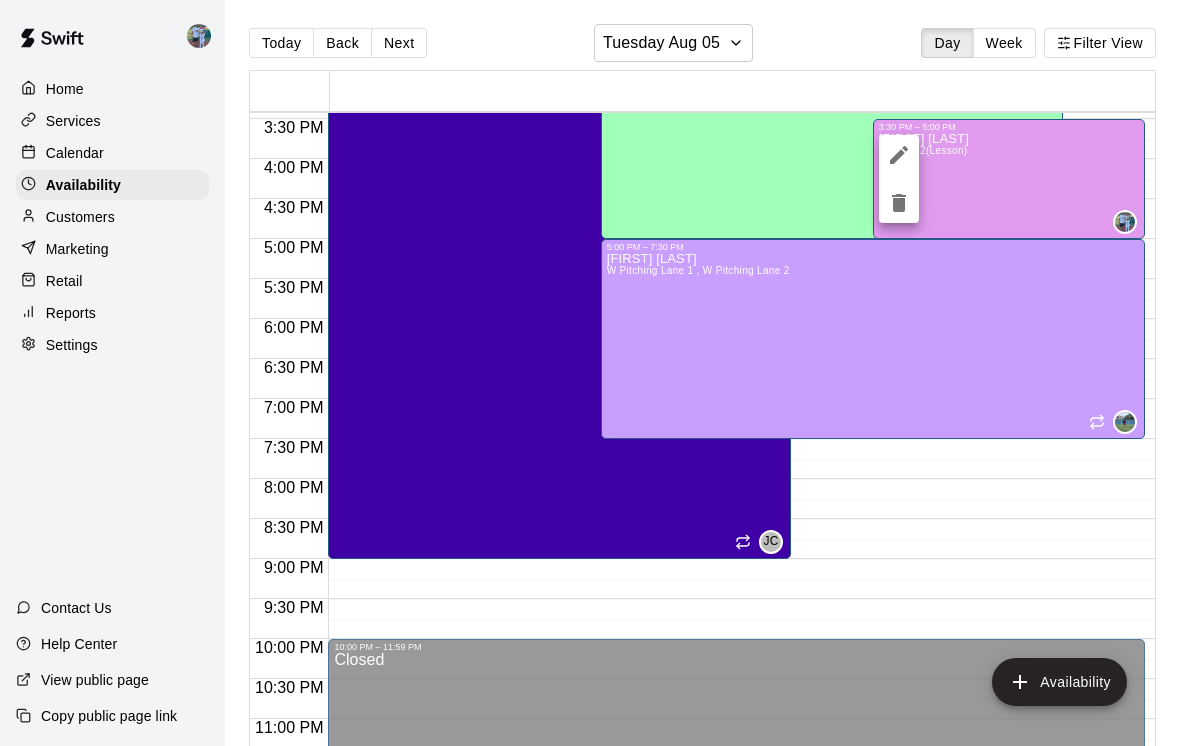 click at bounding box center [590, 373] 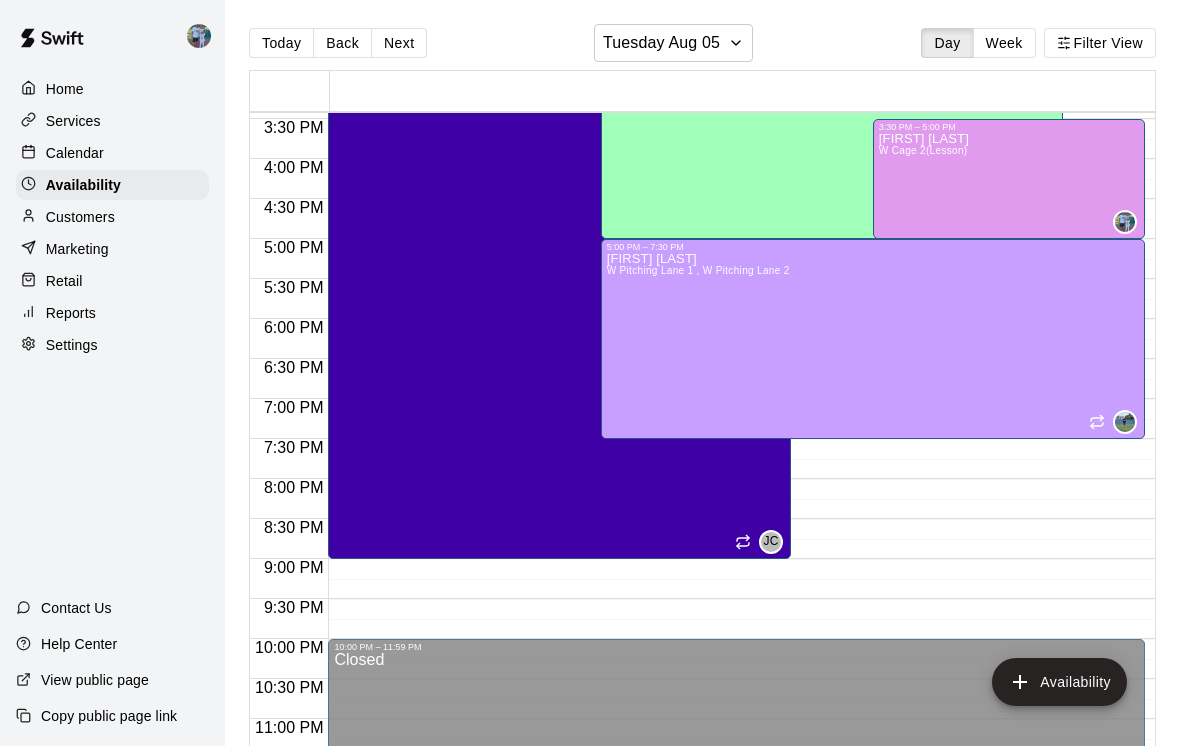 click on "Calendar" at bounding box center [75, 153] 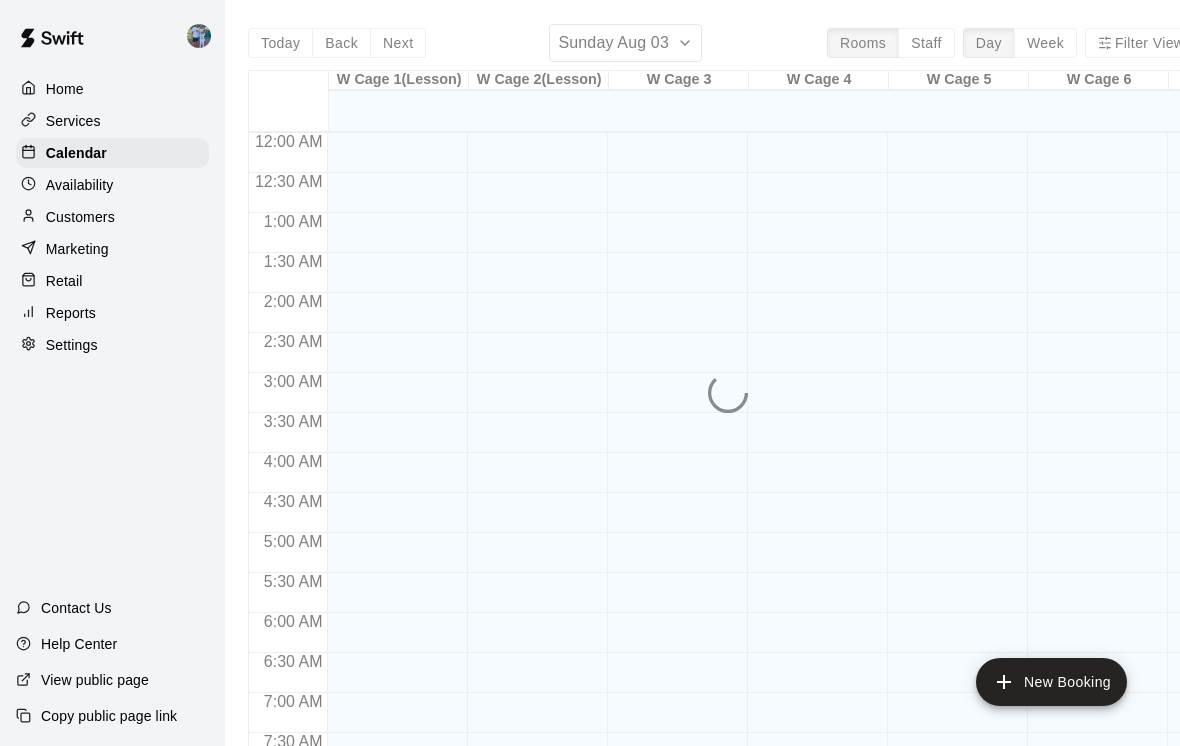 scroll, scrollTop: 1194, scrollLeft: 0, axis: vertical 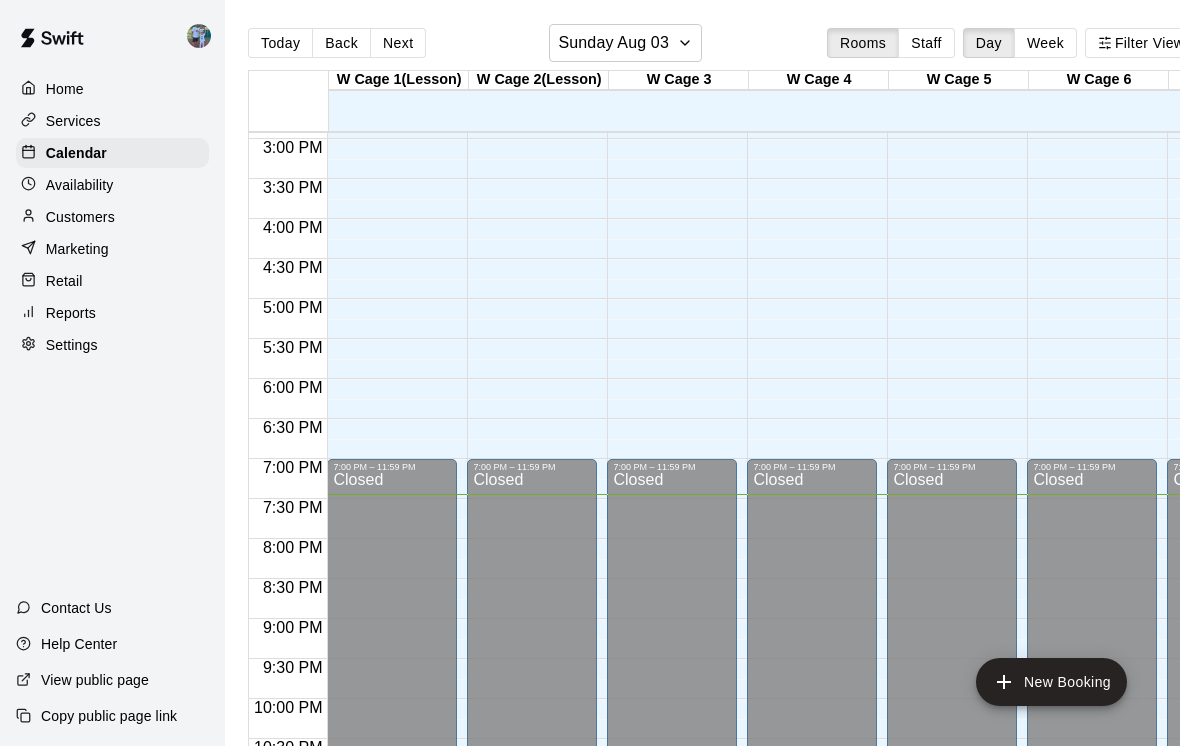 click on "Availability" at bounding box center [112, 185] 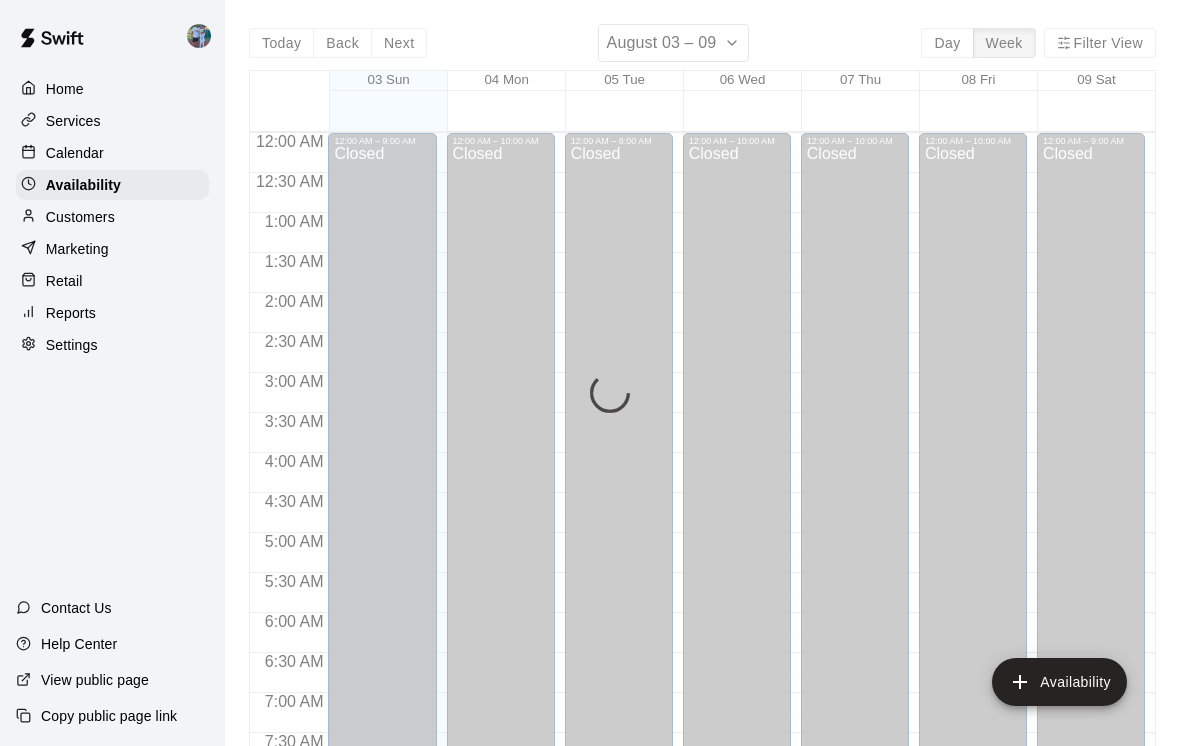 scroll, scrollTop: 1254, scrollLeft: 0, axis: vertical 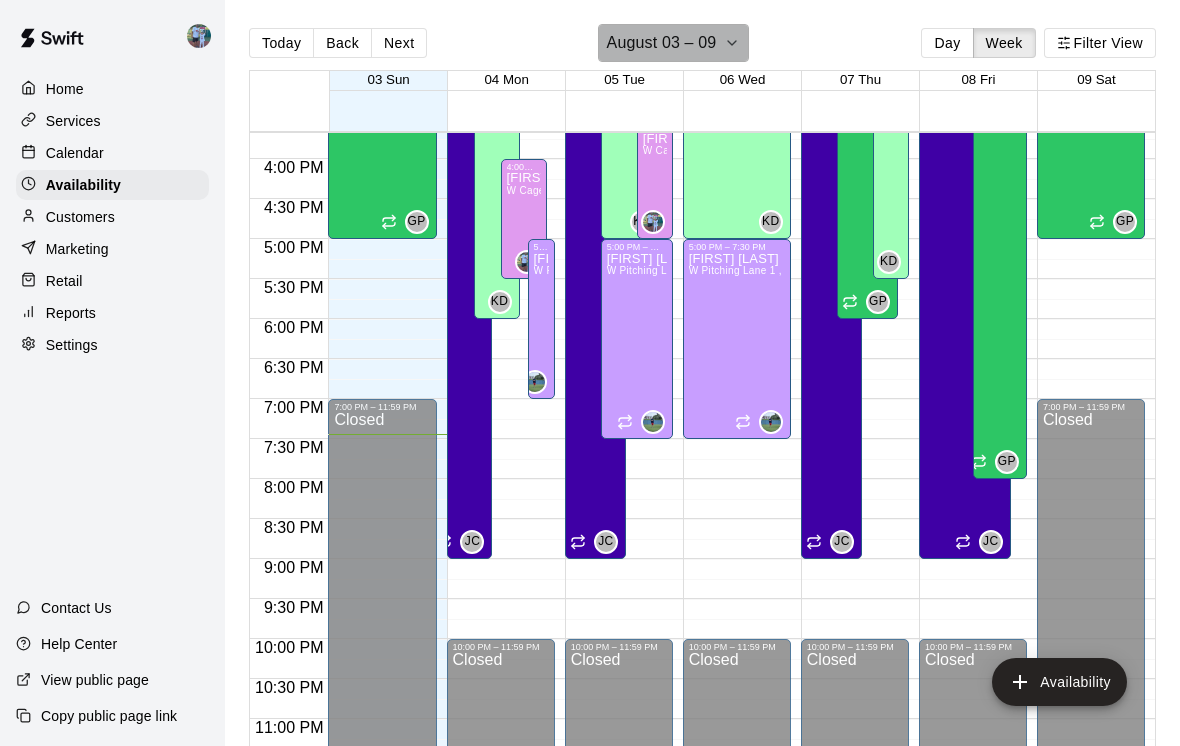 click on "August 03 – 09" at bounding box center [662, 43] 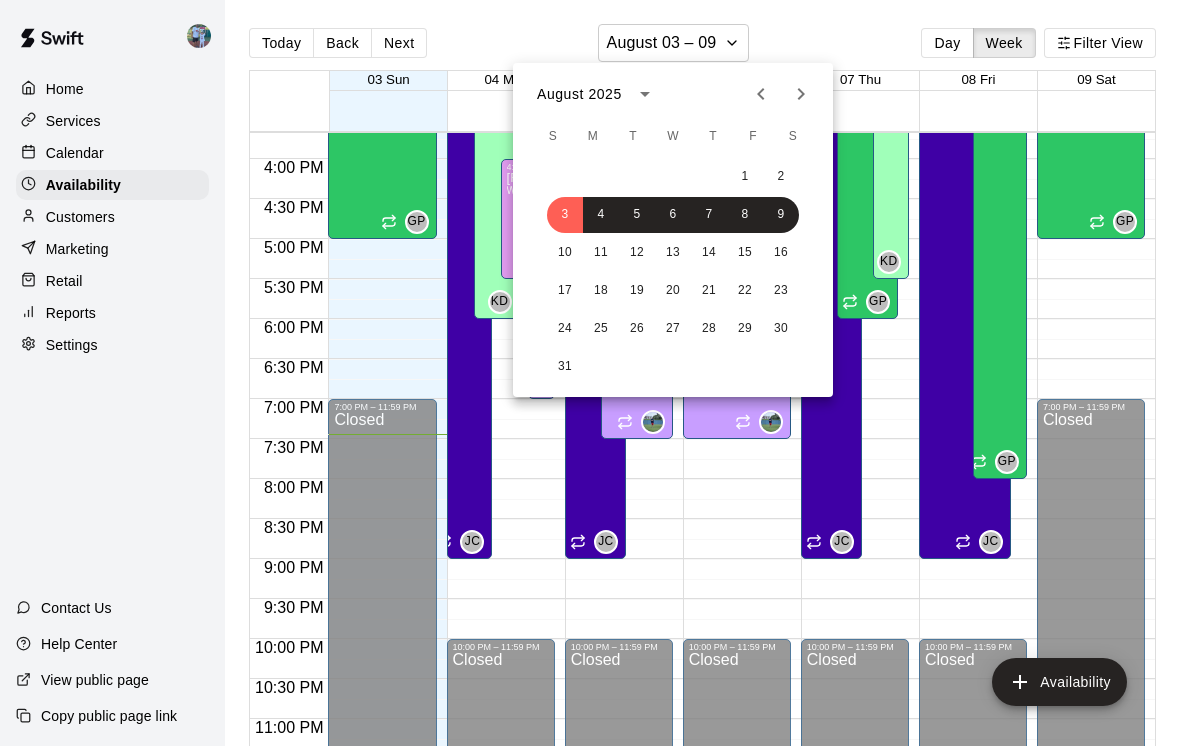 click at bounding box center (590, 373) 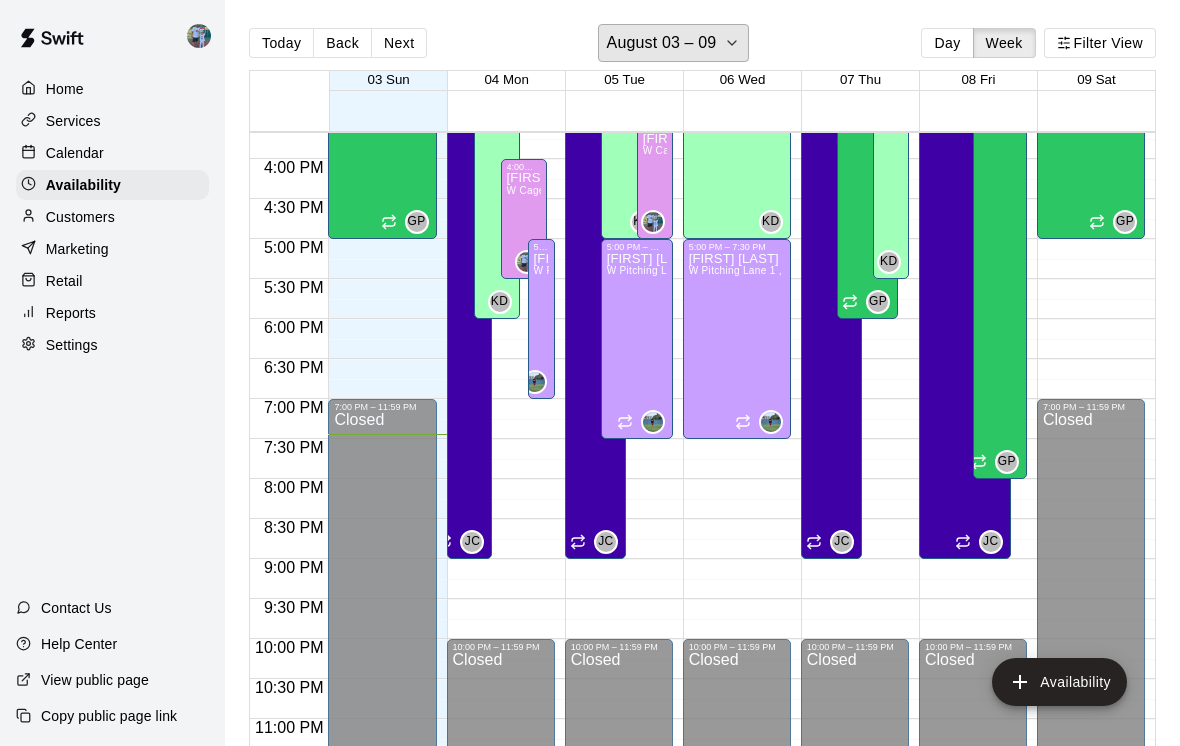 click at bounding box center (590, 373) 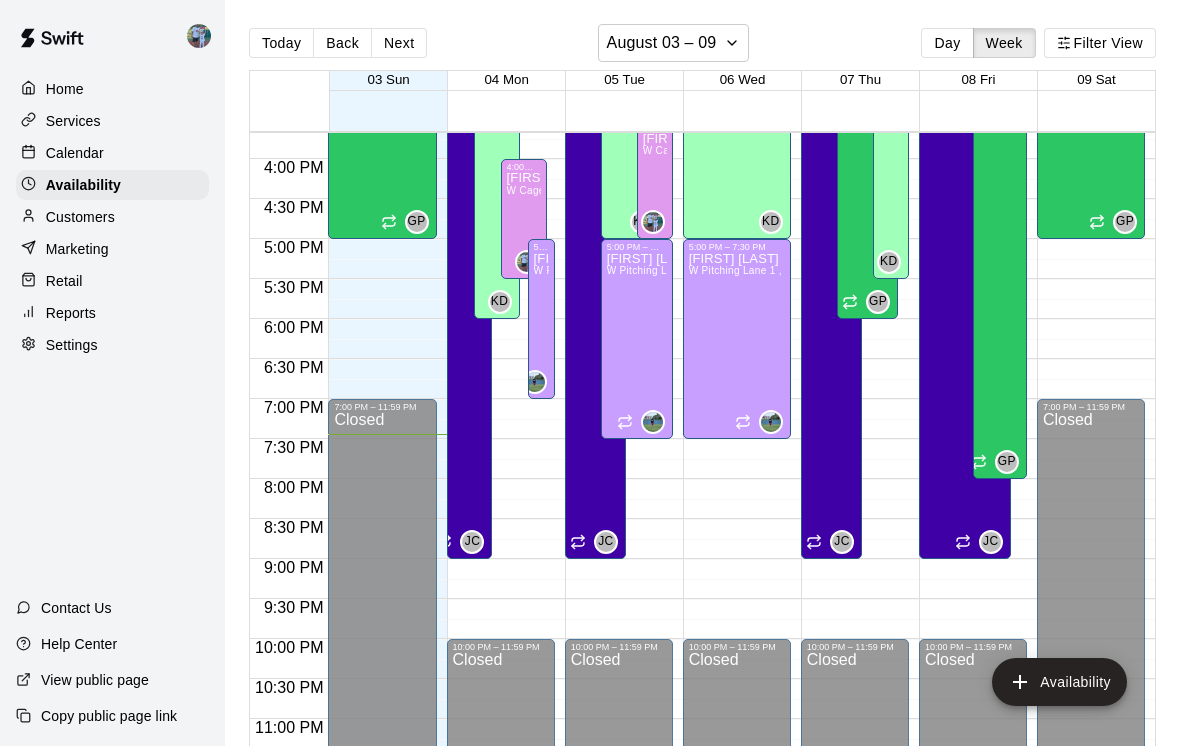 click on "Day" at bounding box center (947, 43) 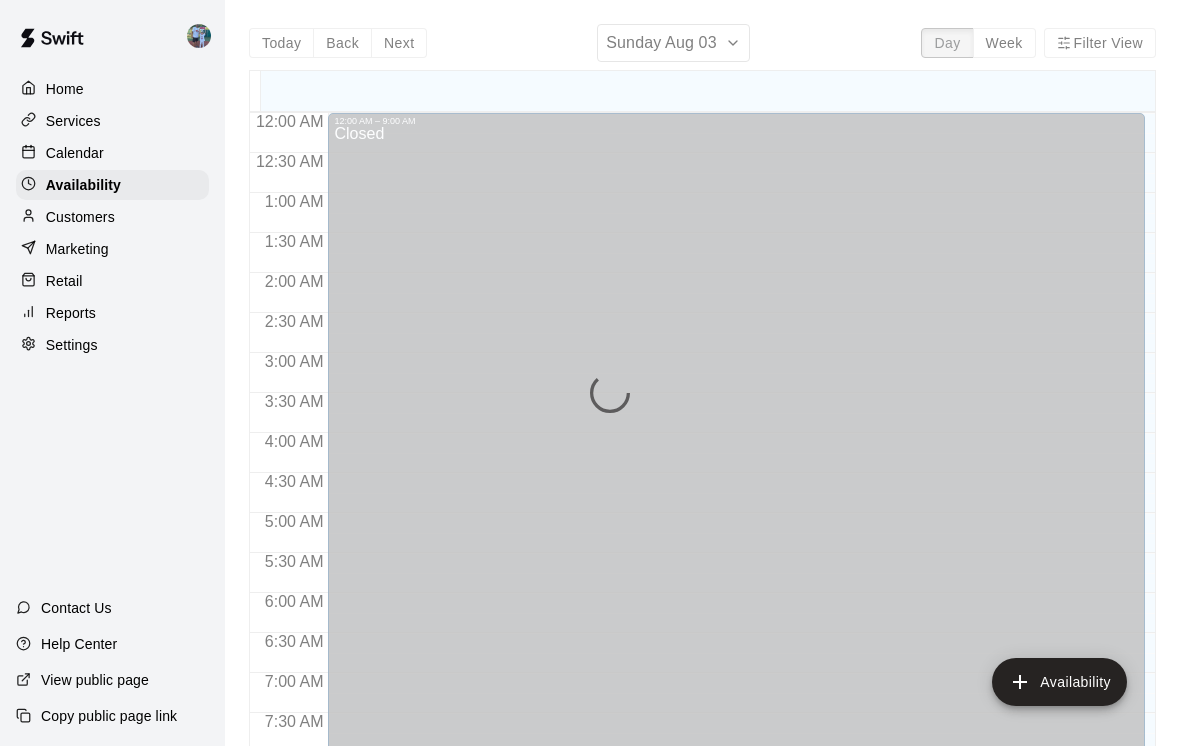 scroll, scrollTop: 1234, scrollLeft: 0, axis: vertical 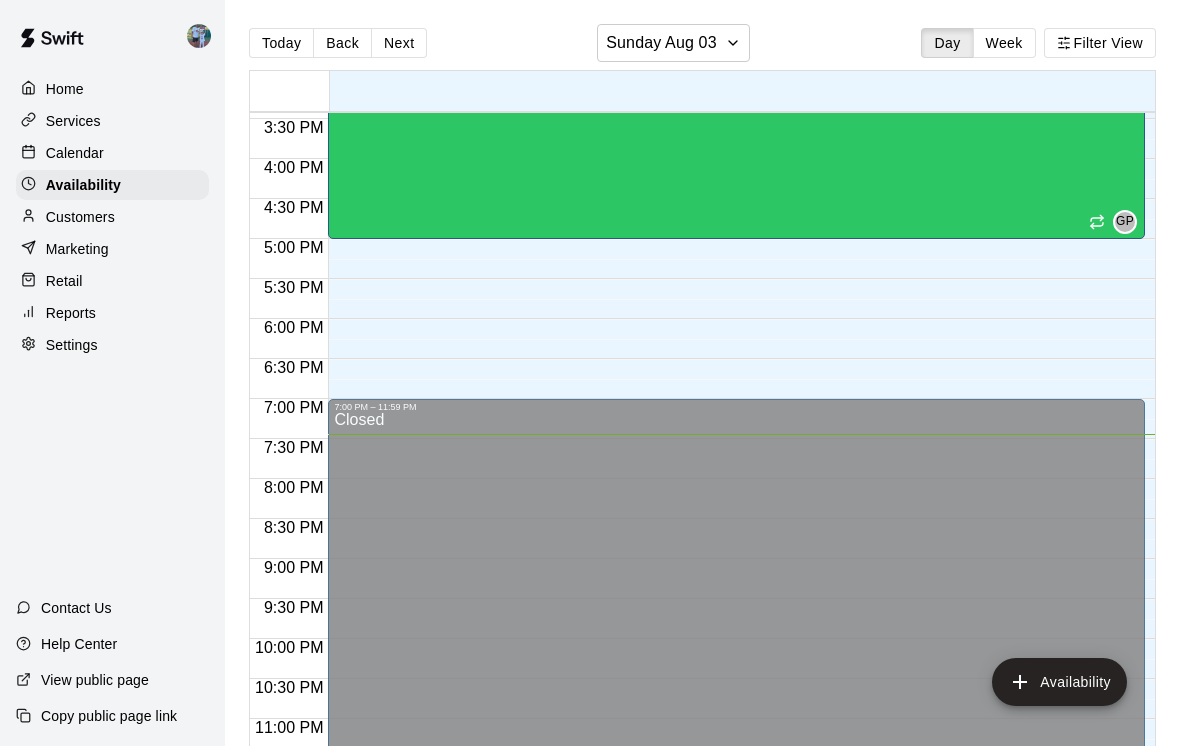 click on "Next" at bounding box center (399, 43) 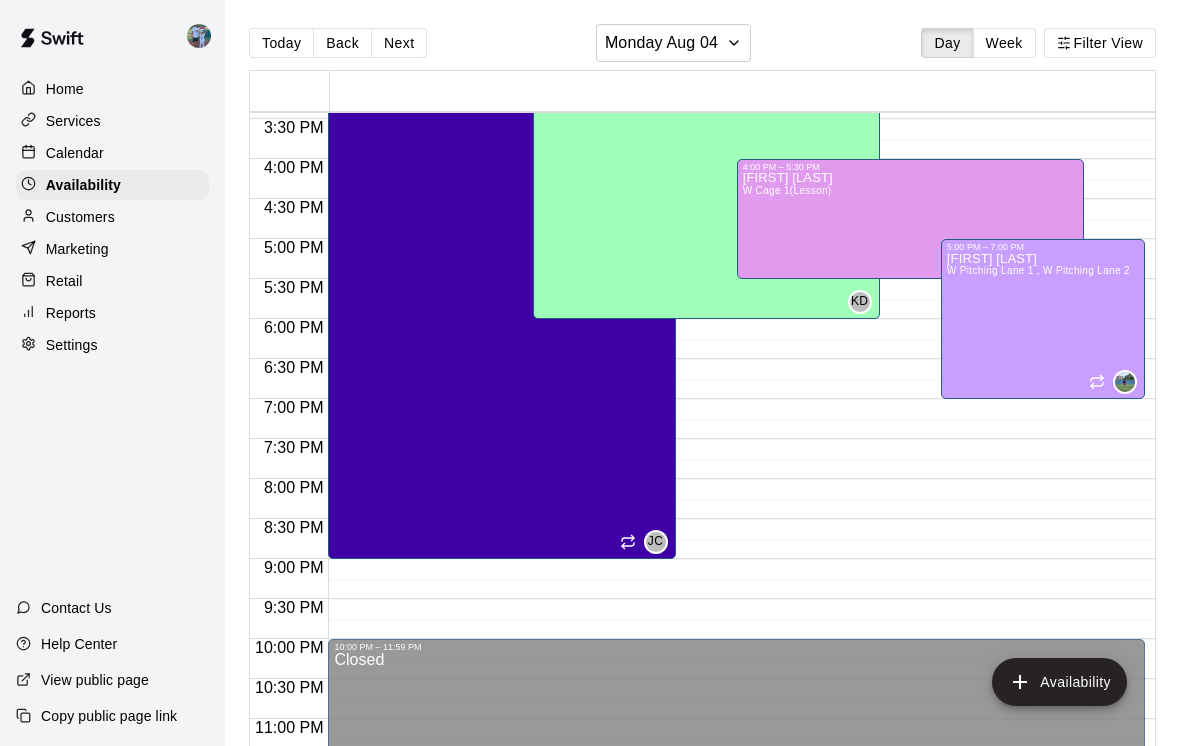 click on "Next" at bounding box center (399, 43) 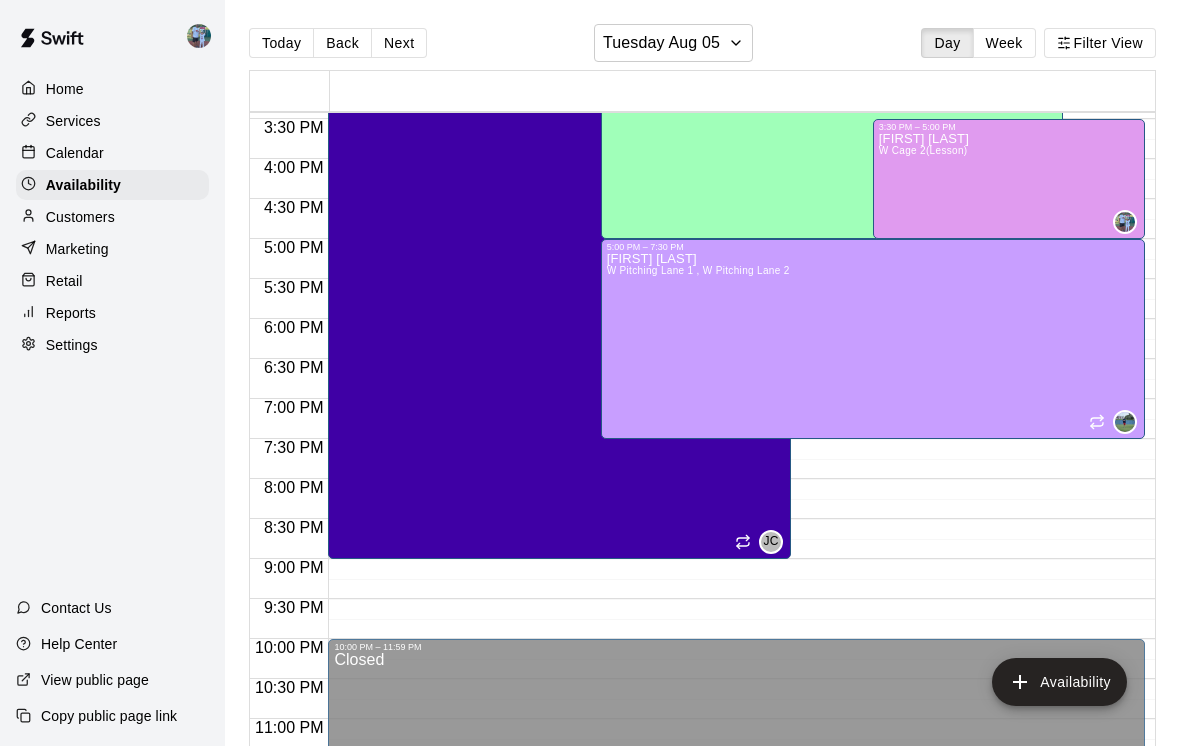 click on "Next" at bounding box center (399, 43) 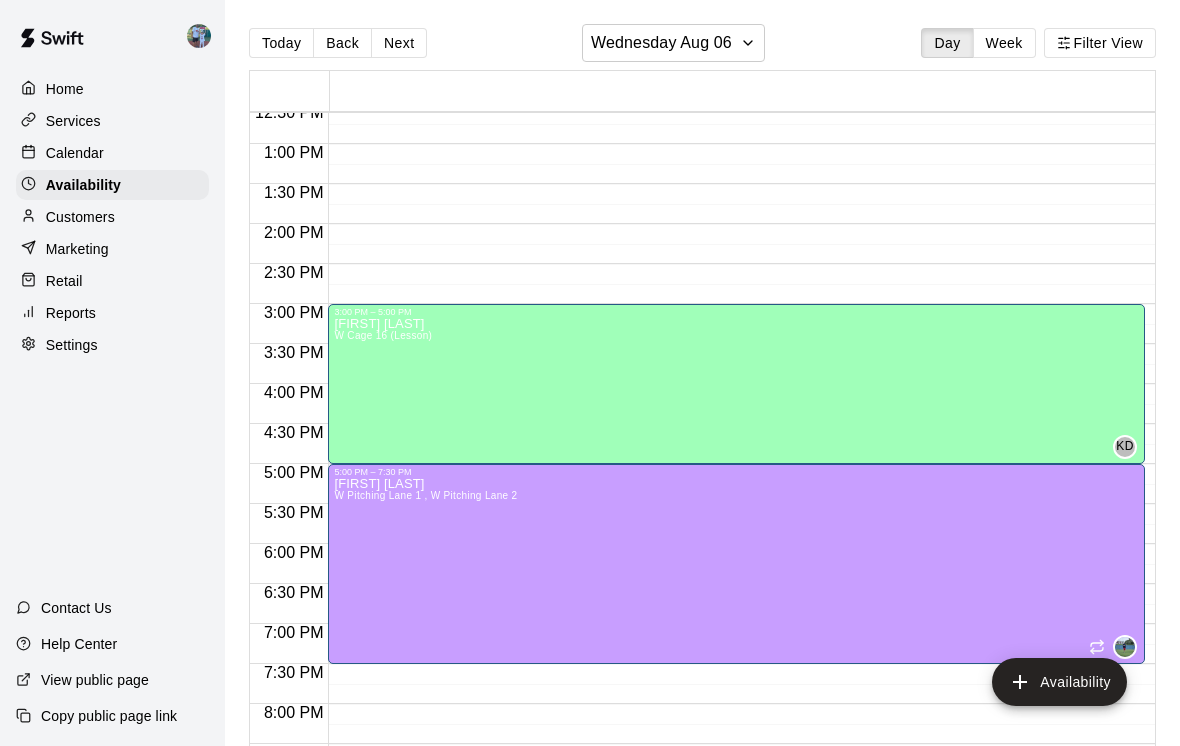 scroll, scrollTop: 1015, scrollLeft: 0, axis: vertical 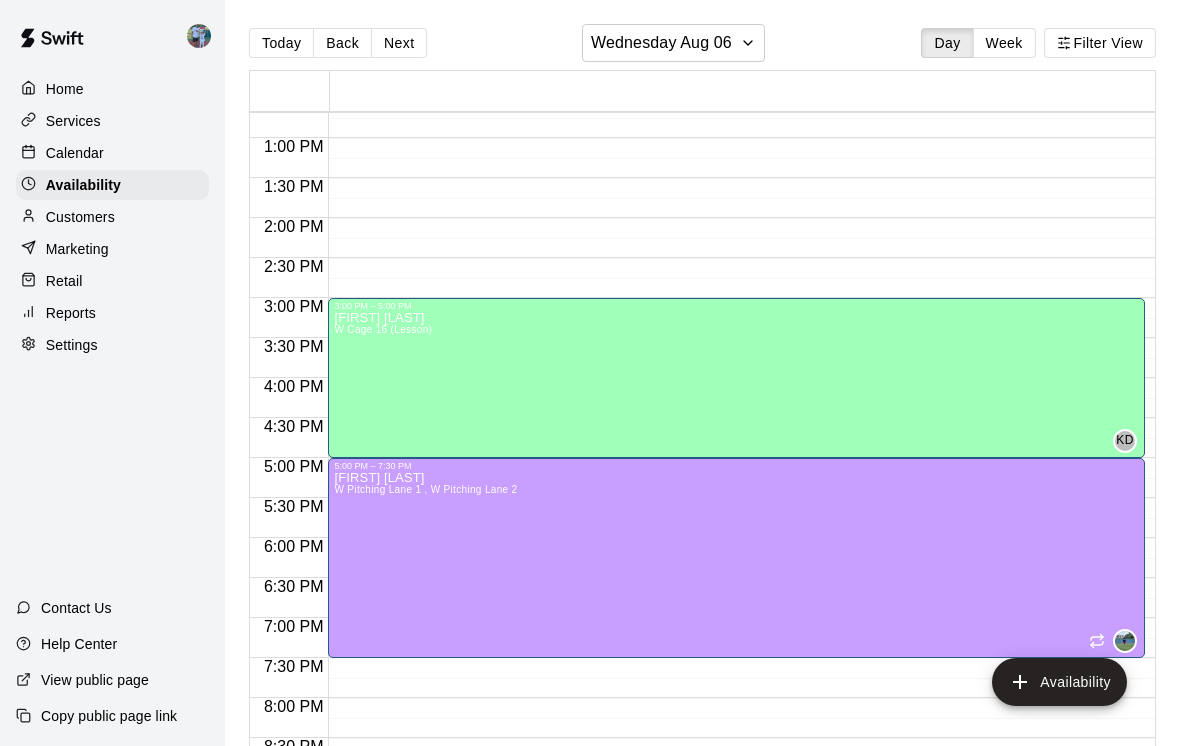 click on "Availability" at bounding box center (1059, 682) 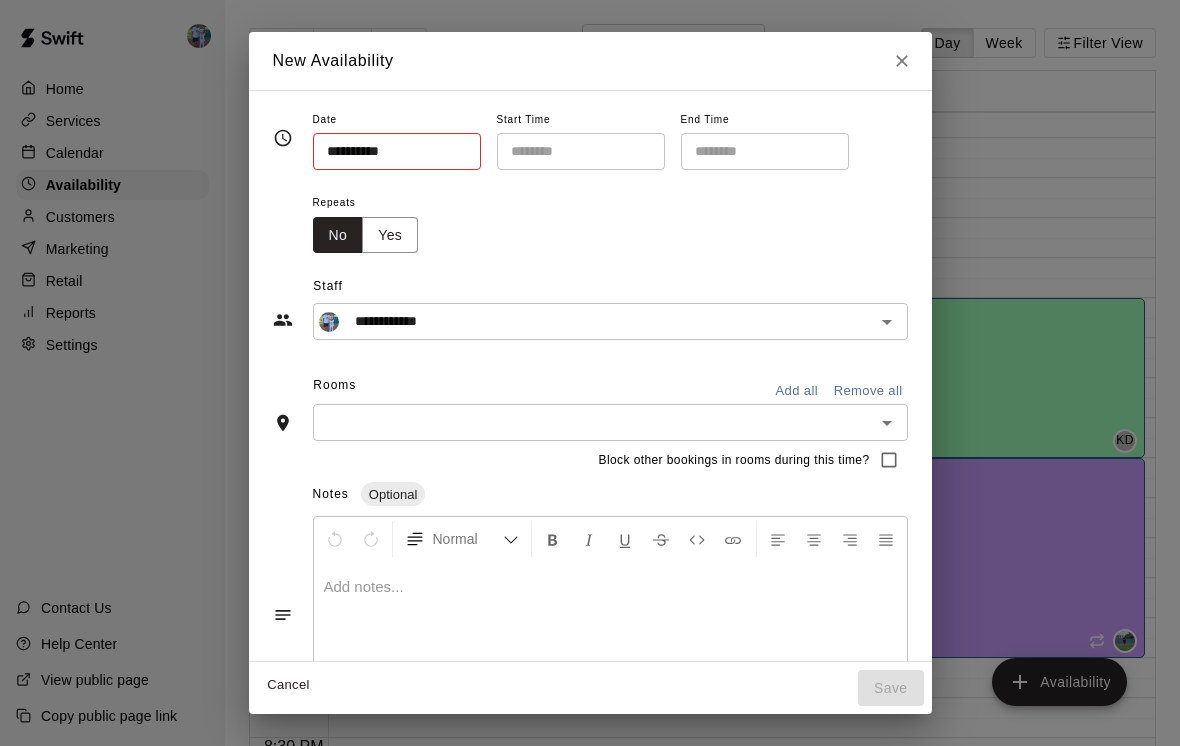 type on "**********" 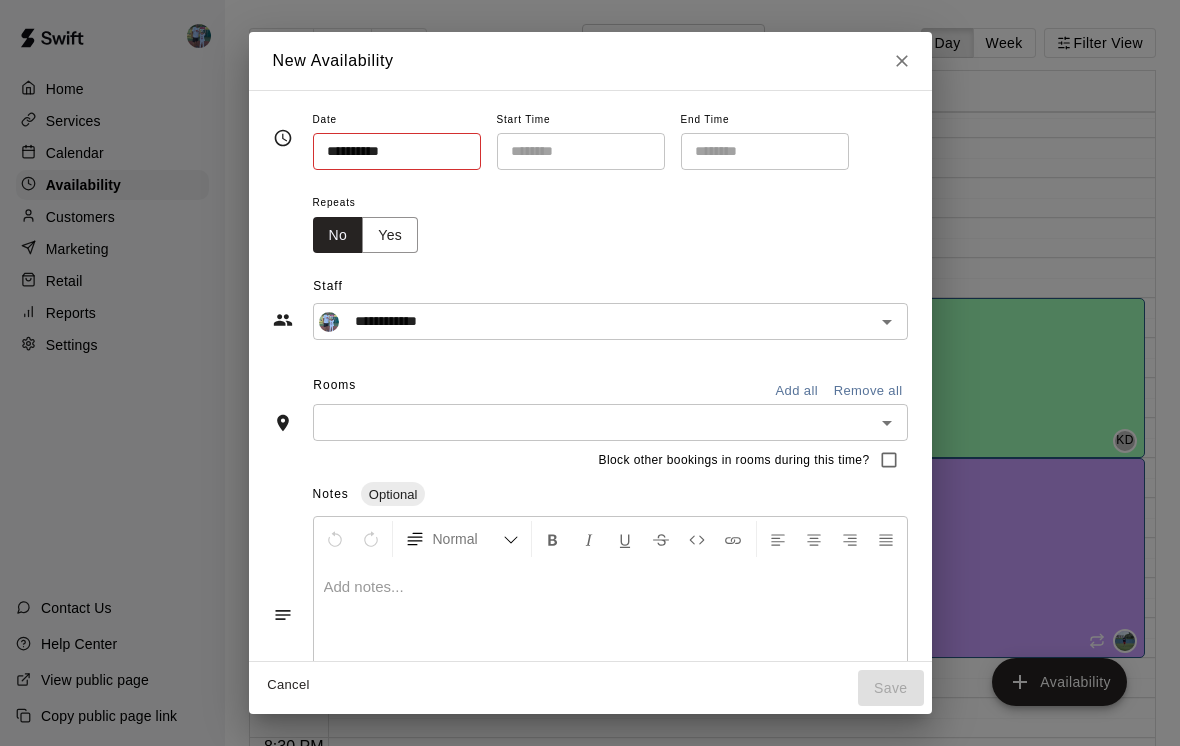 type on "********" 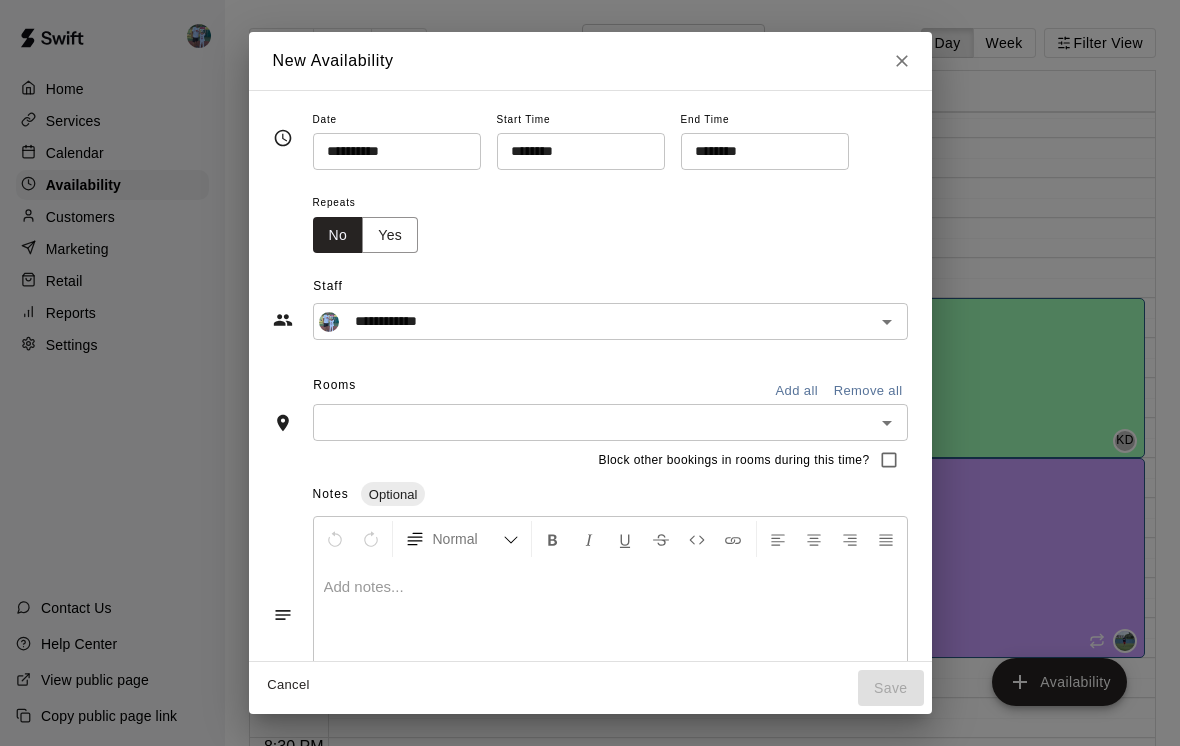 click on "********" at bounding box center (574, 151) 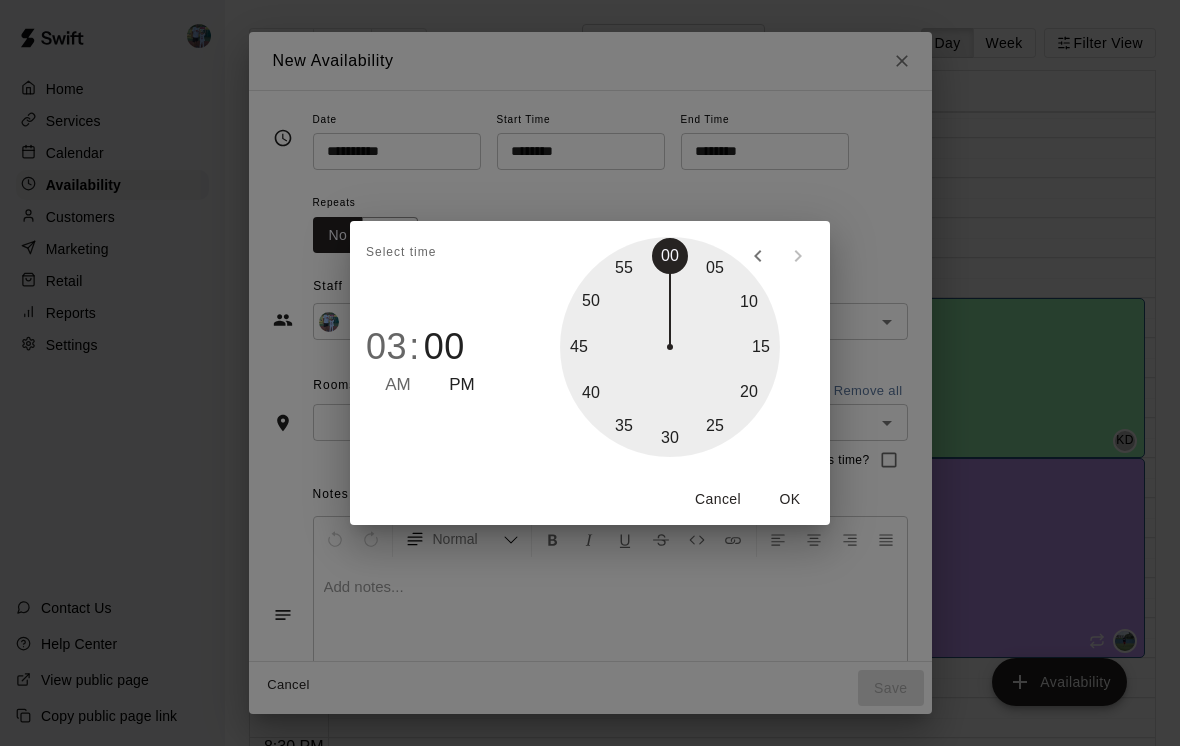 click on "03" at bounding box center [386, 347] 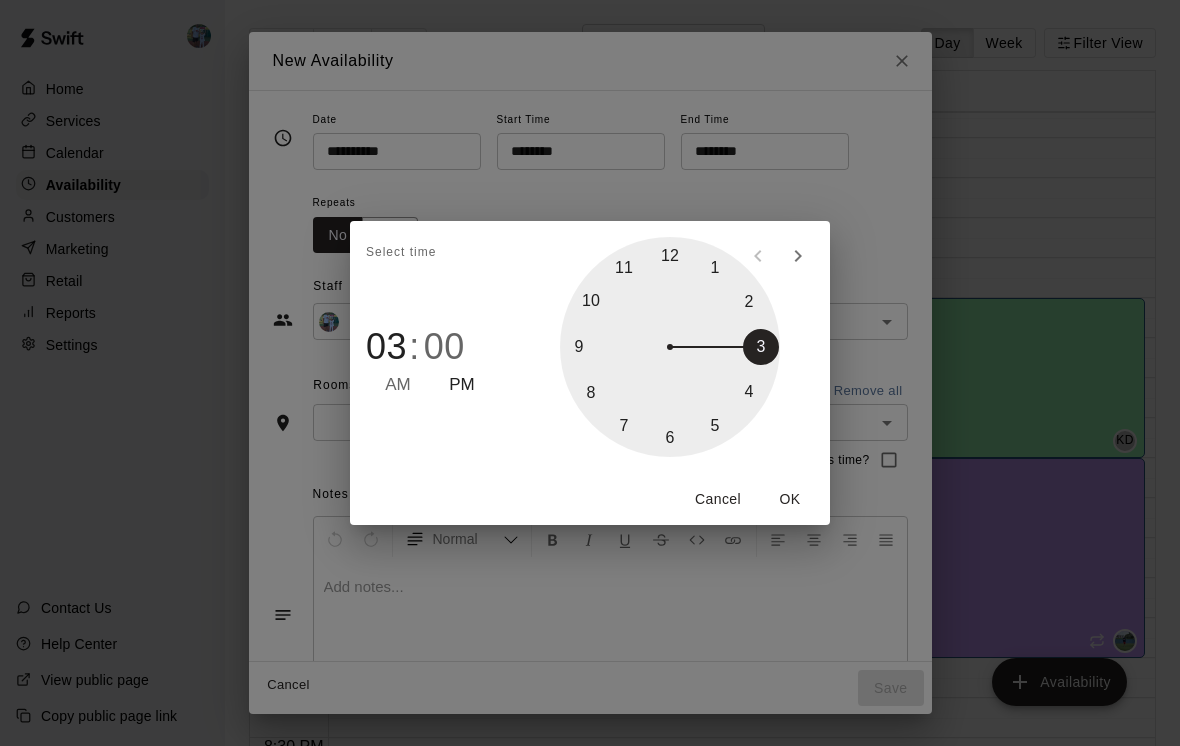 click at bounding box center [670, 347] 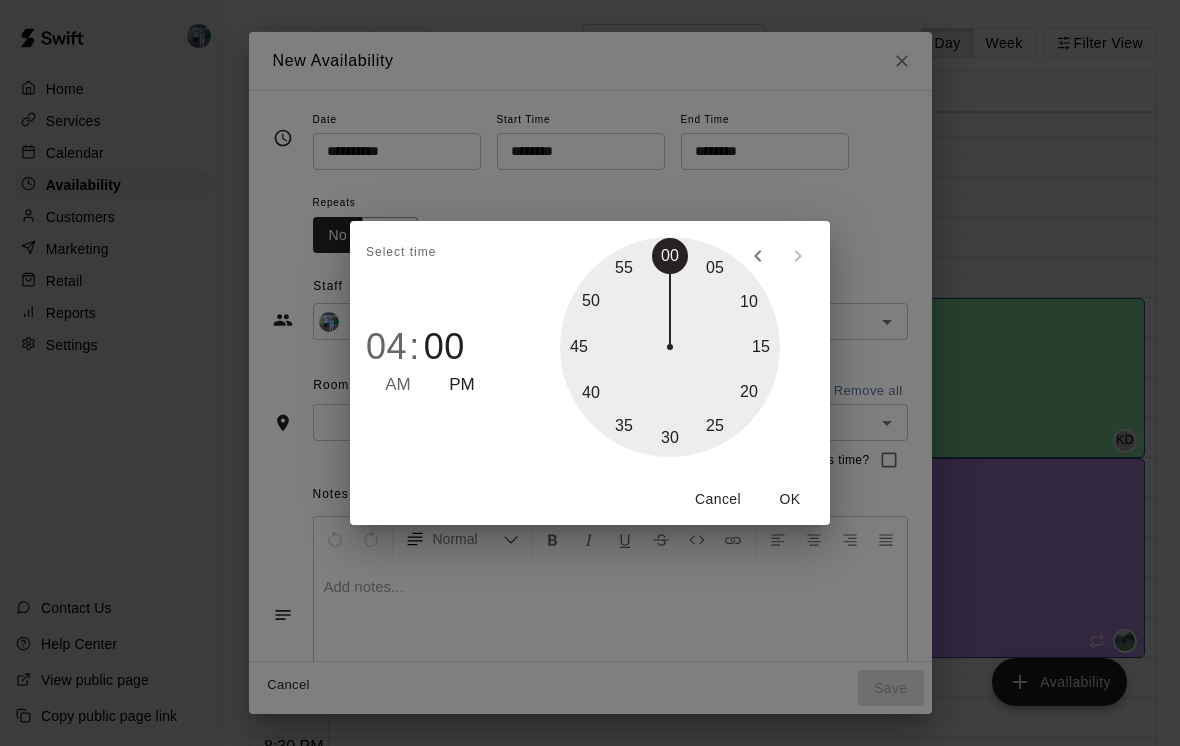click on "OK" at bounding box center (790, 499) 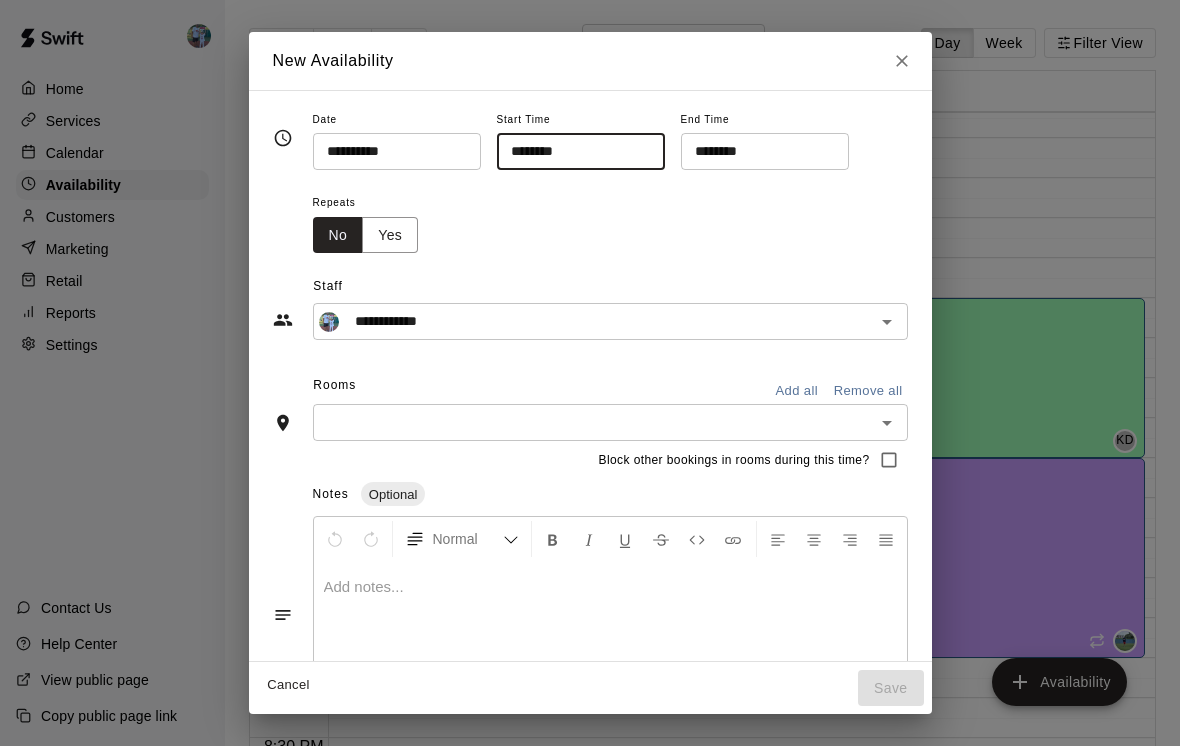 click on "********" at bounding box center [758, 151] 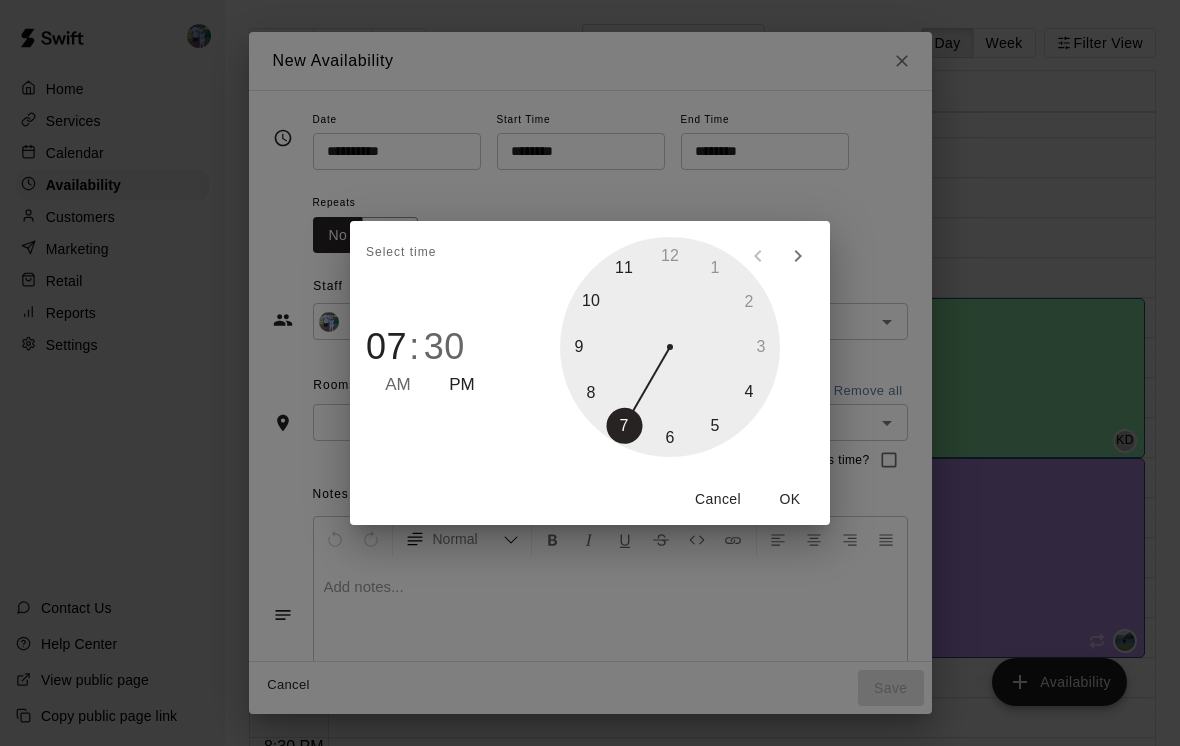 click on "1 2 3 4 5 6 7 8 9 10 11 12" at bounding box center (670, 347) 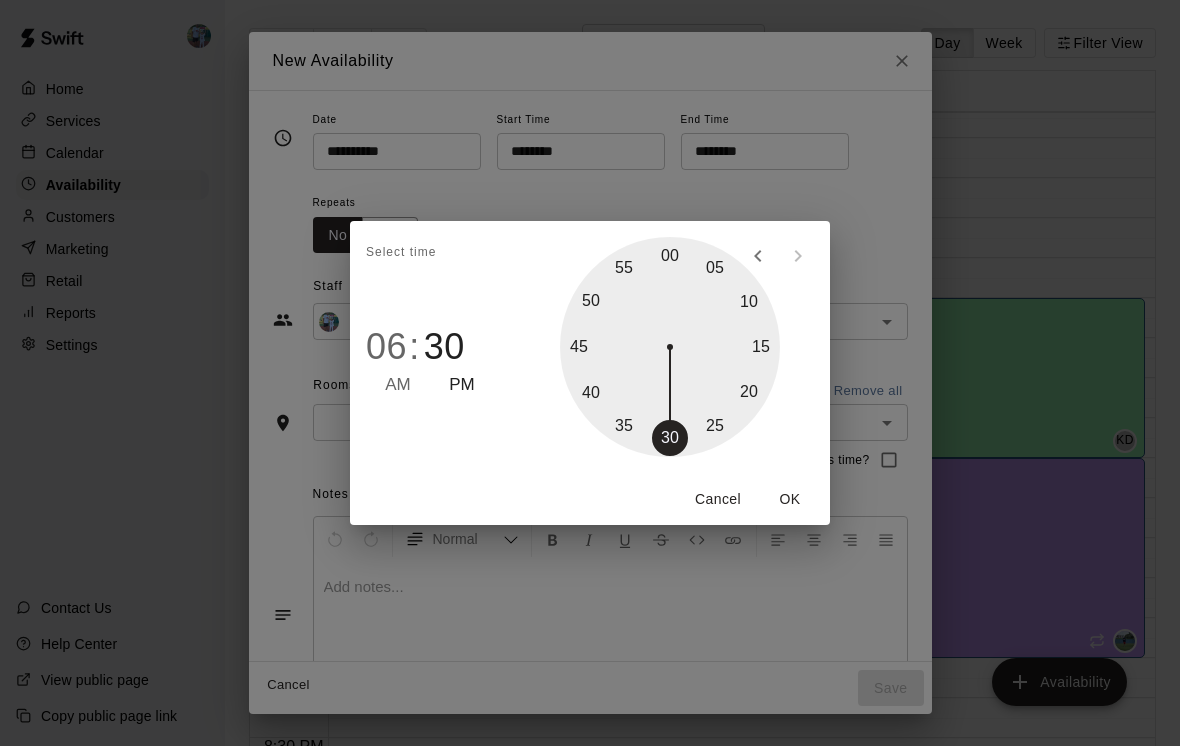click on "OK" at bounding box center (790, 499) 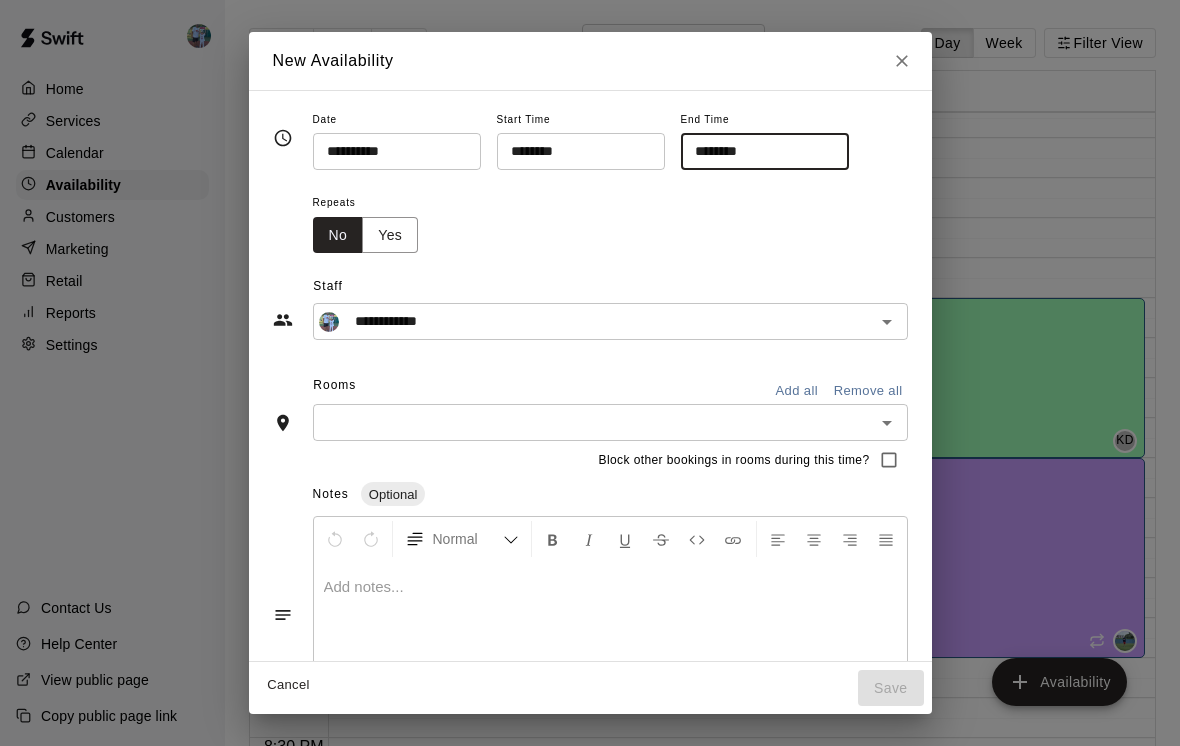 click at bounding box center [594, 422] 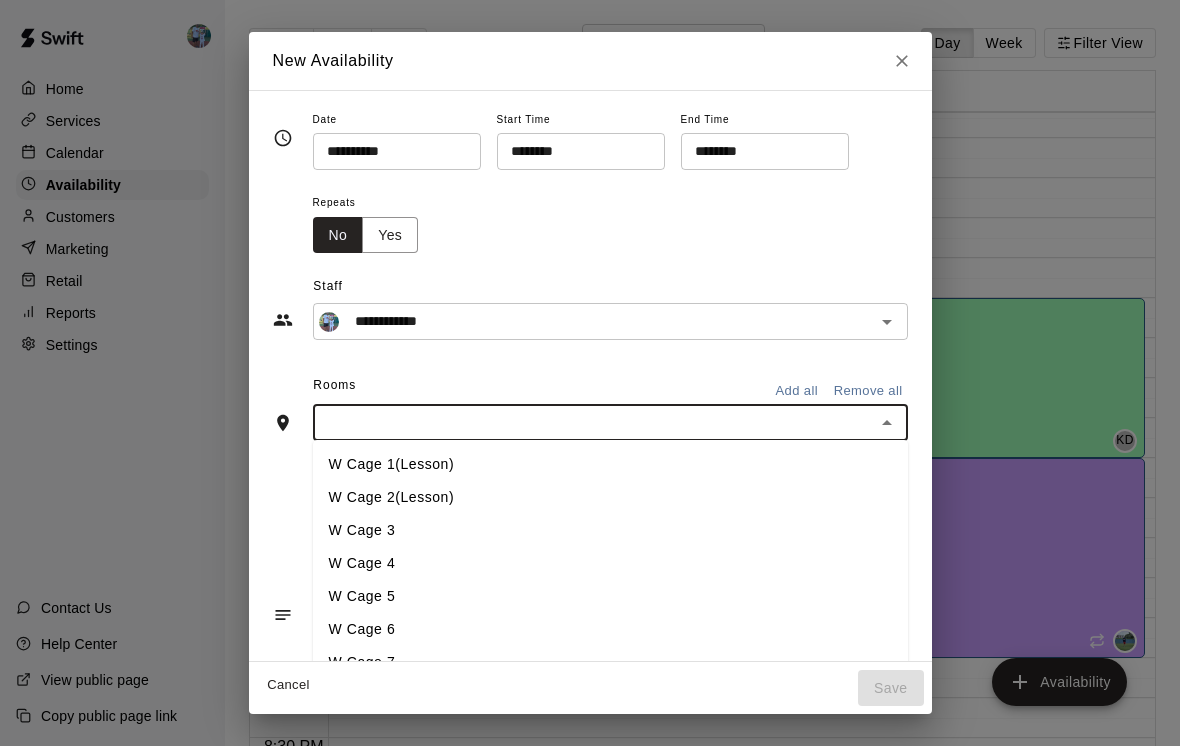 click on "W Cage 1(Lesson)" at bounding box center (610, 464) 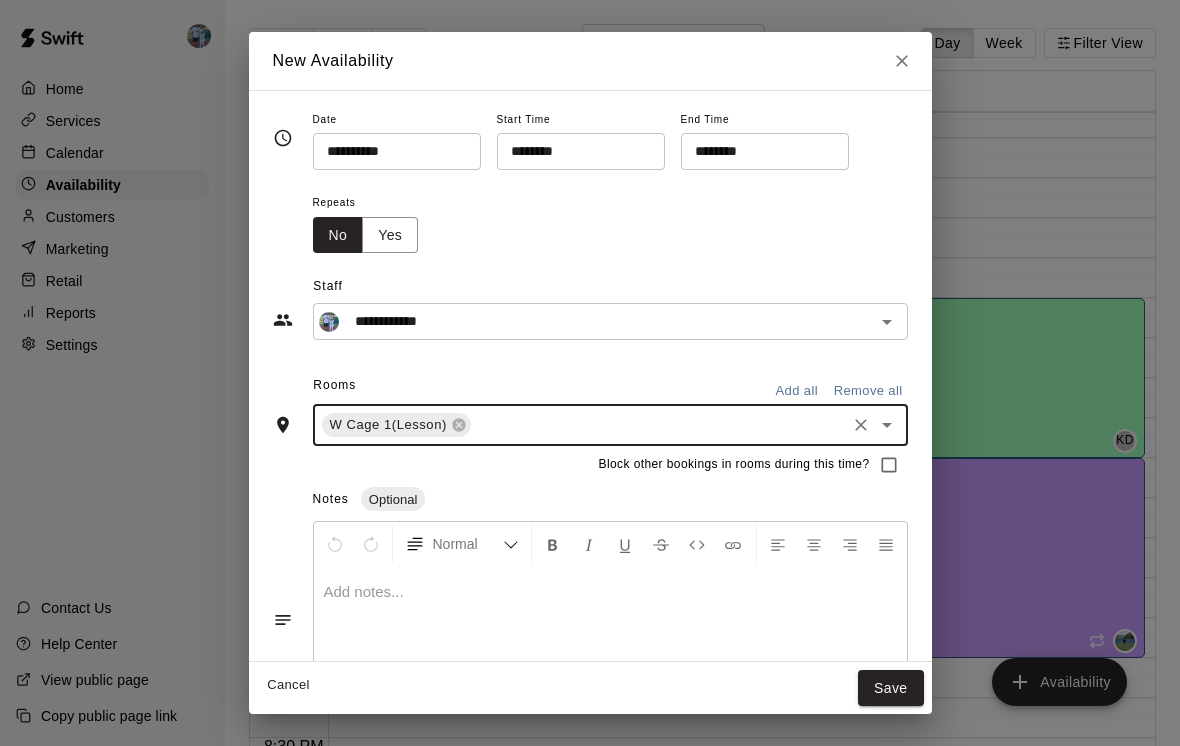click at bounding box center [658, 425] 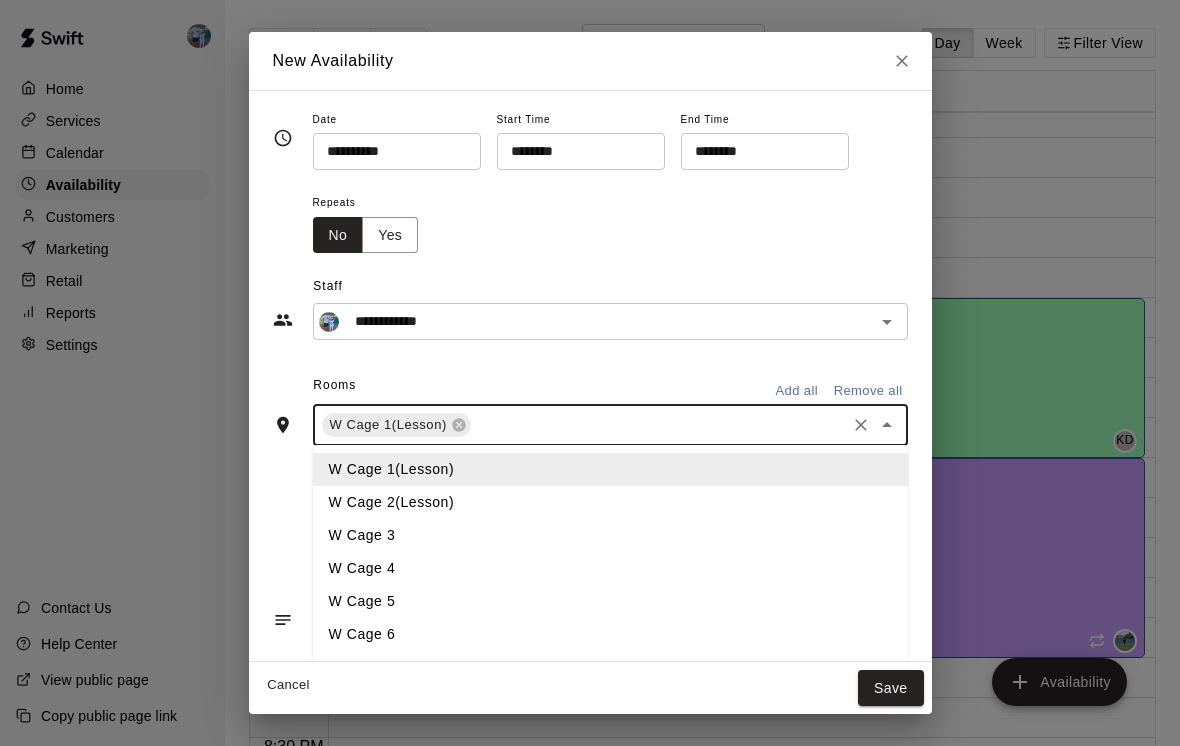 click on "W Cage 2(Lesson)" at bounding box center (610, 502) 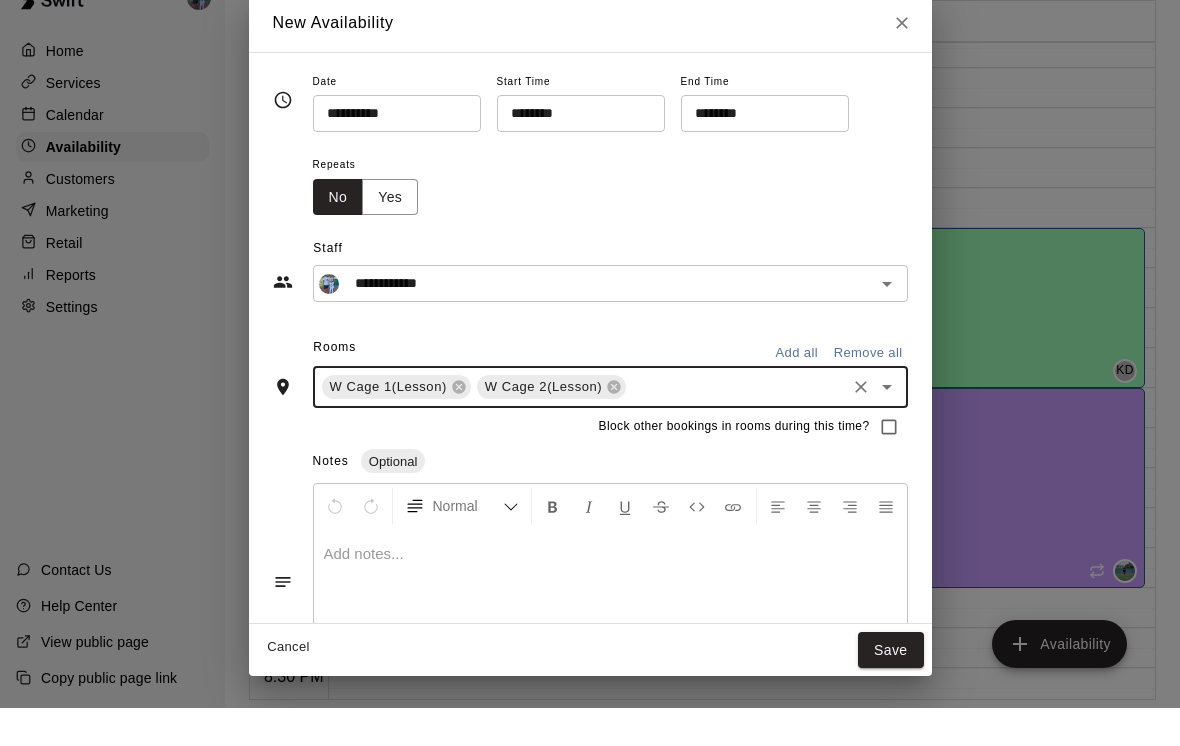 scroll, scrollTop: 45, scrollLeft: 0, axis: vertical 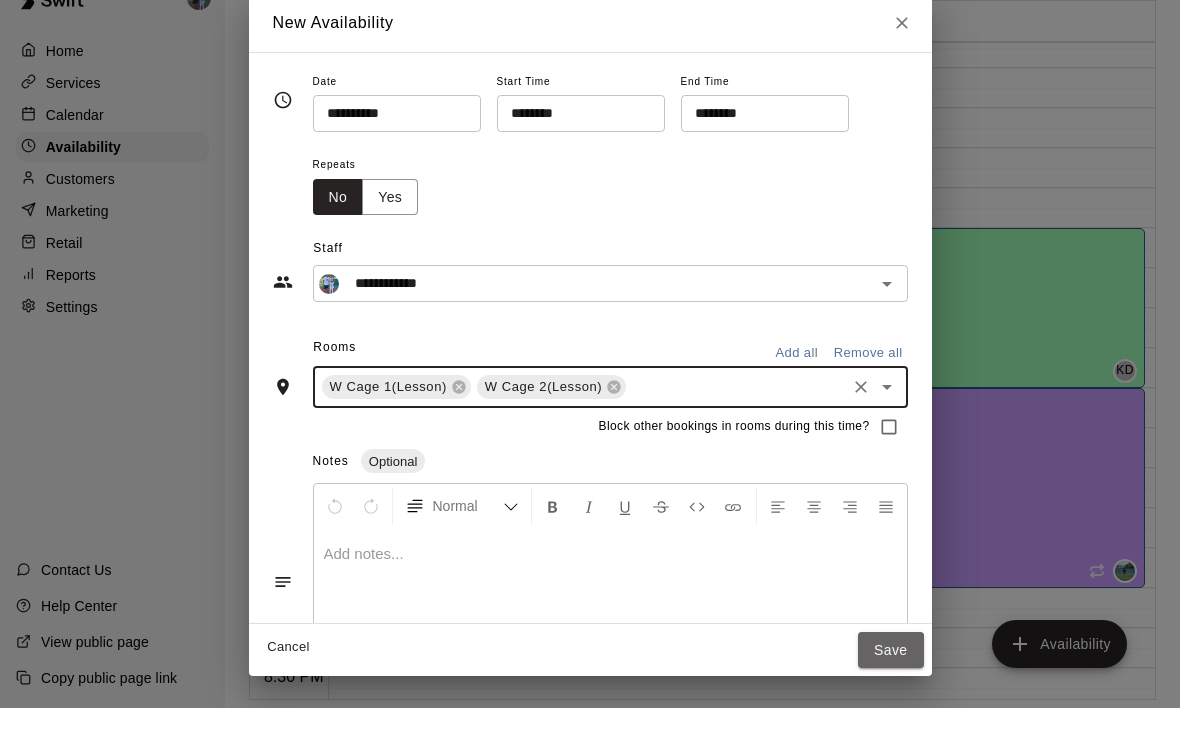 click on "Save" at bounding box center [891, 688] 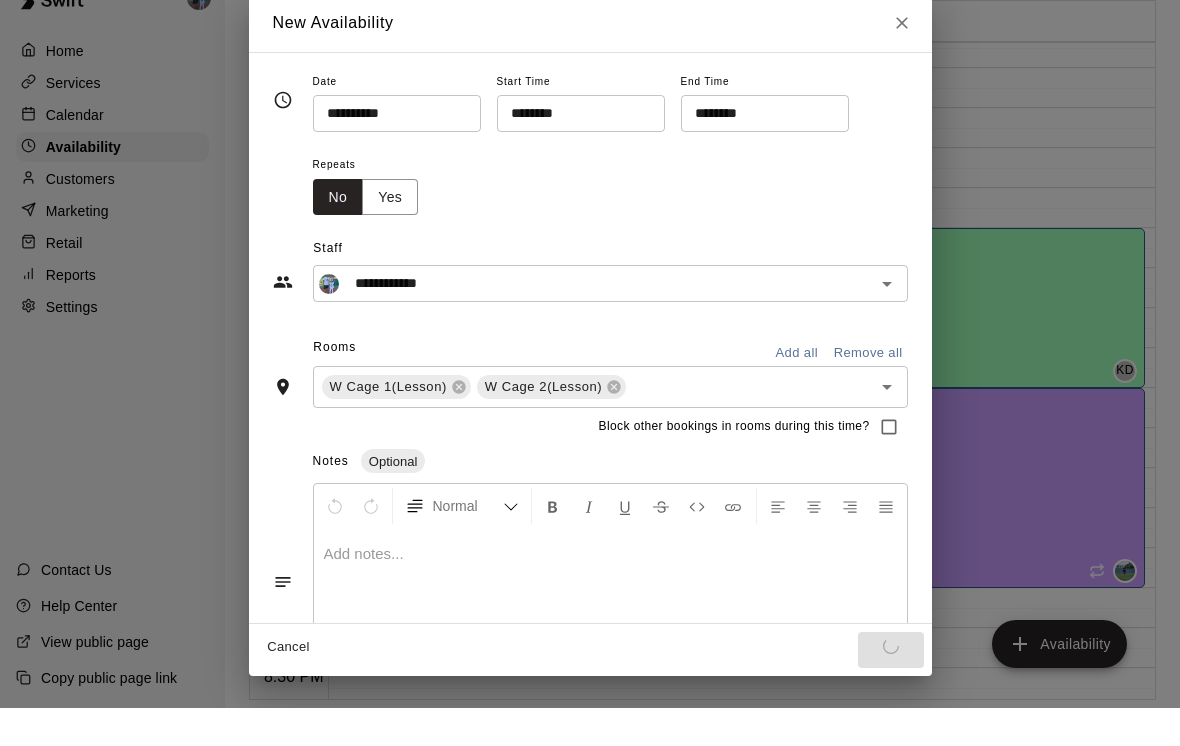 scroll, scrollTop: 32, scrollLeft: 0, axis: vertical 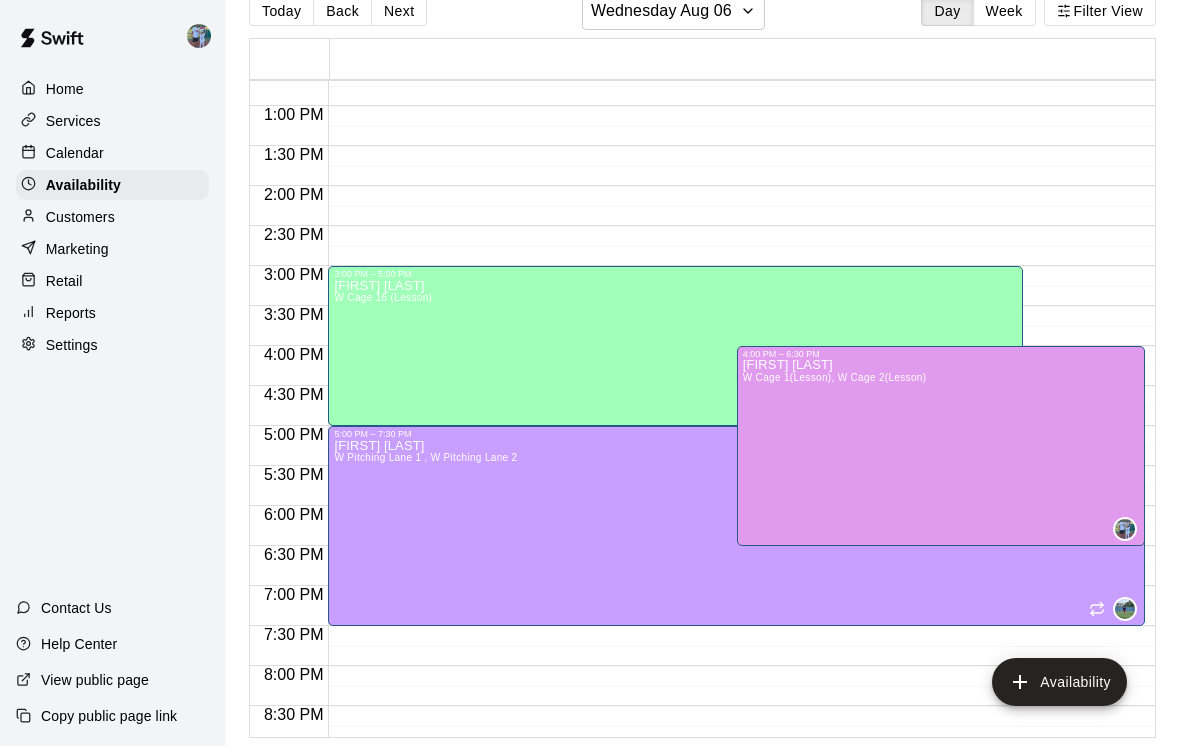 click on "Calendar" at bounding box center (75, 153) 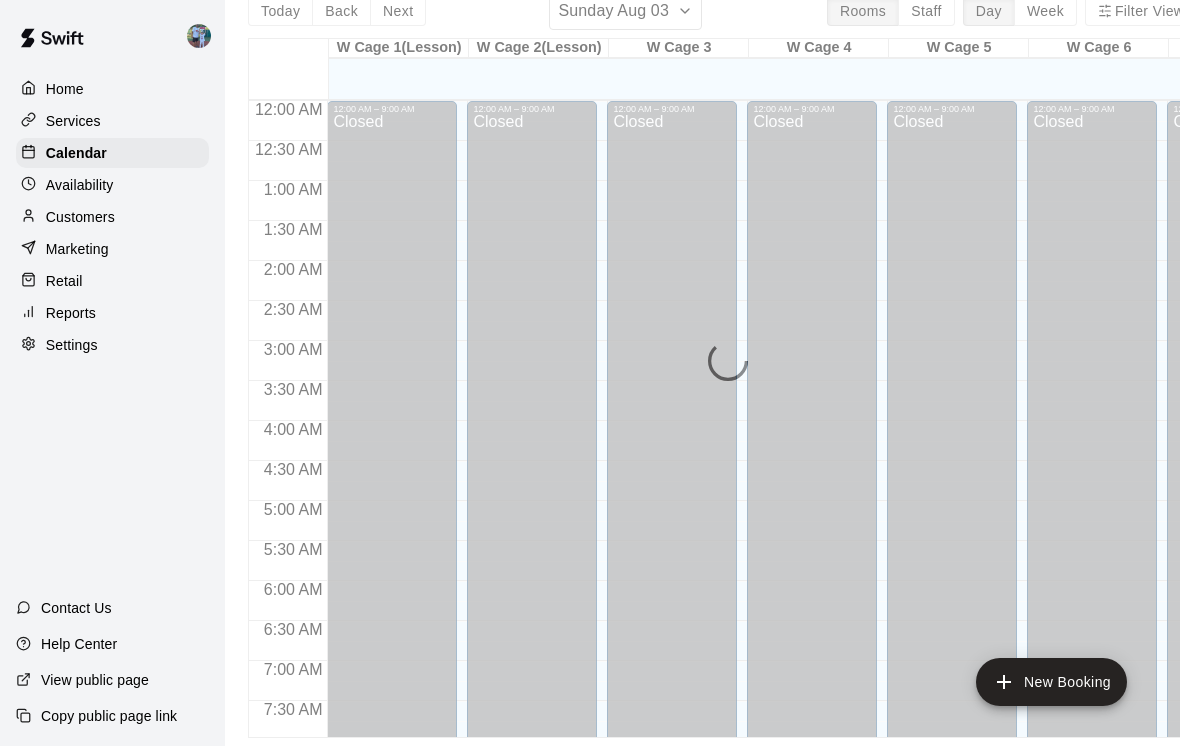 scroll, scrollTop: 0, scrollLeft: 0, axis: both 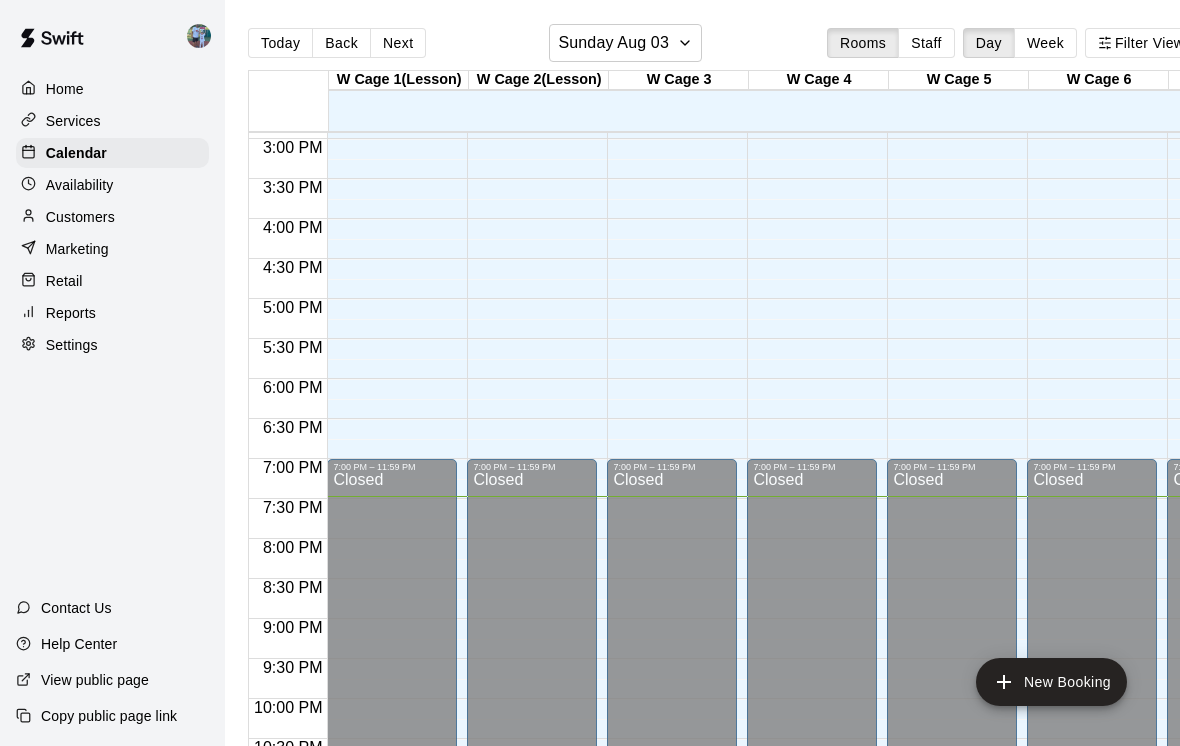 click on "Next" at bounding box center [398, 43] 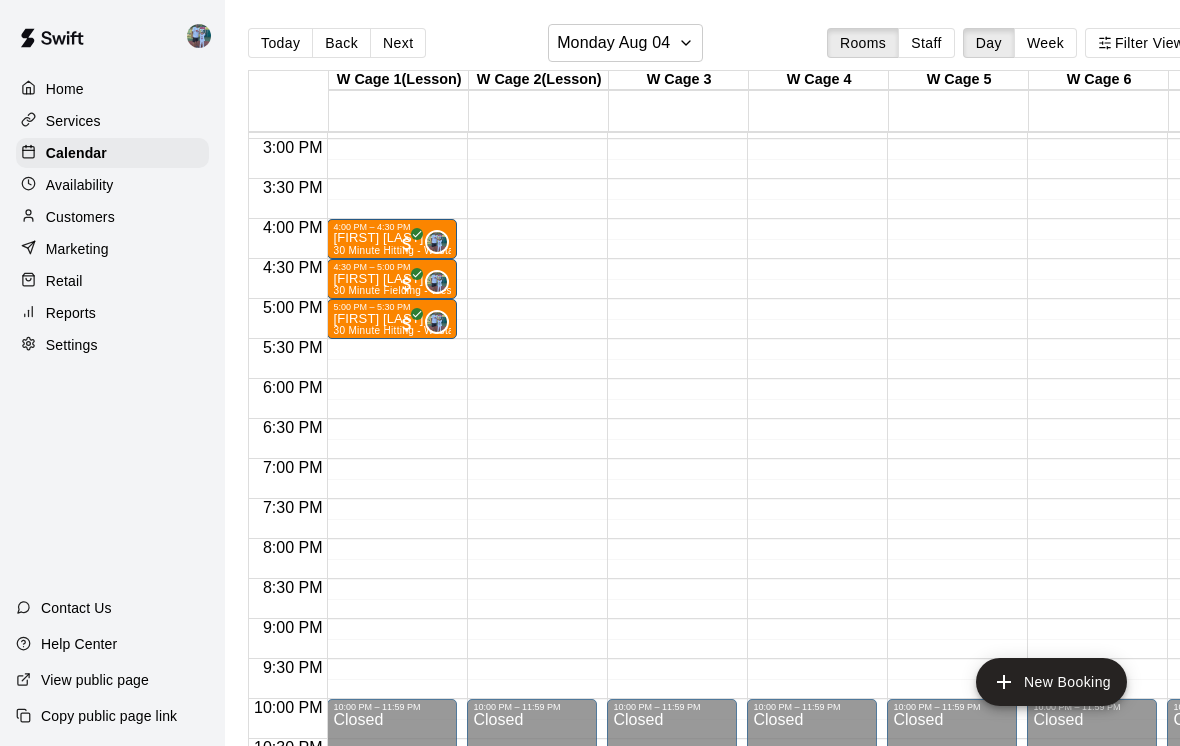 click on "Next" at bounding box center (398, 43) 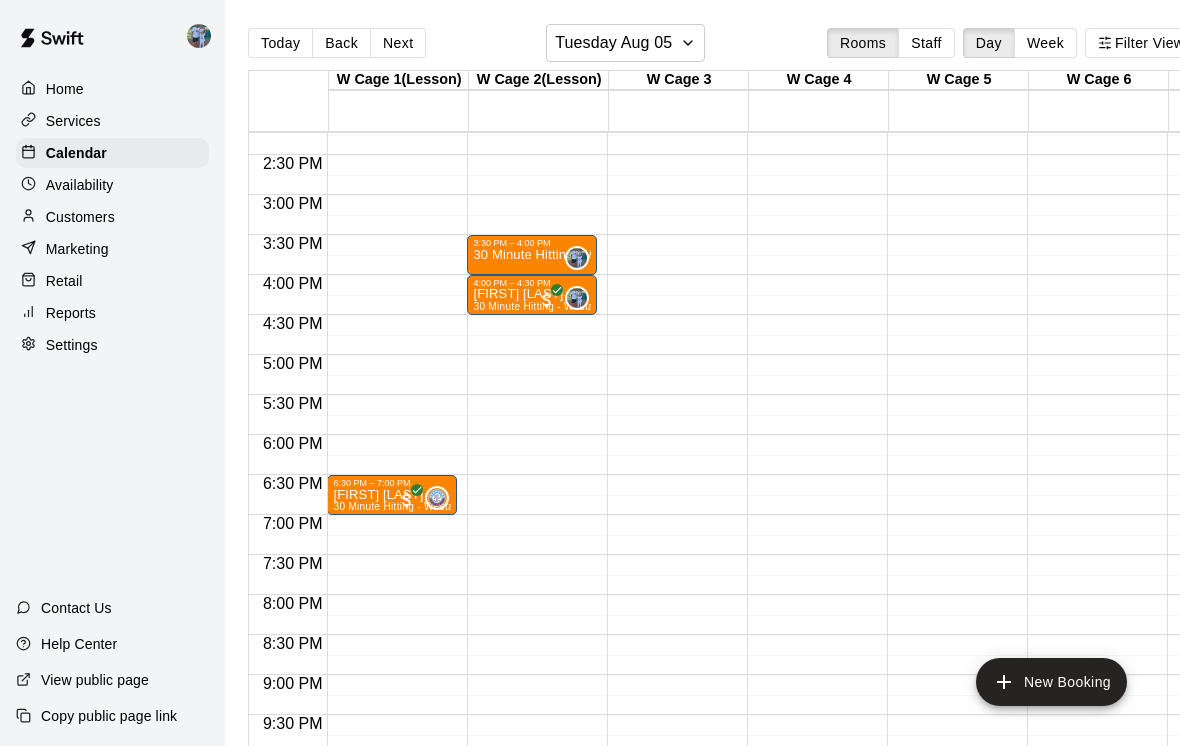 scroll, scrollTop: 1135, scrollLeft: 0, axis: vertical 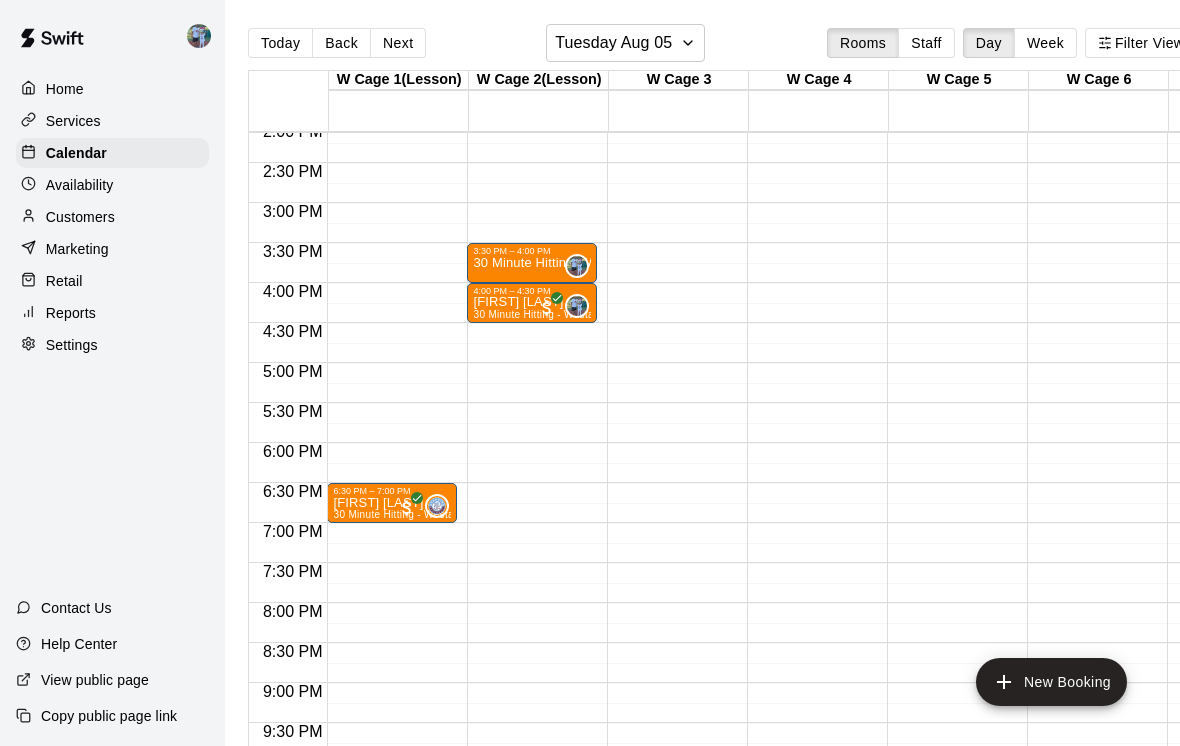 click on "Next" at bounding box center [398, 43] 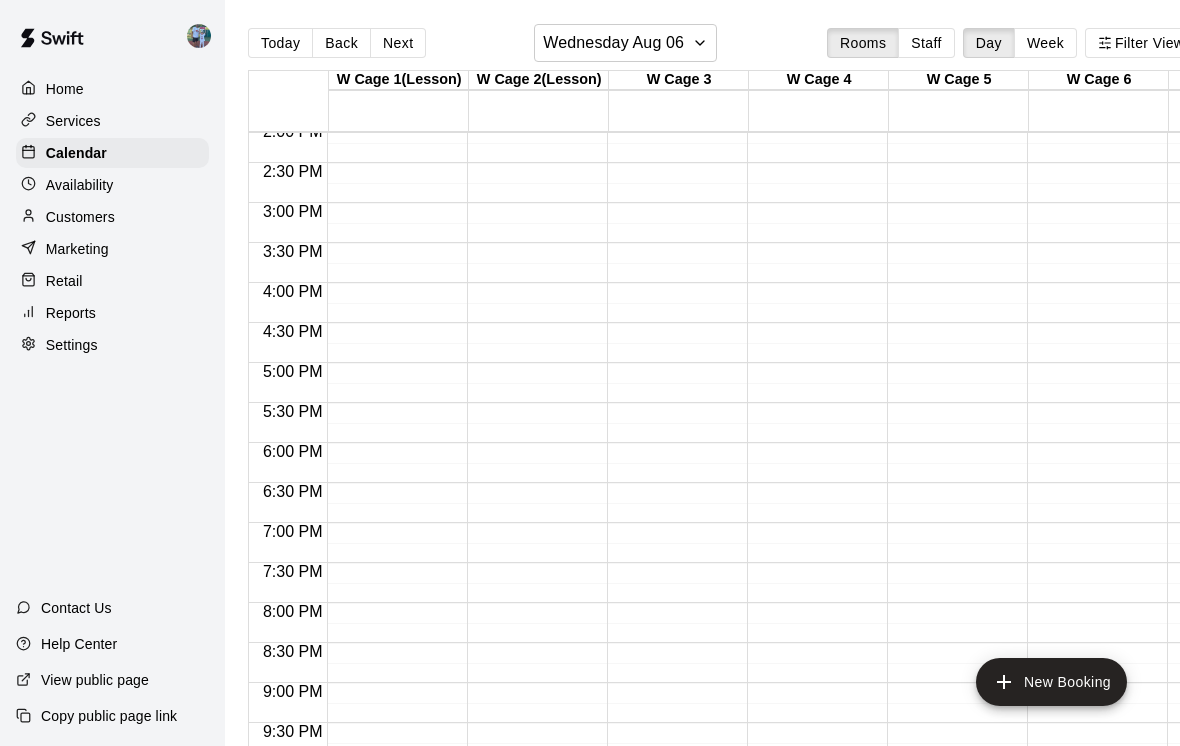 click on "New Booking" at bounding box center [1051, 682] 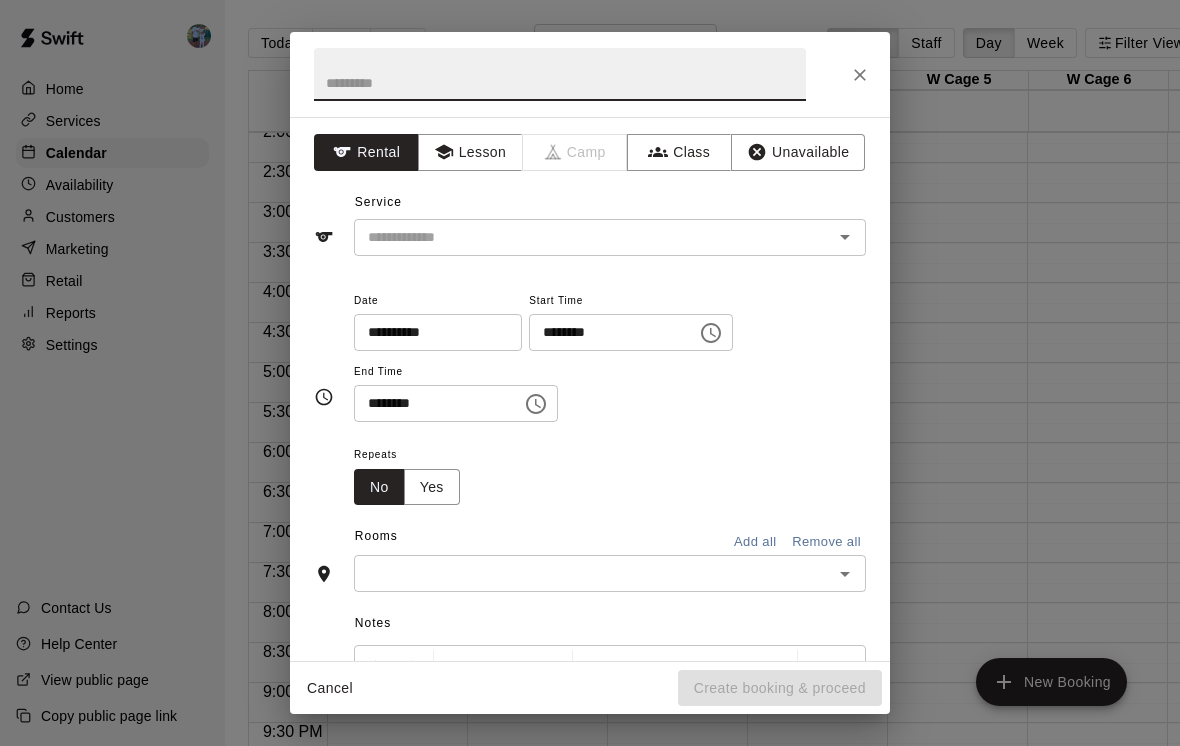 click on "Lesson" at bounding box center (470, 152) 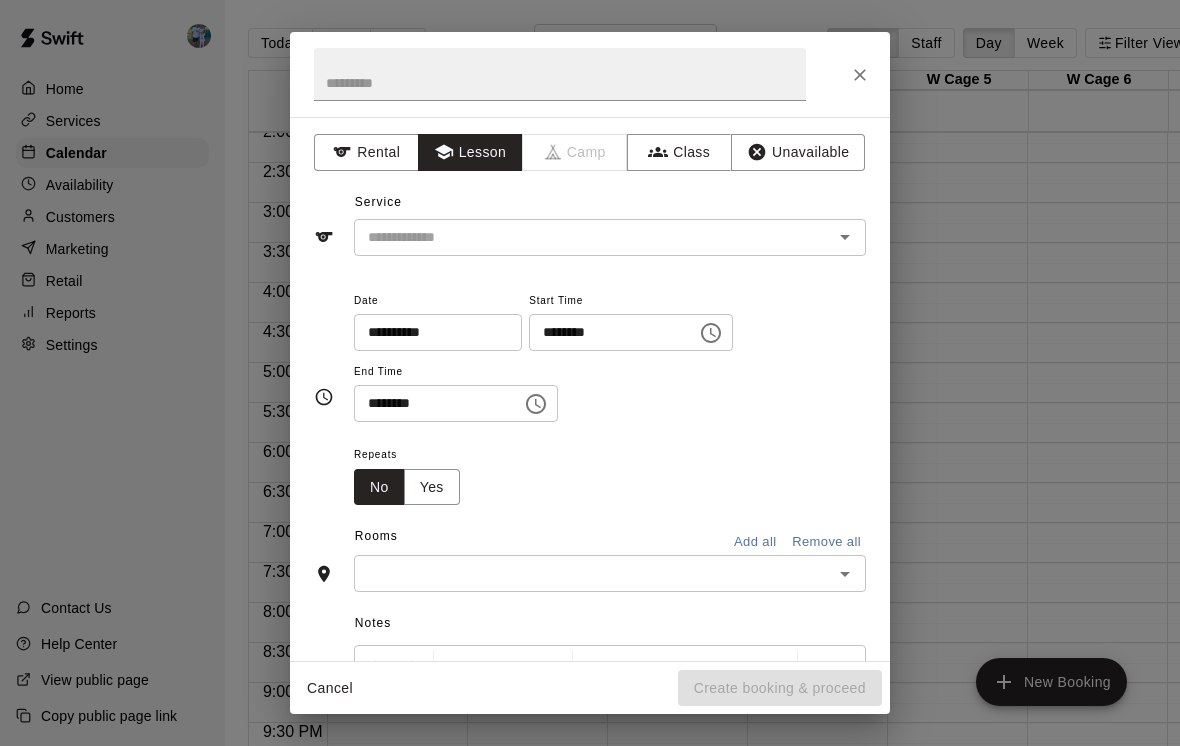 click at bounding box center (580, 237) 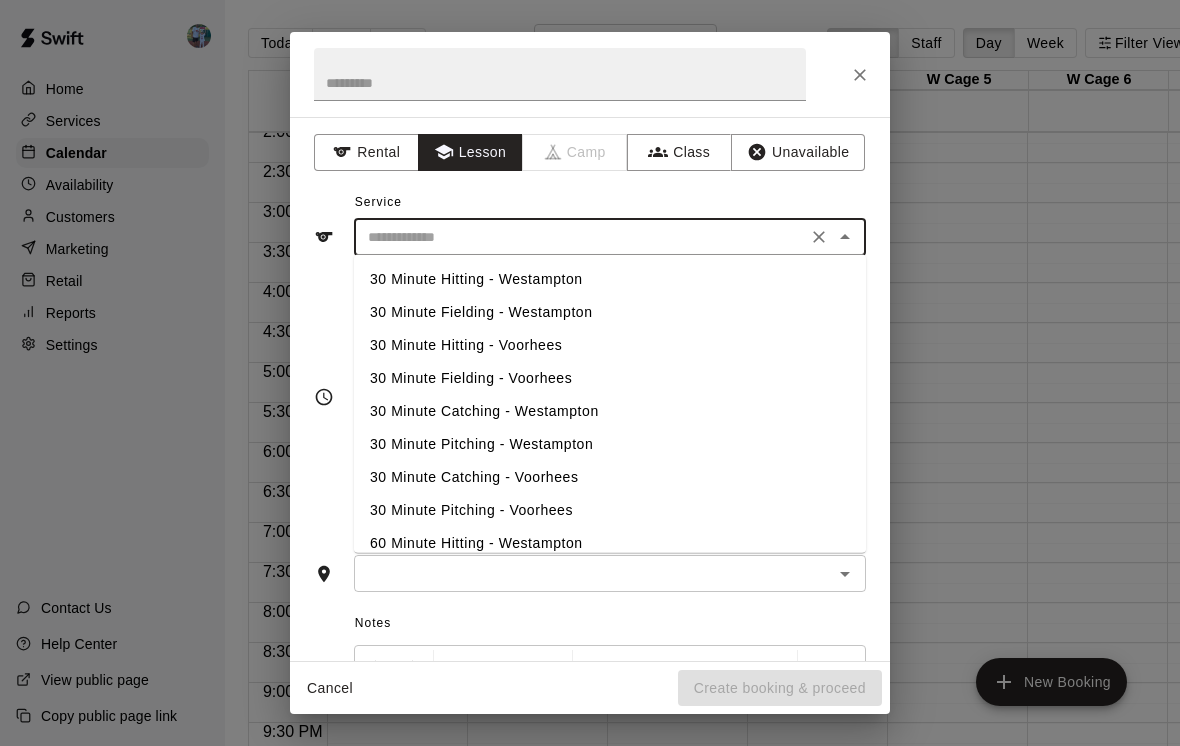 click on "30 Minute Hitting - Westampton" at bounding box center [610, 279] 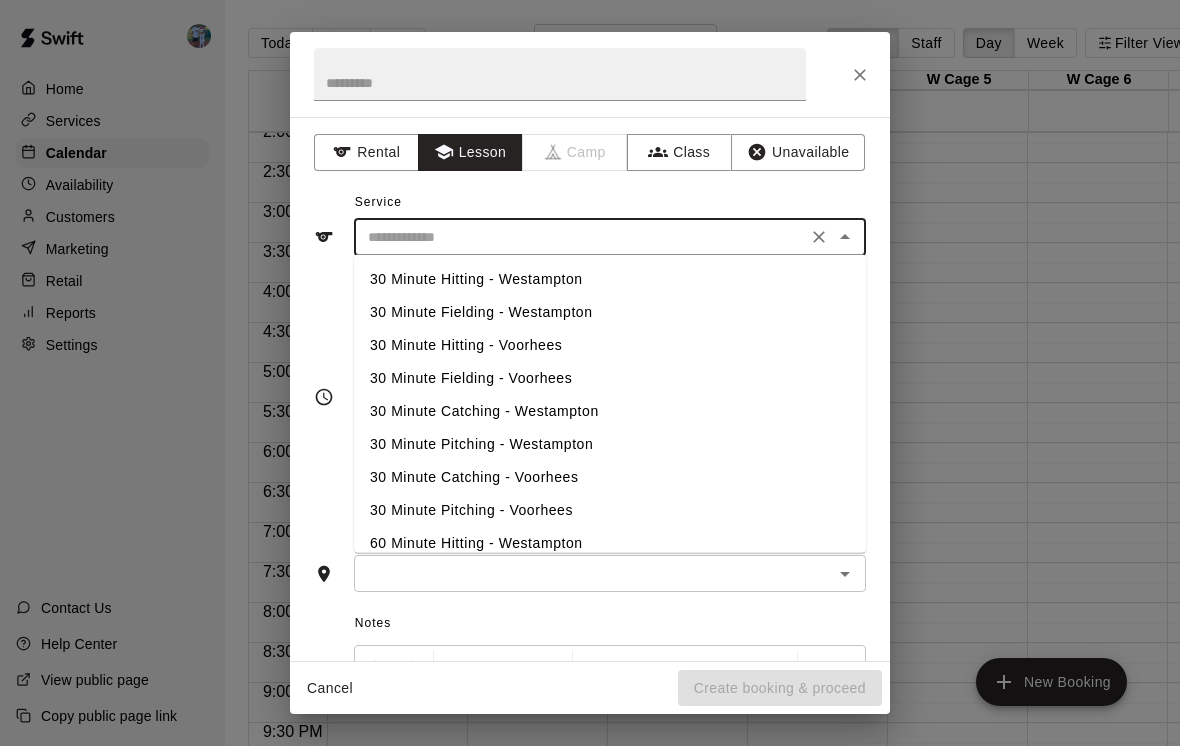 type on "**********" 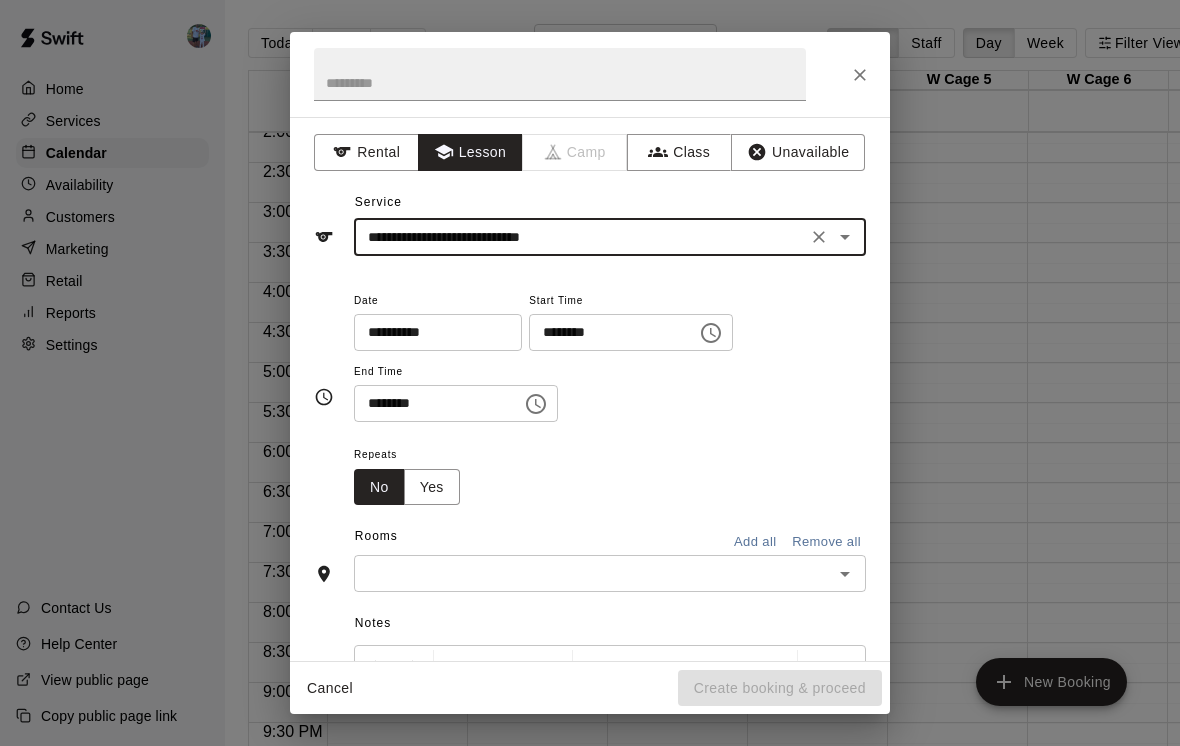 click 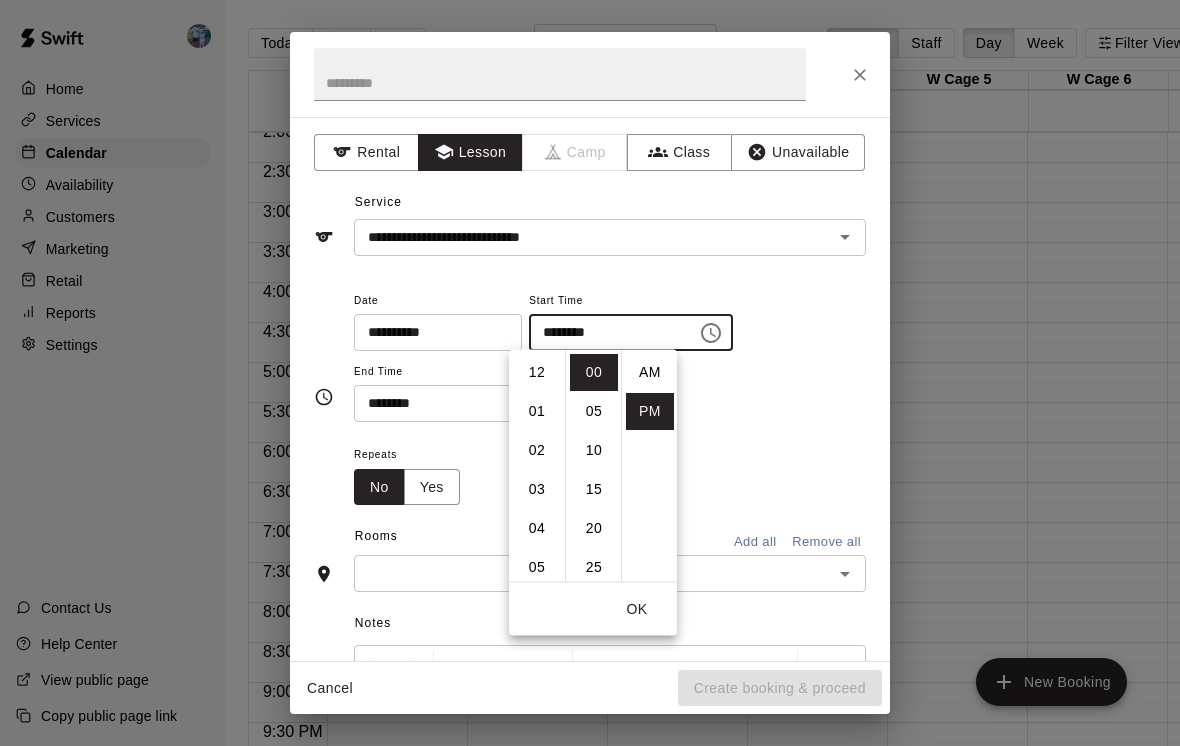 scroll, scrollTop: 273, scrollLeft: 0, axis: vertical 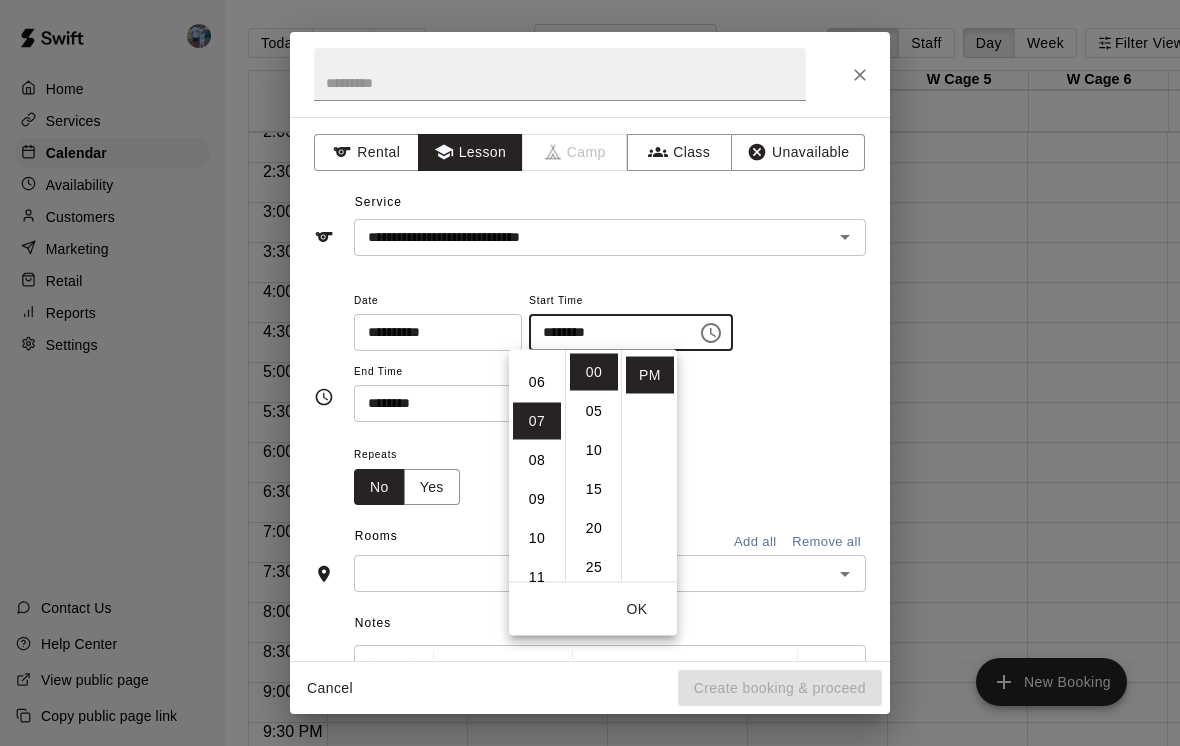 click on "06" at bounding box center (537, 382) 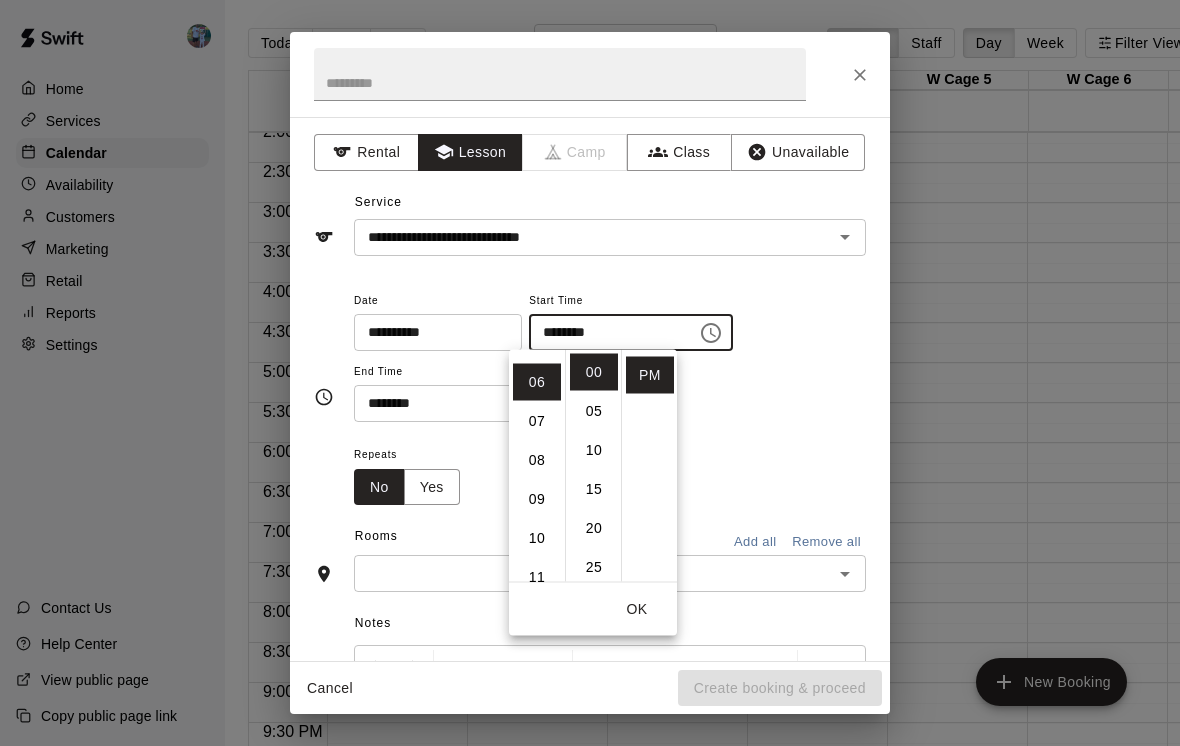 type on "********" 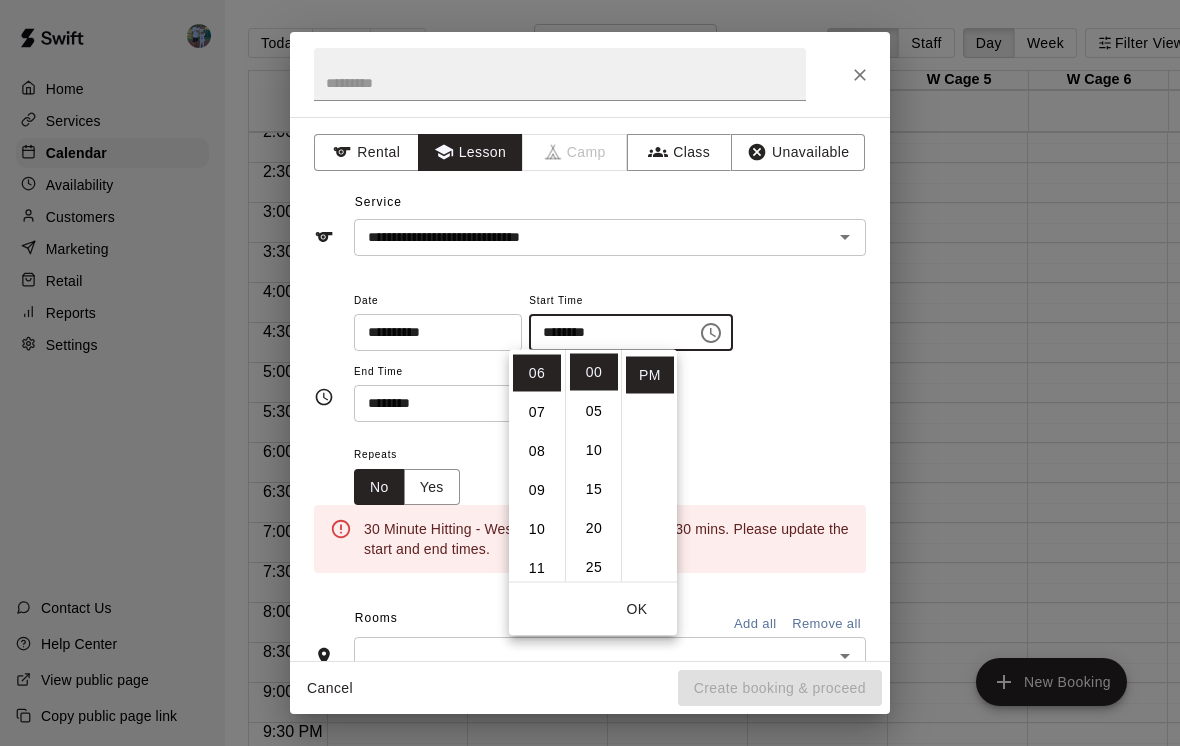 scroll, scrollTop: 234, scrollLeft: 0, axis: vertical 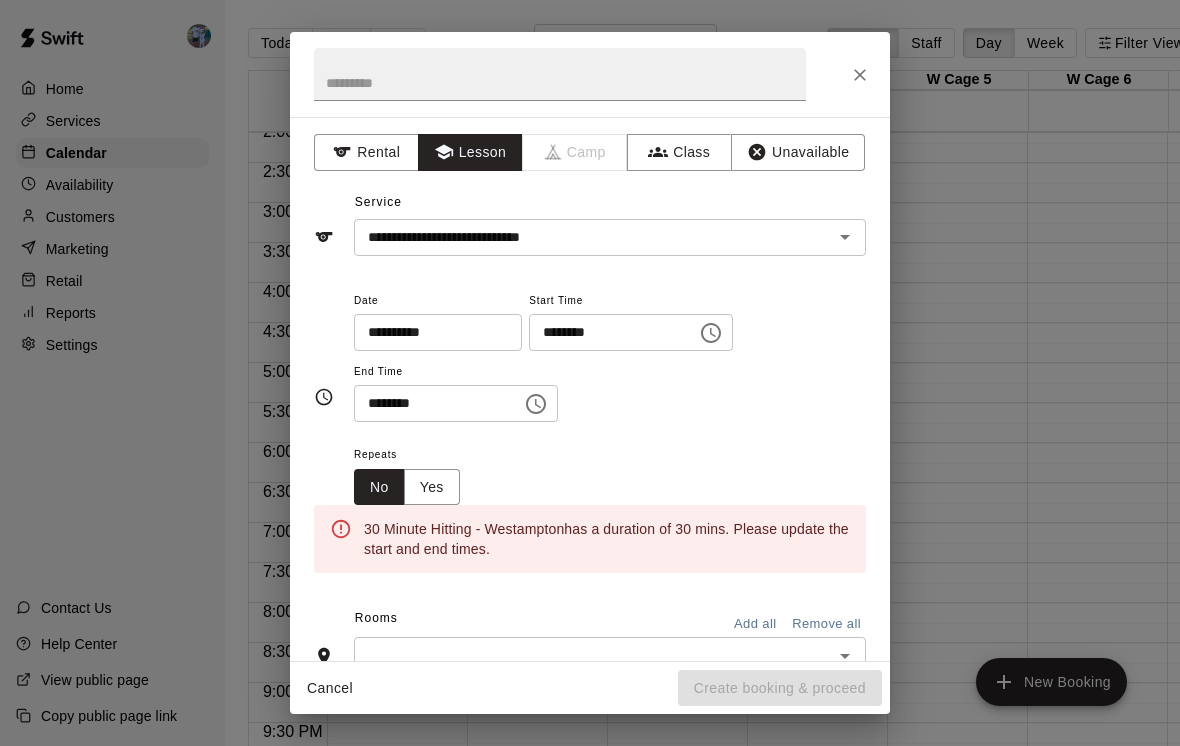 click on "**********" at bounding box center (610, 355) 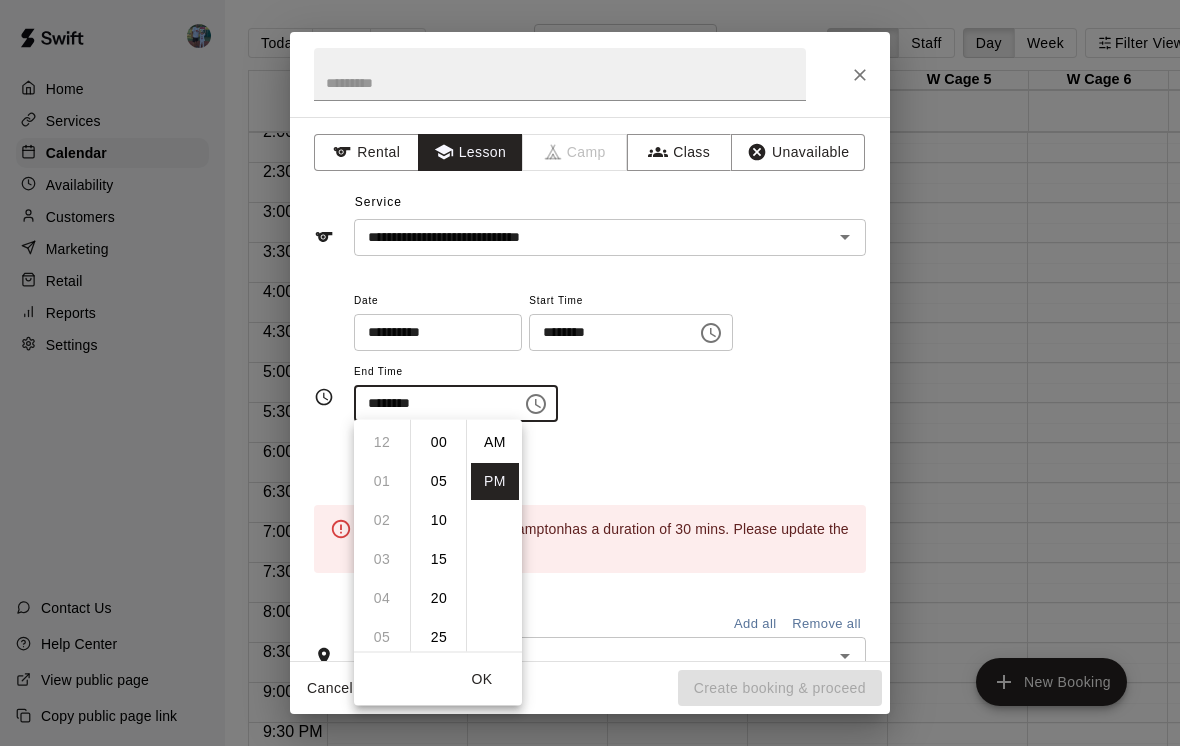 scroll, scrollTop: 273, scrollLeft: 0, axis: vertical 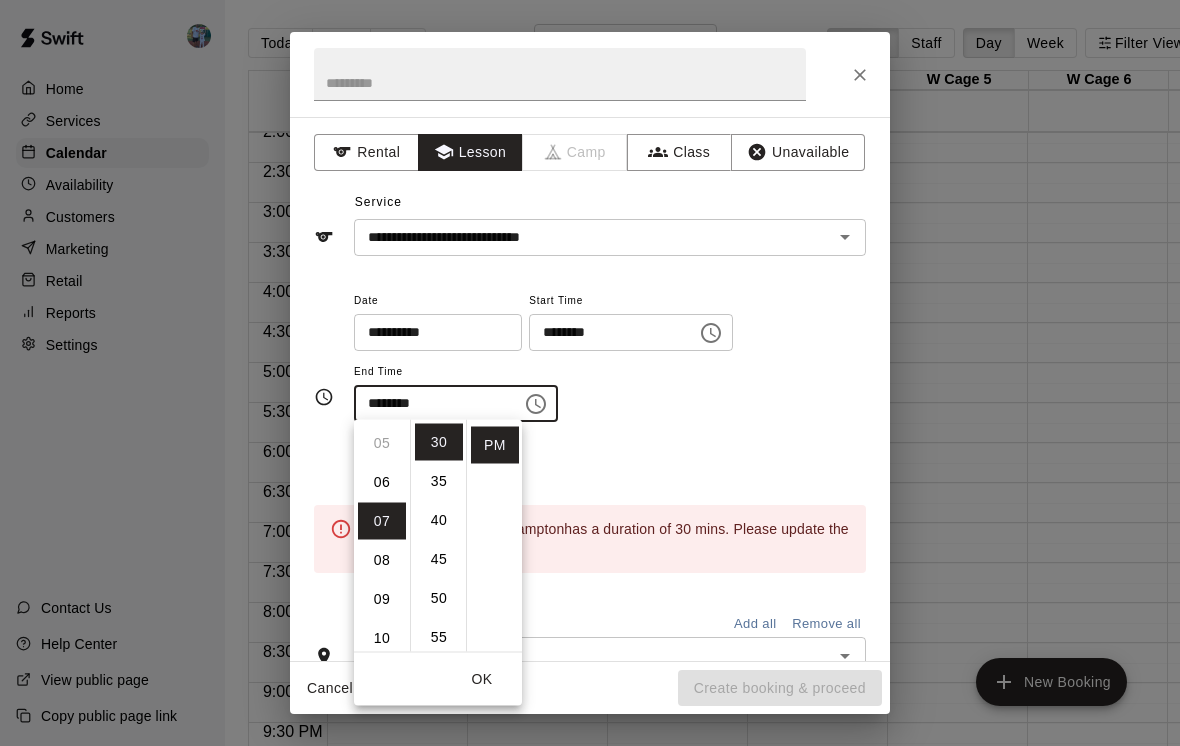 click on "06" at bounding box center [382, 482] 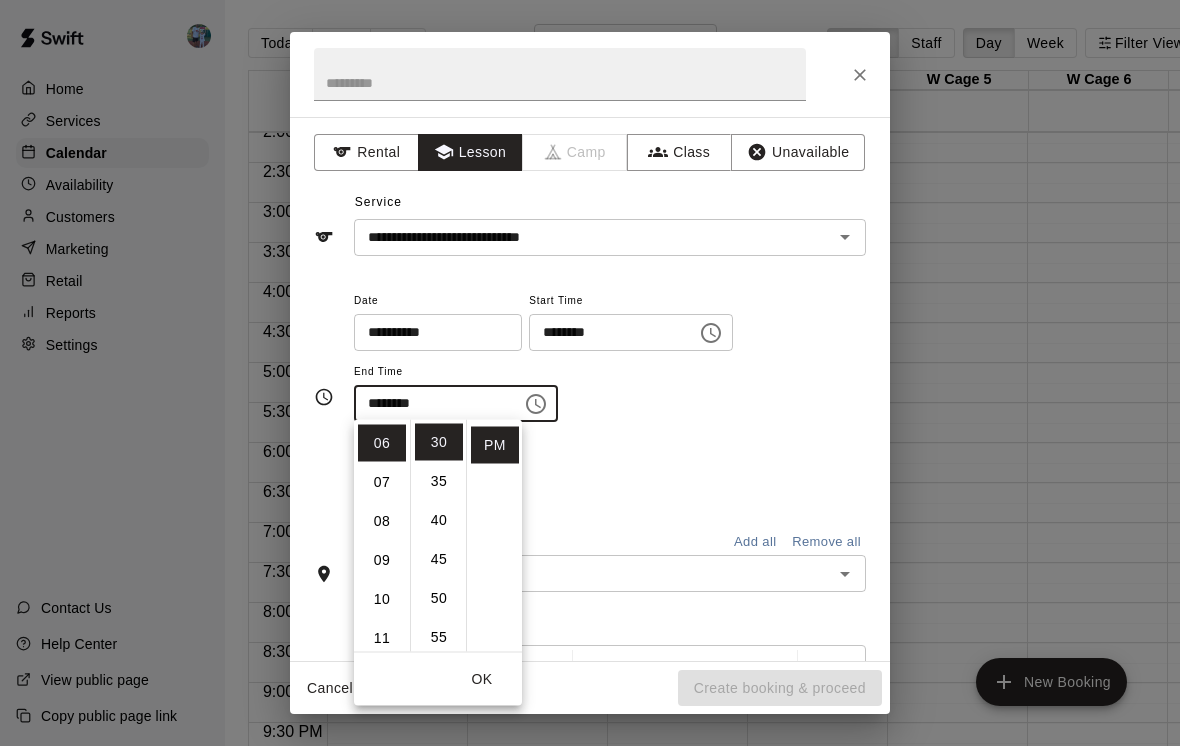 scroll, scrollTop: 234, scrollLeft: 0, axis: vertical 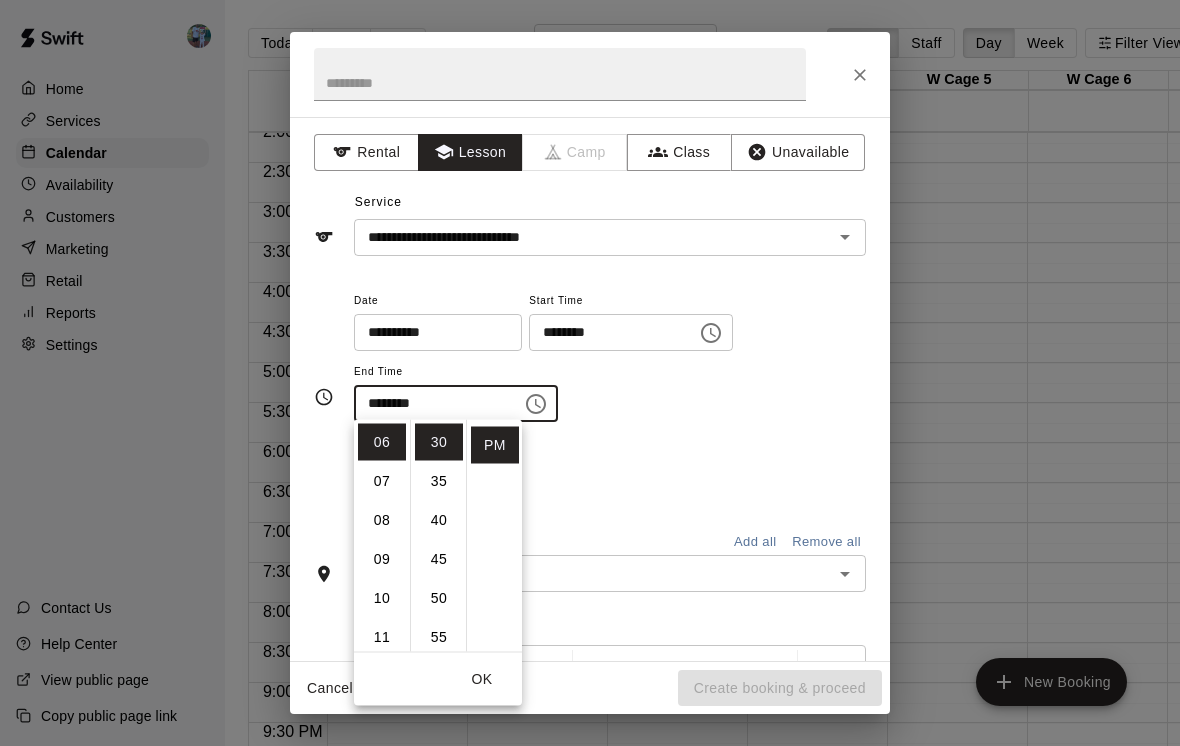 click on "OK" at bounding box center (482, 679) 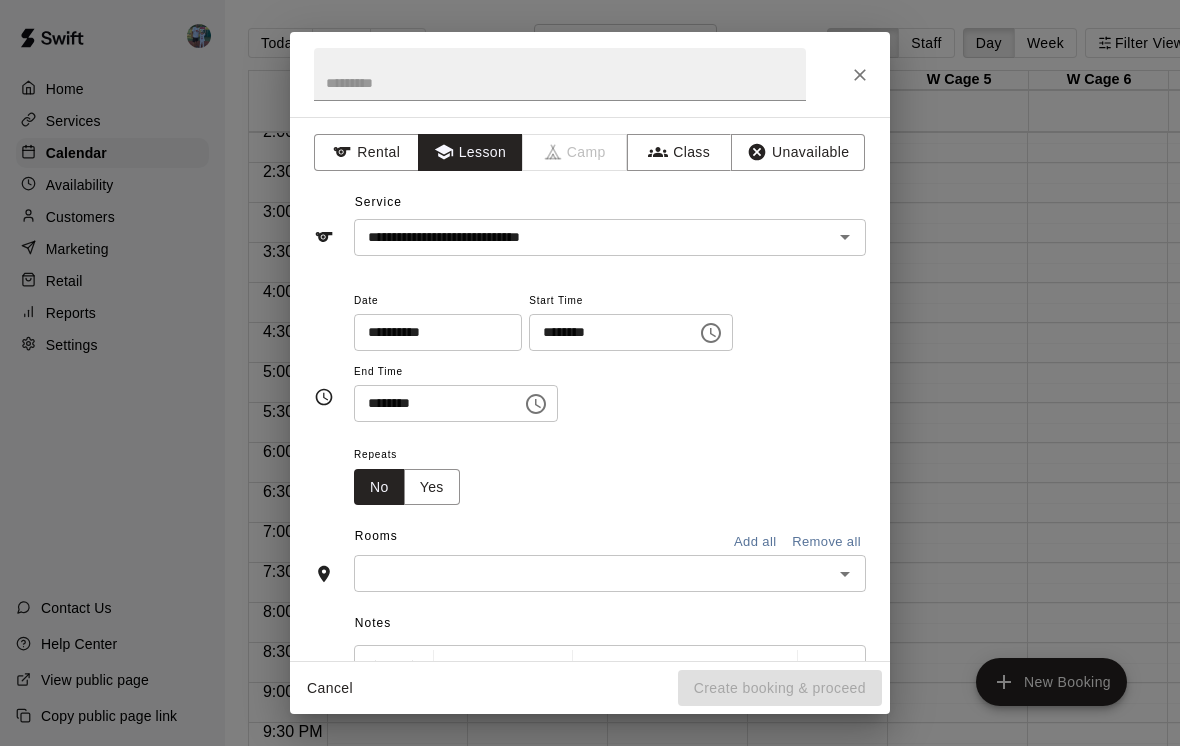 click at bounding box center [593, 573] 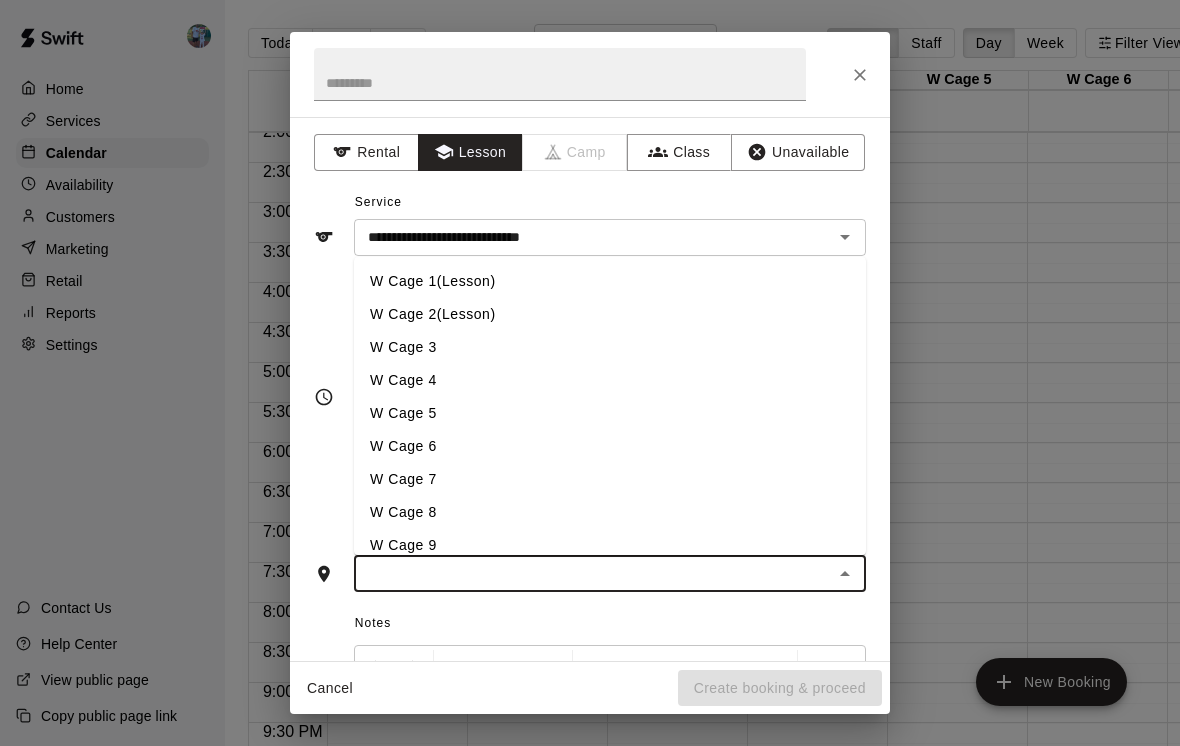 scroll, scrollTop: 0, scrollLeft: 3, axis: horizontal 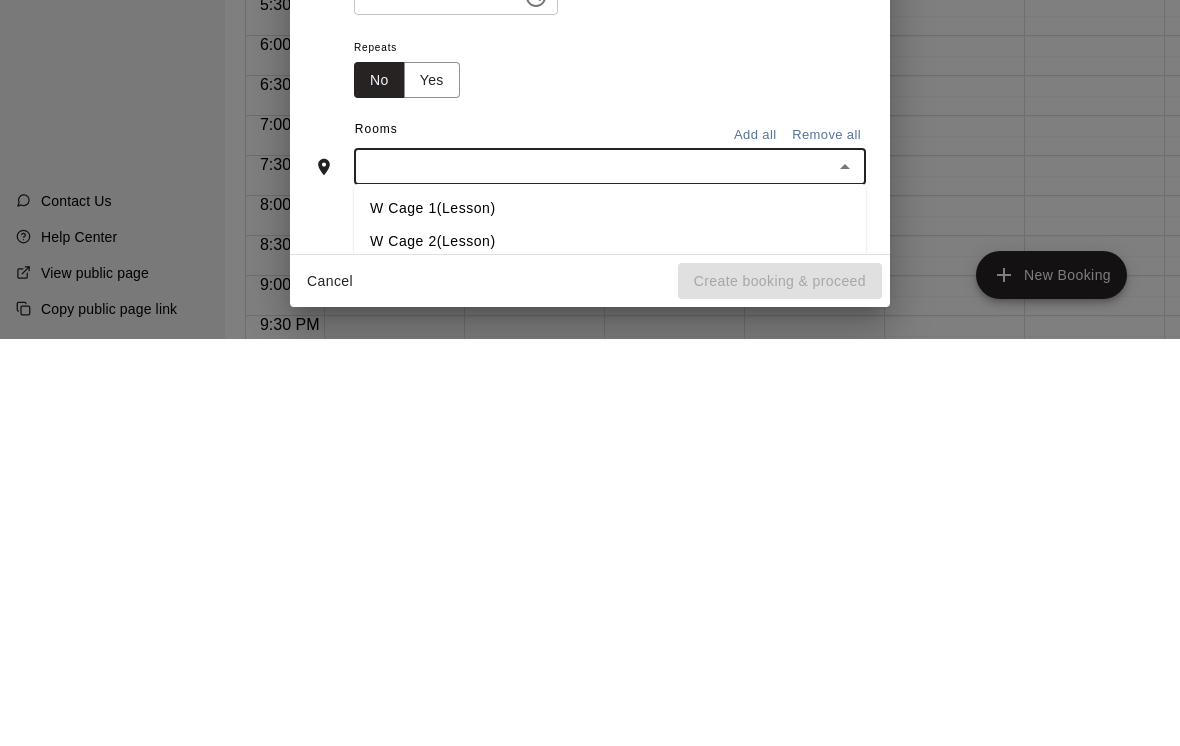 click on "W Cage 2(Lesson)" at bounding box center (610, 648) 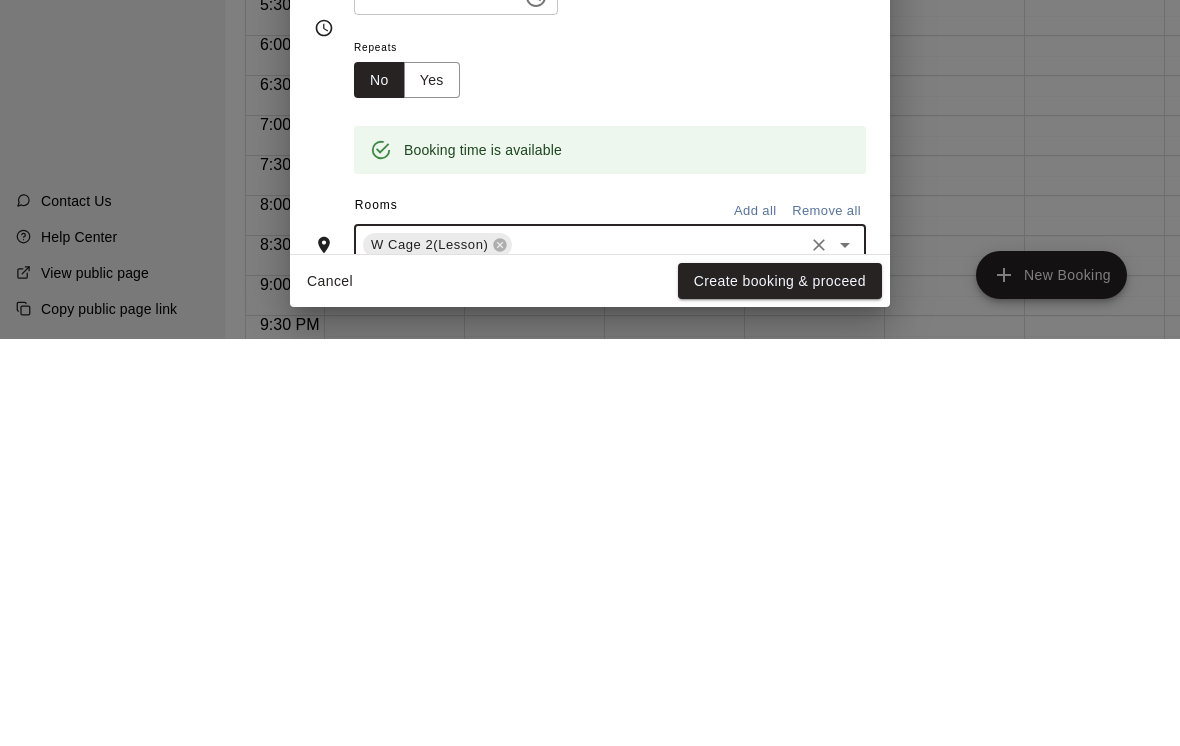 click on "Create booking & proceed" at bounding box center (780, 688) 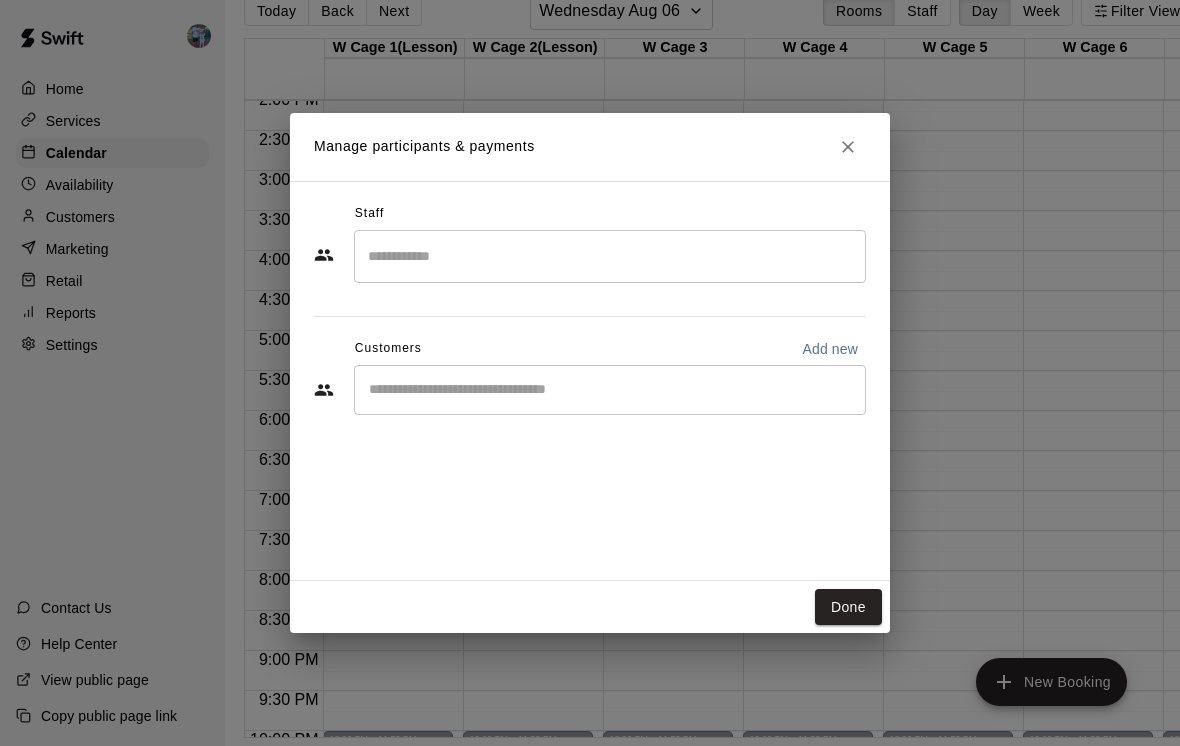 click at bounding box center [610, 256] 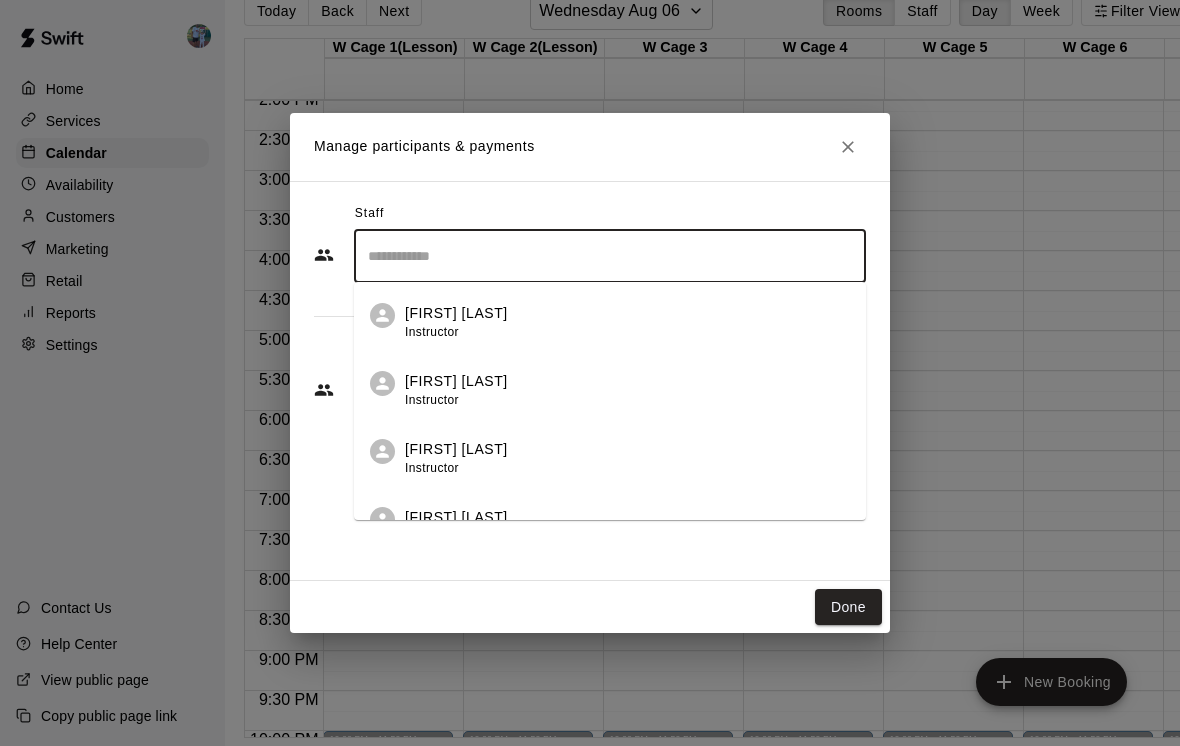 scroll, scrollTop: 63, scrollLeft: 3, axis: both 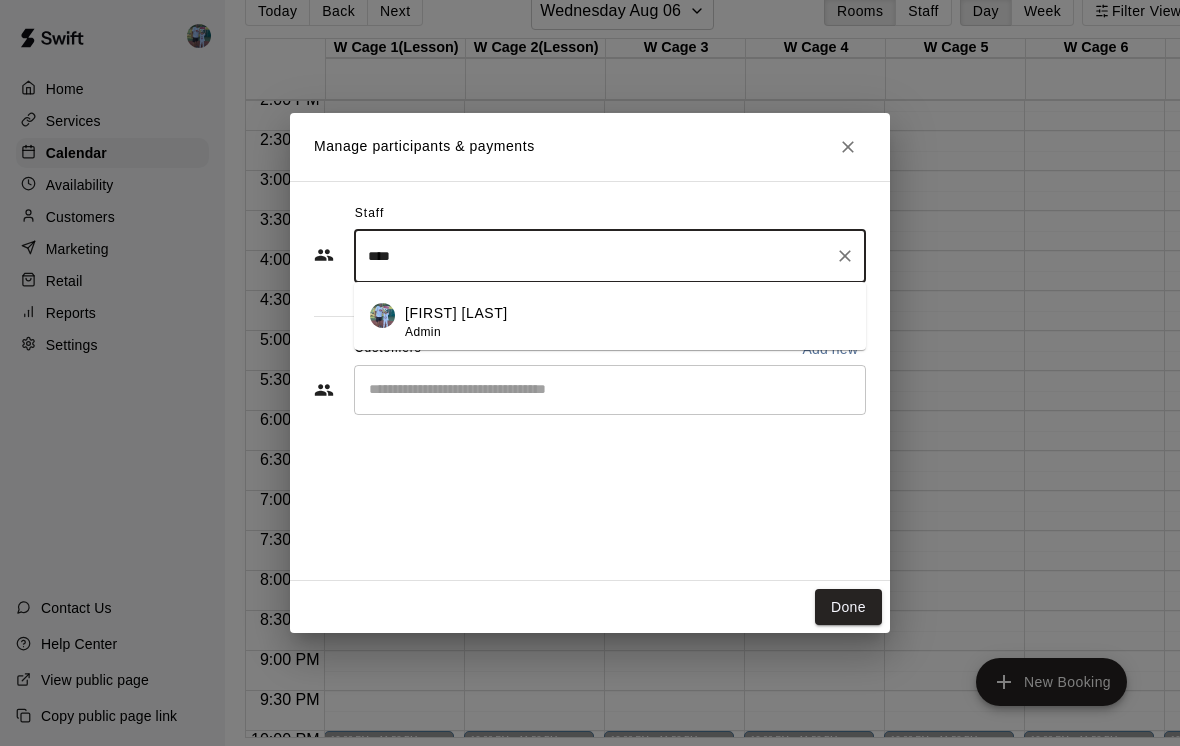 click on "[FIRST] [LAST] Admin" at bounding box center (627, 322) 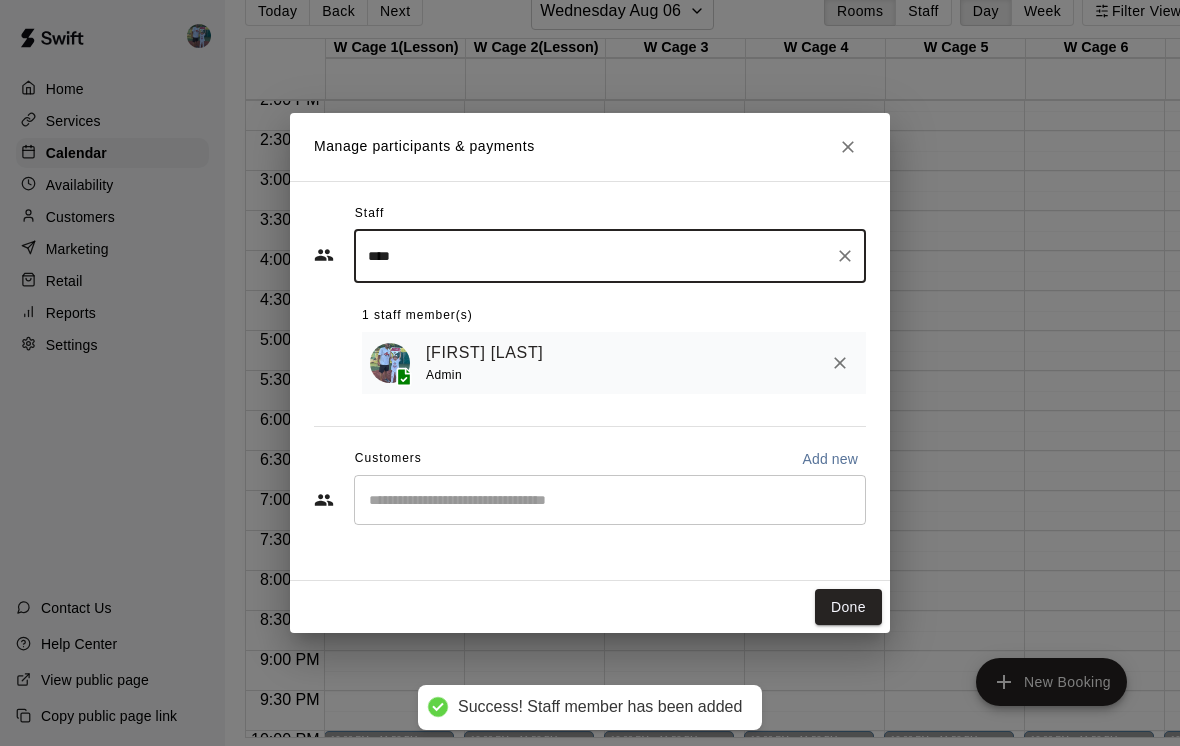 type on "****" 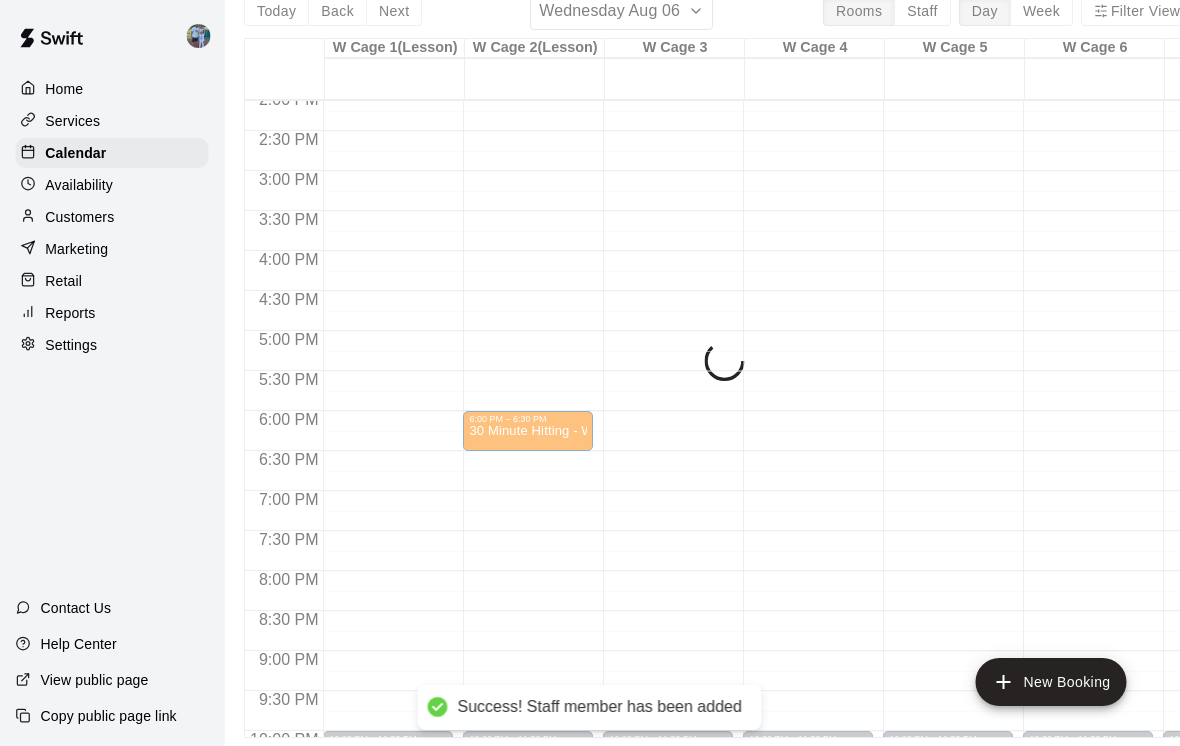scroll, scrollTop: 63, scrollLeft: 4, axis: both 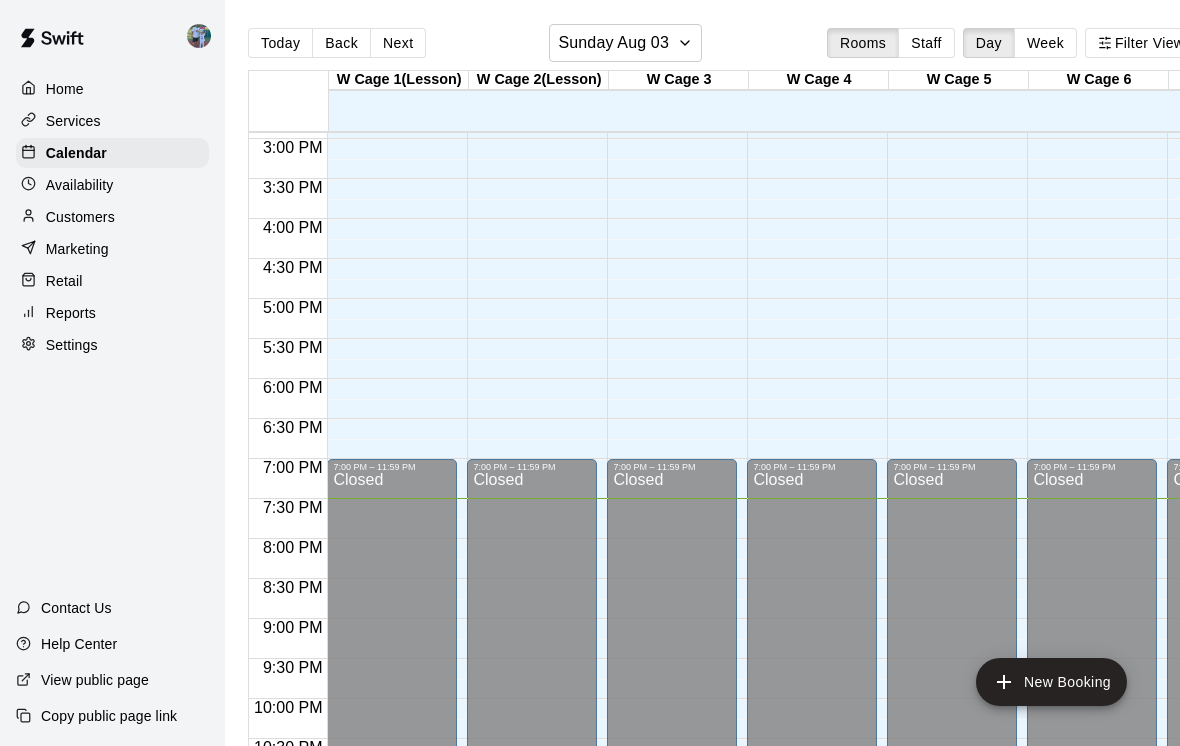 click on "Customers" at bounding box center [112, 217] 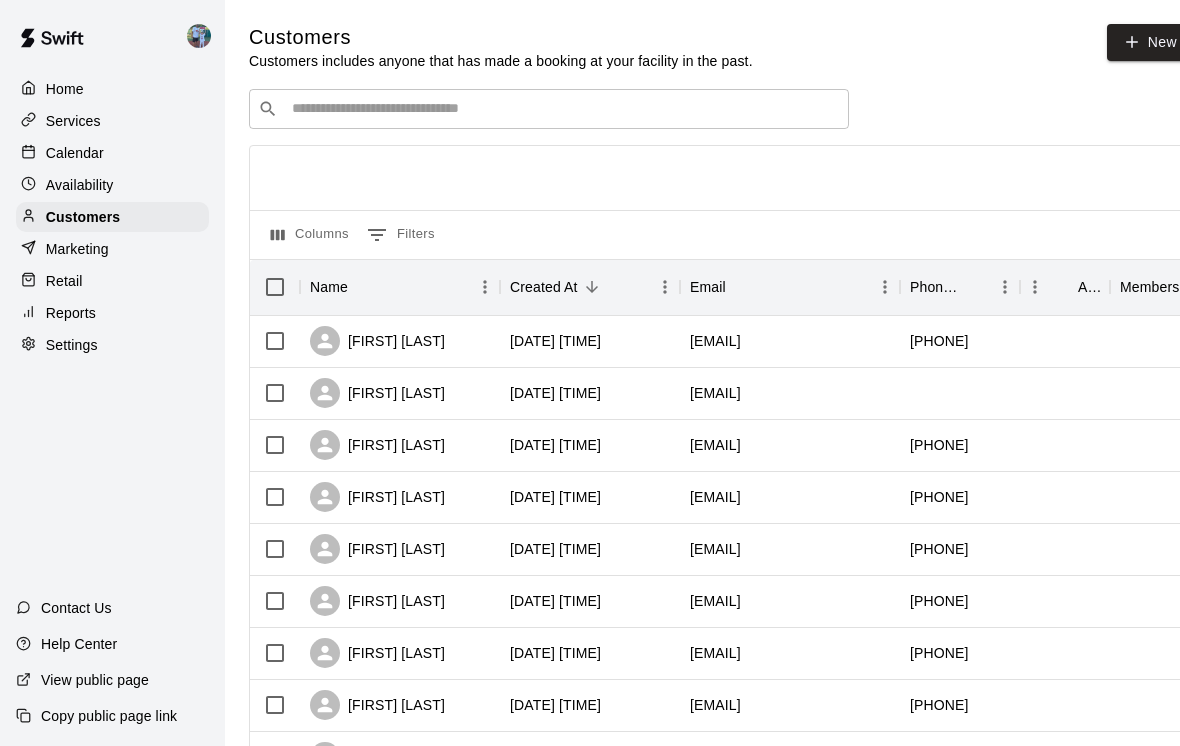 click on "Availability" at bounding box center [112, 185] 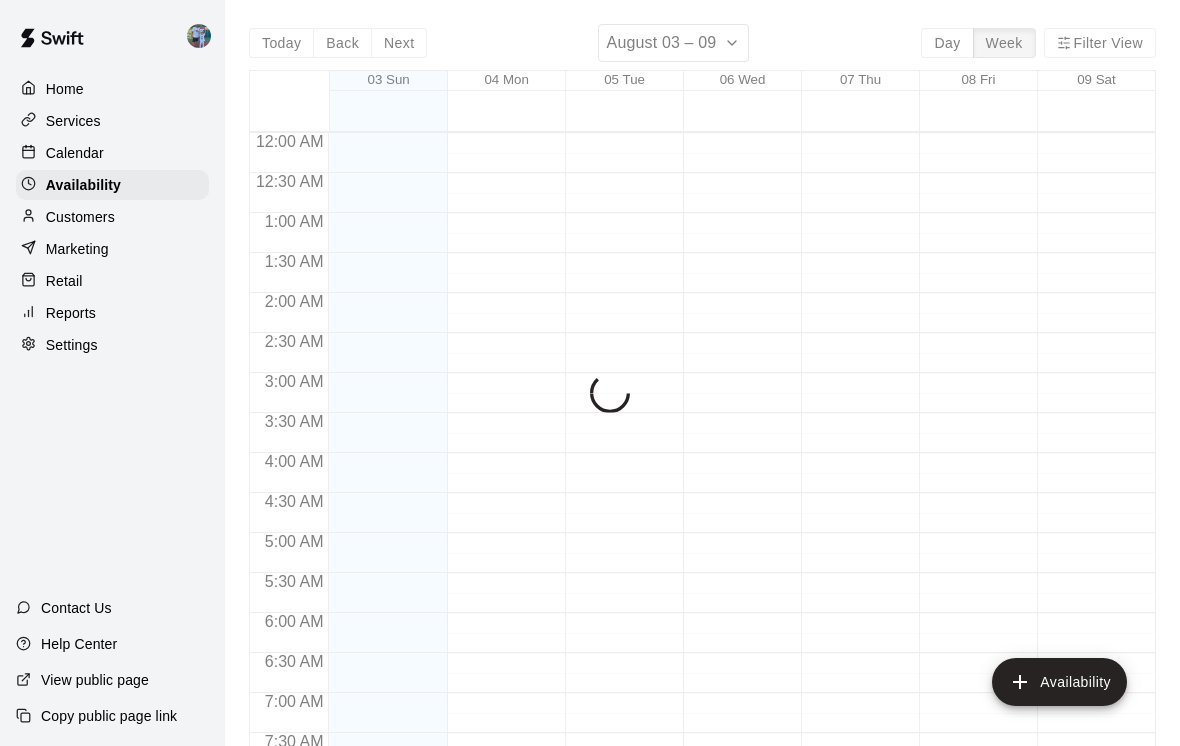 scroll, scrollTop: 1254, scrollLeft: 0, axis: vertical 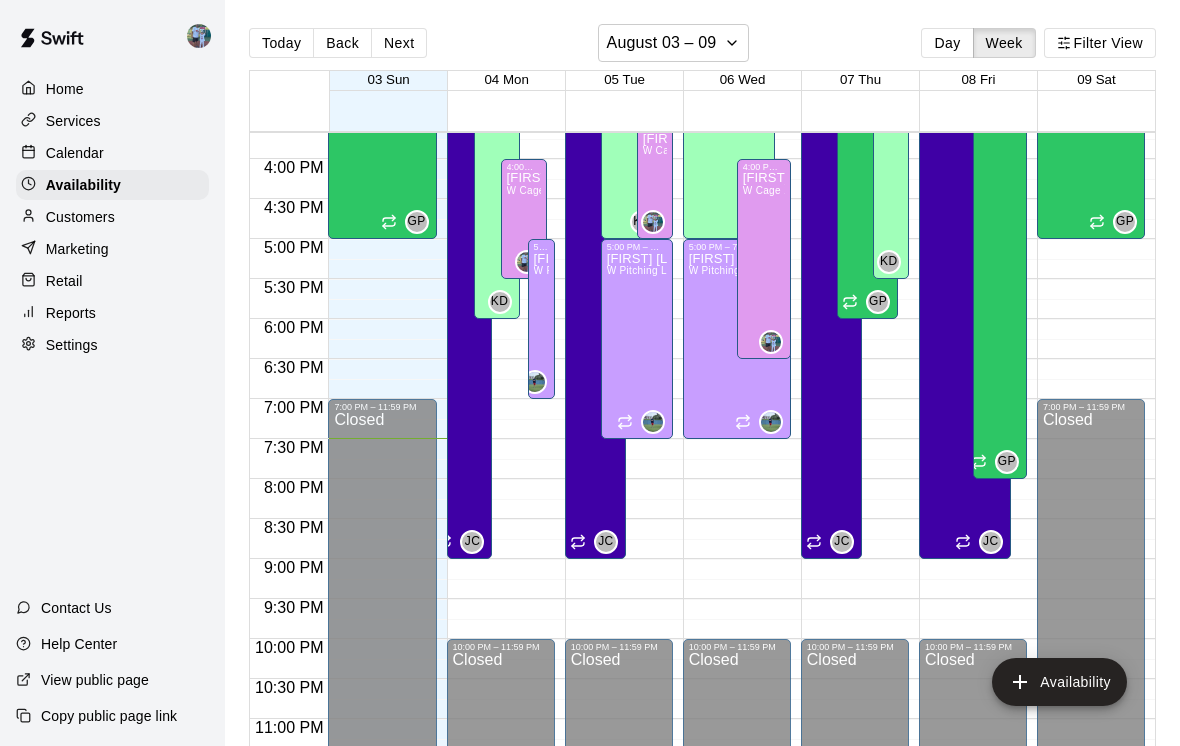 click on "Day" at bounding box center [947, 43] 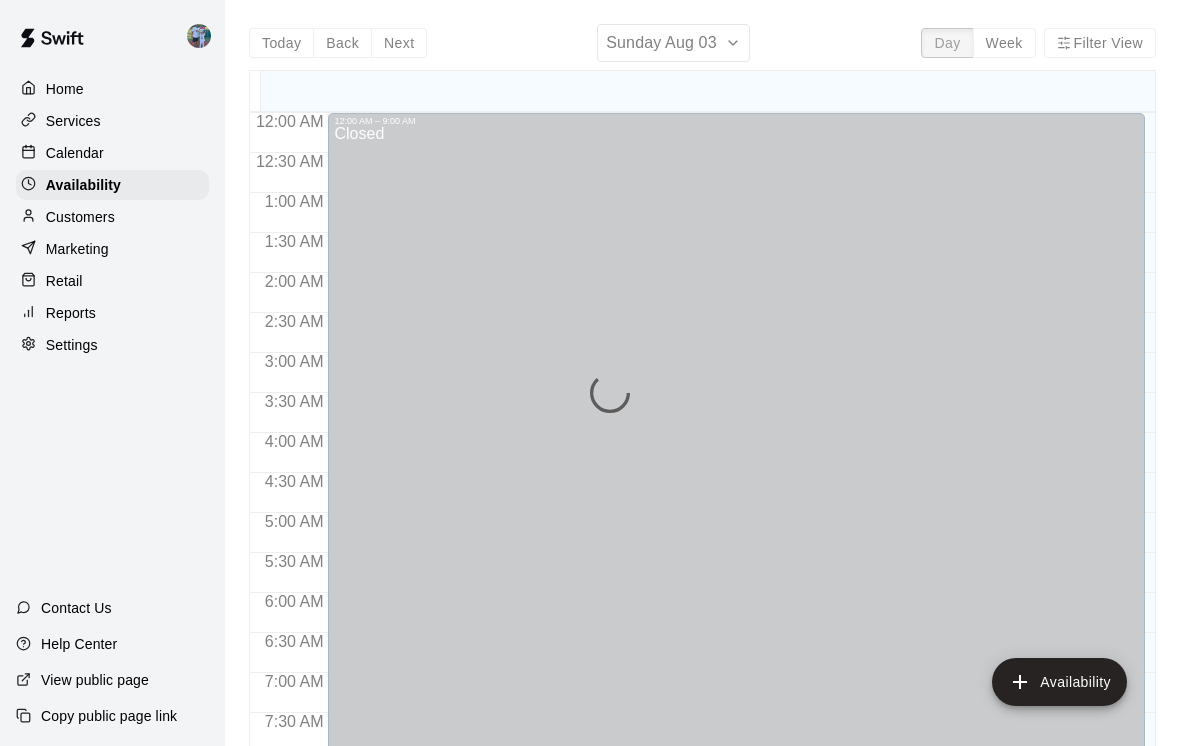 scroll, scrollTop: 1234, scrollLeft: 0, axis: vertical 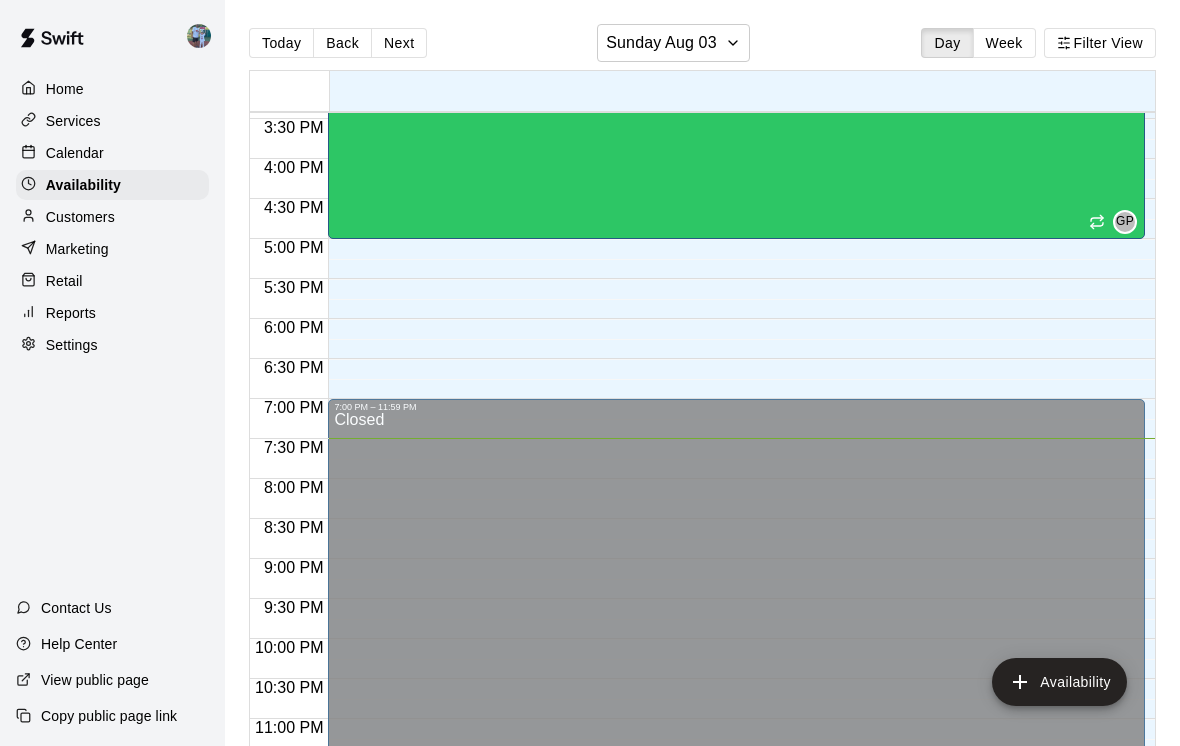 click at bounding box center [742, 81] 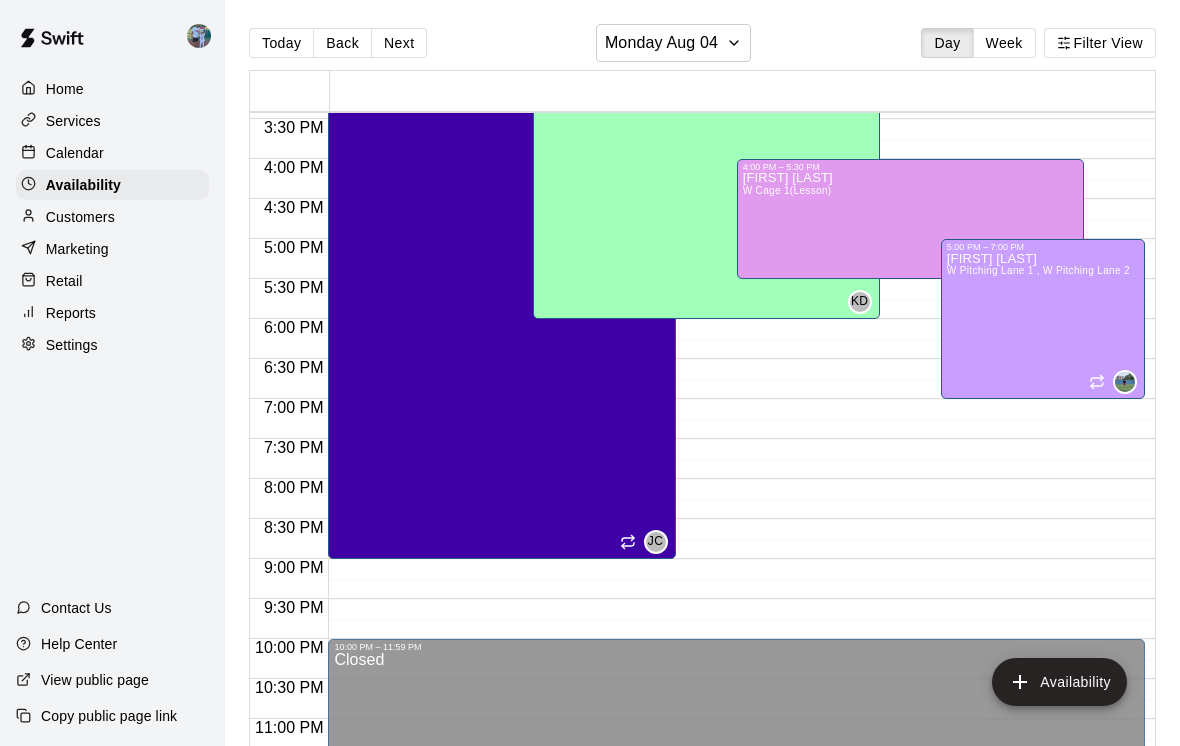 click on "Next" at bounding box center (399, 43) 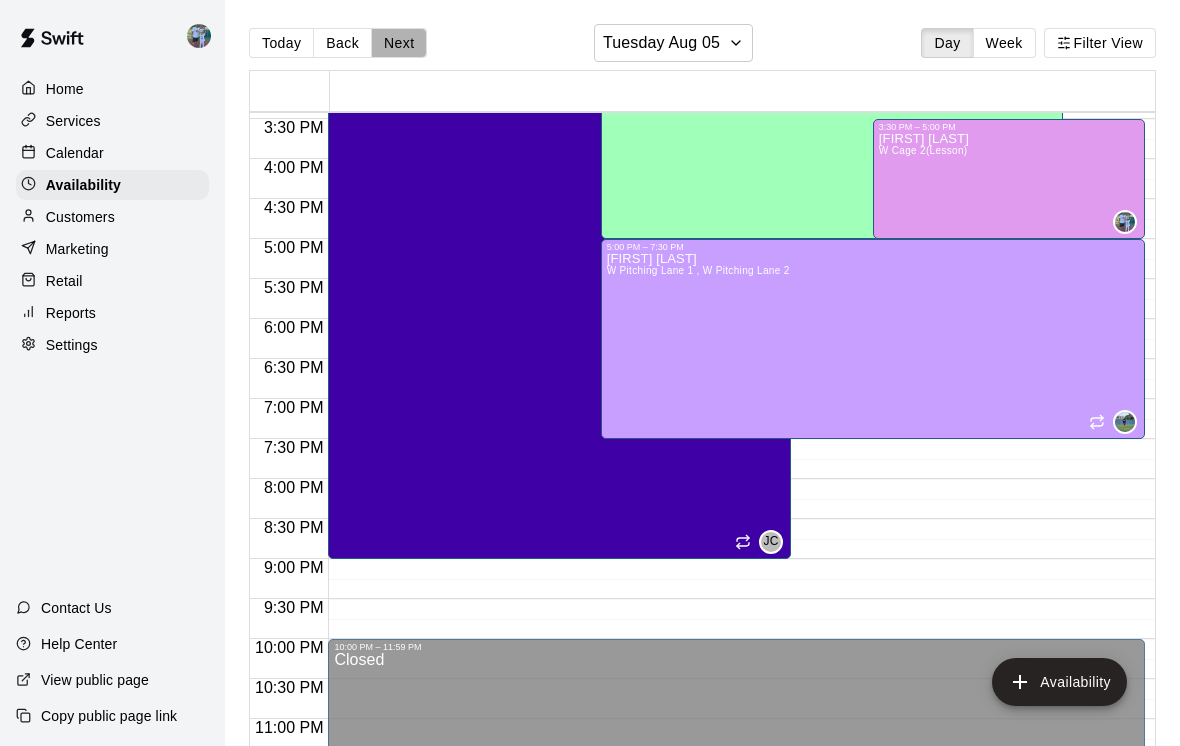 click on "Next" at bounding box center [399, 43] 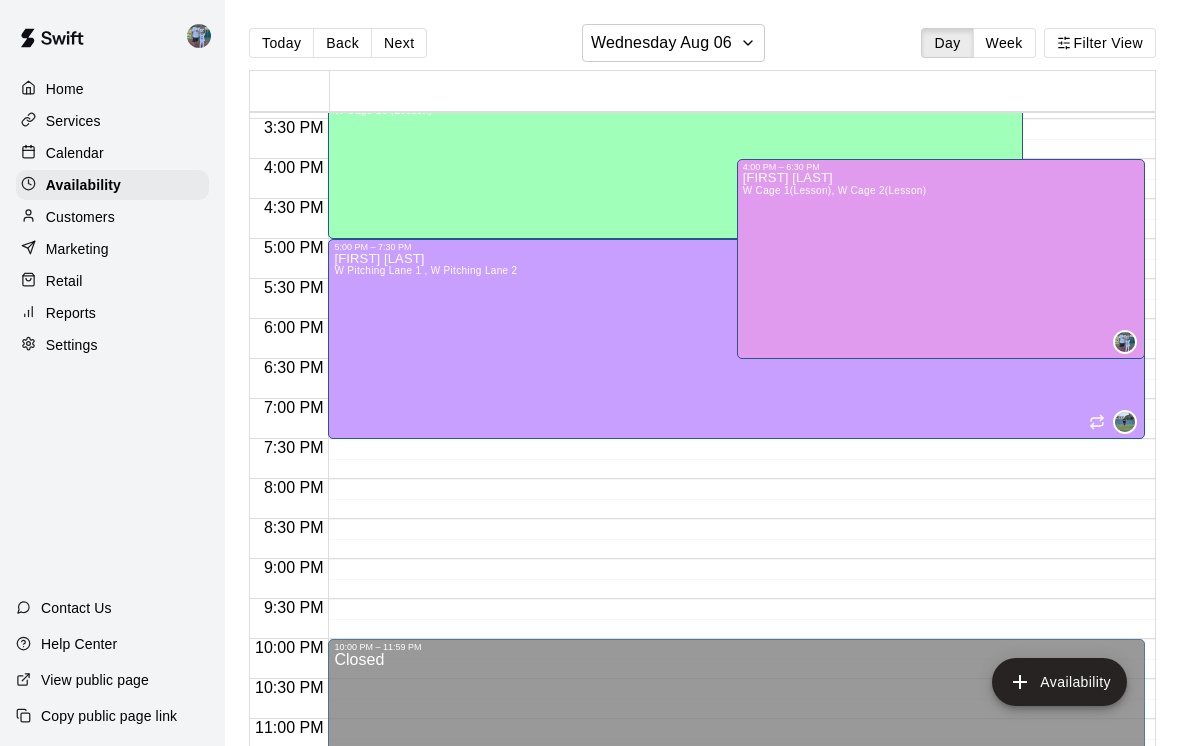 click on "Calendar" at bounding box center [75, 153] 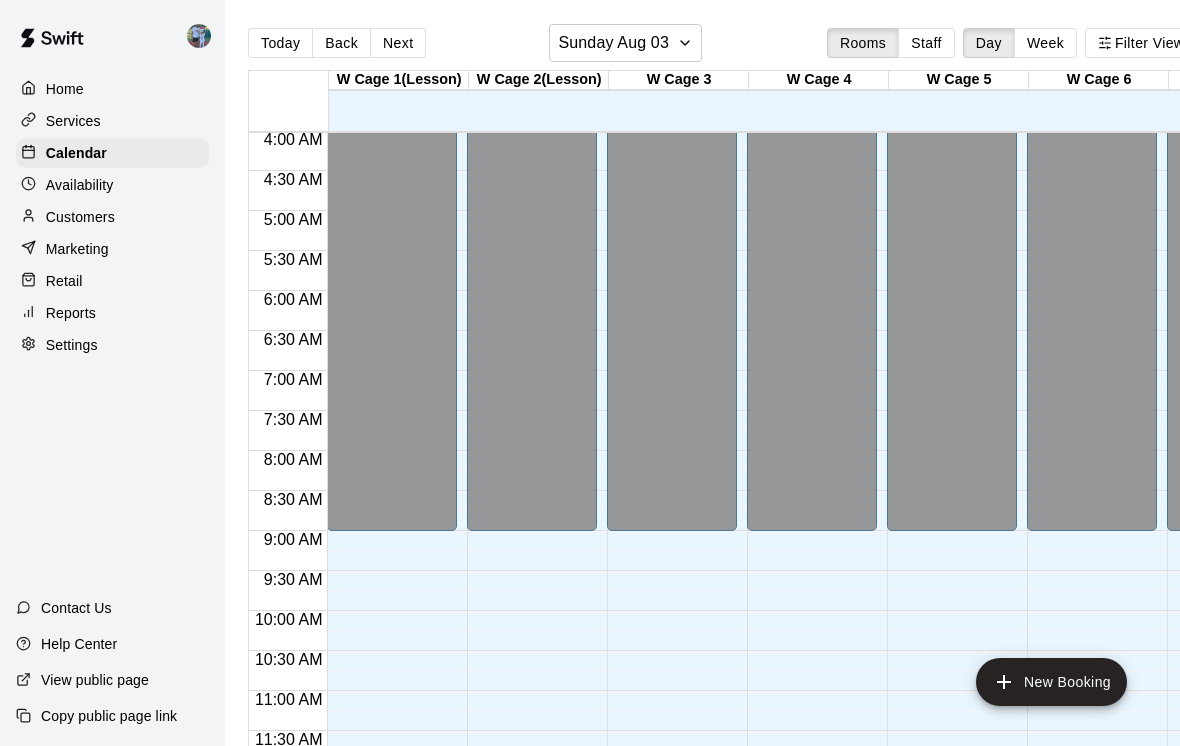 scroll, scrollTop: 638, scrollLeft: 4, axis: both 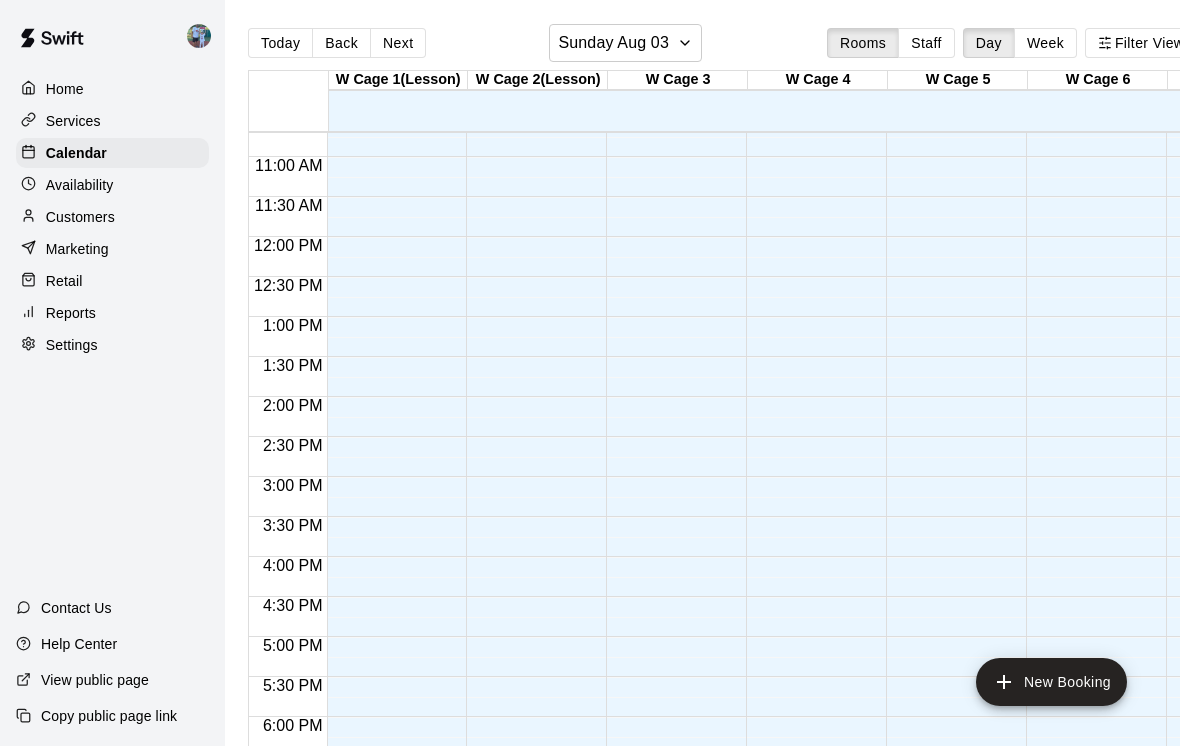 click on "Availability" at bounding box center [80, 185] 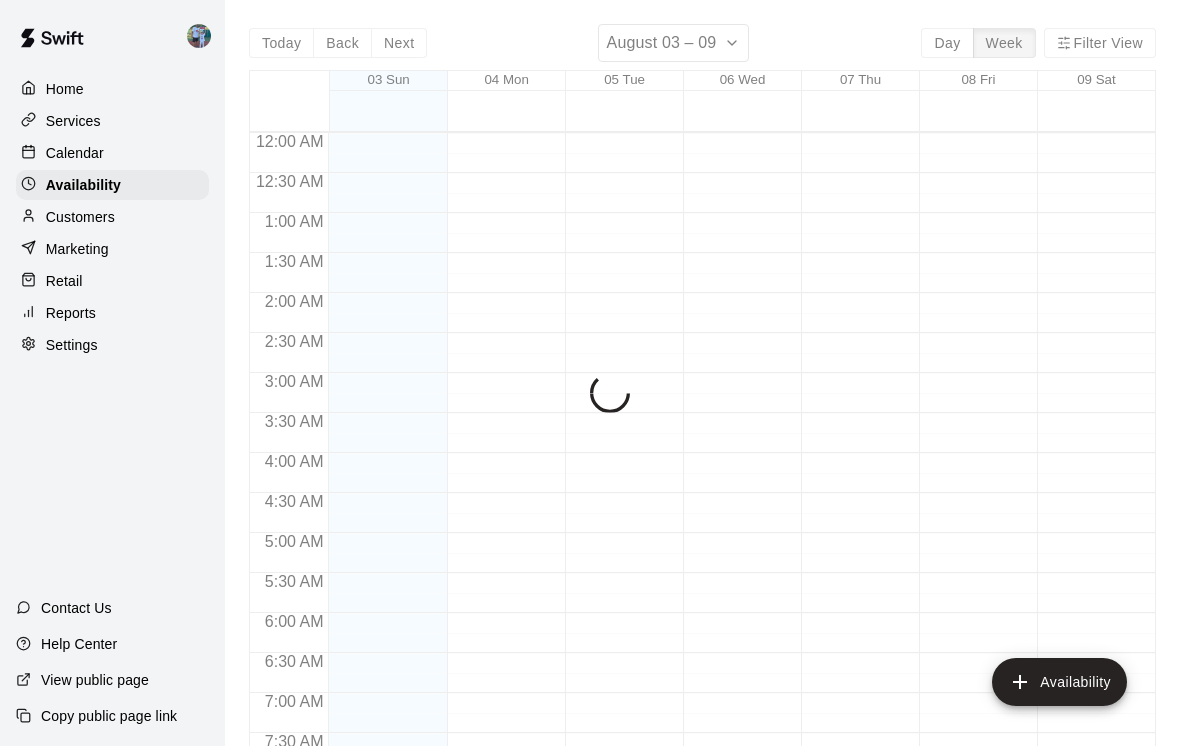 scroll, scrollTop: 1254, scrollLeft: 0, axis: vertical 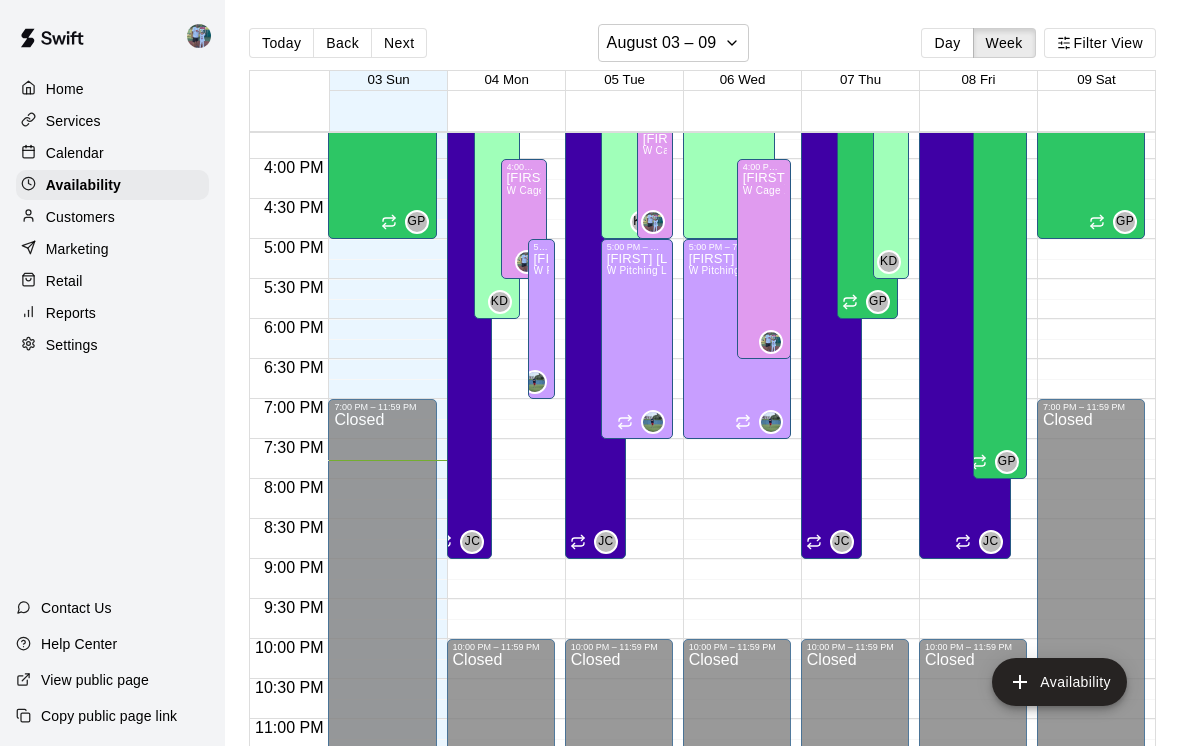 click on "Calendar" at bounding box center (75, 153) 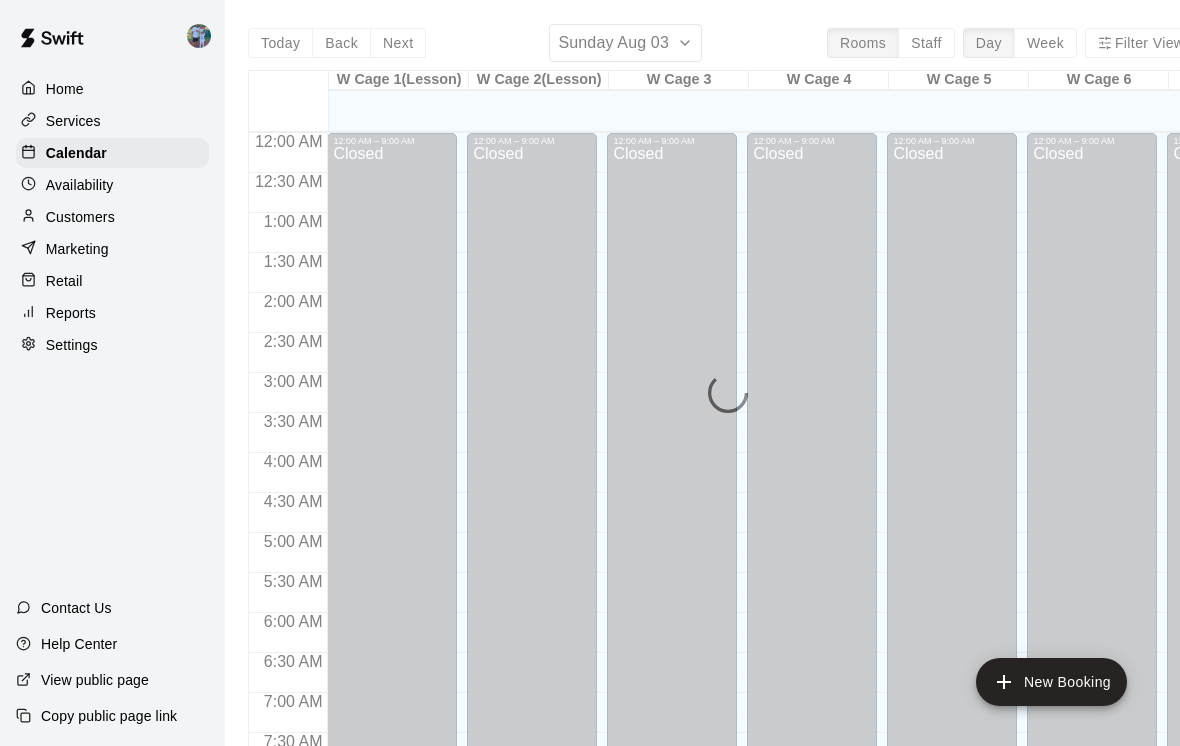scroll, scrollTop: 1194, scrollLeft: 0, axis: vertical 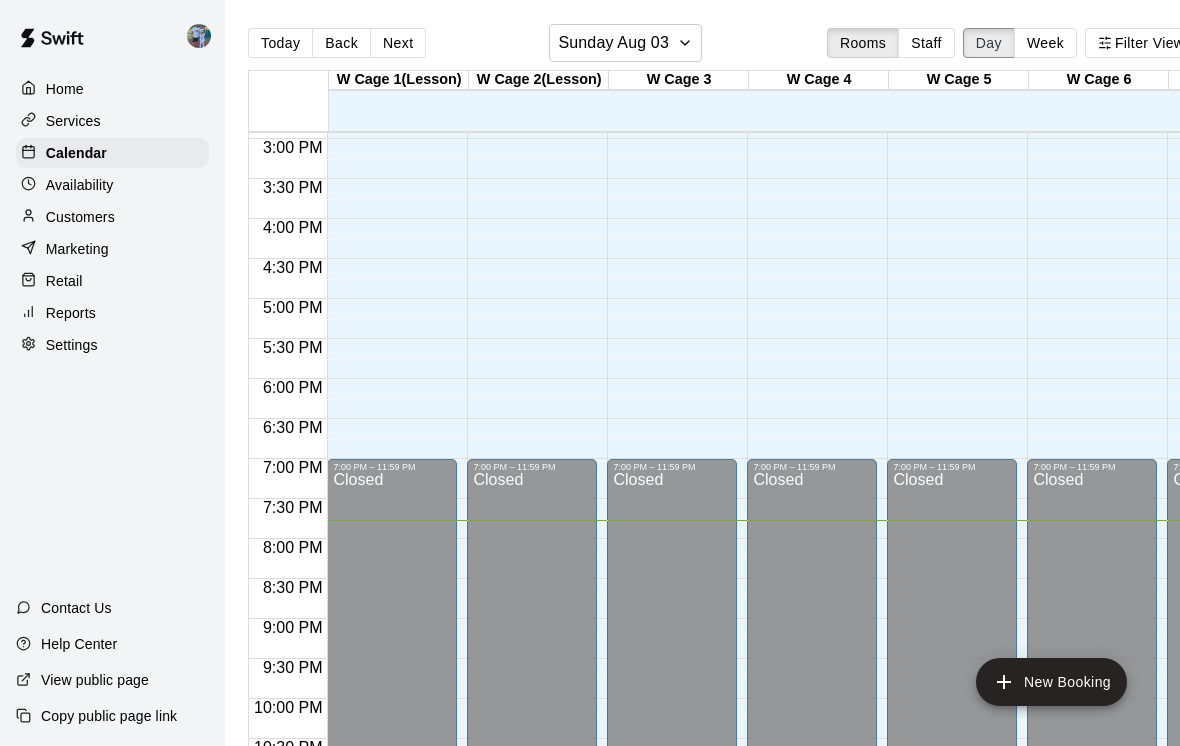 click on "Day" at bounding box center [989, 43] 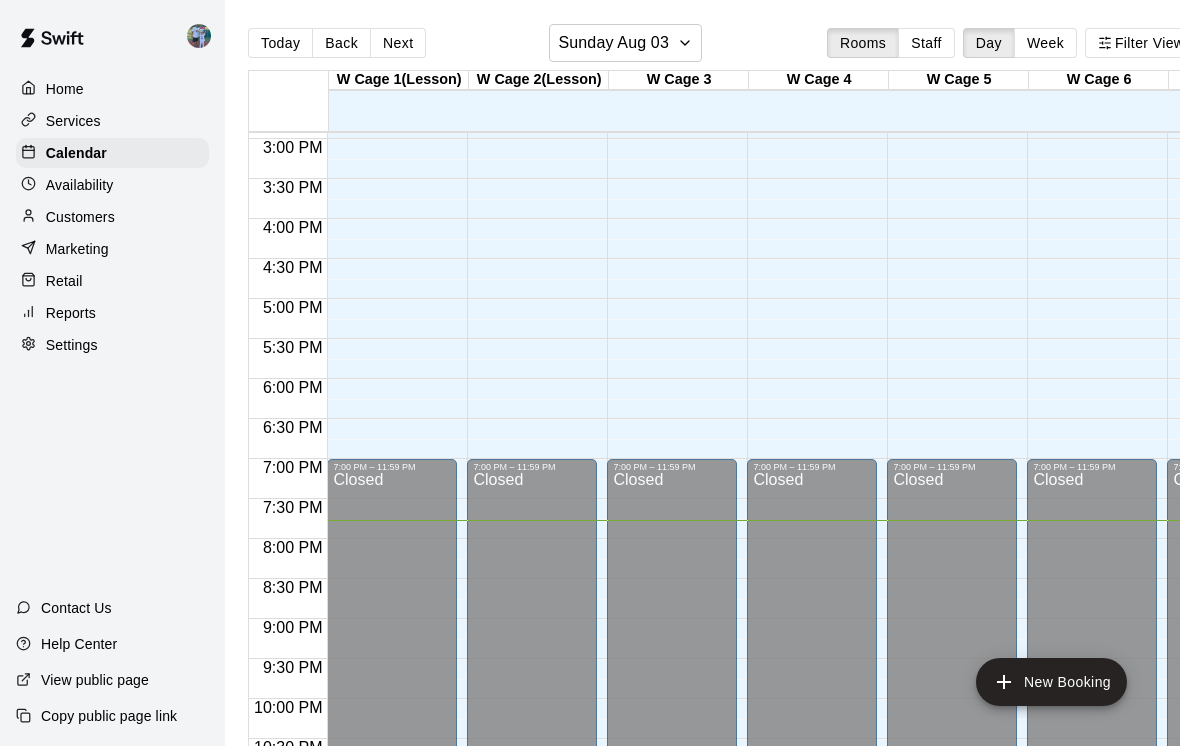 click on "Staff" at bounding box center (926, 43) 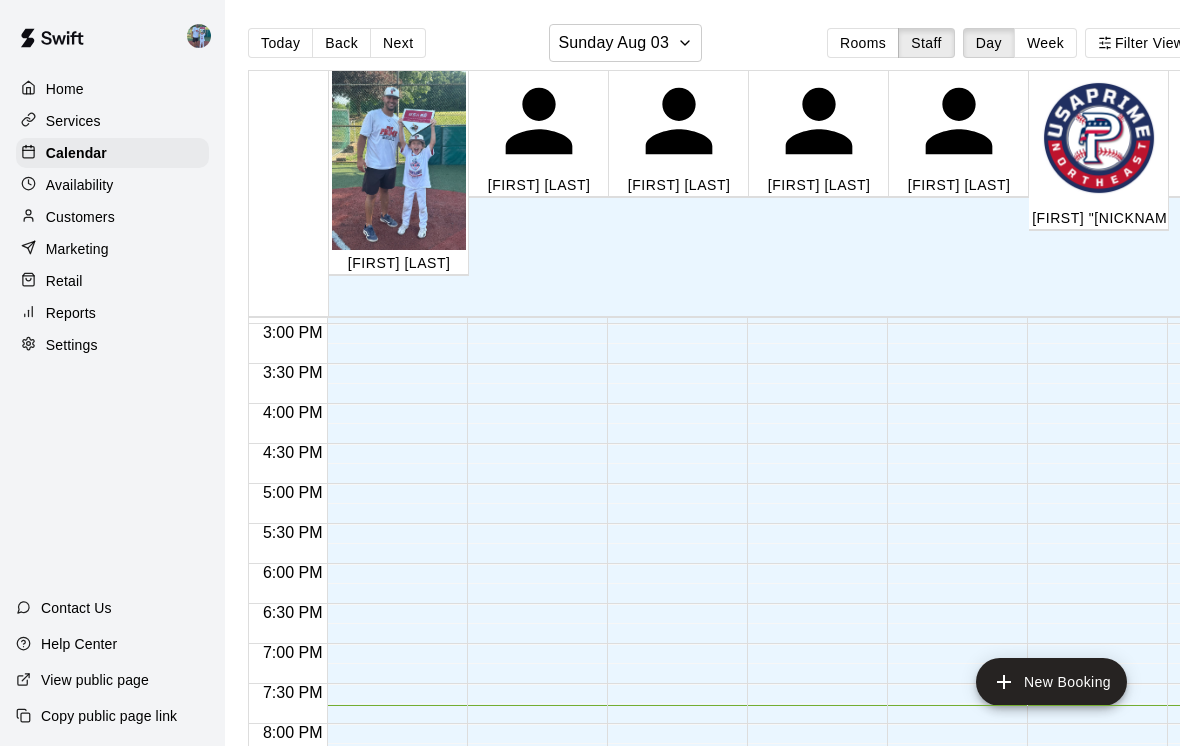 click on "Rooms" at bounding box center [863, 43] 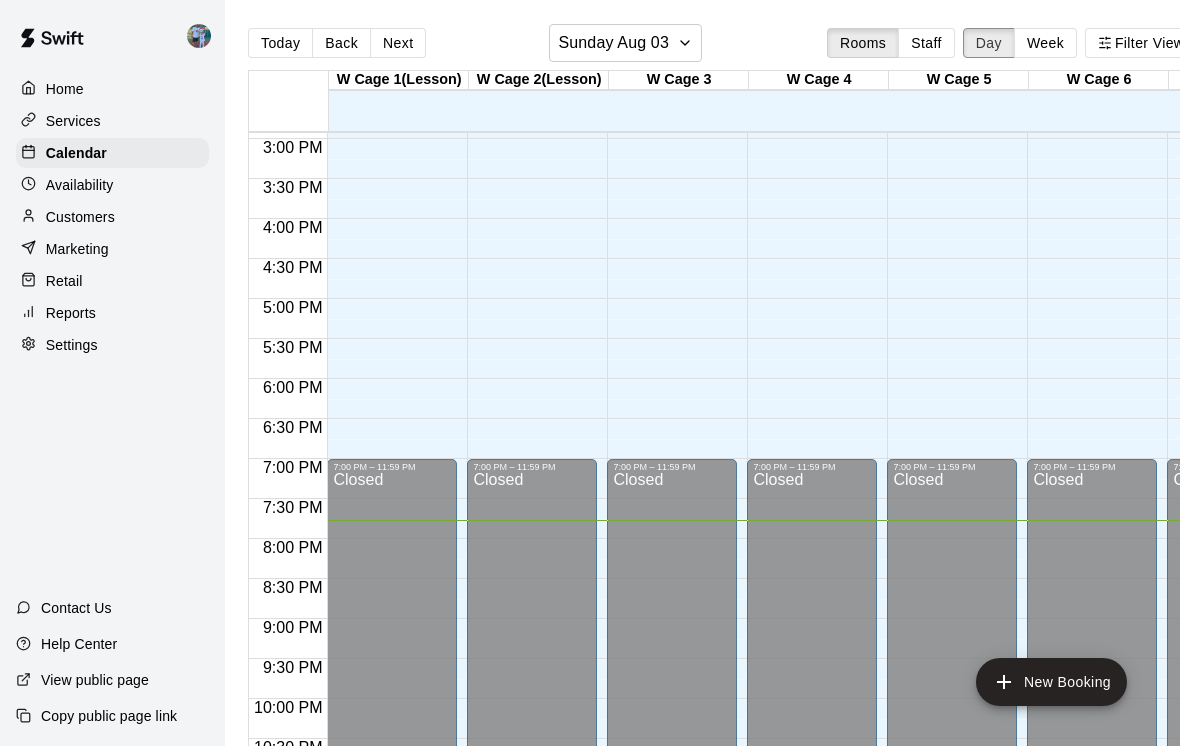 click on "Day" at bounding box center [989, 43] 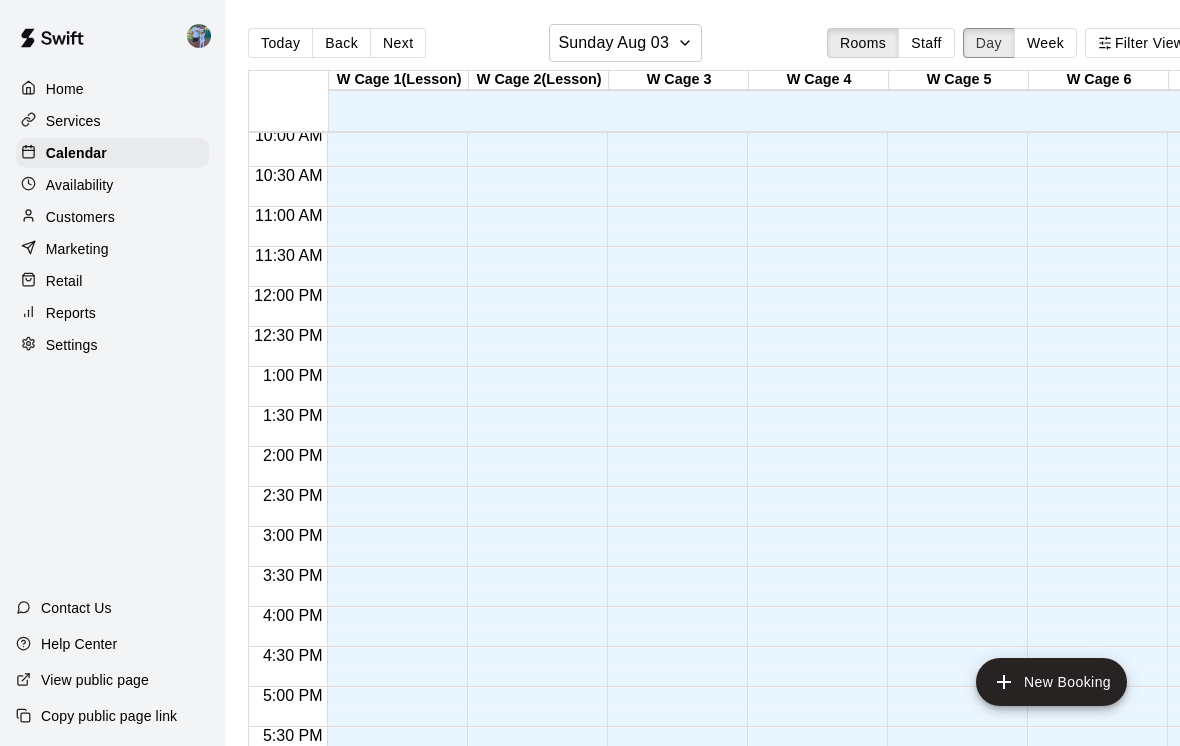 scroll, scrollTop: 894, scrollLeft: -1, axis: both 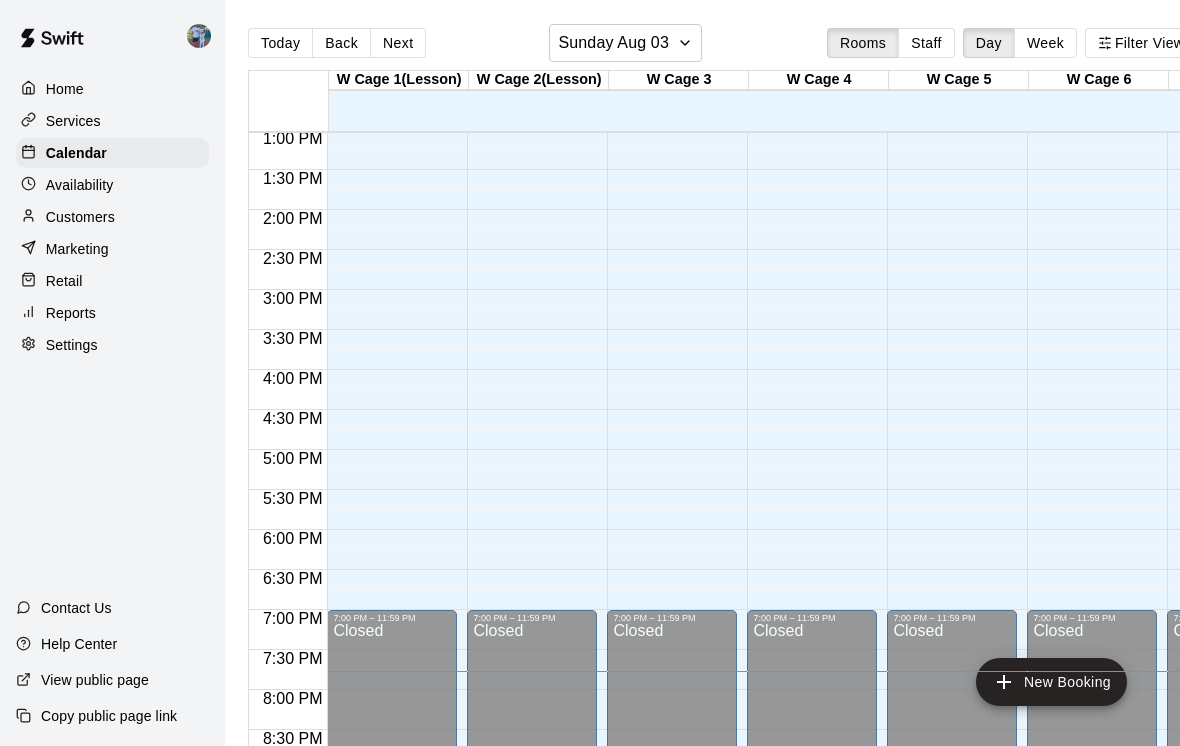 click on "12:00 AM – 9:00 AM Closed 7:00 PM – 11:59 PM Closed" at bounding box center [952, 50] 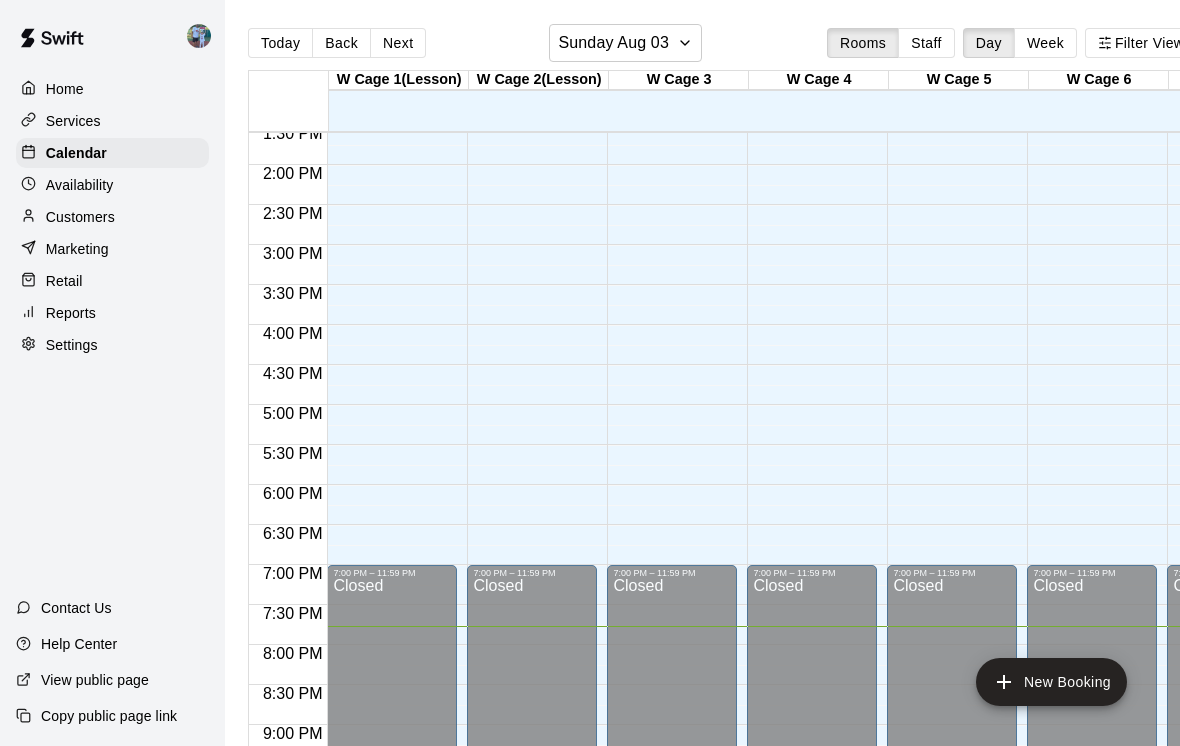 scroll, scrollTop: 972, scrollLeft: -12, axis: both 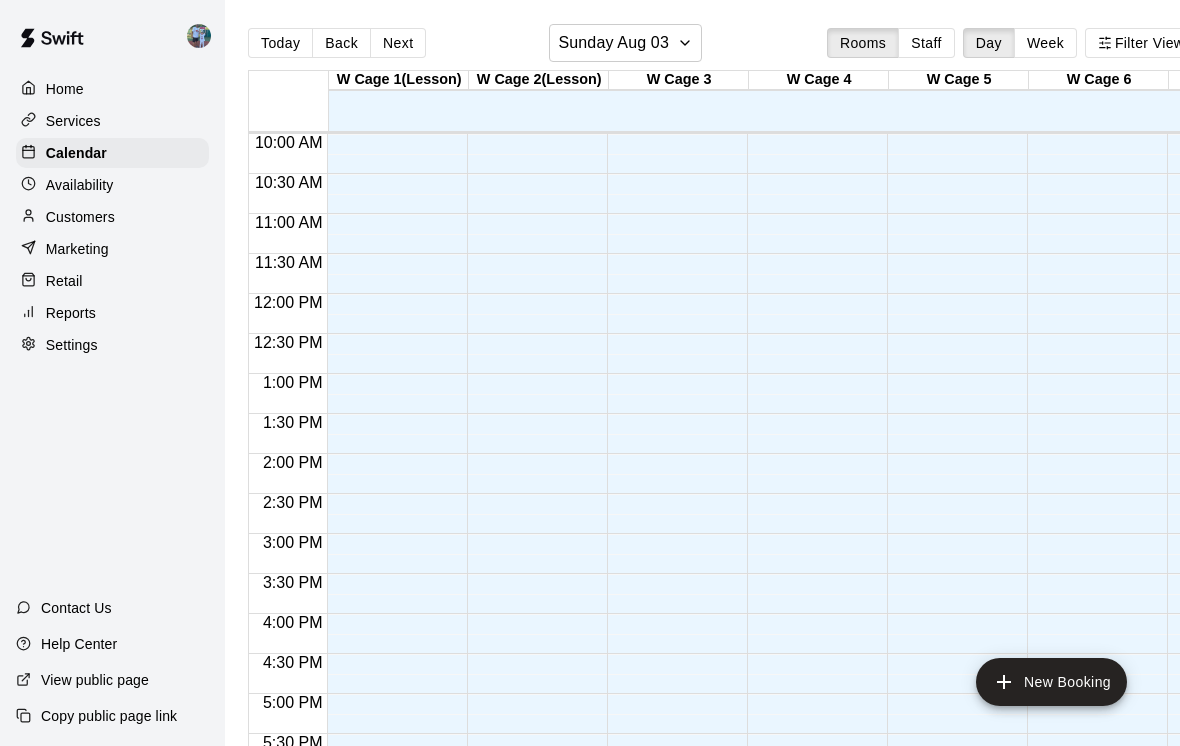 click on "Next" at bounding box center (398, 43) 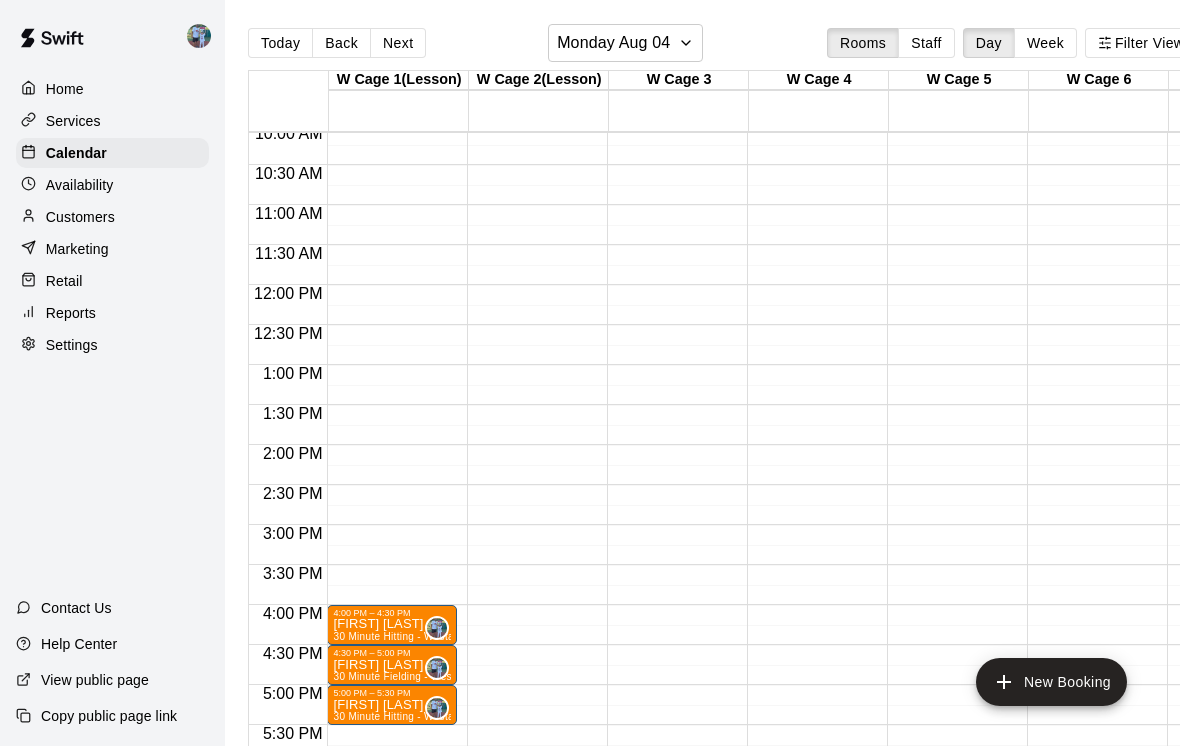 scroll, scrollTop: 808, scrollLeft: 0, axis: vertical 